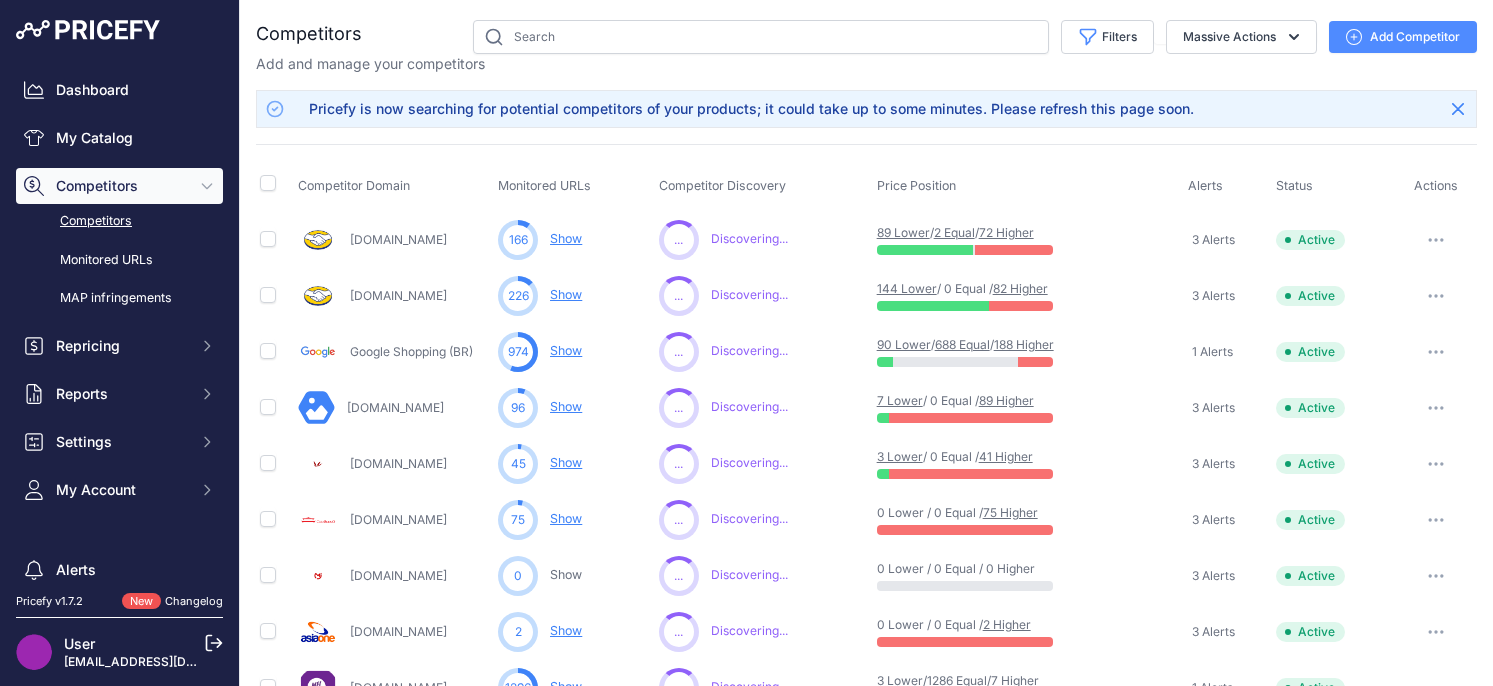 scroll, scrollTop: 0, scrollLeft: 0, axis: both 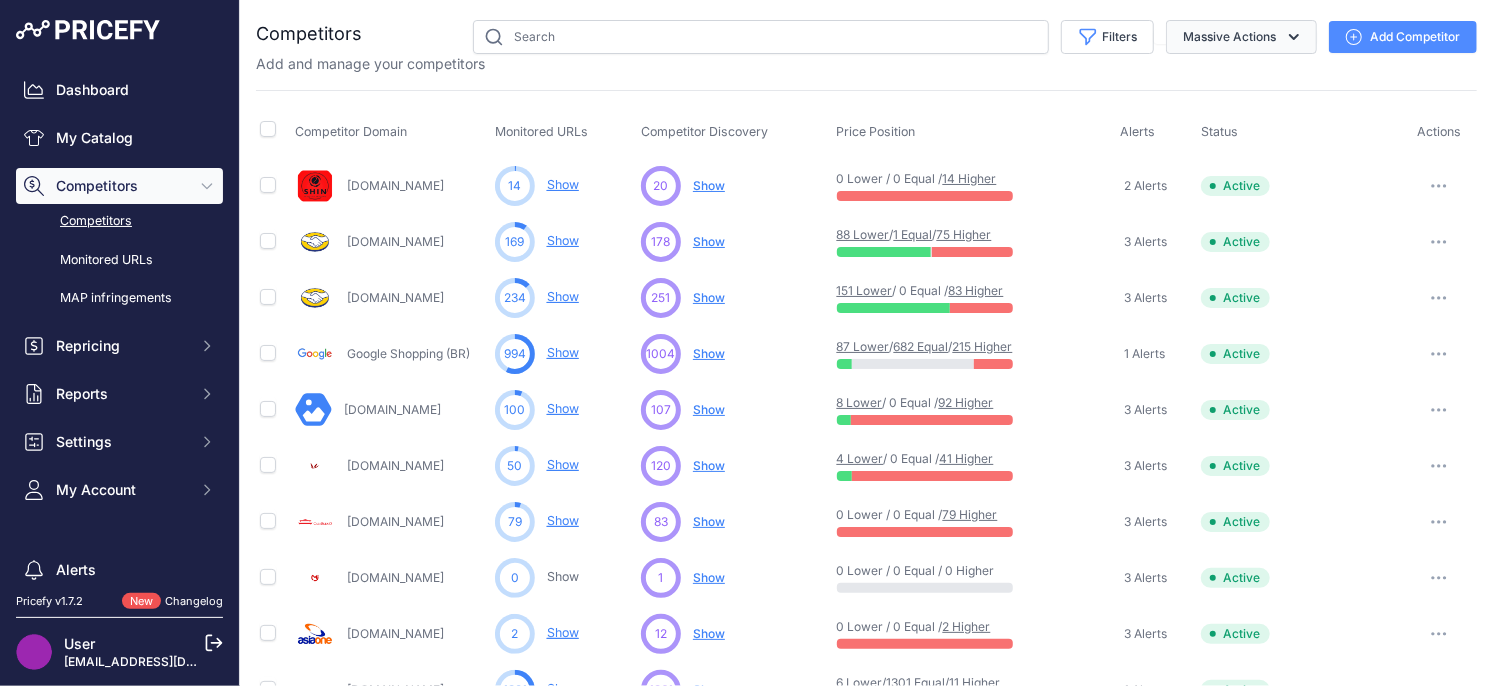 click on "Massive Actions" at bounding box center [1241, 37] 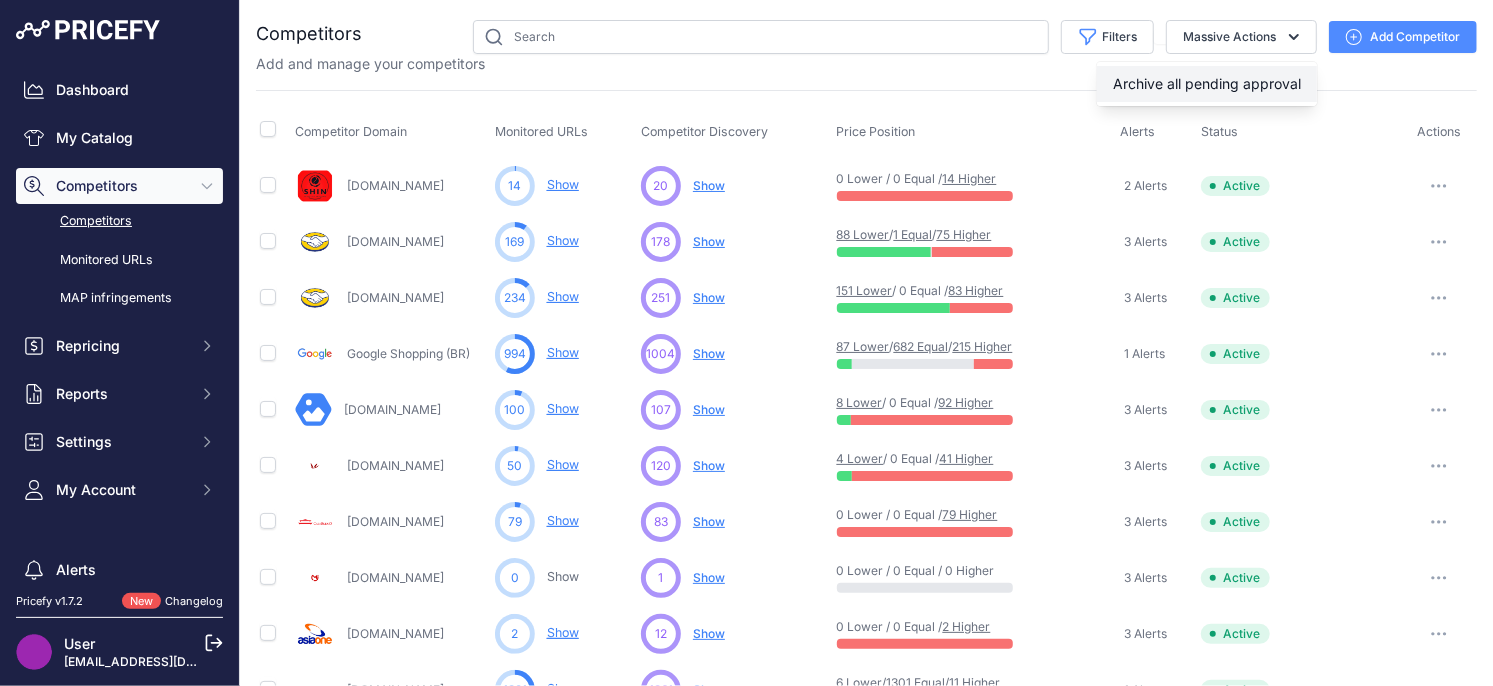 click on "Archive all pending approval" at bounding box center (1207, 83) 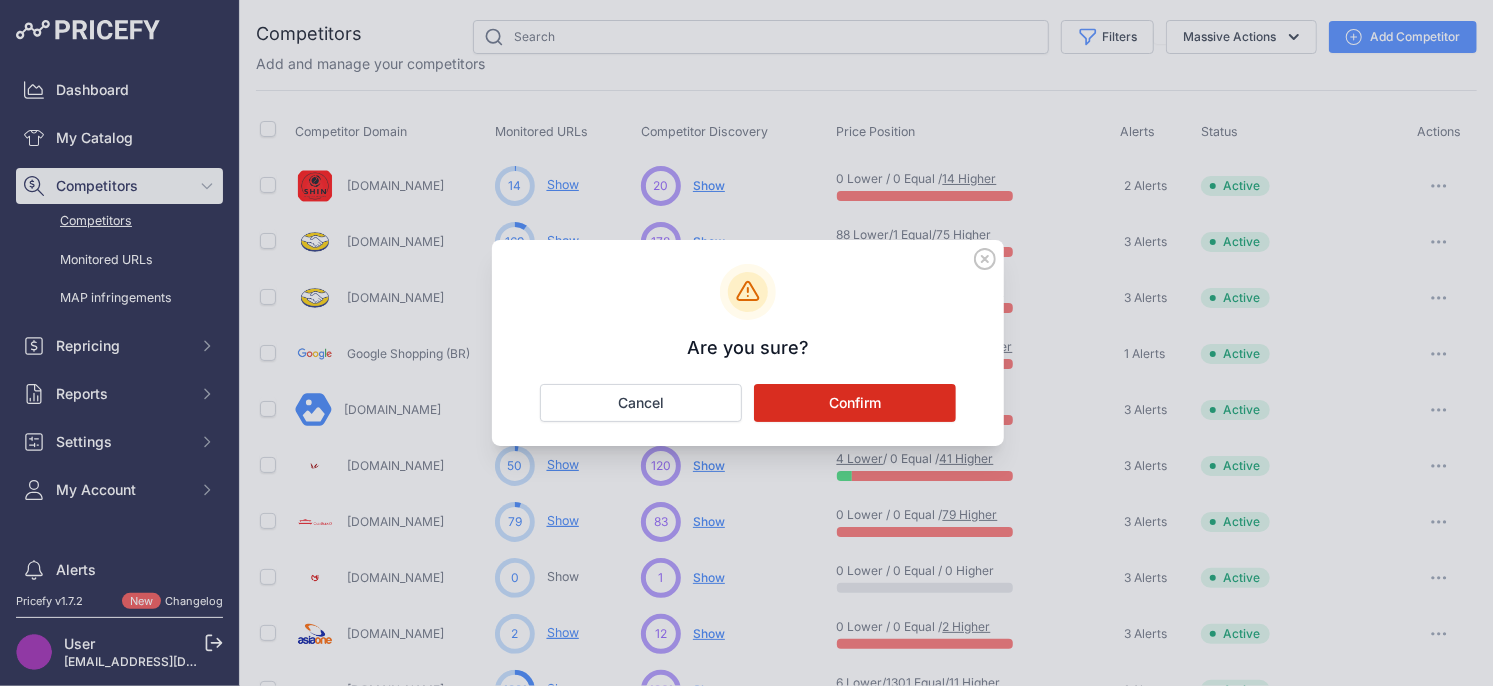 click on "Confirm" at bounding box center [855, 403] 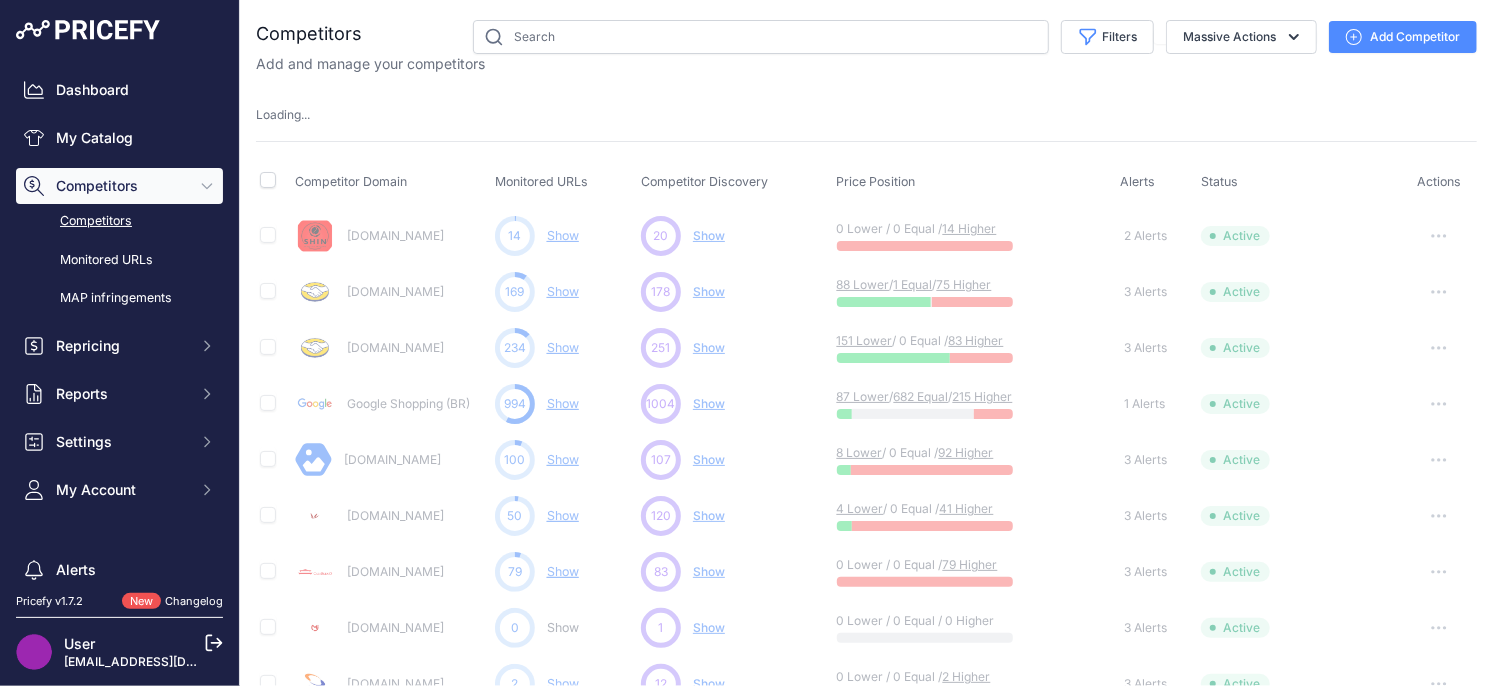 type 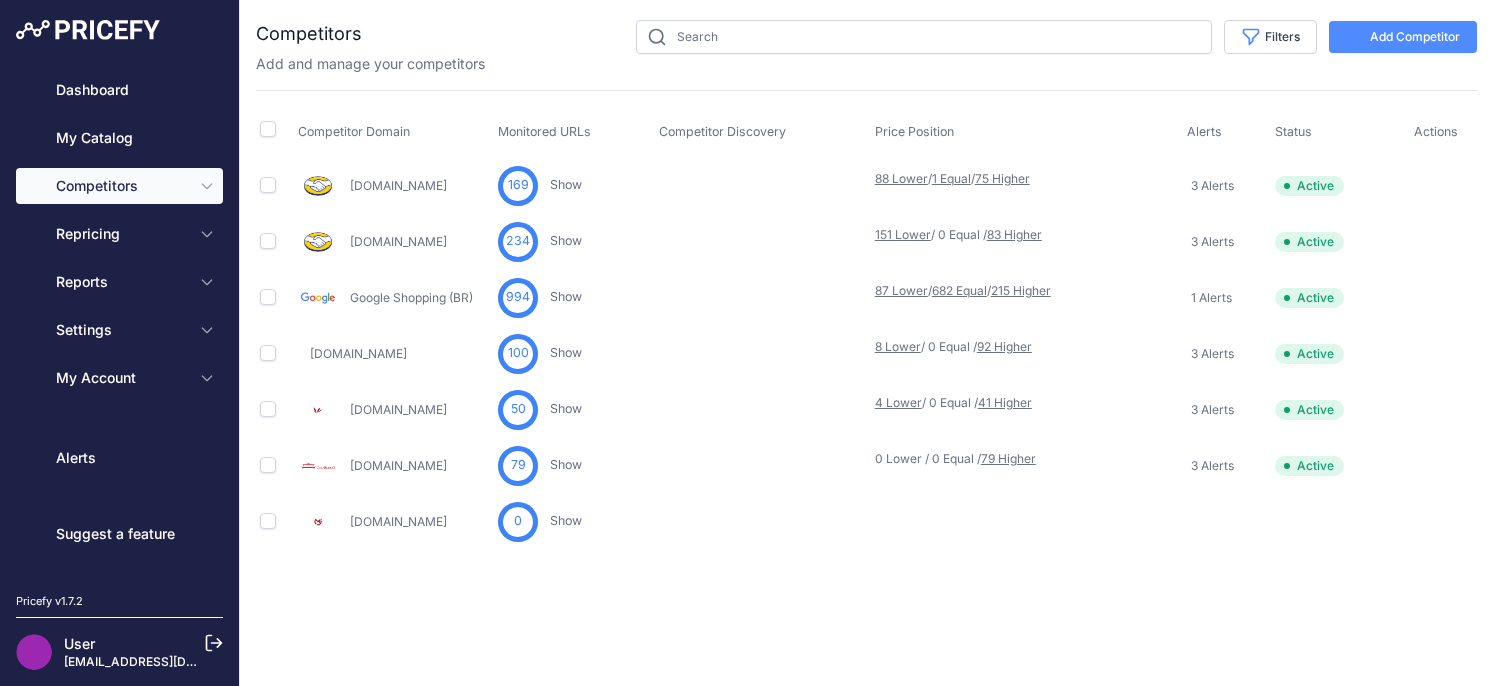 scroll, scrollTop: 0, scrollLeft: 0, axis: both 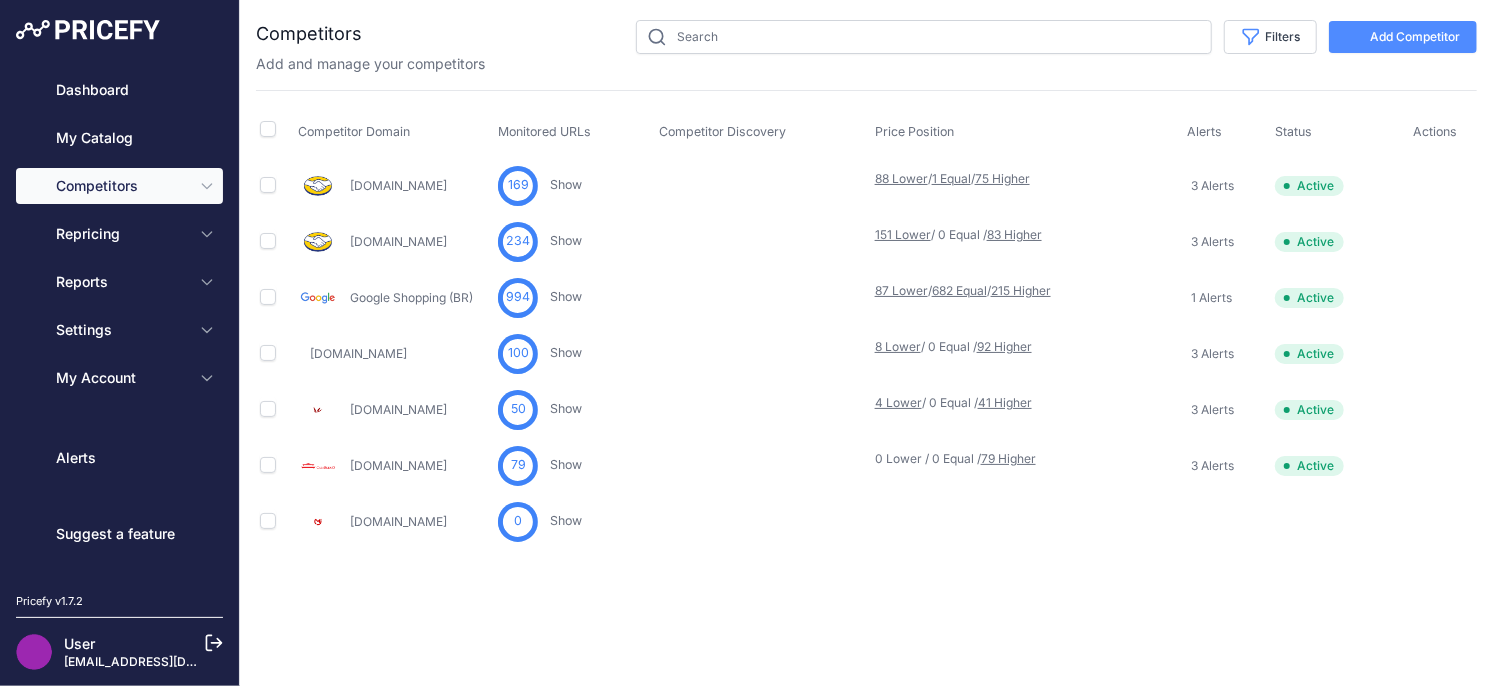 type 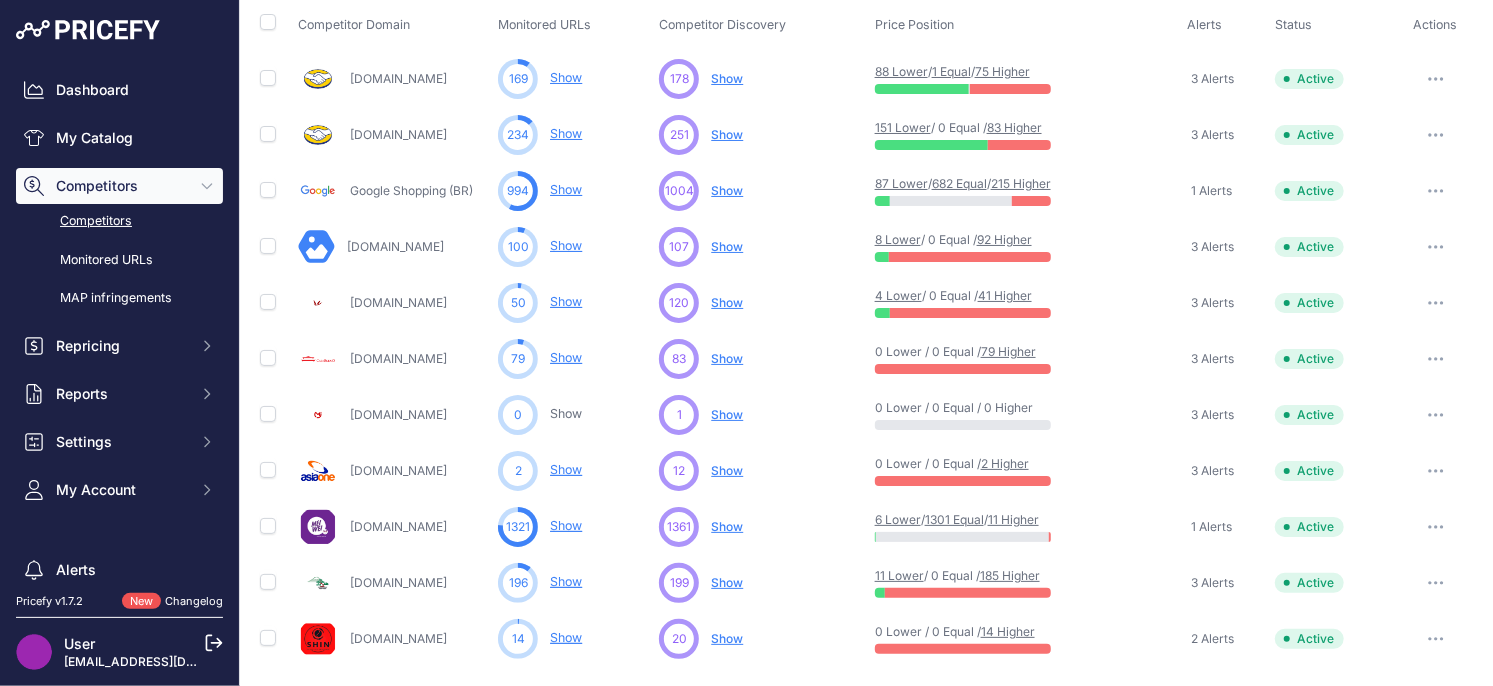 scroll, scrollTop: 0, scrollLeft: 0, axis: both 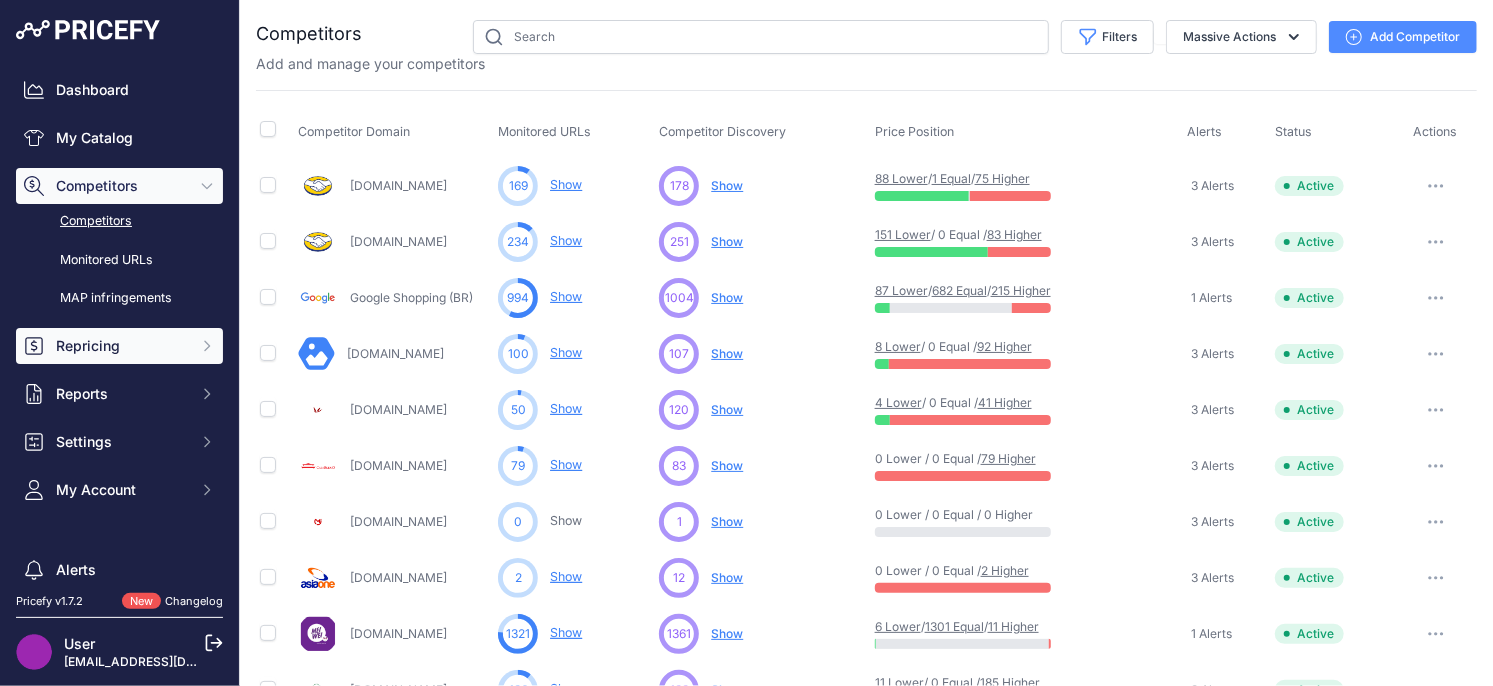 click on "Repricing" at bounding box center (121, 346) 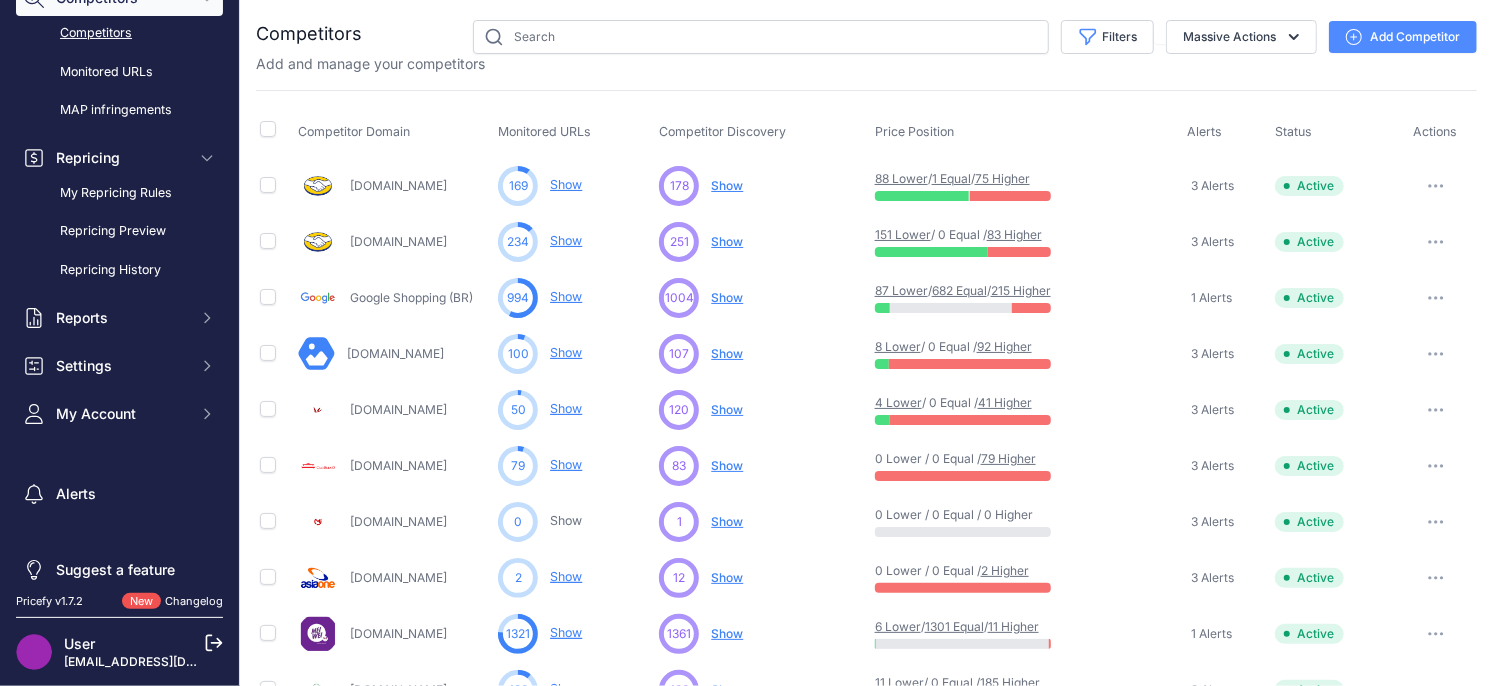 scroll, scrollTop: 207, scrollLeft: 0, axis: vertical 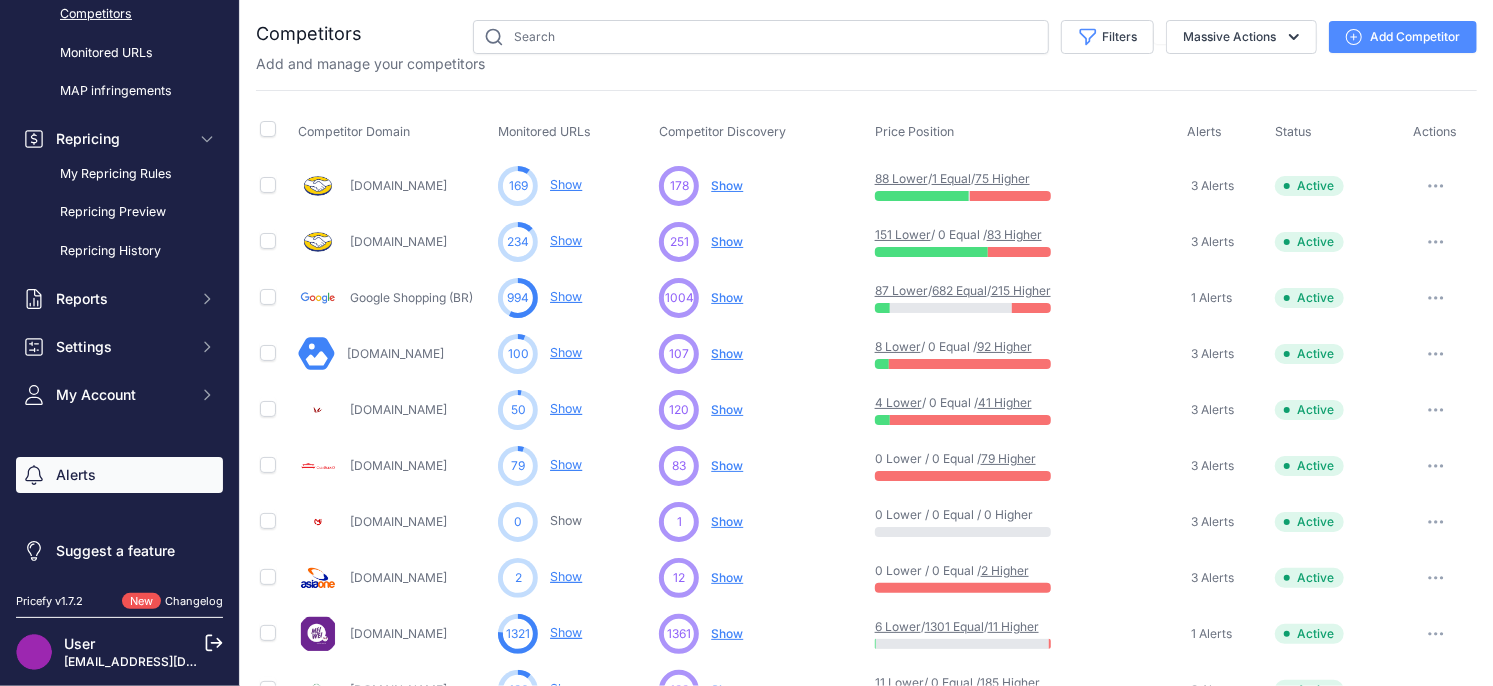 click on "Alerts" at bounding box center (119, 475) 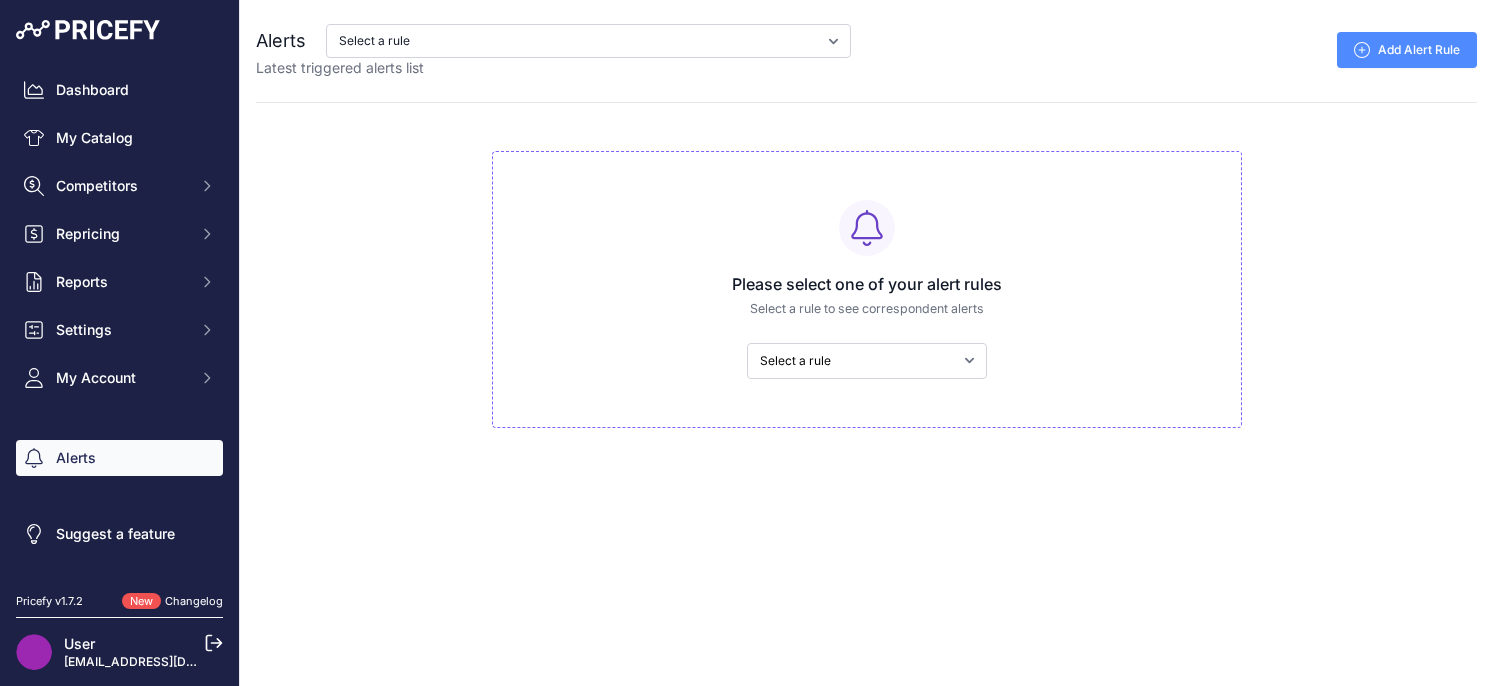 scroll, scrollTop: 0, scrollLeft: 0, axis: both 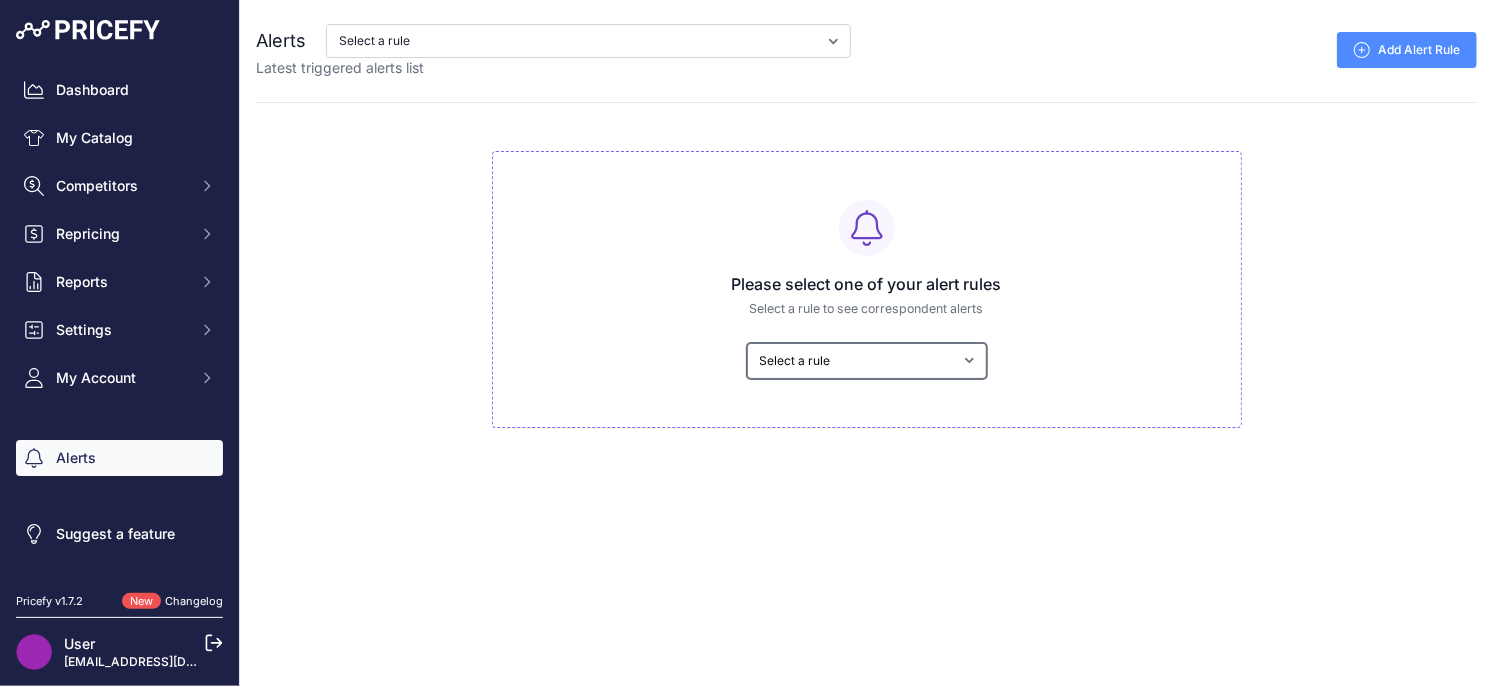 click on "Select a rule
Os produtos dos meu competidor mais barato tem preços menores do que os meus.
Os produtos dos meu competidor mais barato tem preços maiores do que os meus.
Produtos com mudança de estoque dos meus competidores" at bounding box center [867, 361] 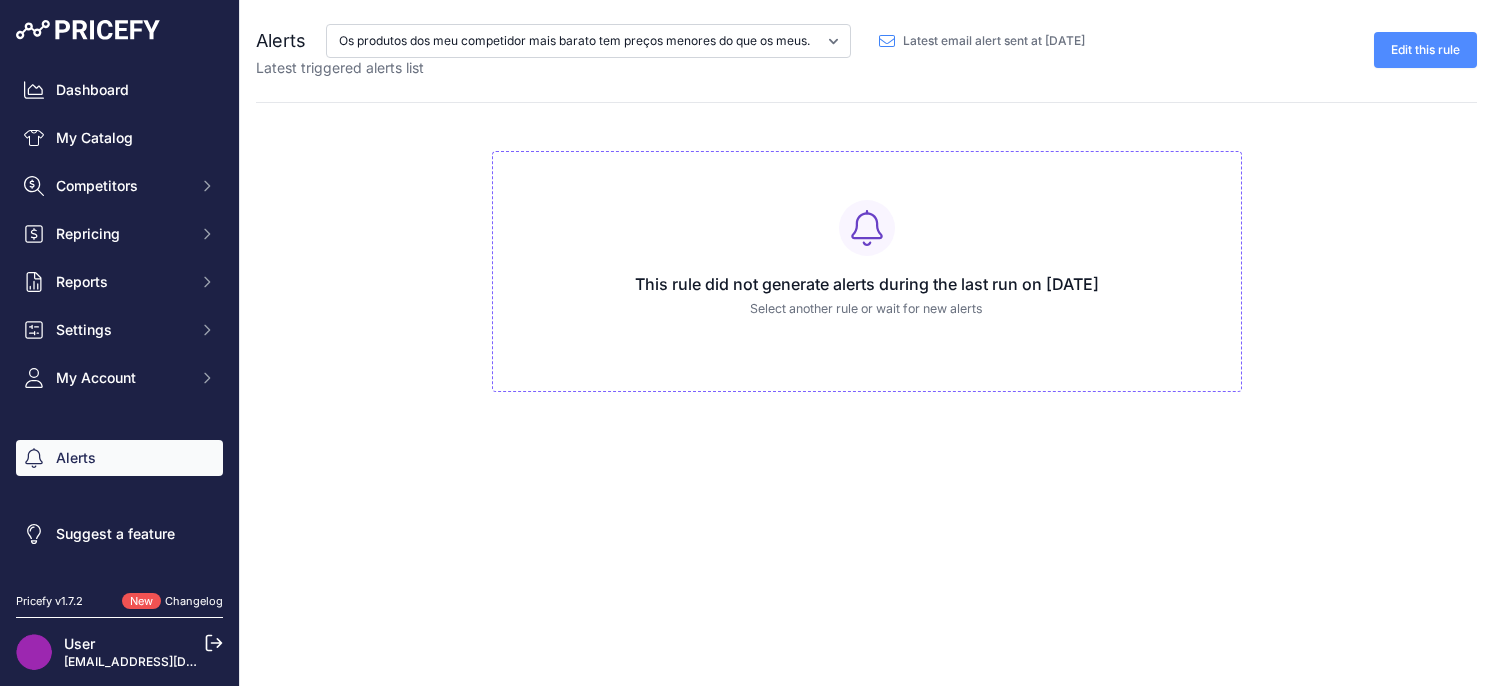 scroll, scrollTop: 0, scrollLeft: 0, axis: both 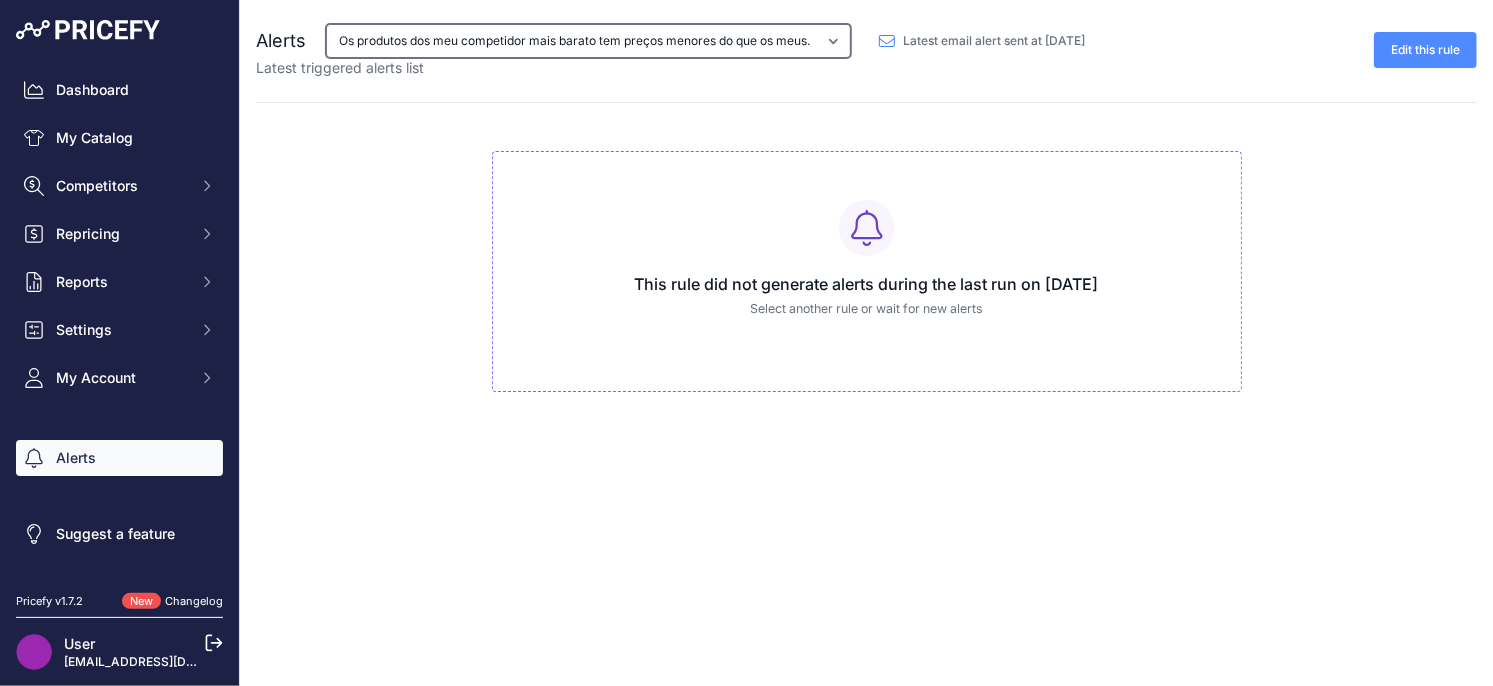 click on "Os produtos dos meu competidor mais barato tem preços menores do que os meus.
Os produtos dos meu competidor mais barato tem preços maiores do que os meus.
Produtos com mudança de estoque dos meus competidores" at bounding box center (588, 41) 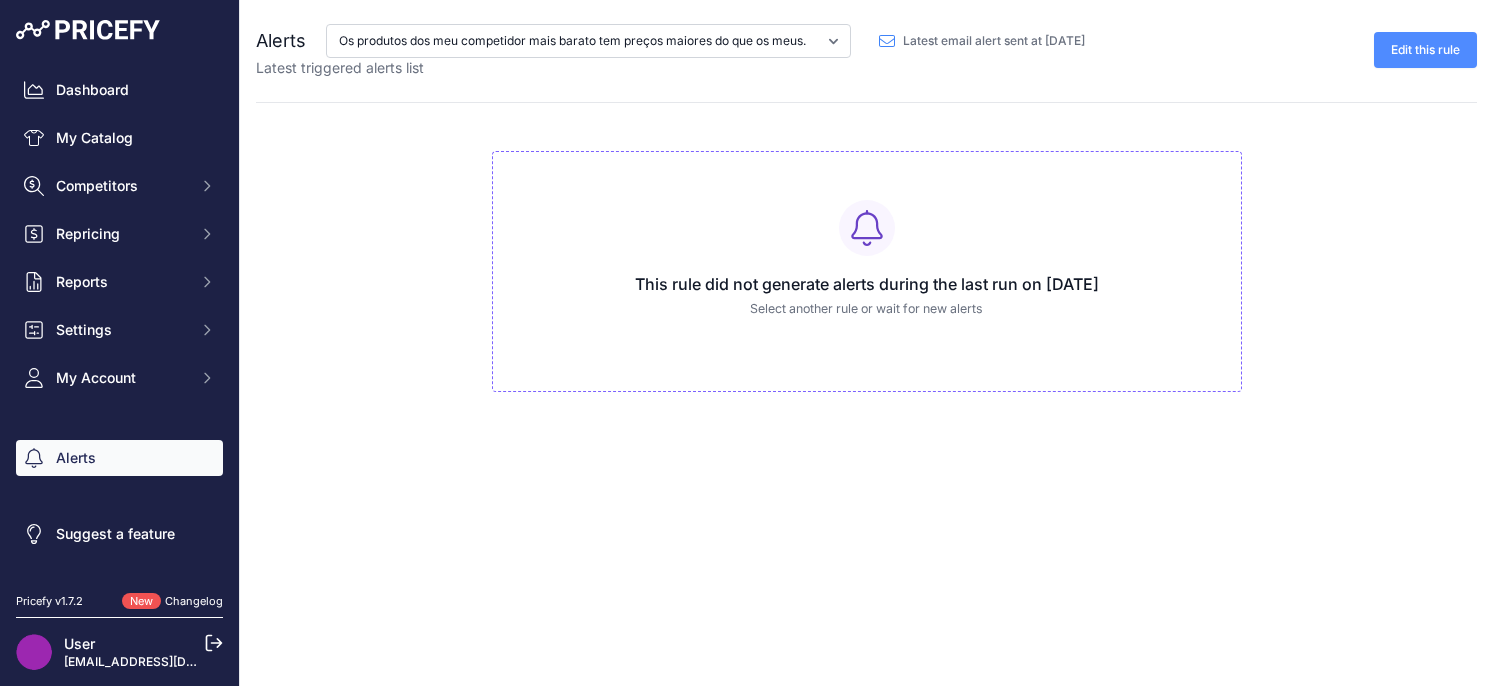 scroll, scrollTop: 0, scrollLeft: 0, axis: both 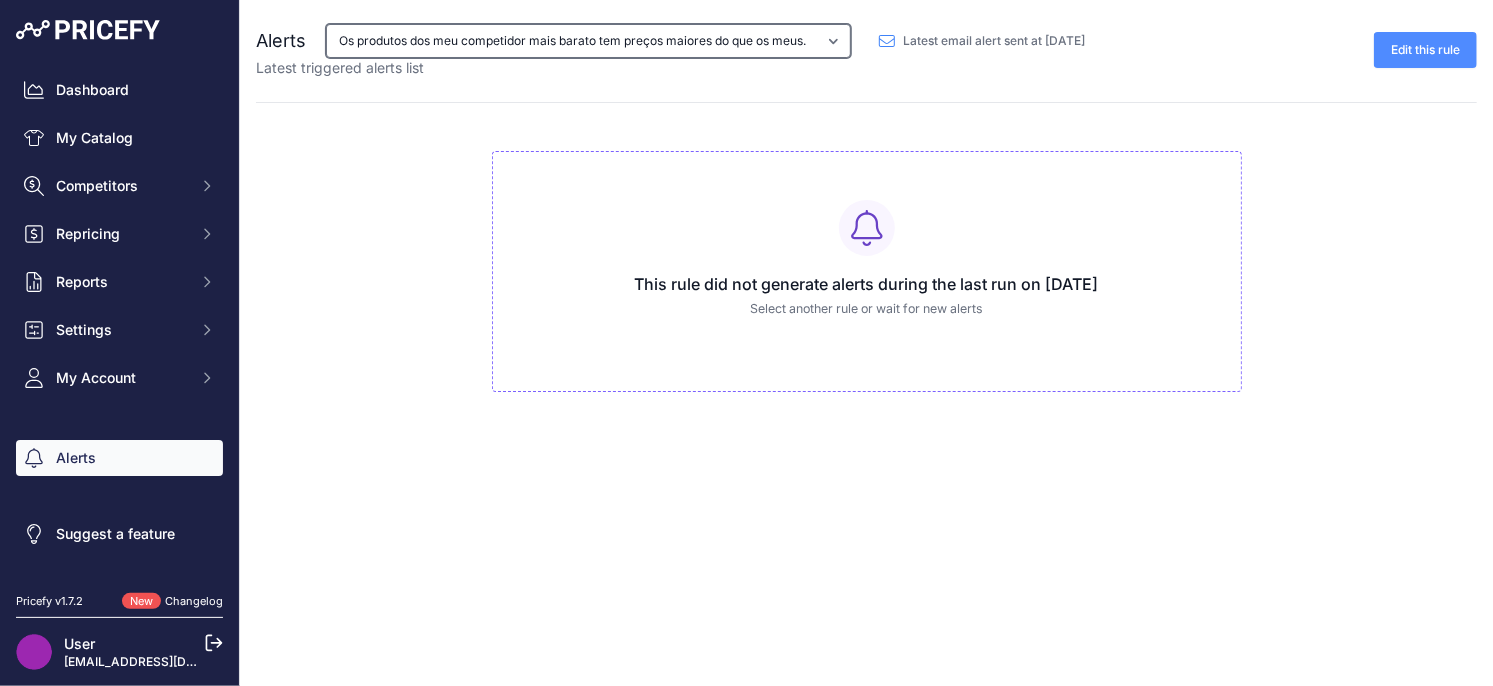 click on "Os produtos dos meu competidor mais barato tem preços menores do que os meus.
Os produtos dos meu competidor mais barato tem preços maiores do que os meus.
Produtos com mudança de estoque dos meus competidores" at bounding box center [588, 41] 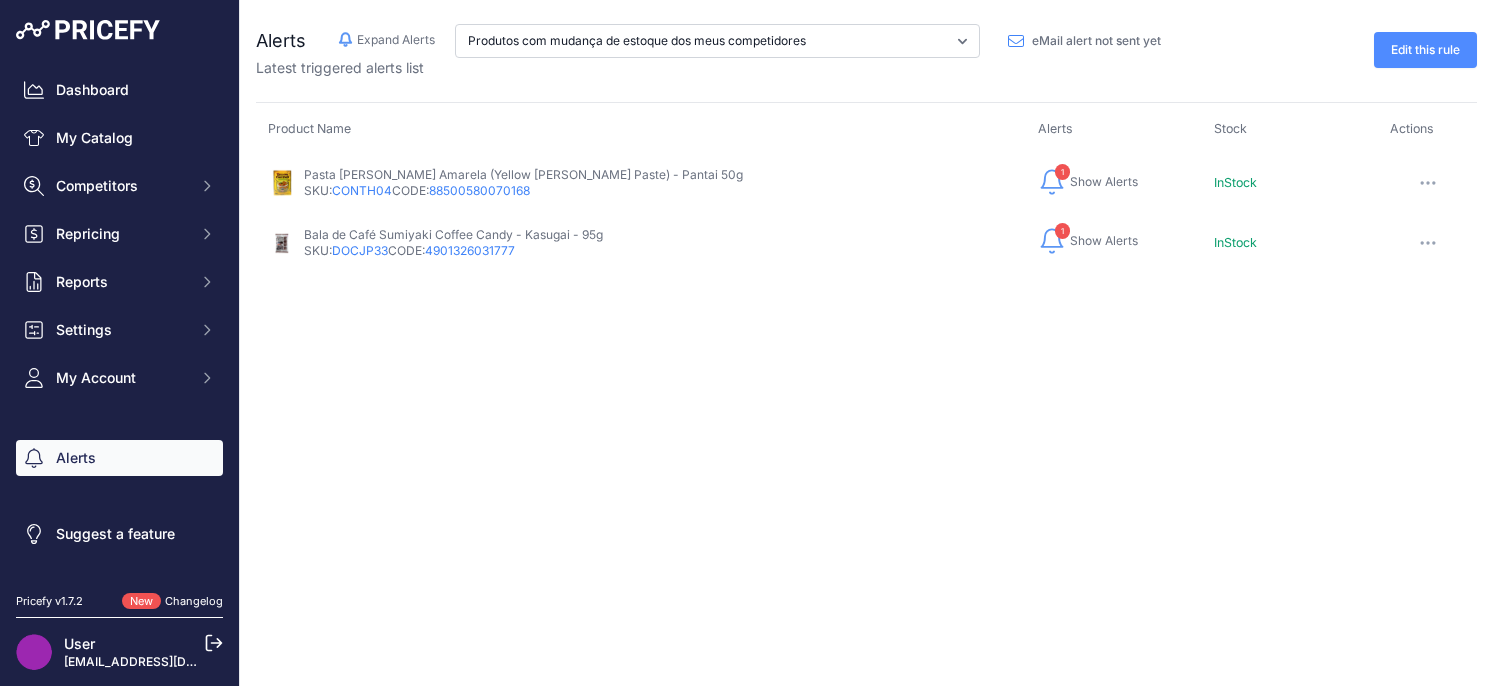 scroll, scrollTop: 0, scrollLeft: 0, axis: both 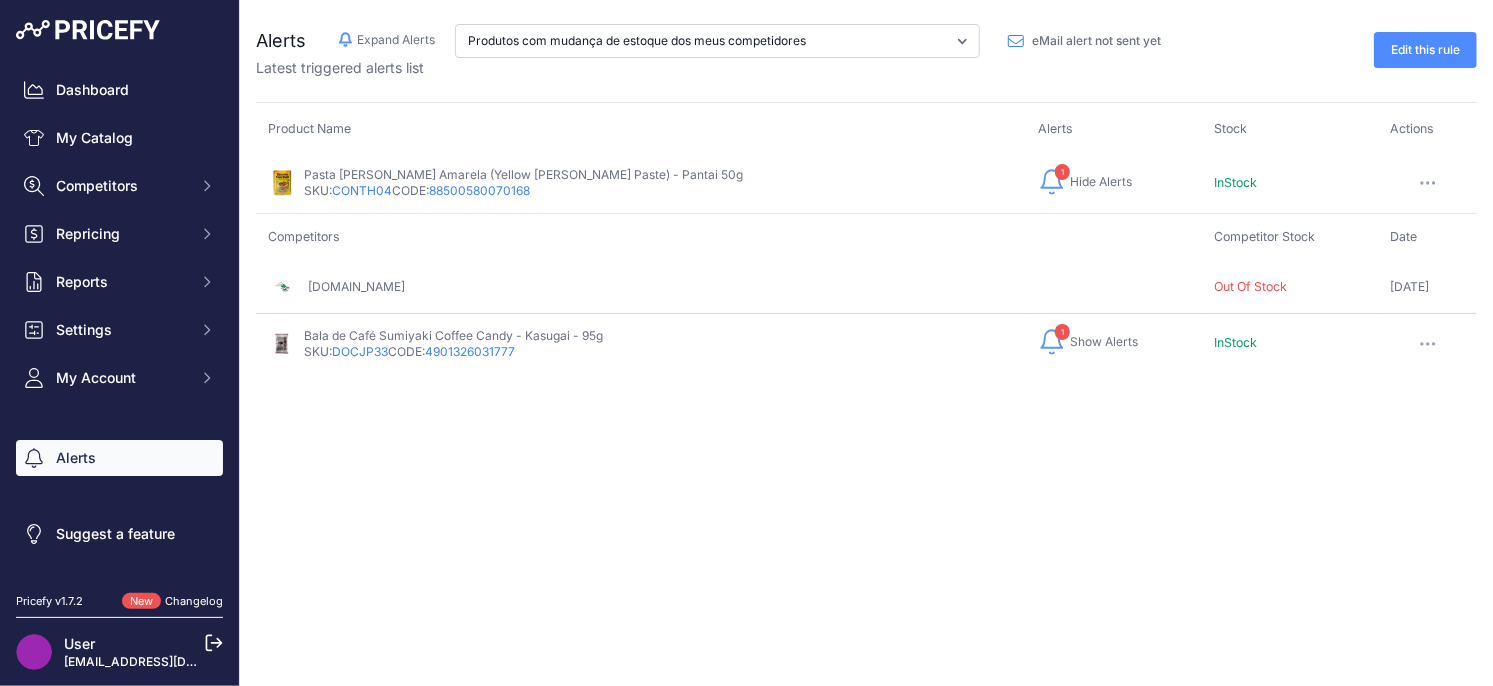 click at bounding box center [1428, 183] 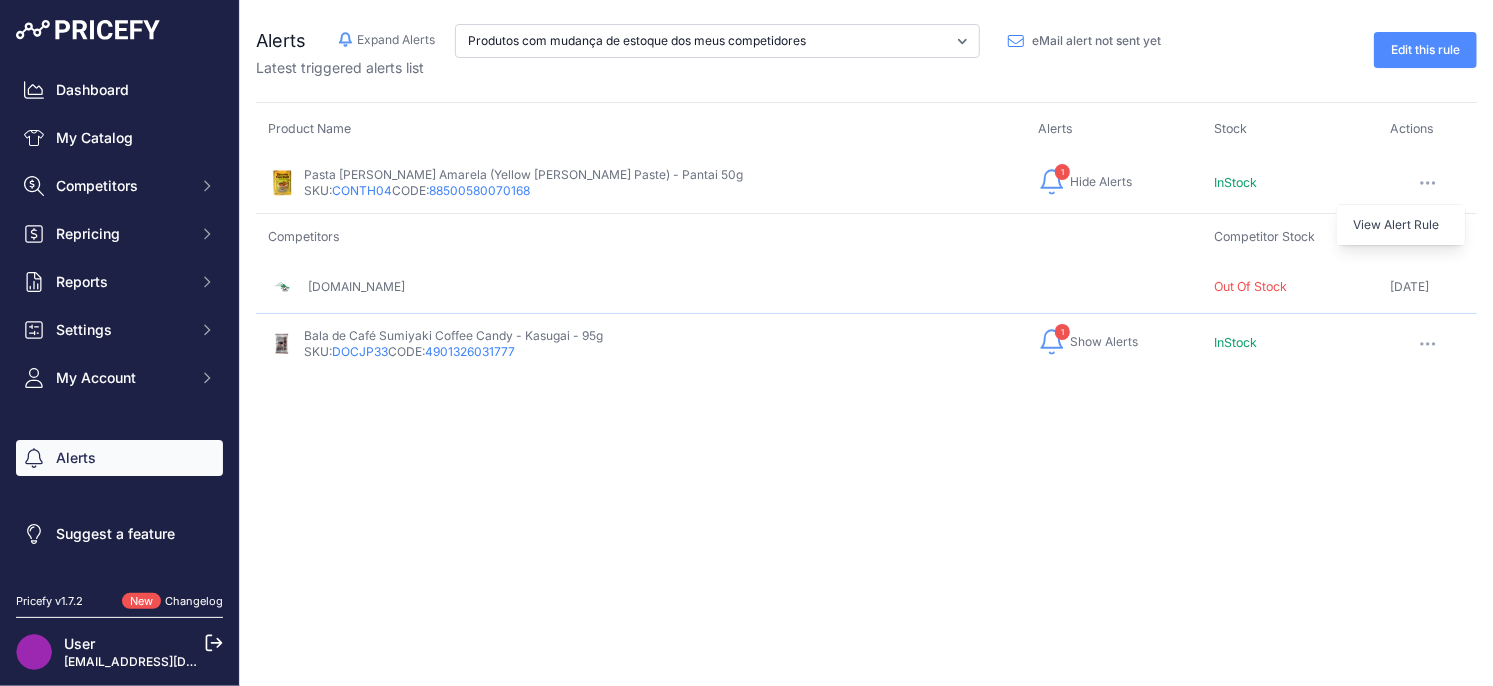 click at bounding box center [1428, 183] 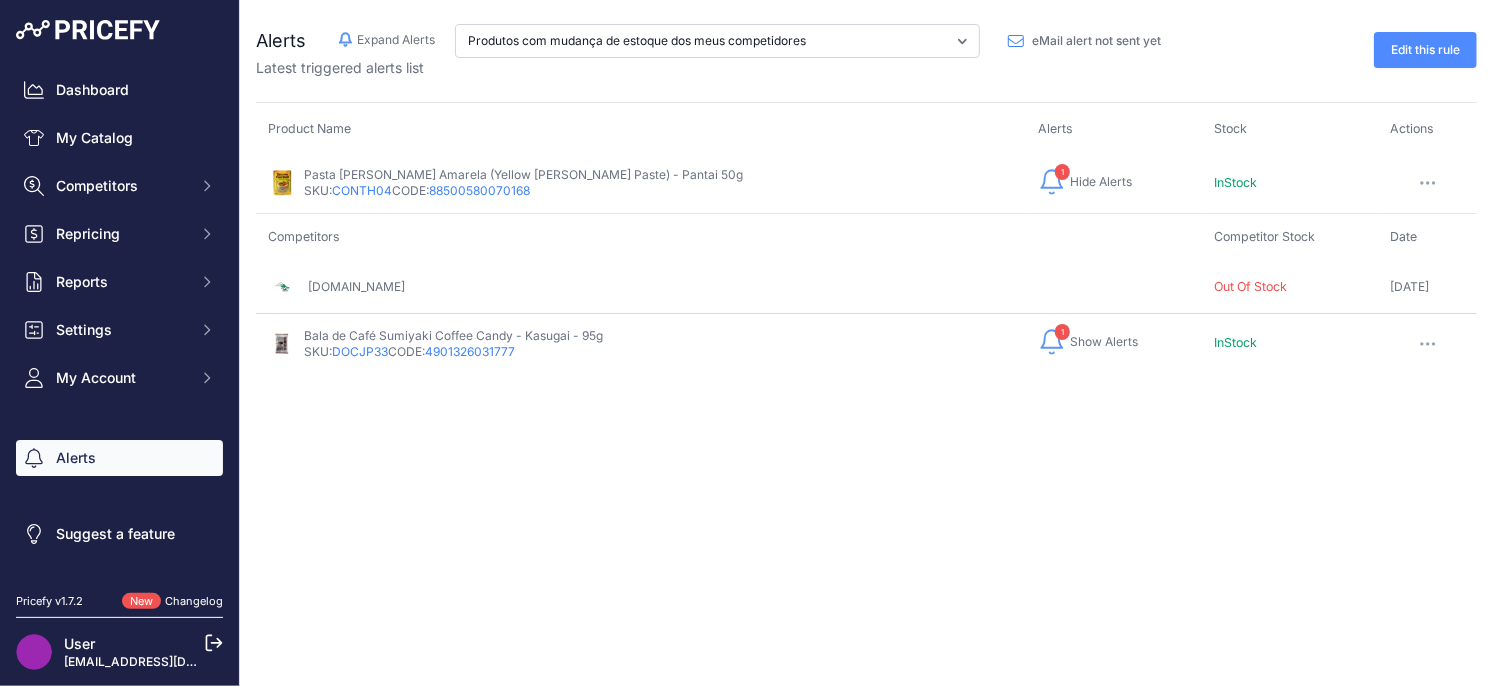 drag, startPoint x: 1174, startPoint y: 275, endPoint x: 1100, endPoint y: 321, distance: 87.13208 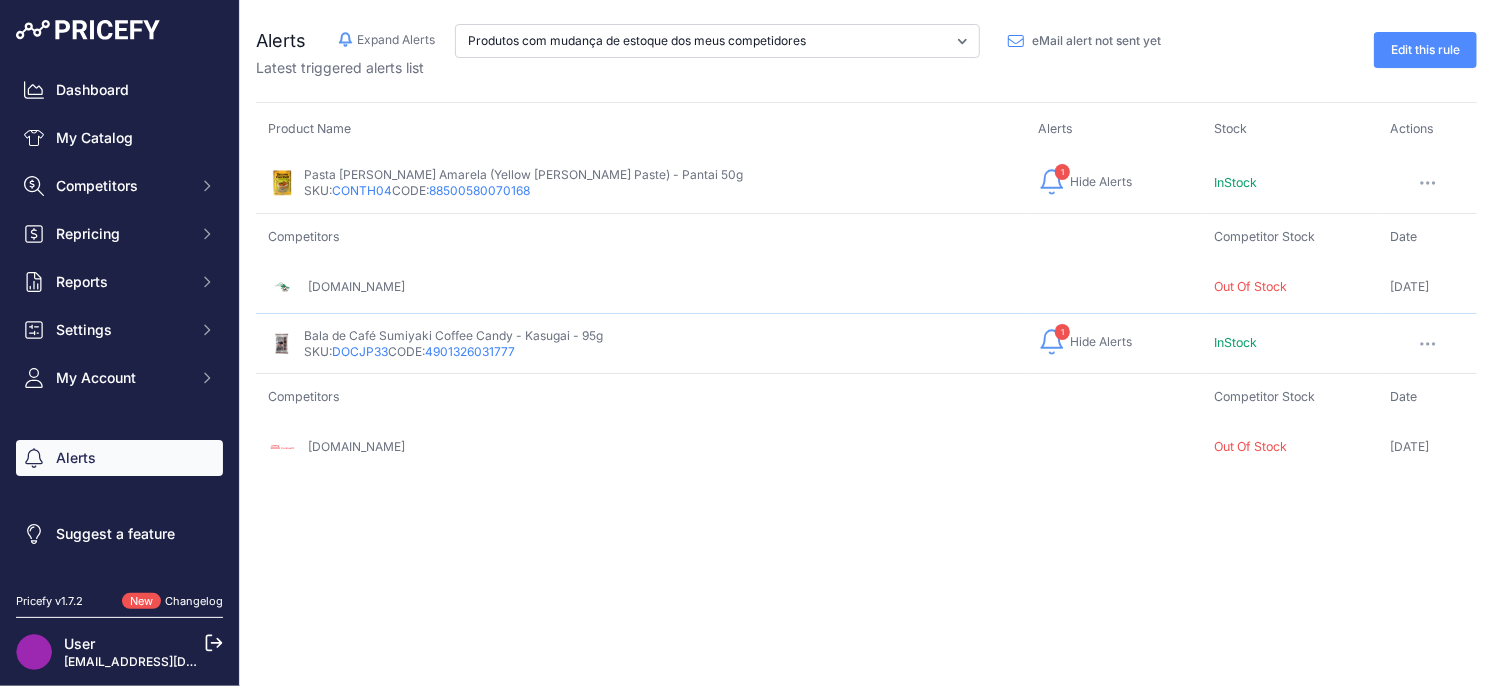click on "Hide Alerts" at bounding box center [1101, 182] 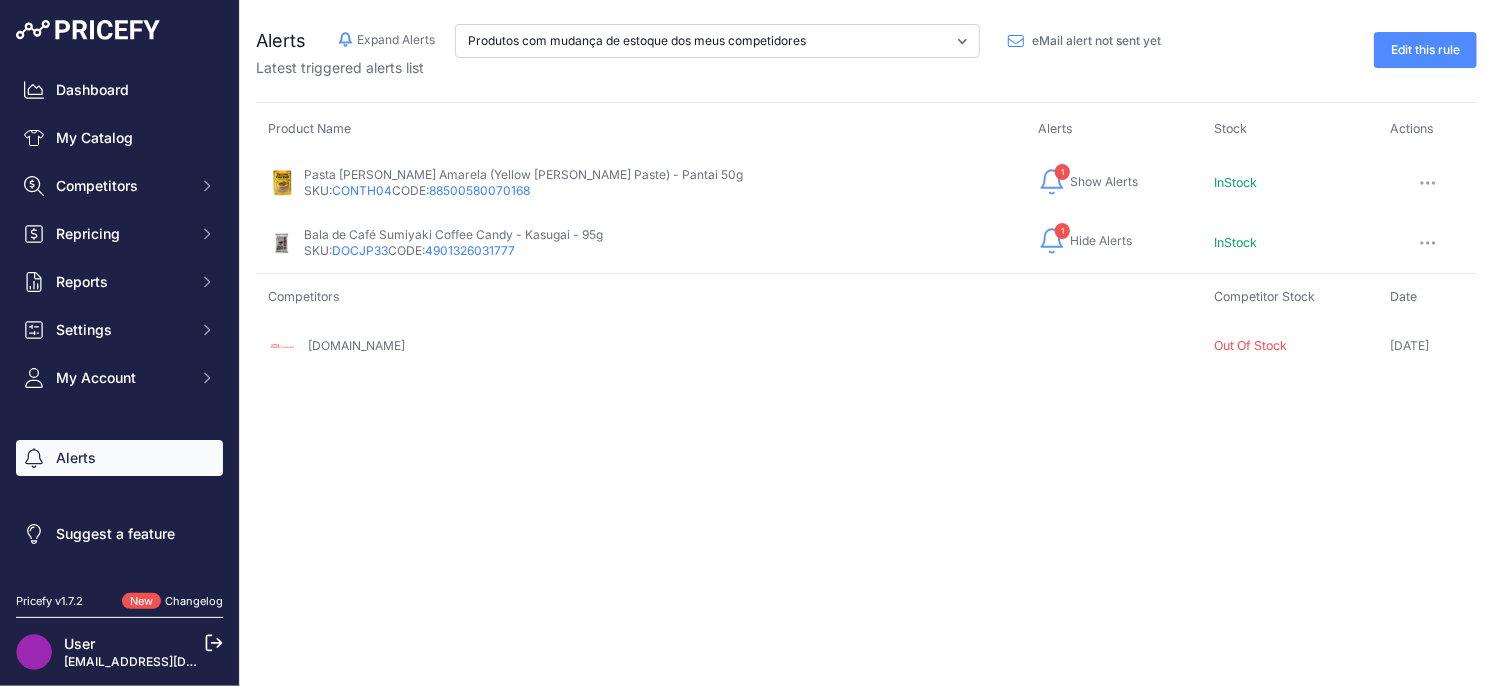 click on "Show Alerts" at bounding box center (1104, 182) 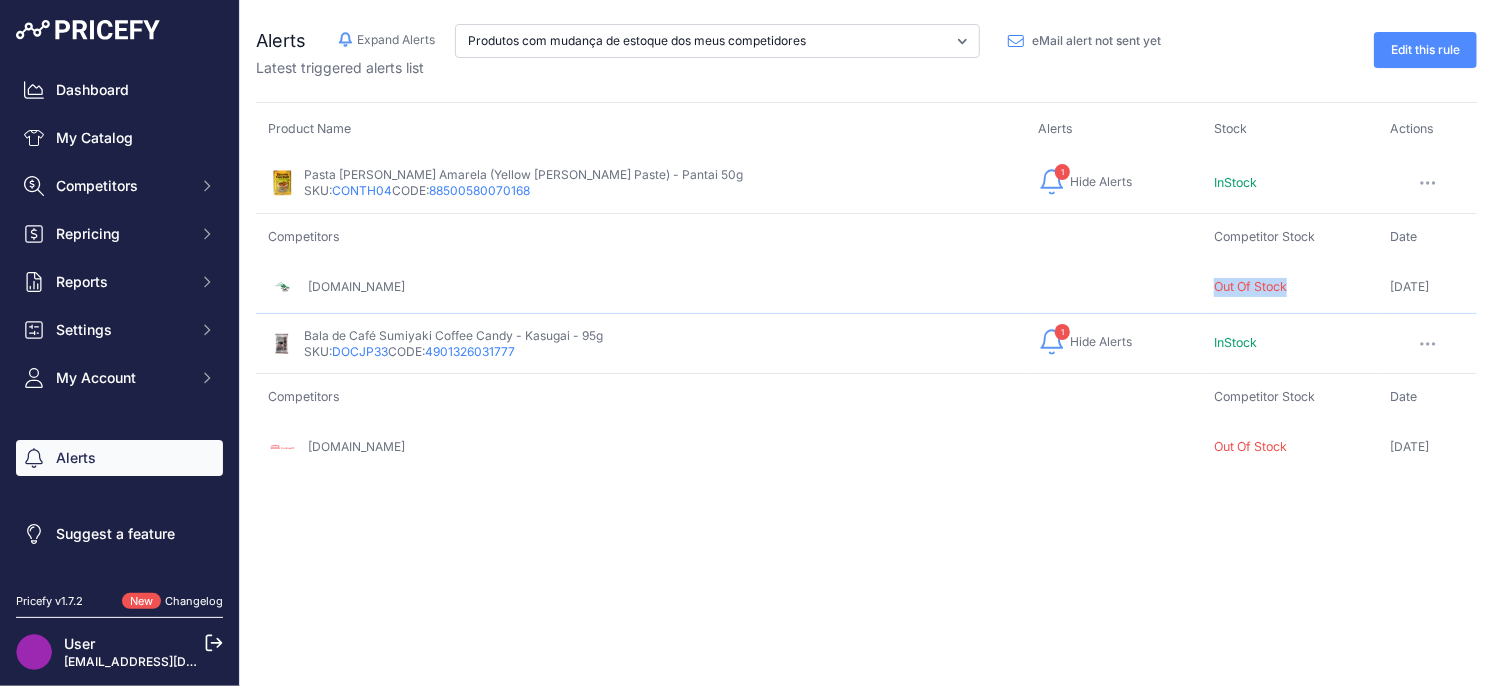 drag, startPoint x: 1160, startPoint y: 288, endPoint x: 1267, endPoint y: 308, distance: 108.85311 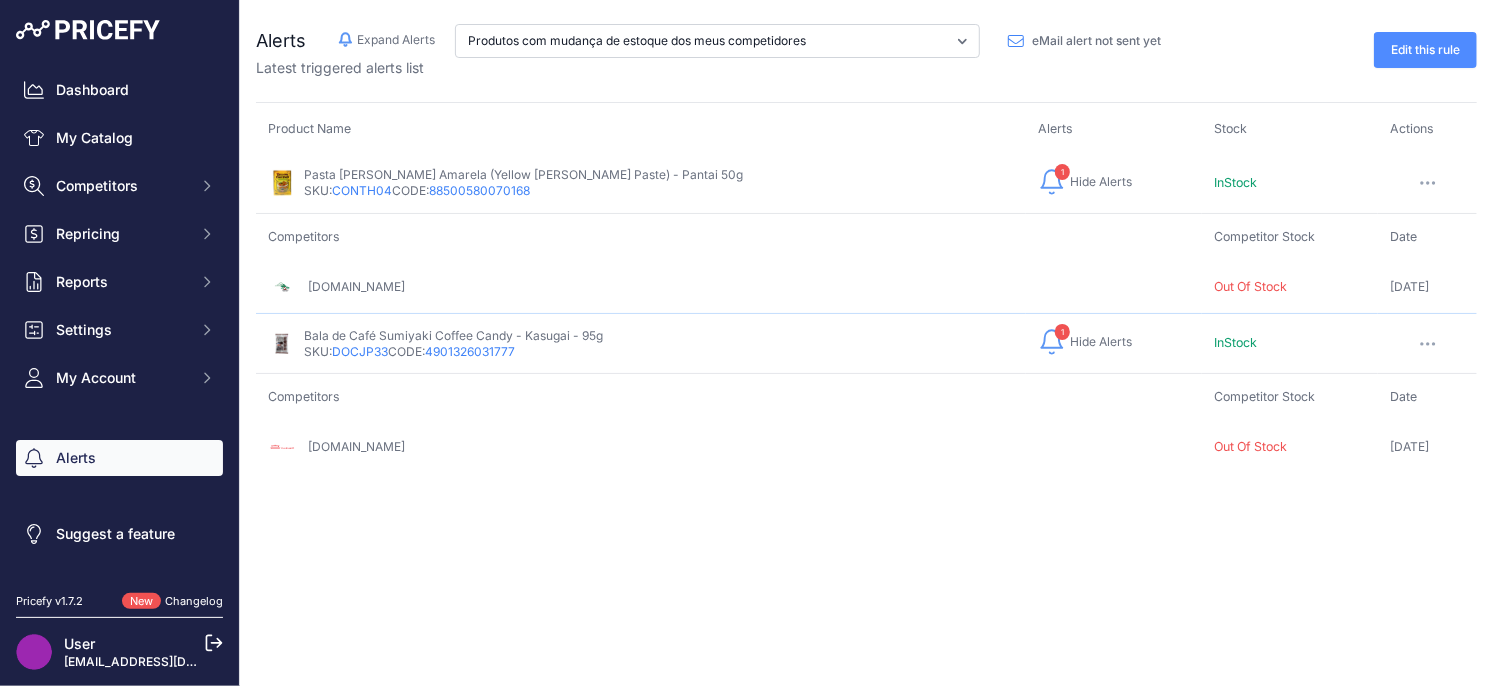 drag, startPoint x: 1134, startPoint y: 454, endPoint x: 1145, endPoint y: 456, distance: 11.18034 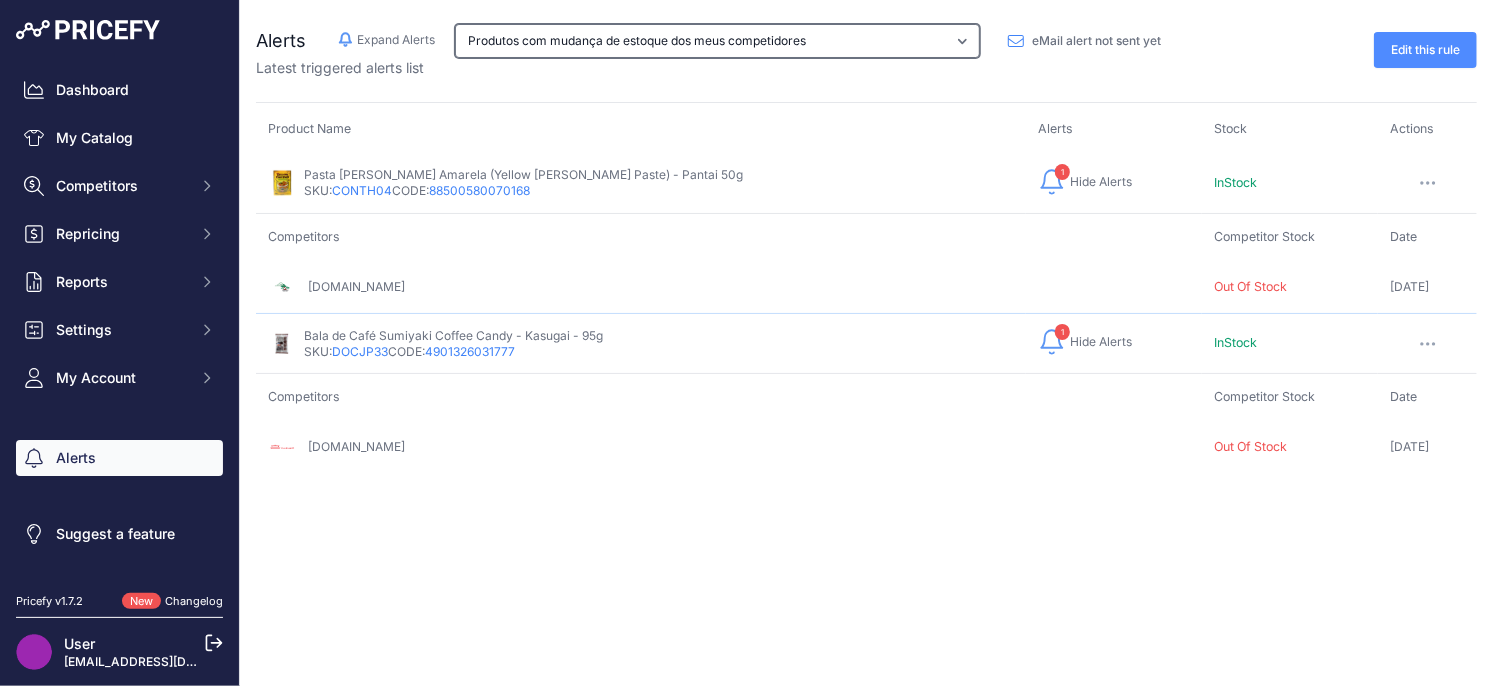 click on "Os produtos dos meu competidor mais barato tem preços menores do que os meus.
Os produtos dos meu competidor mais barato tem preços maiores do que os meus.
Produtos com mudança de estoque dos meus competidores" at bounding box center (717, 41) 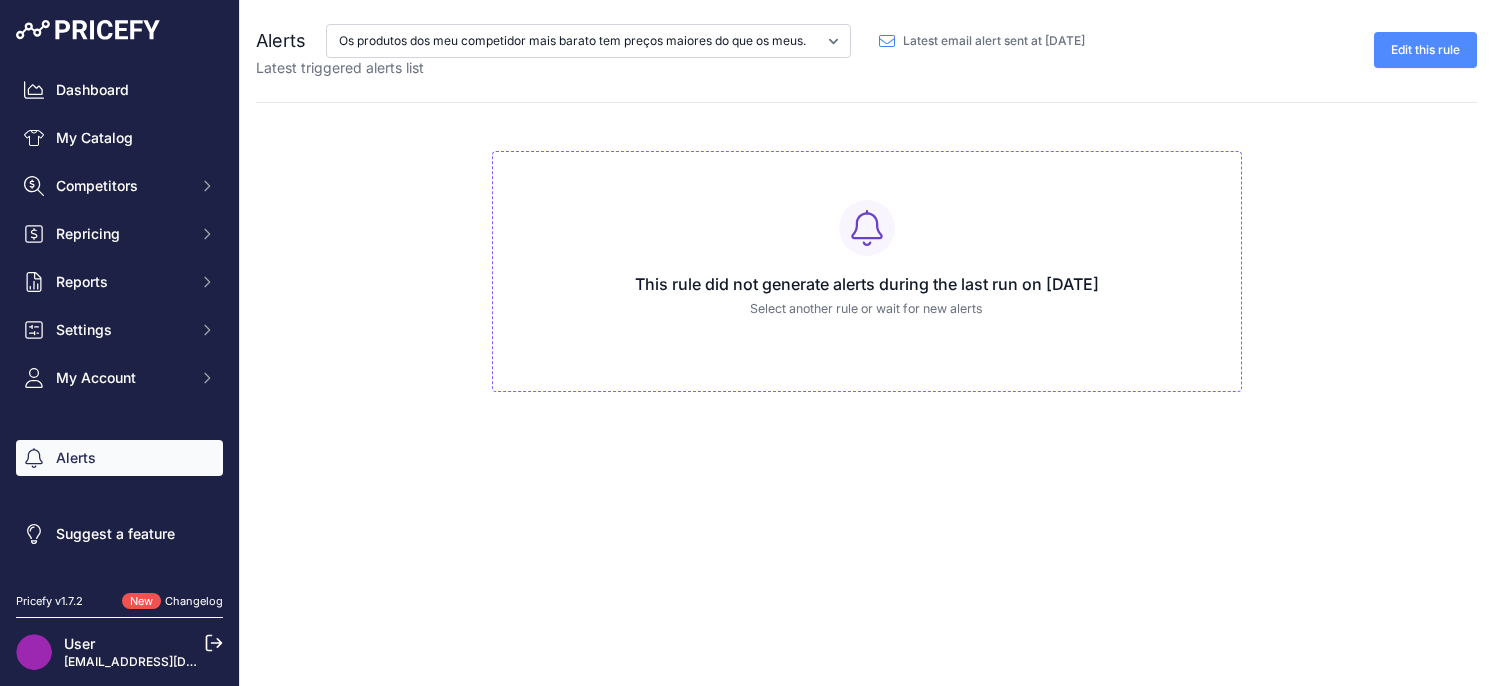 scroll, scrollTop: 0, scrollLeft: 0, axis: both 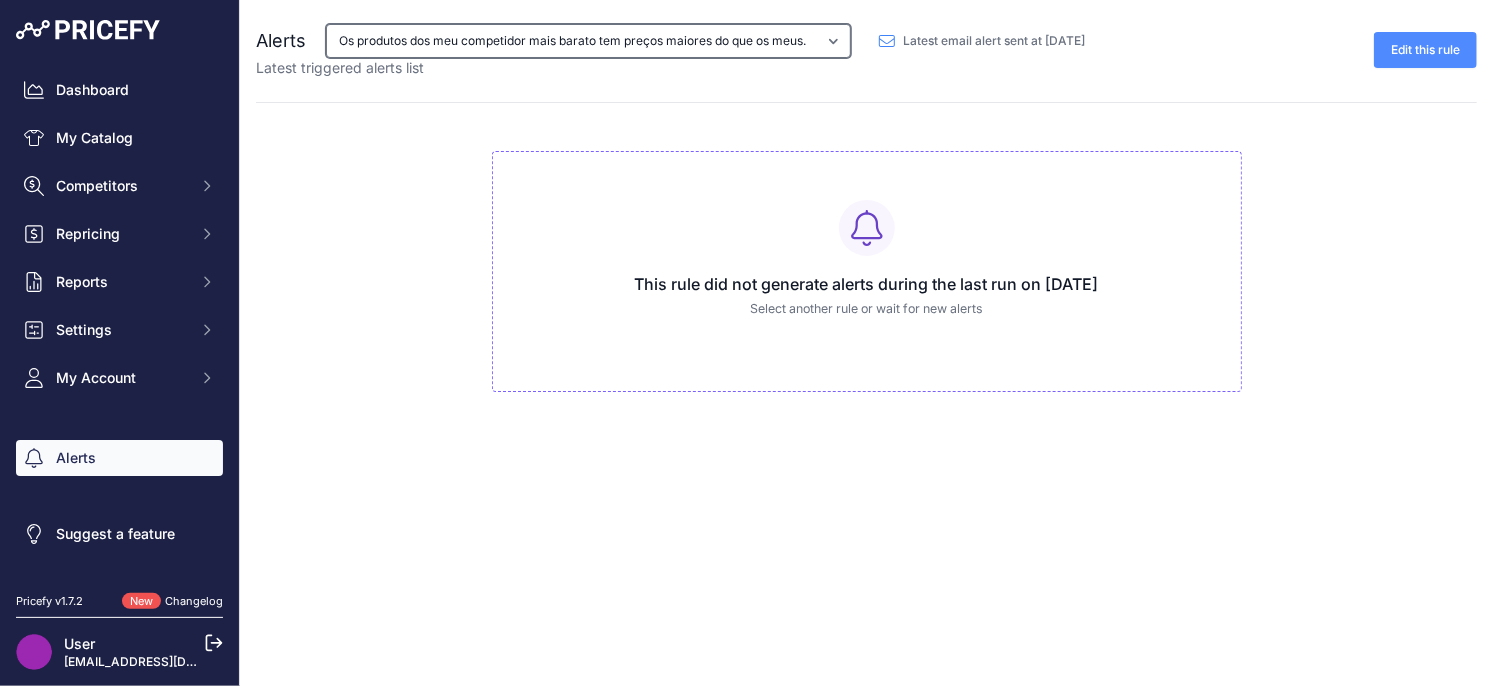 click on "Os produtos dos meu competidor mais barato tem preços menores do que os meus.
Os produtos dos meu competidor mais barato tem preços maiores do que os meus.
Produtos com mudança de estoque dos meus competidores" at bounding box center (588, 41) 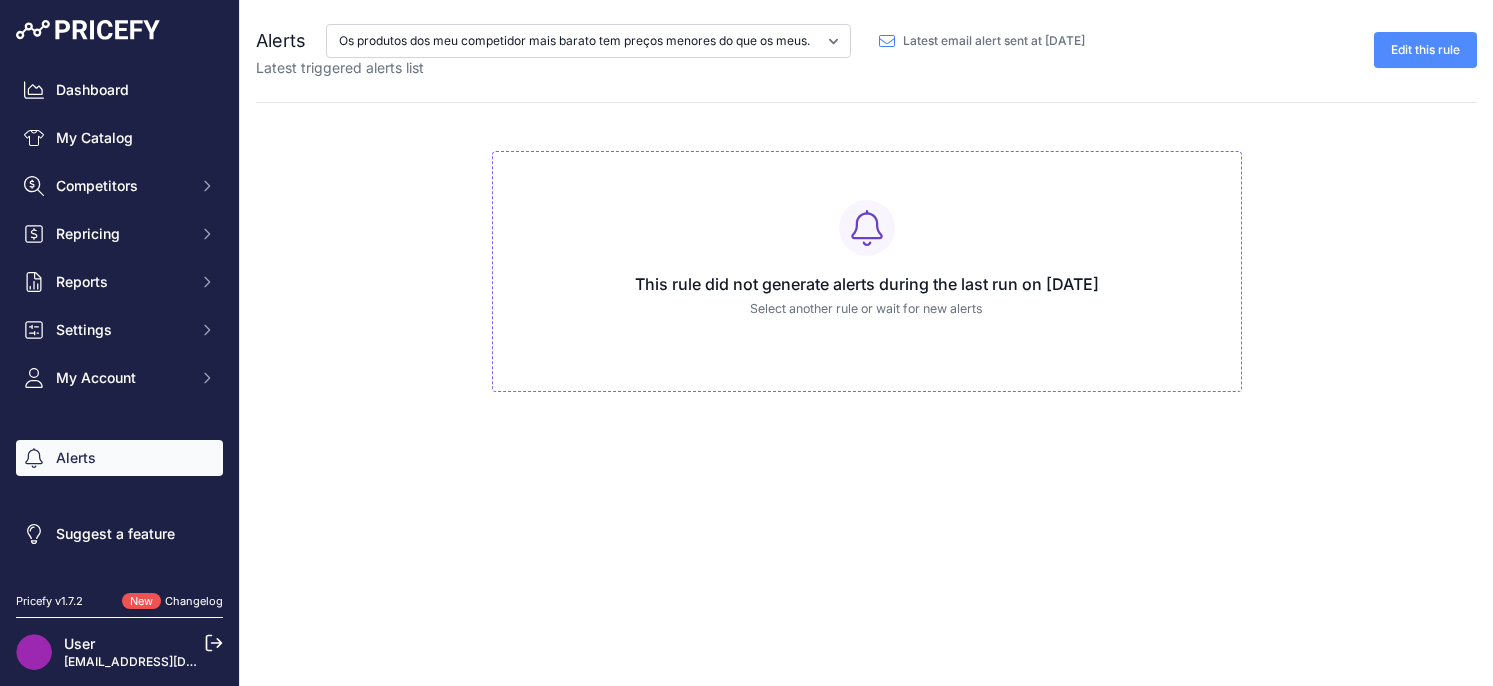 scroll, scrollTop: 0, scrollLeft: 0, axis: both 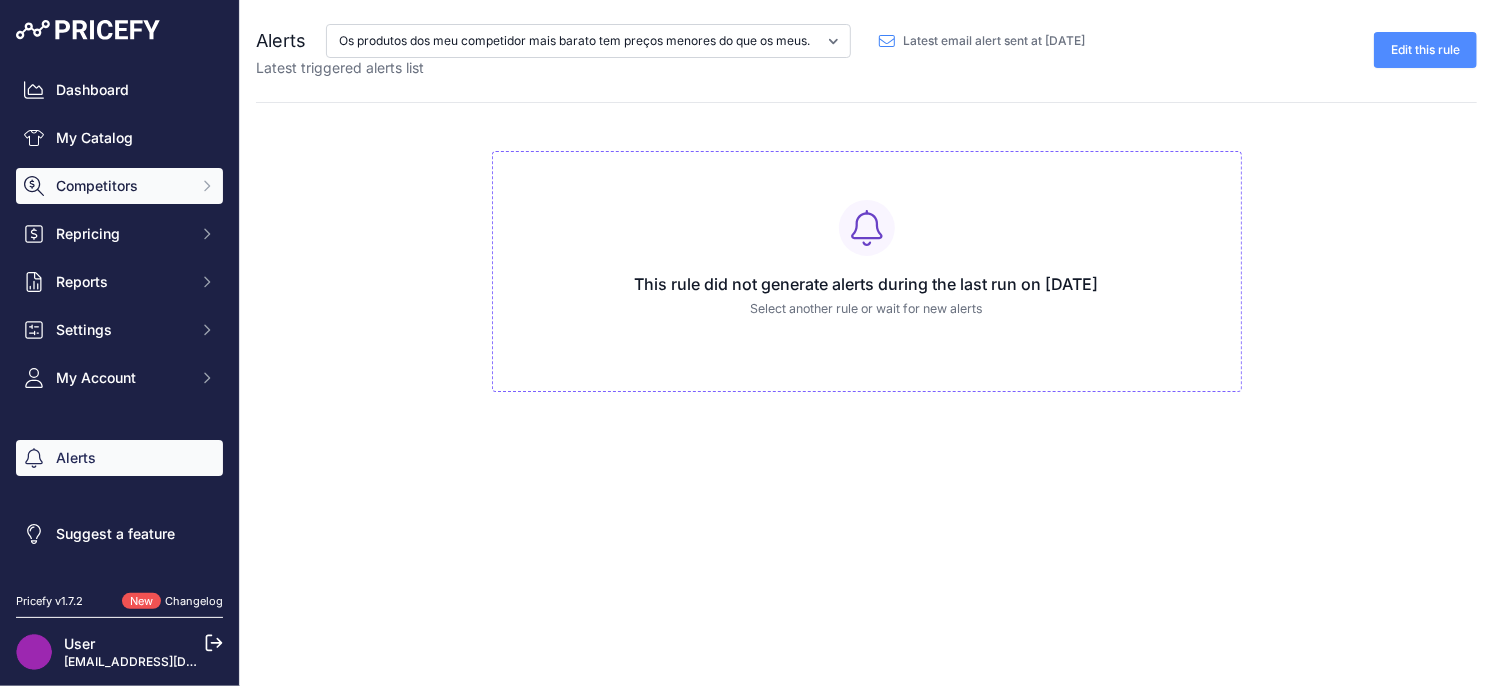 click on "Competitors" at bounding box center (119, 186) 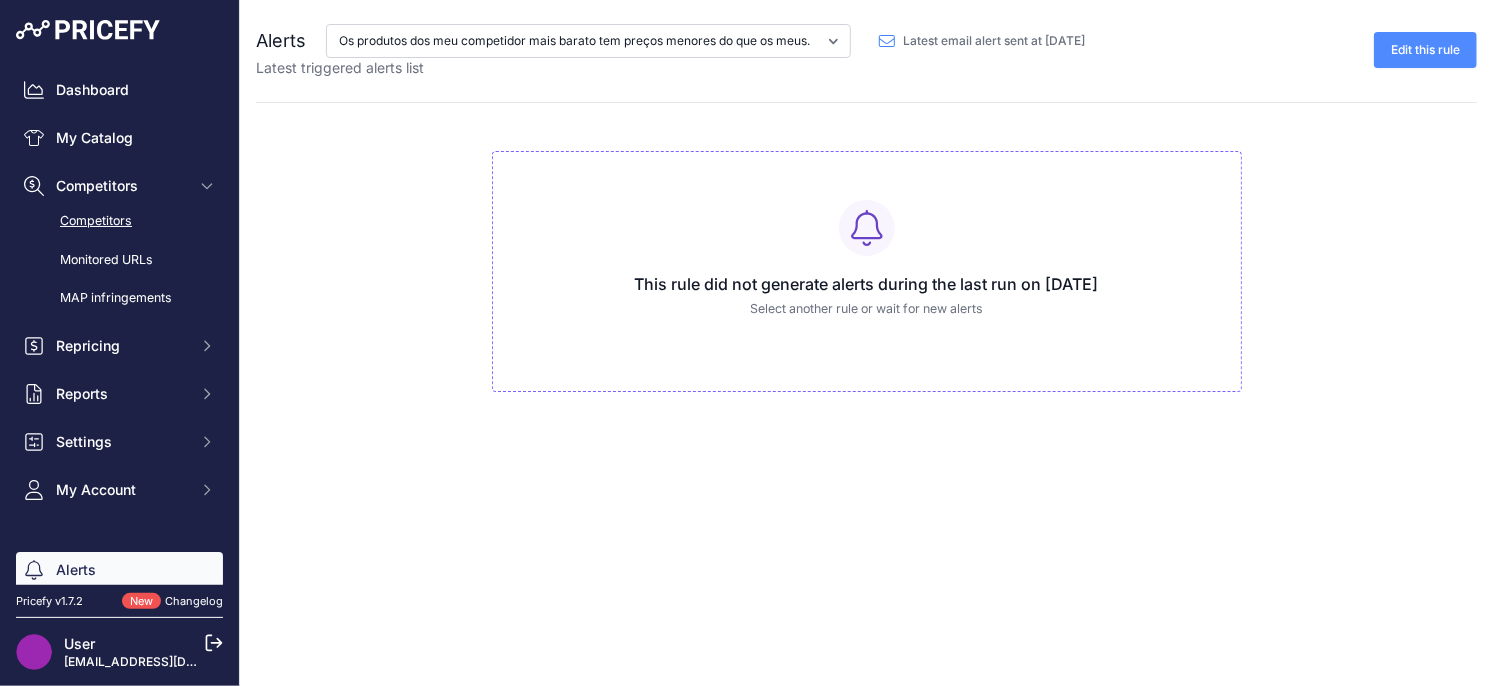 click on "Competitors" at bounding box center (119, 221) 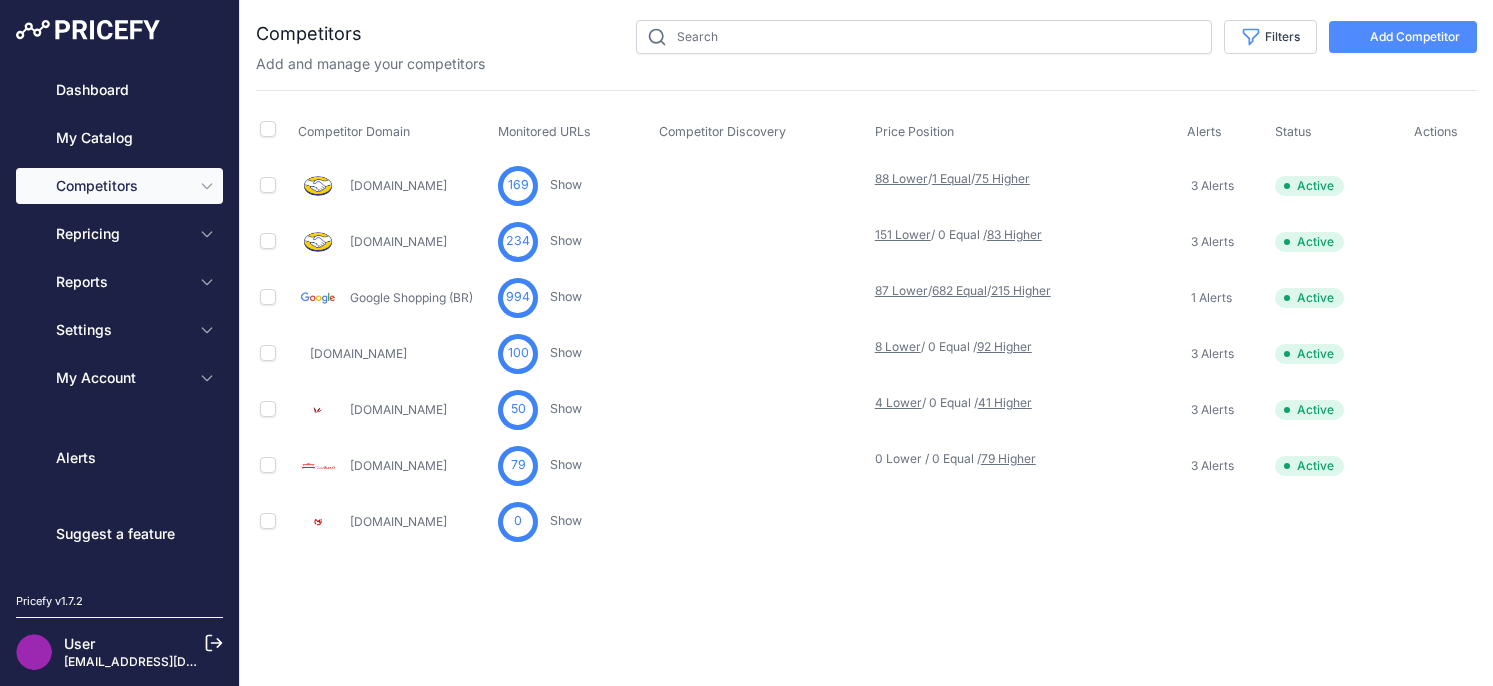 scroll, scrollTop: 0, scrollLeft: 0, axis: both 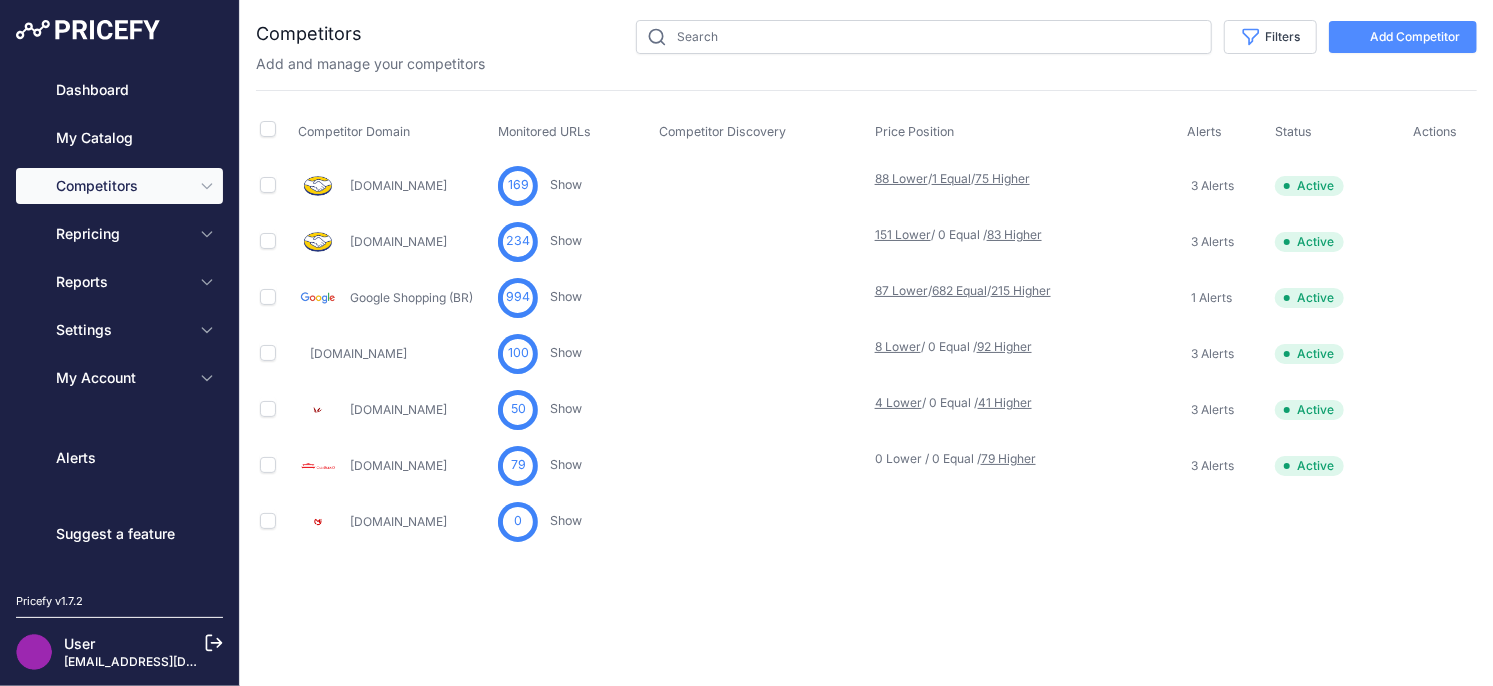 type 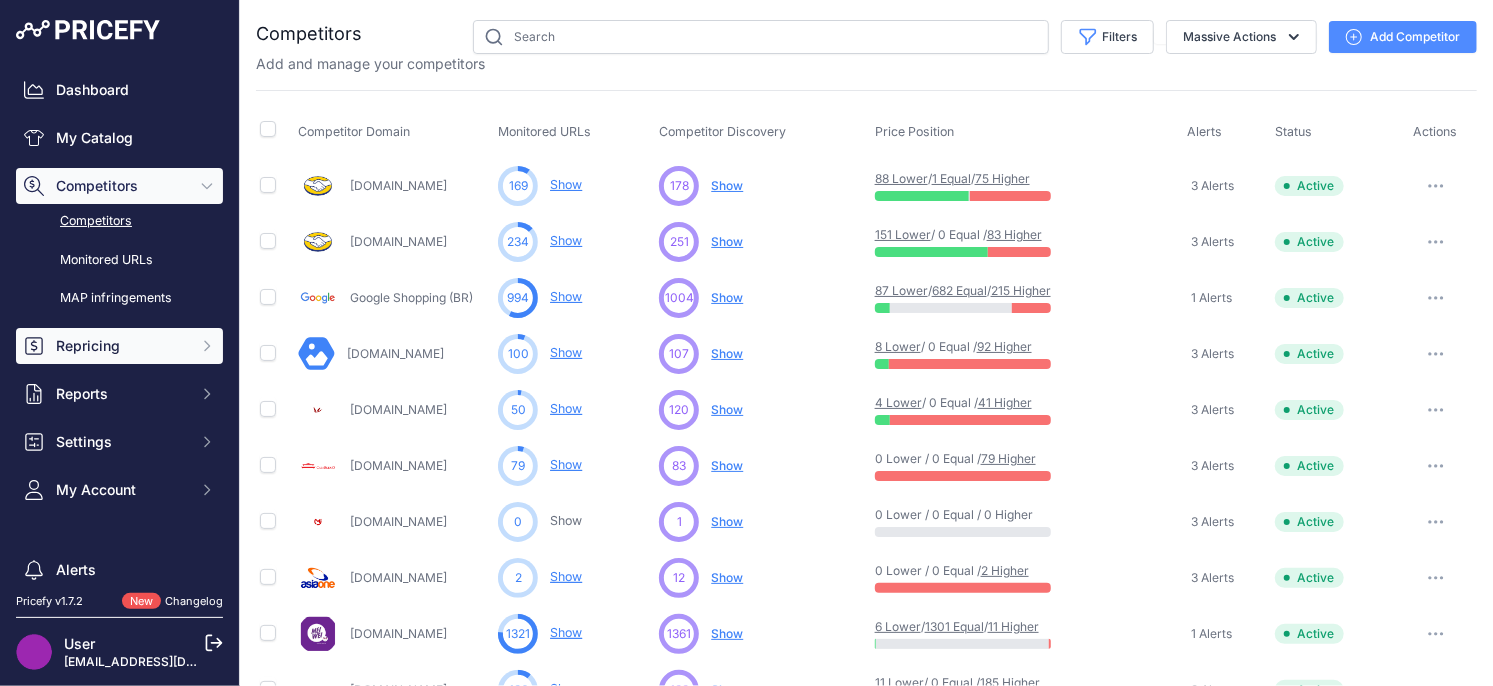 click on "Repricing" at bounding box center [121, 346] 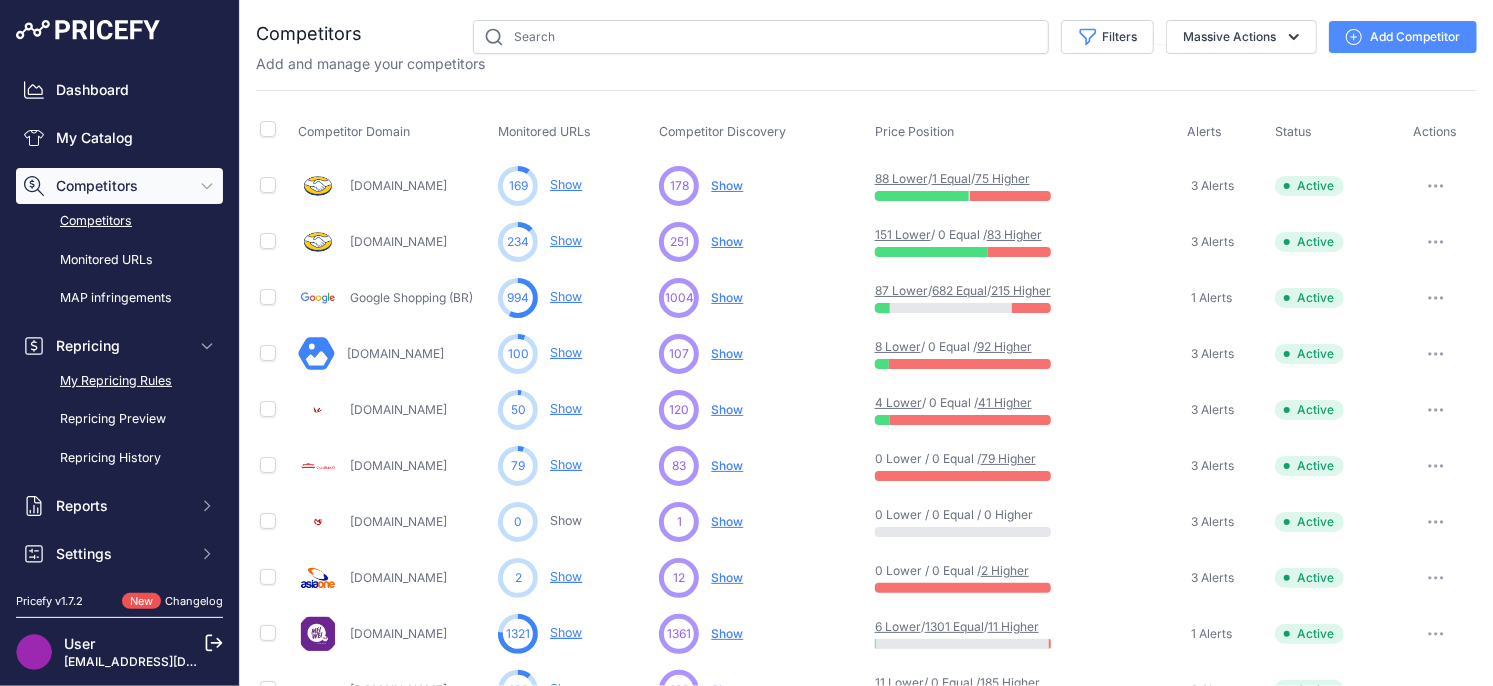 click on "My Repricing Rules" at bounding box center (119, 381) 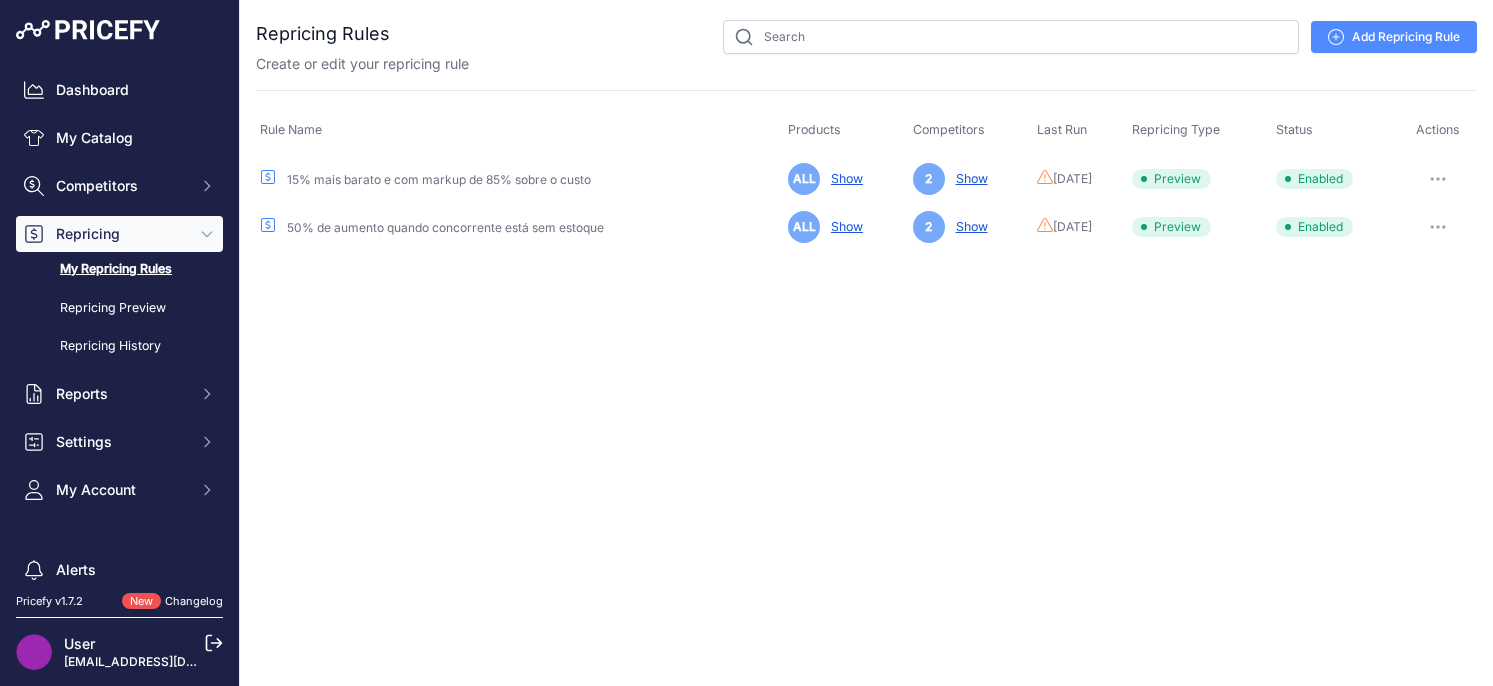 scroll, scrollTop: 0, scrollLeft: 0, axis: both 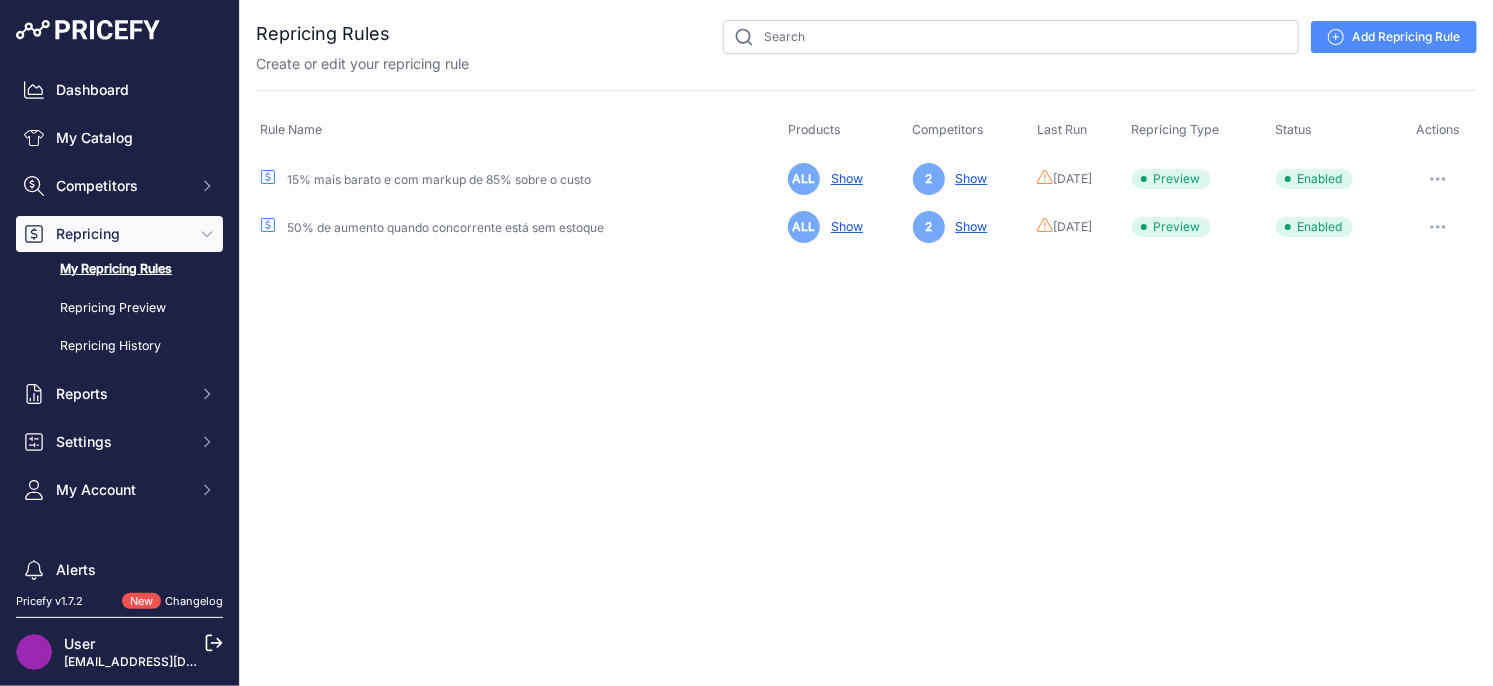 click on "Repricing" at bounding box center [121, 234] 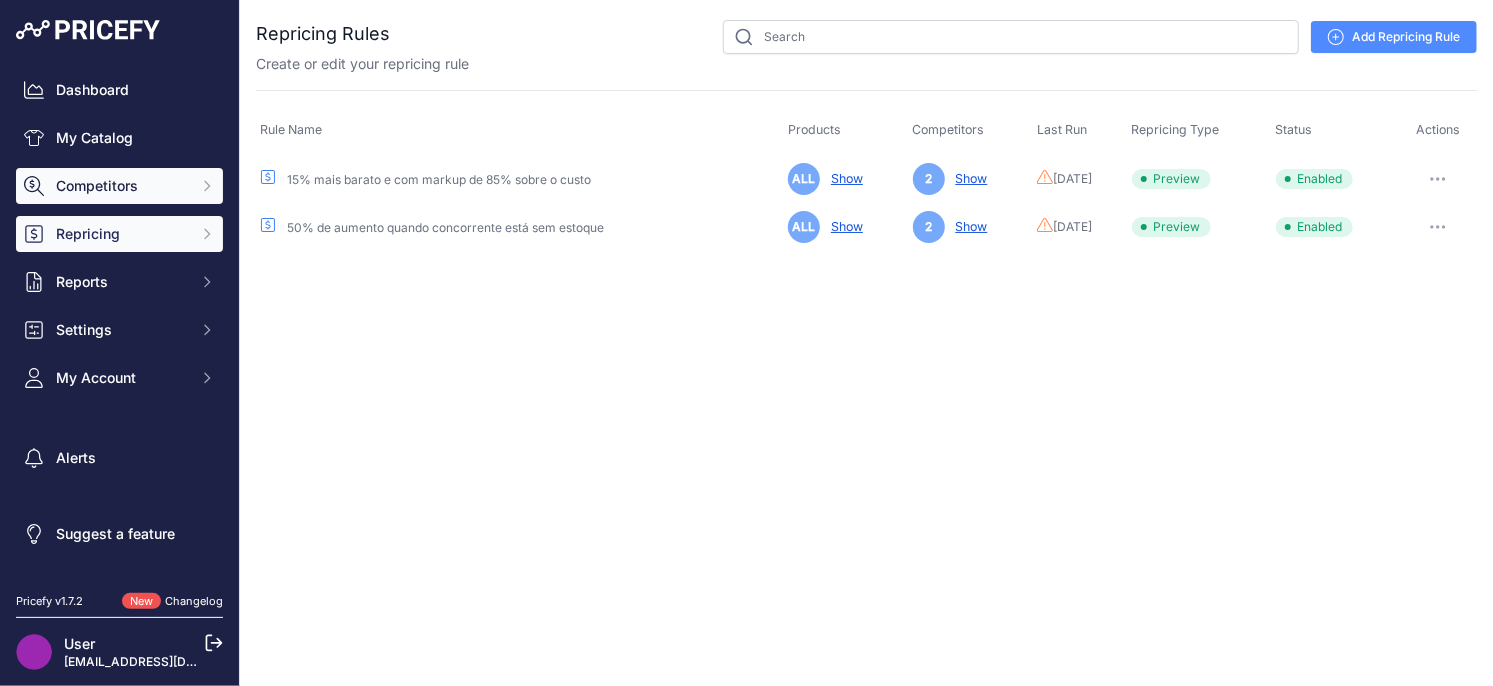 click on "Competitors" at bounding box center (121, 186) 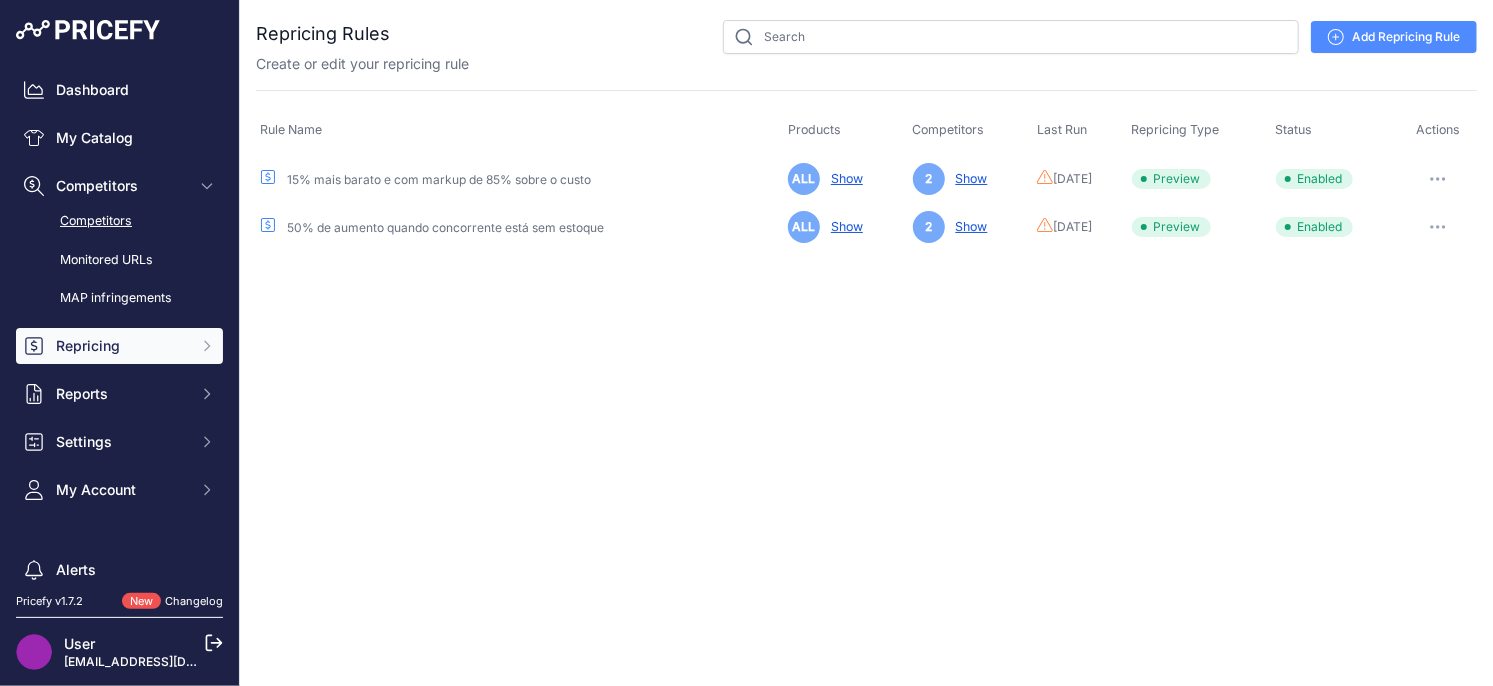 click on "Competitors" at bounding box center [119, 221] 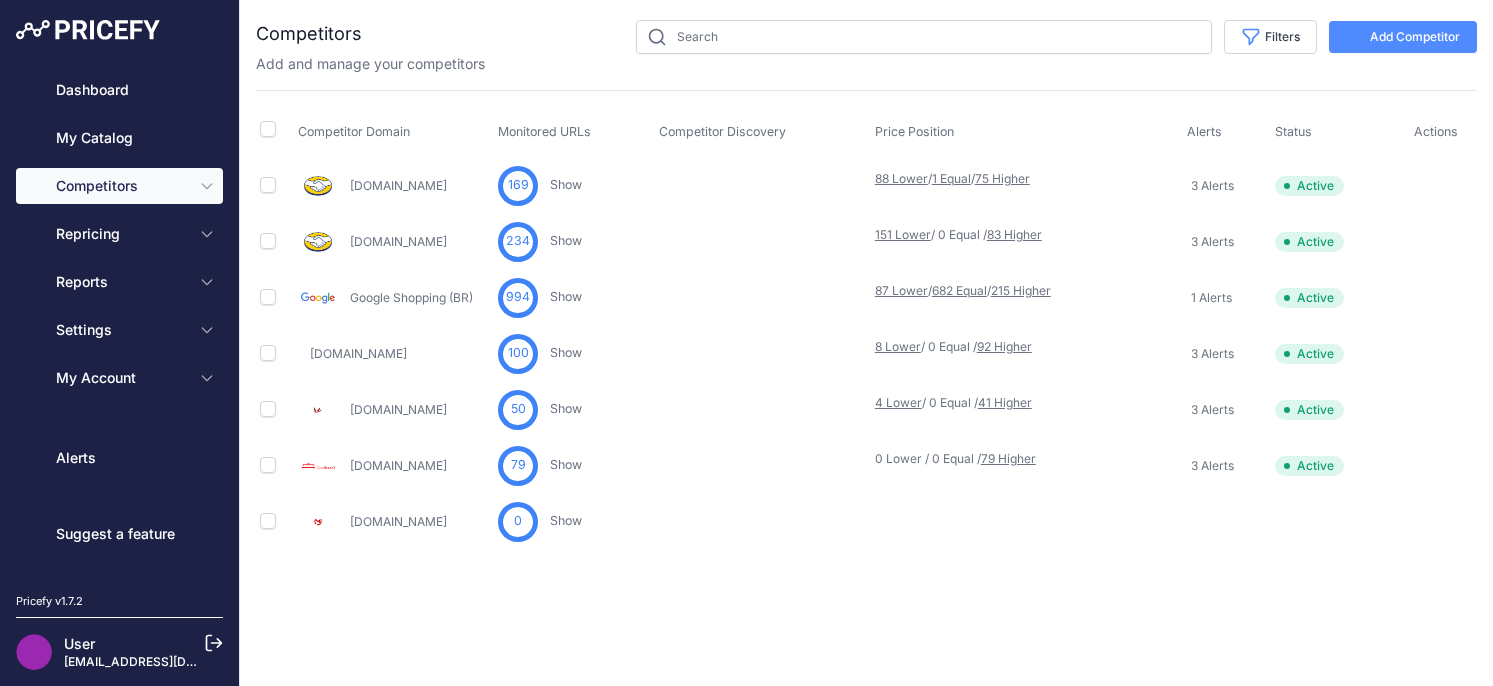scroll, scrollTop: 0, scrollLeft: 0, axis: both 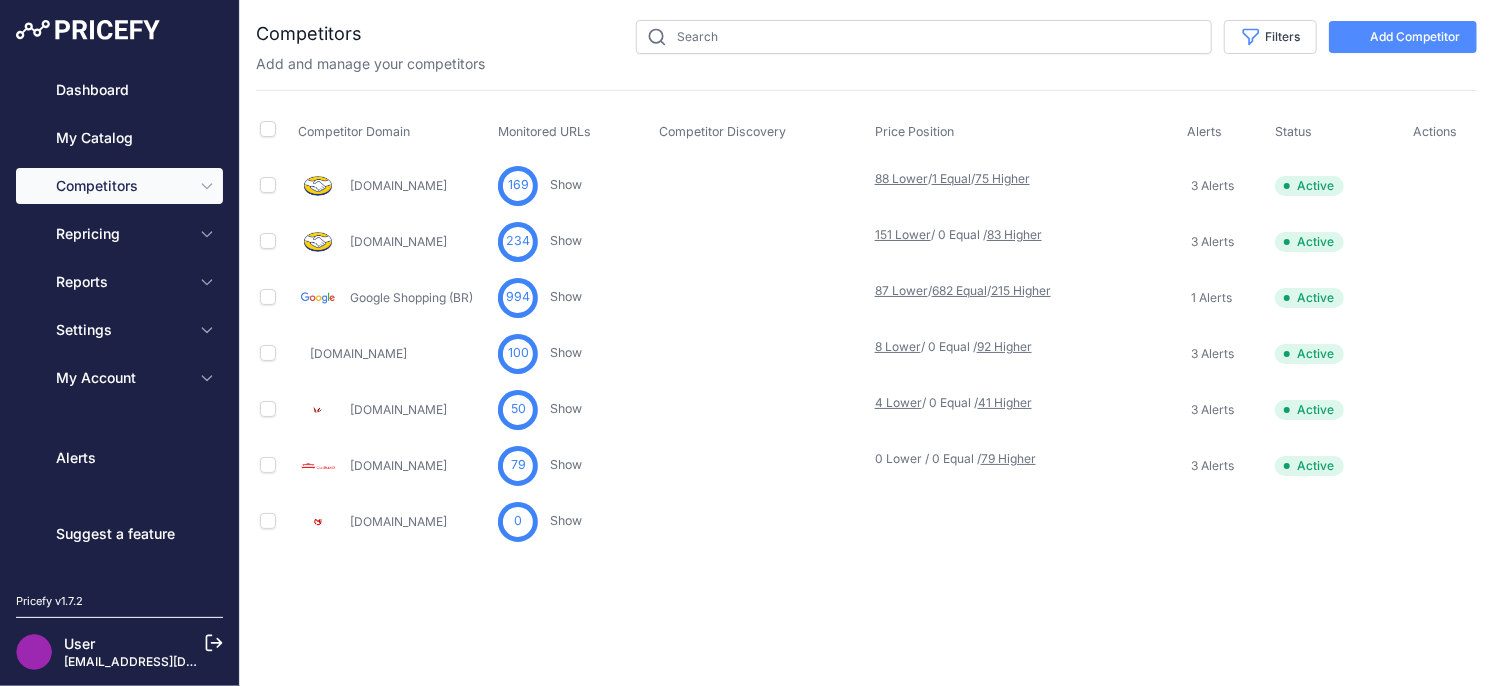type 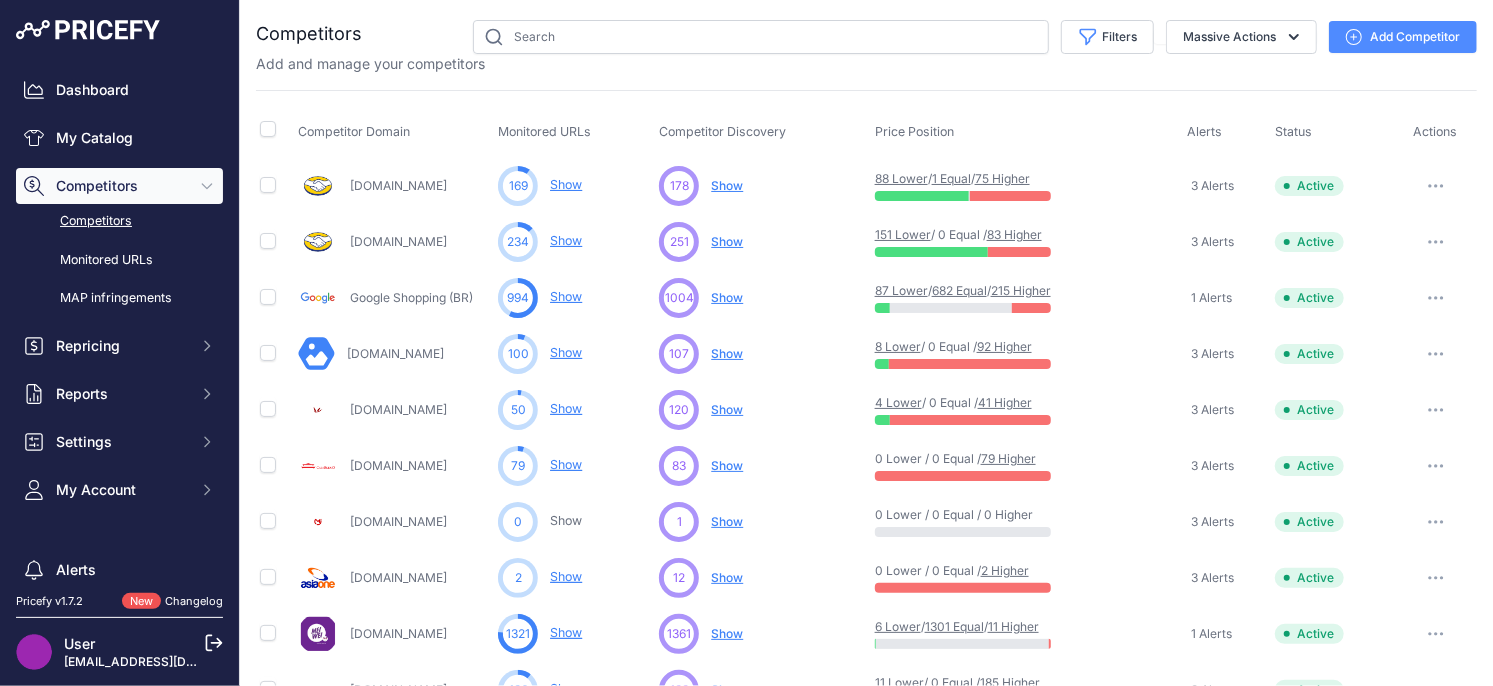 click on "Show" at bounding box center [727, 185] 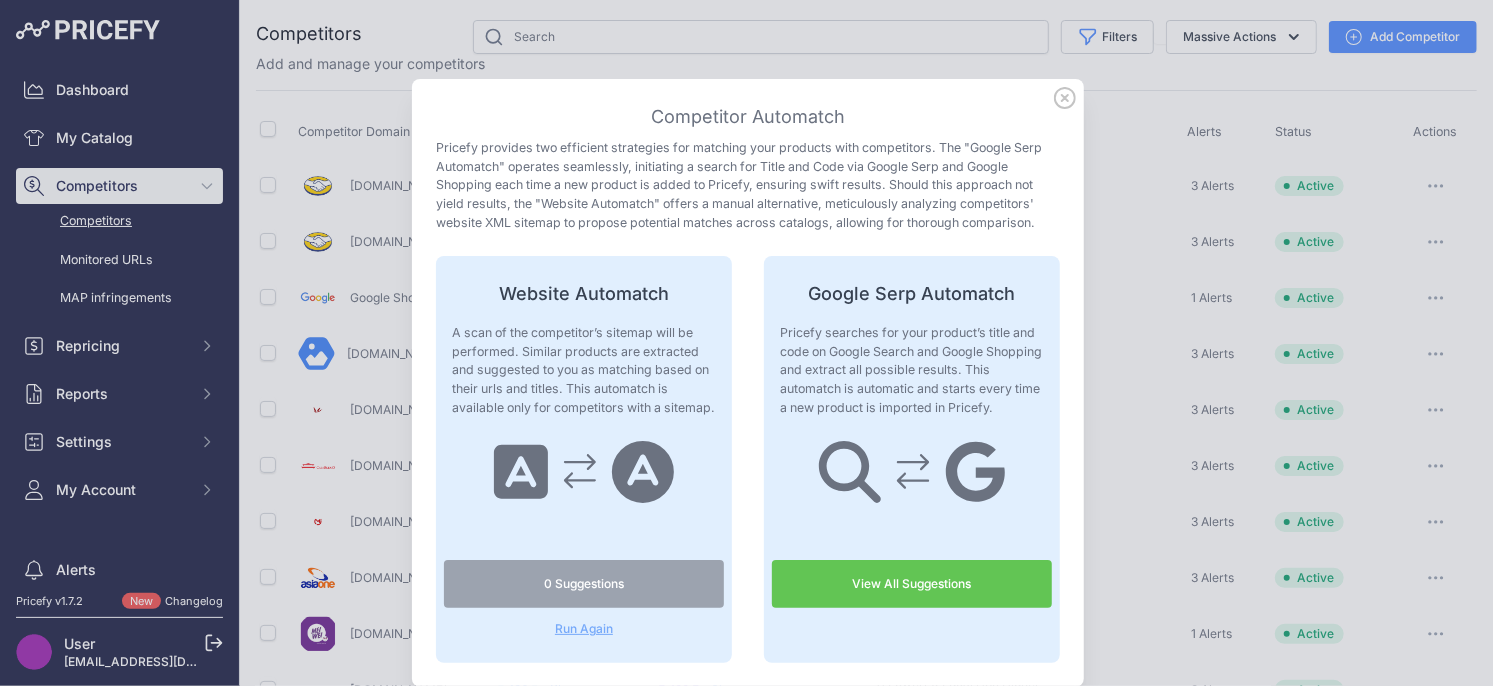 click on "View All Suggestions" at bounding box center [912, 584] 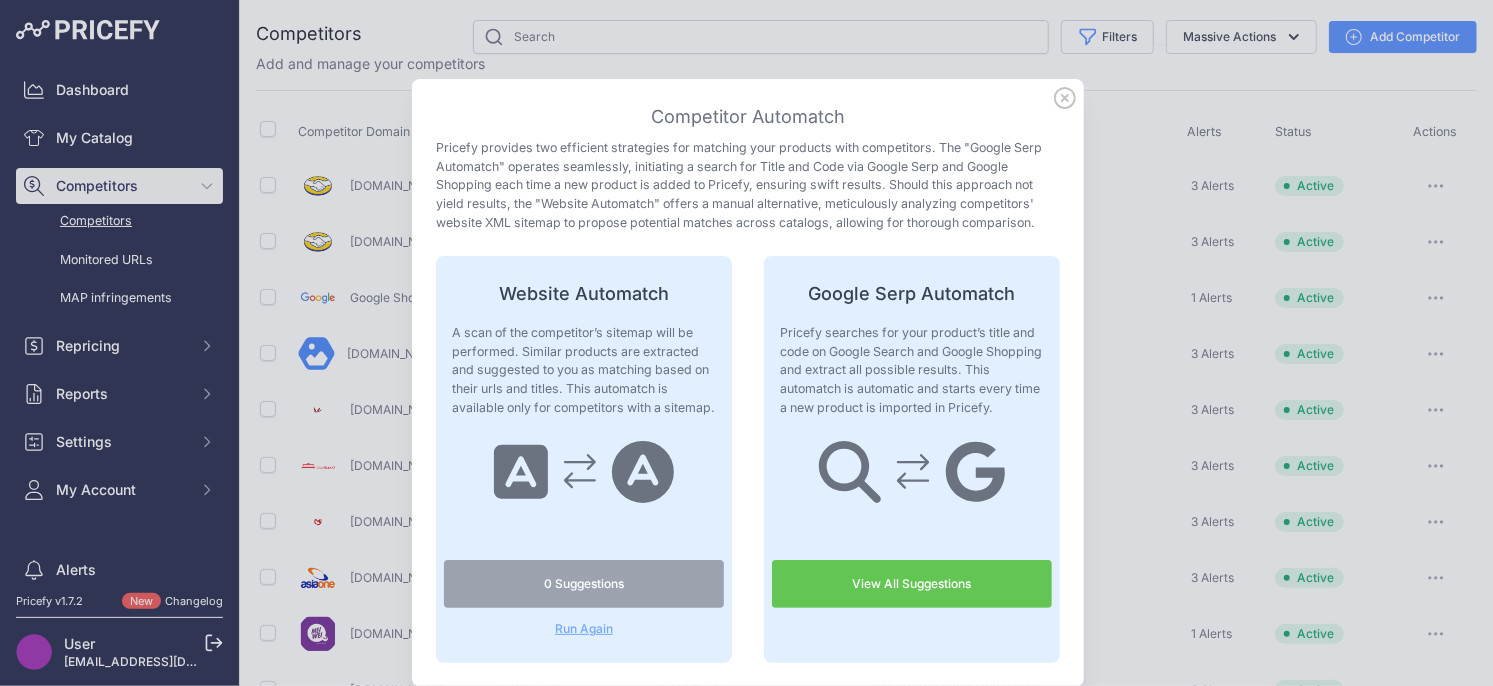 click 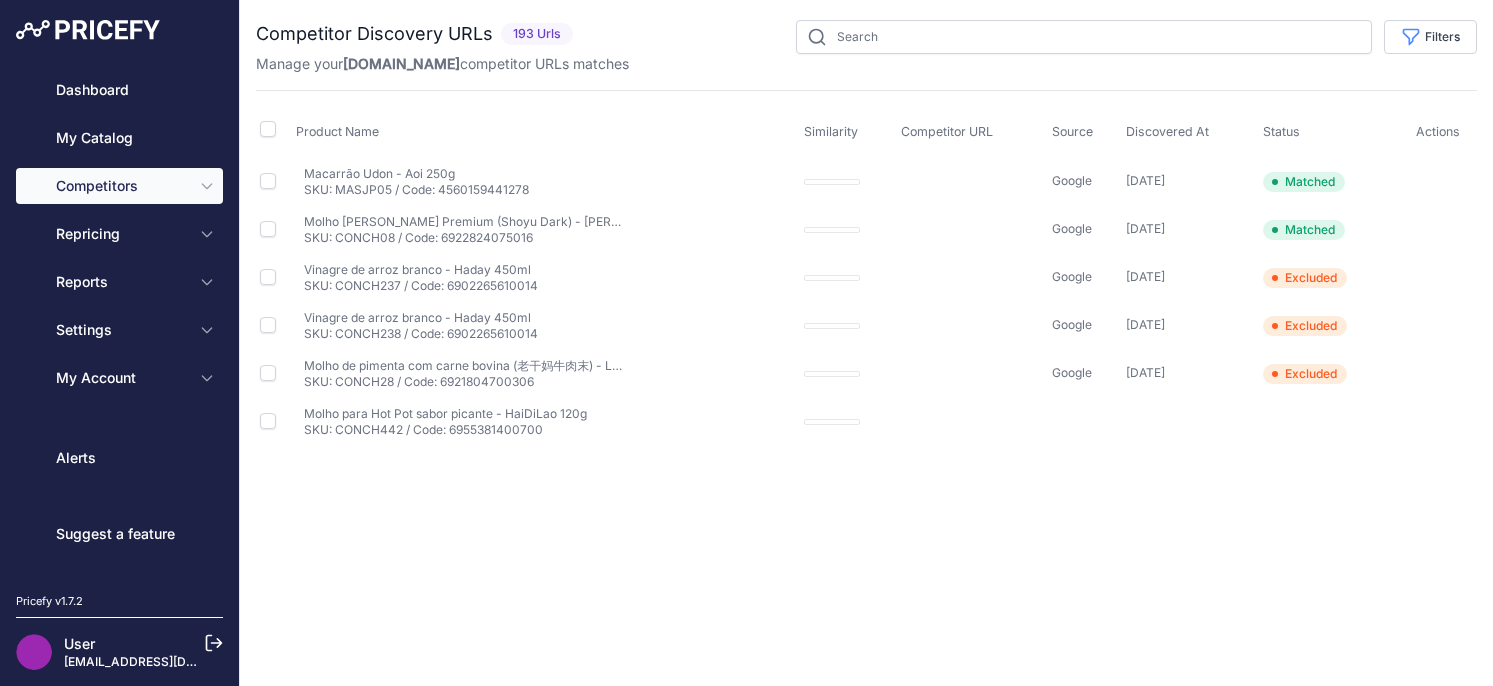 scroll, scrollTop: 0, scrollLeft: 0, axis: both 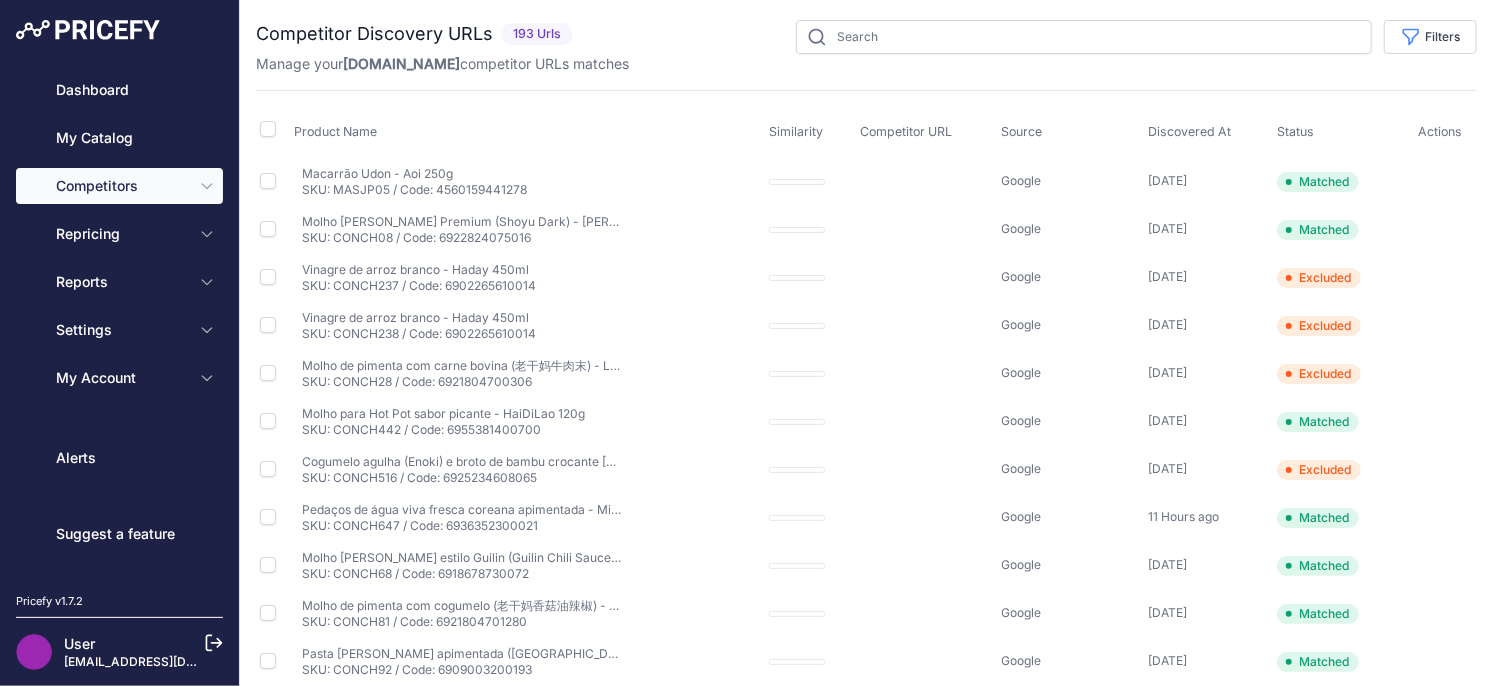 type 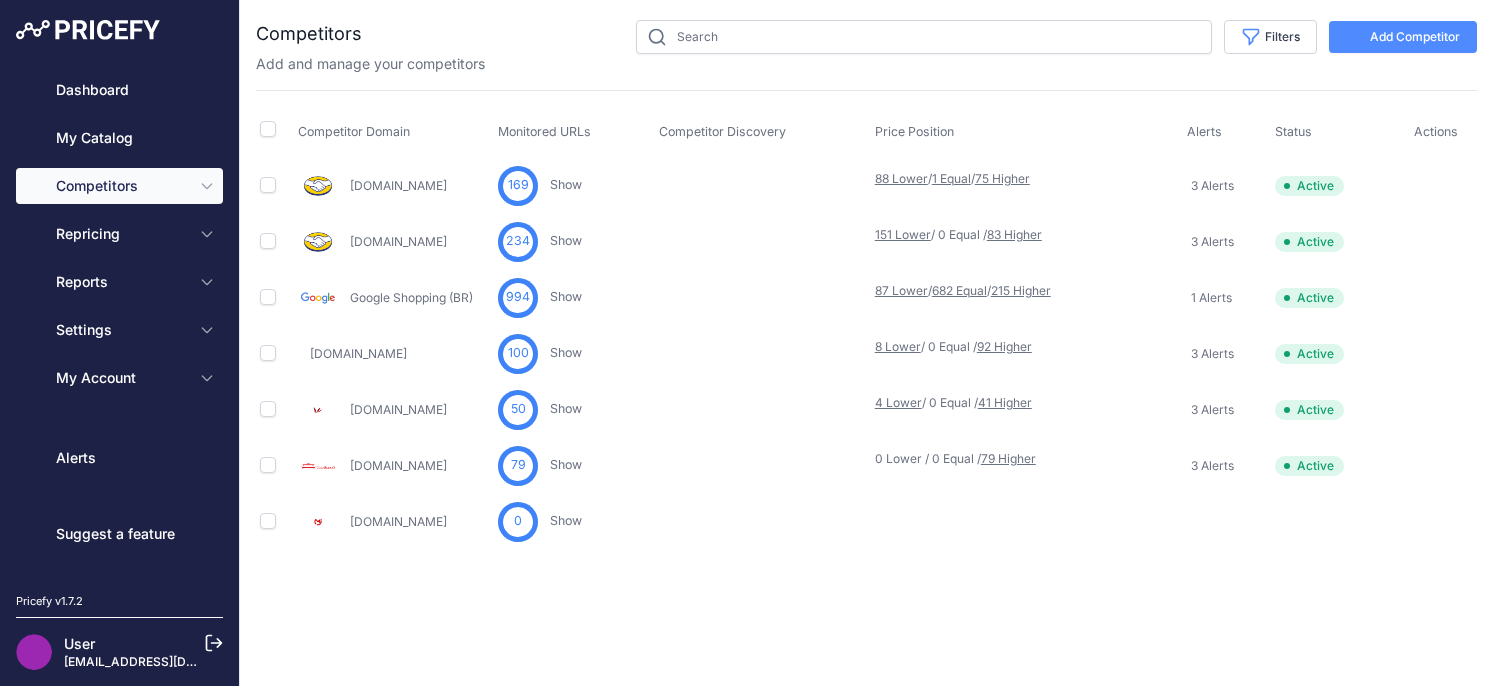 scroll, scrollTop: 0, scrollLeft: 0, axis: both 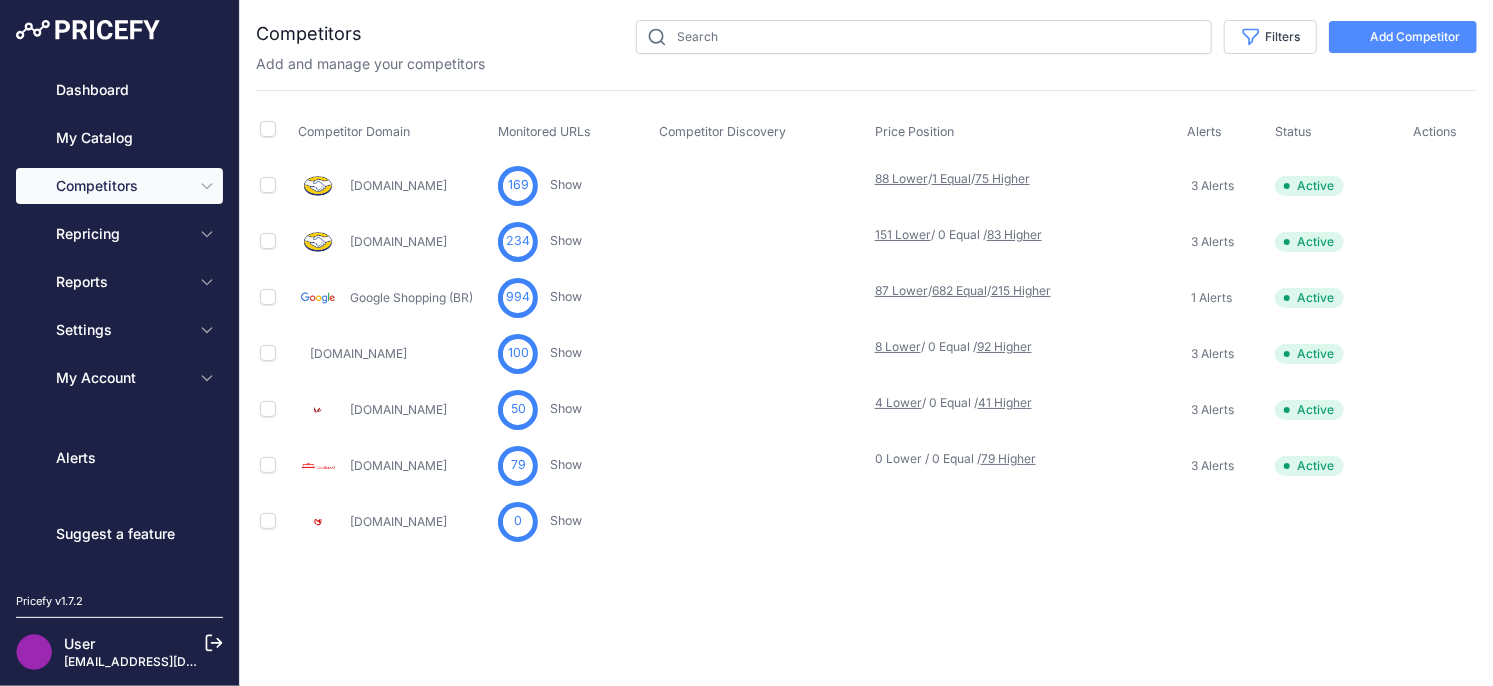 type 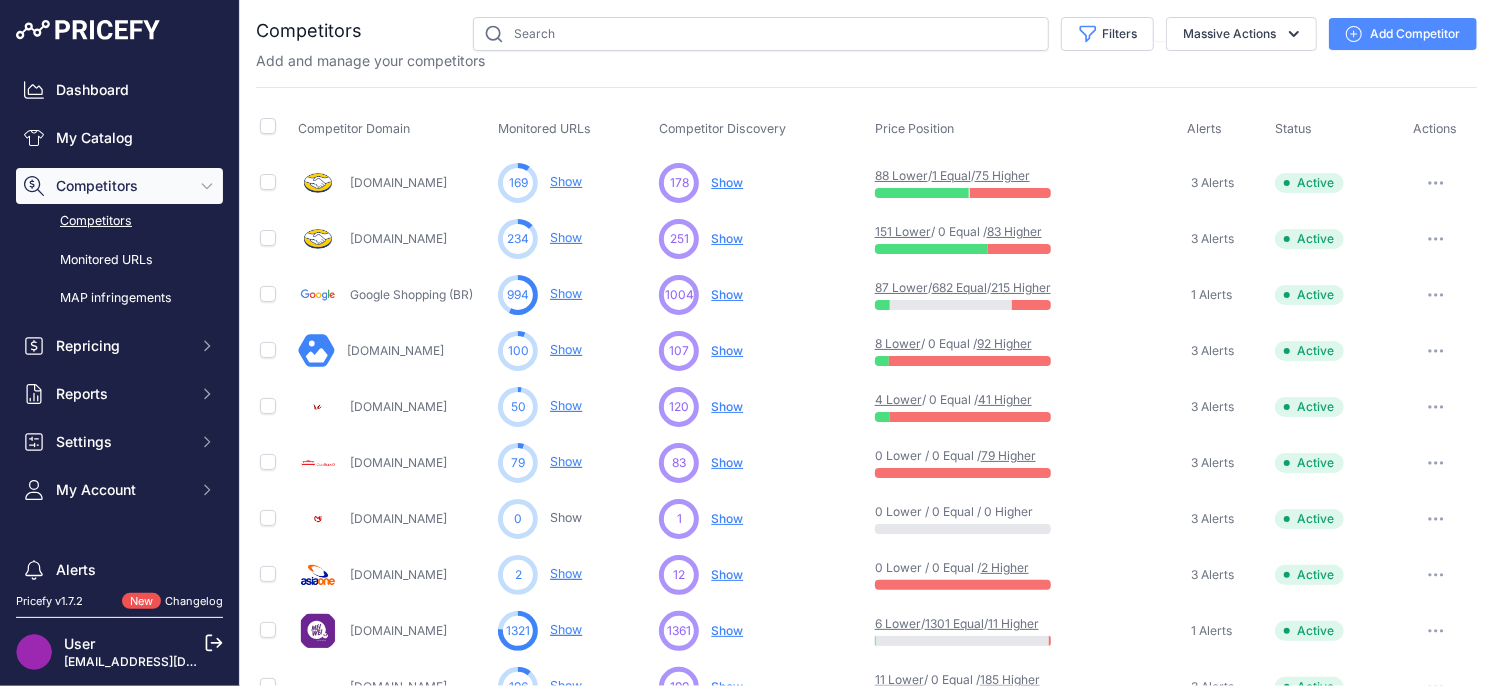 scroll, scrollTop: 0, scrollLeft: 0, axis: both 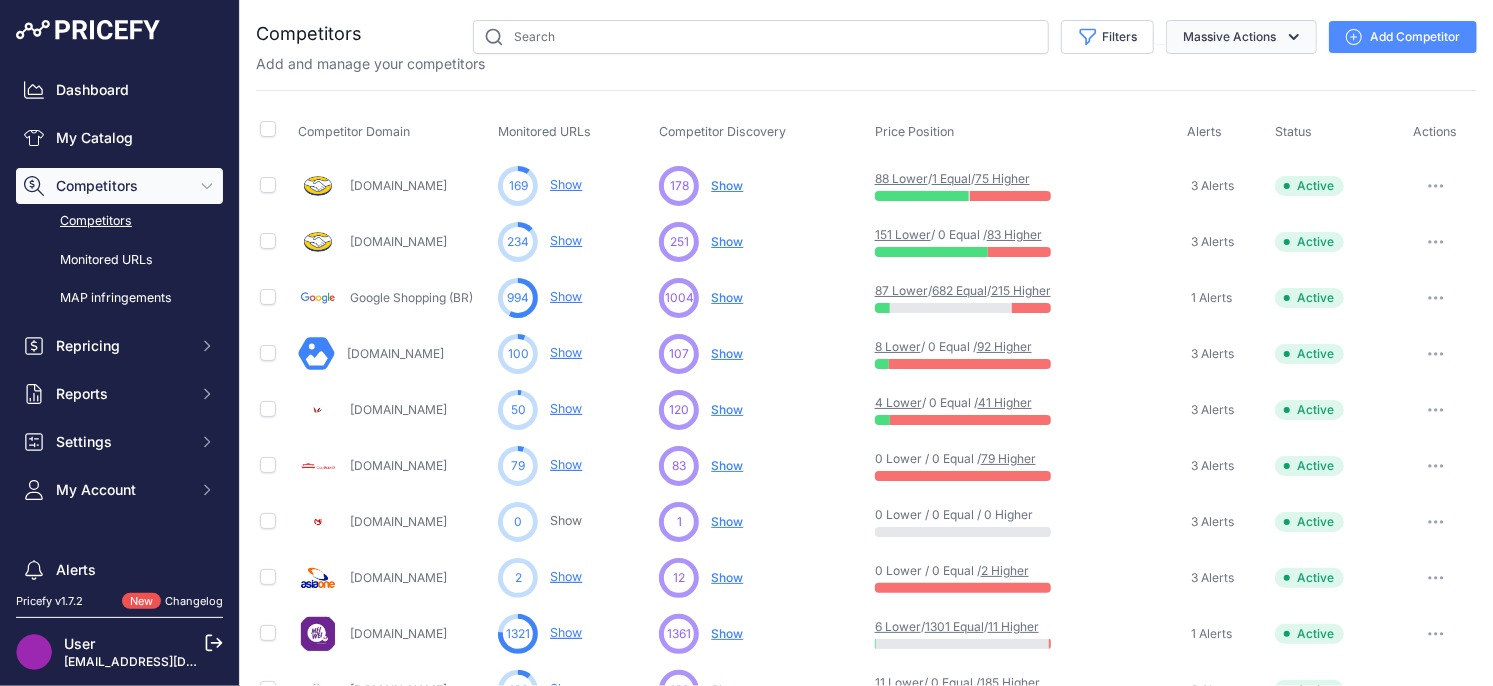 click on "Massive Actions" at bounding box center (1241, 37) 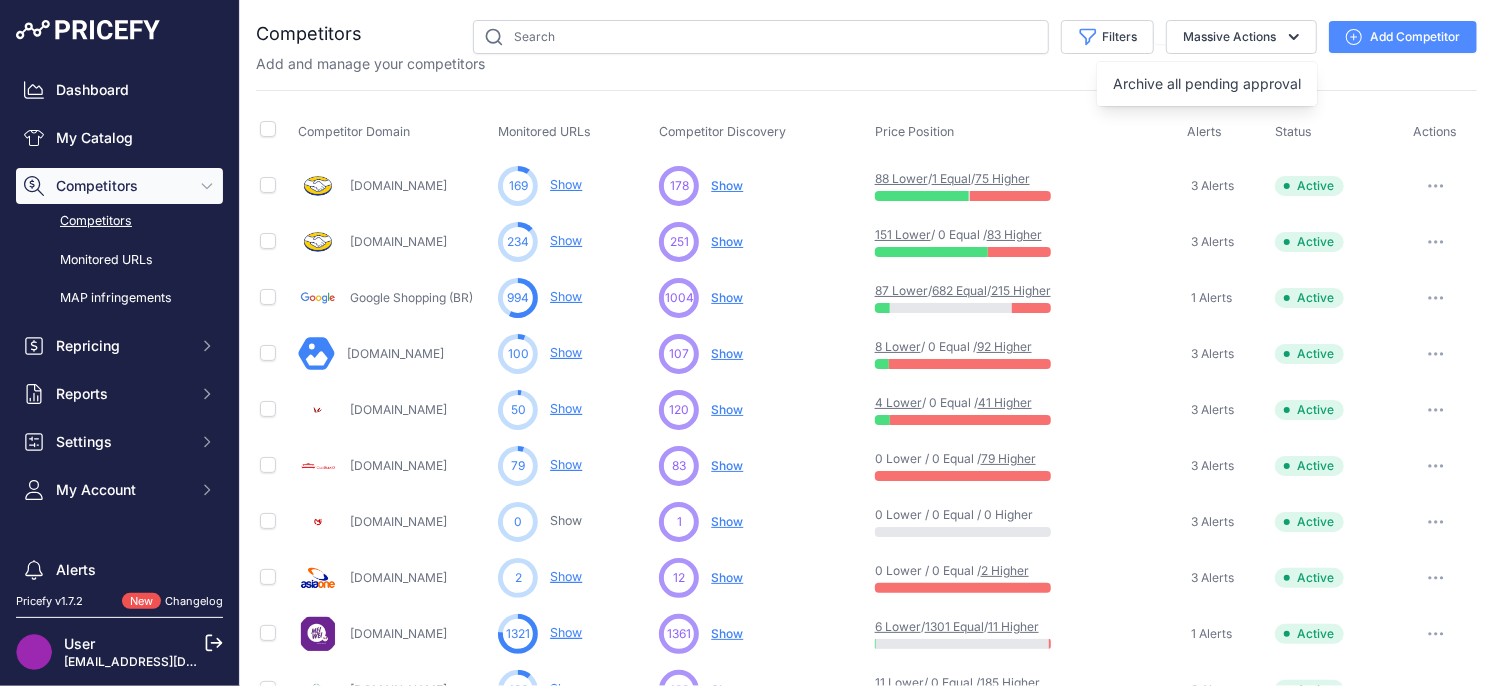 click on "88
Lower
/
1
Equal
/
75
Higher" at bounding box center (1027, 186) 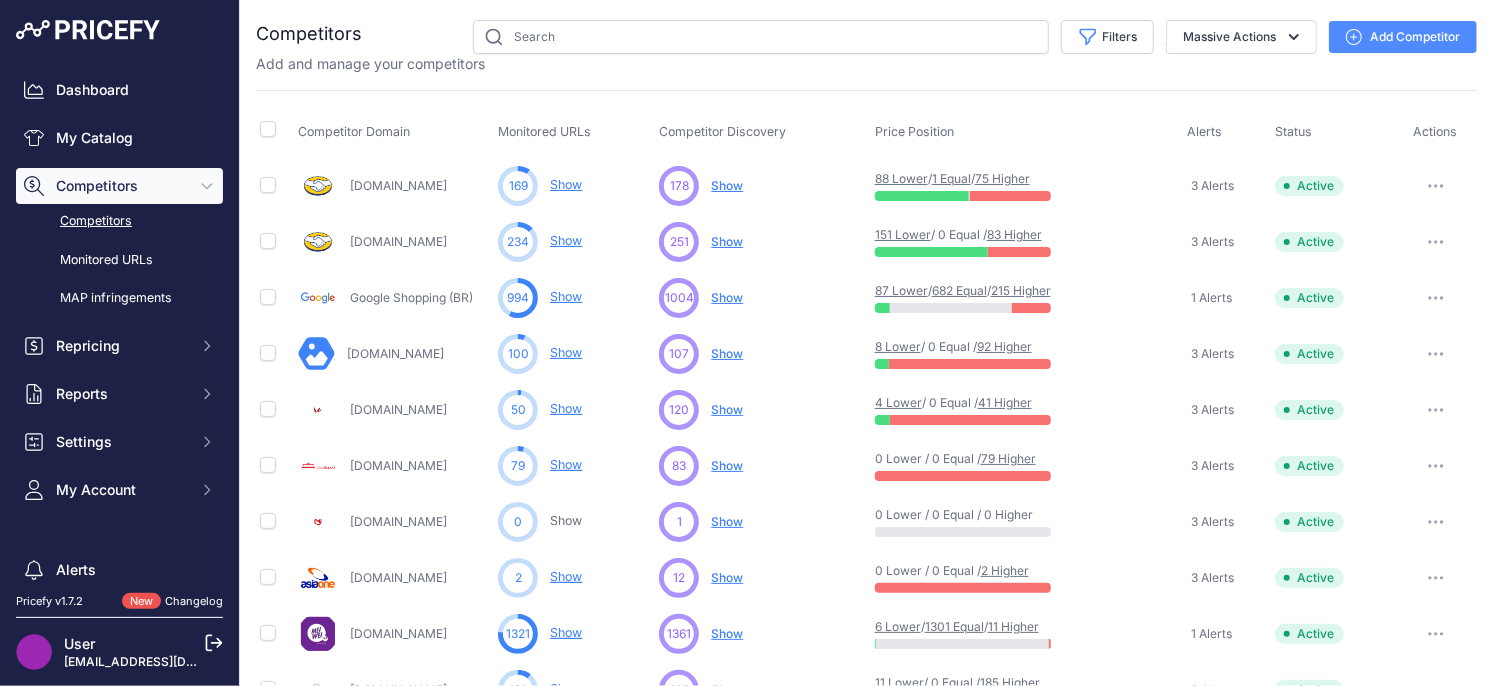 click on "Show" at bounding box center [727, 185] 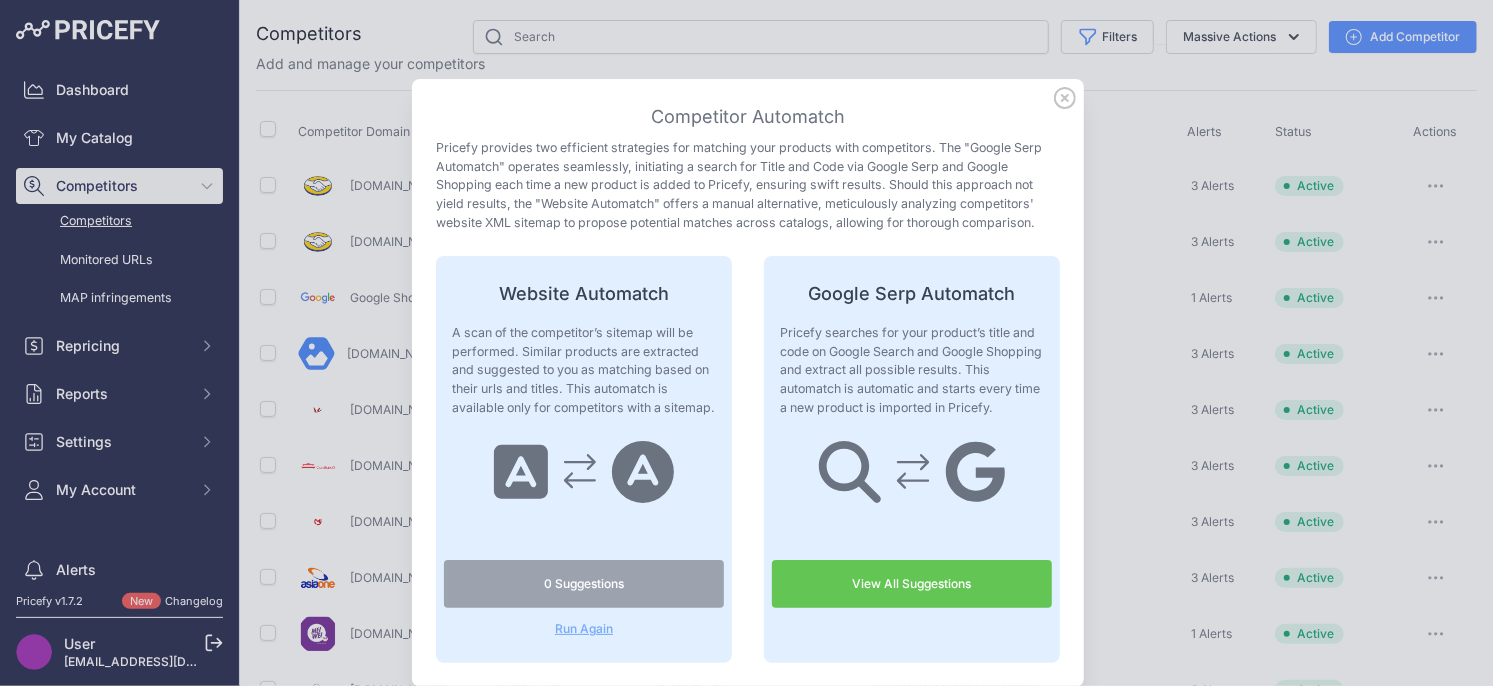 click on "View All Suggestions" at bounding box center (912, 584) 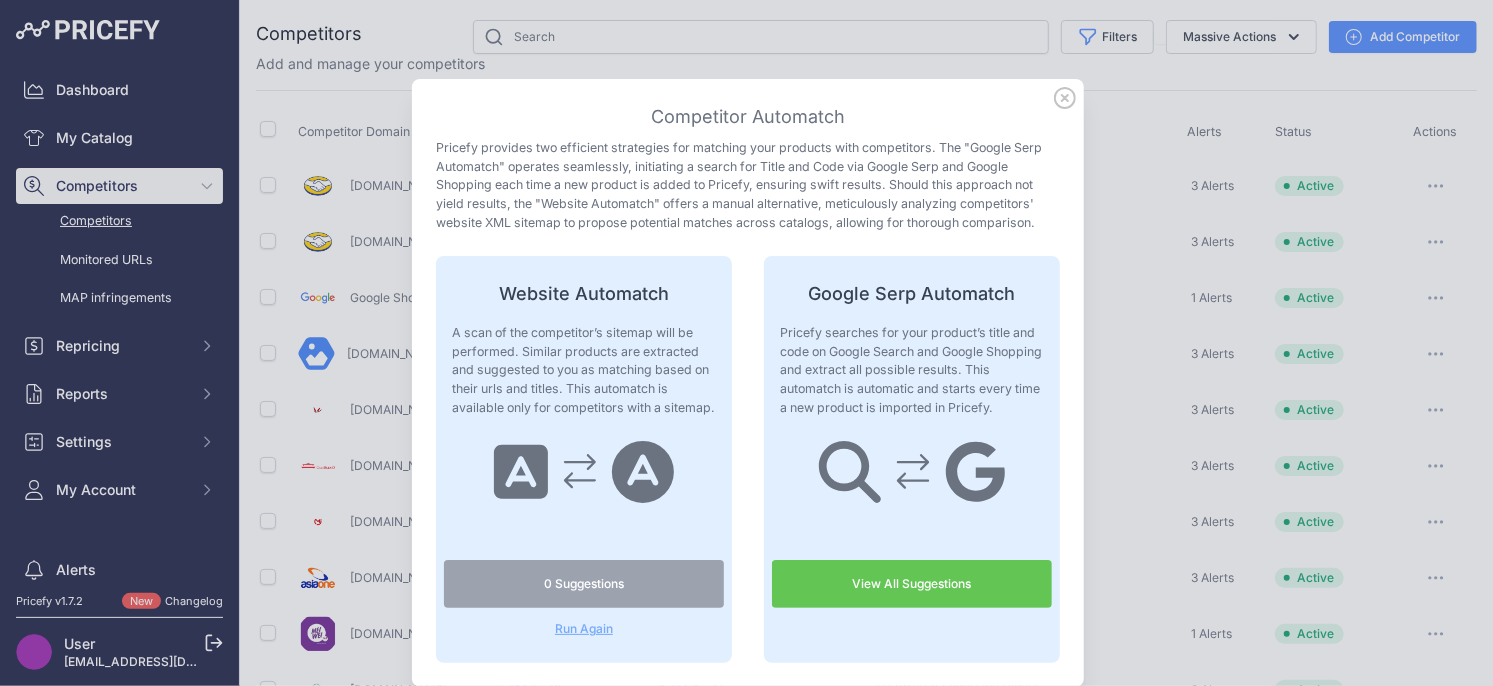 click 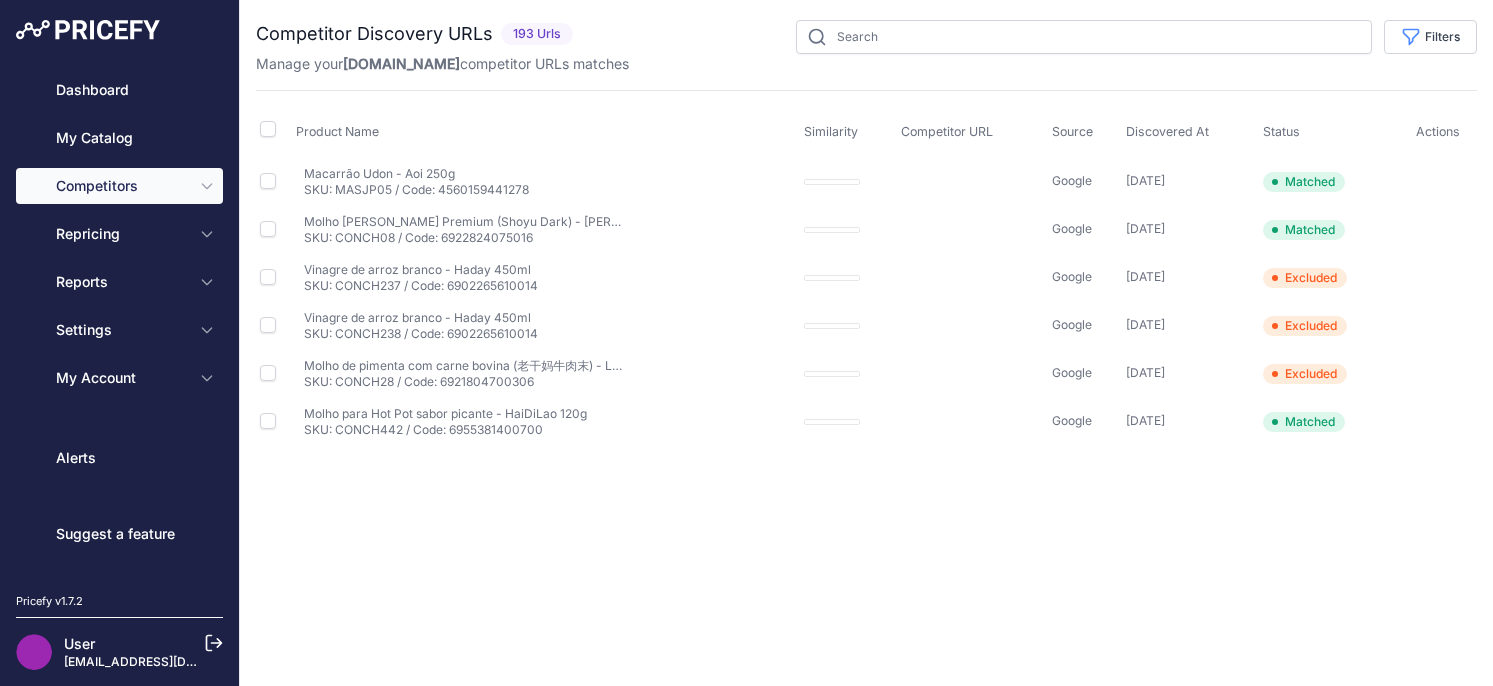 scroll, scrollTop: 0, scrollLeft: 0, axis: both 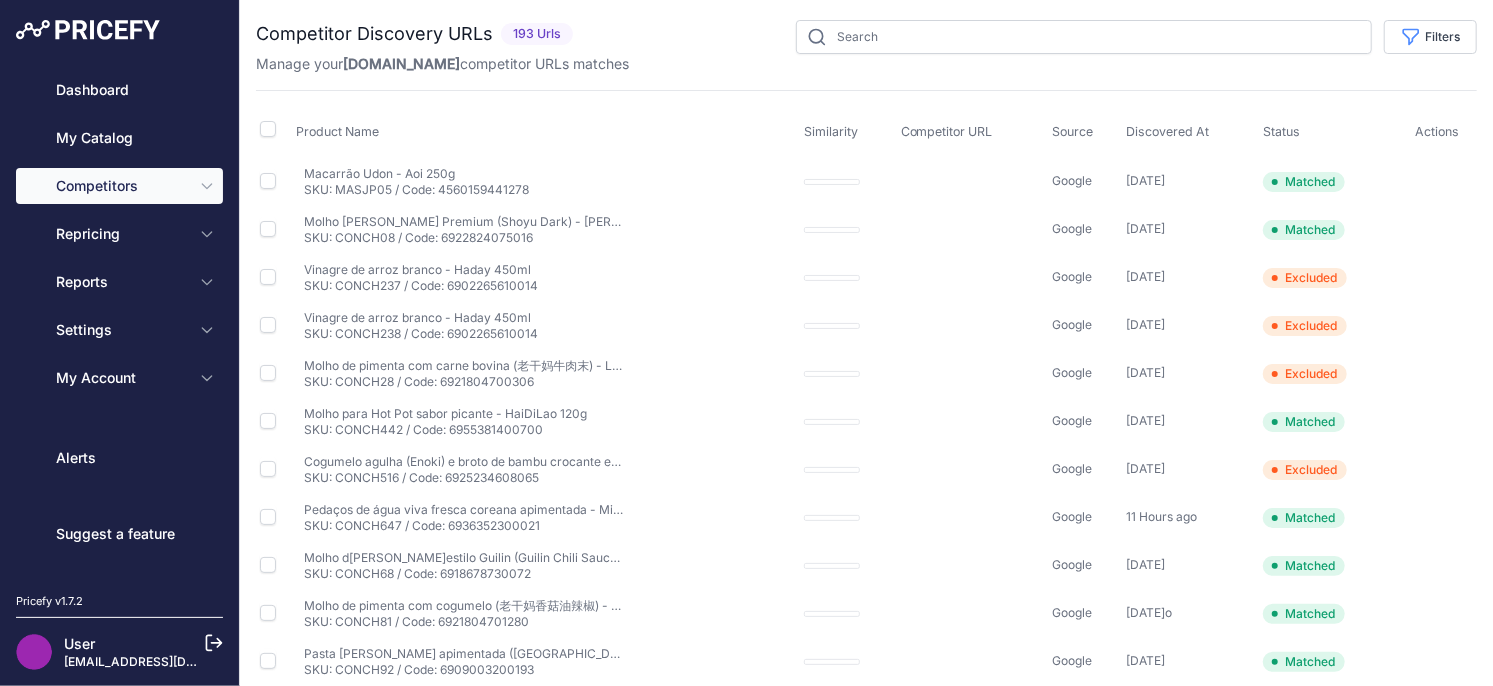 type 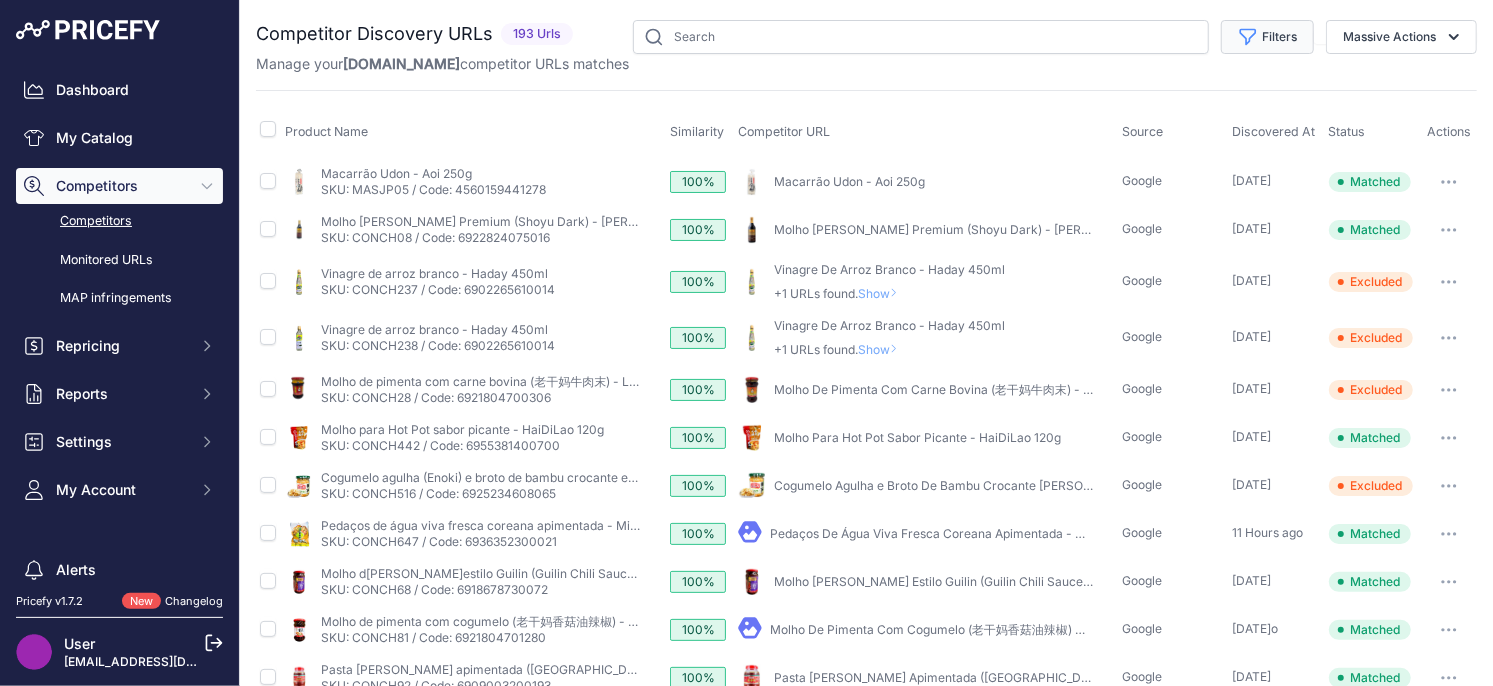 click on "Filters" at bounding box center (1267, 37) 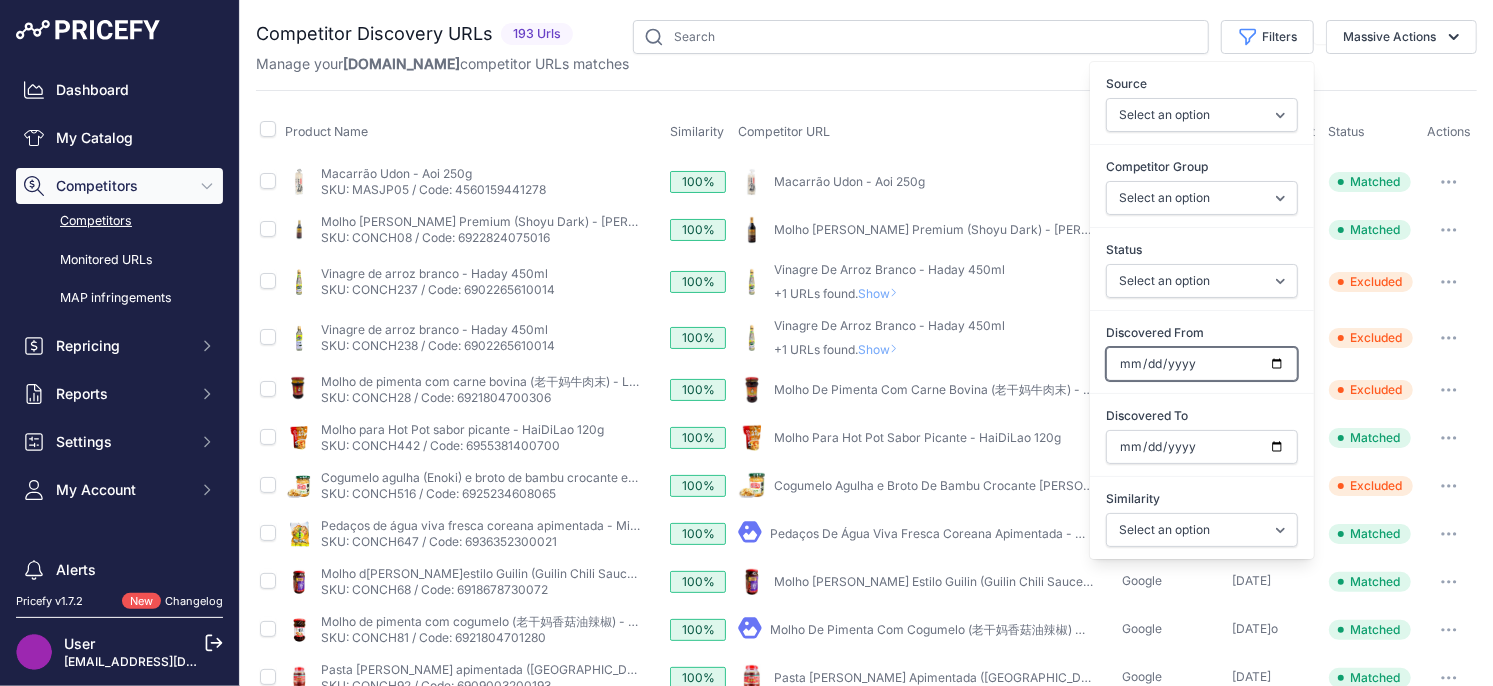 click on "Discovered From" at bounding box center [1202, 364] 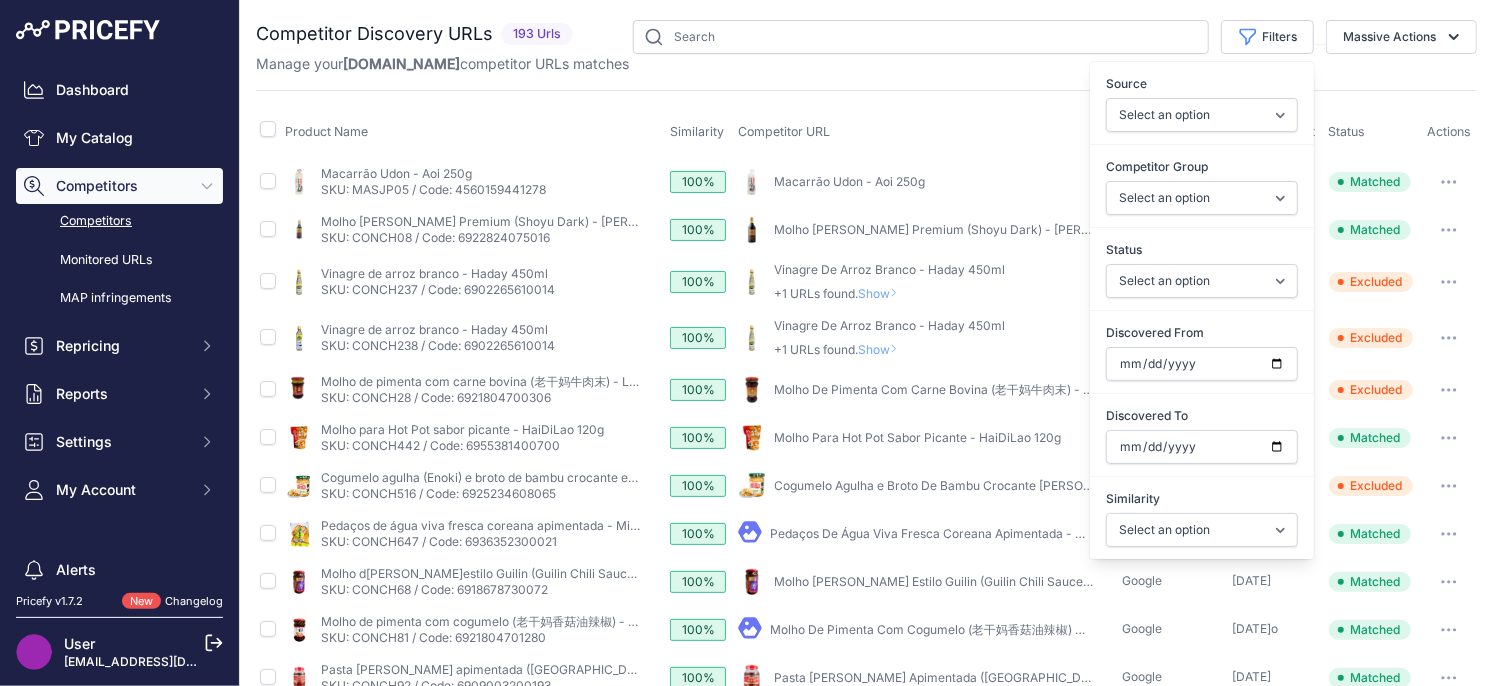 click on "Discovered From" at bounding box center [1202, 333] 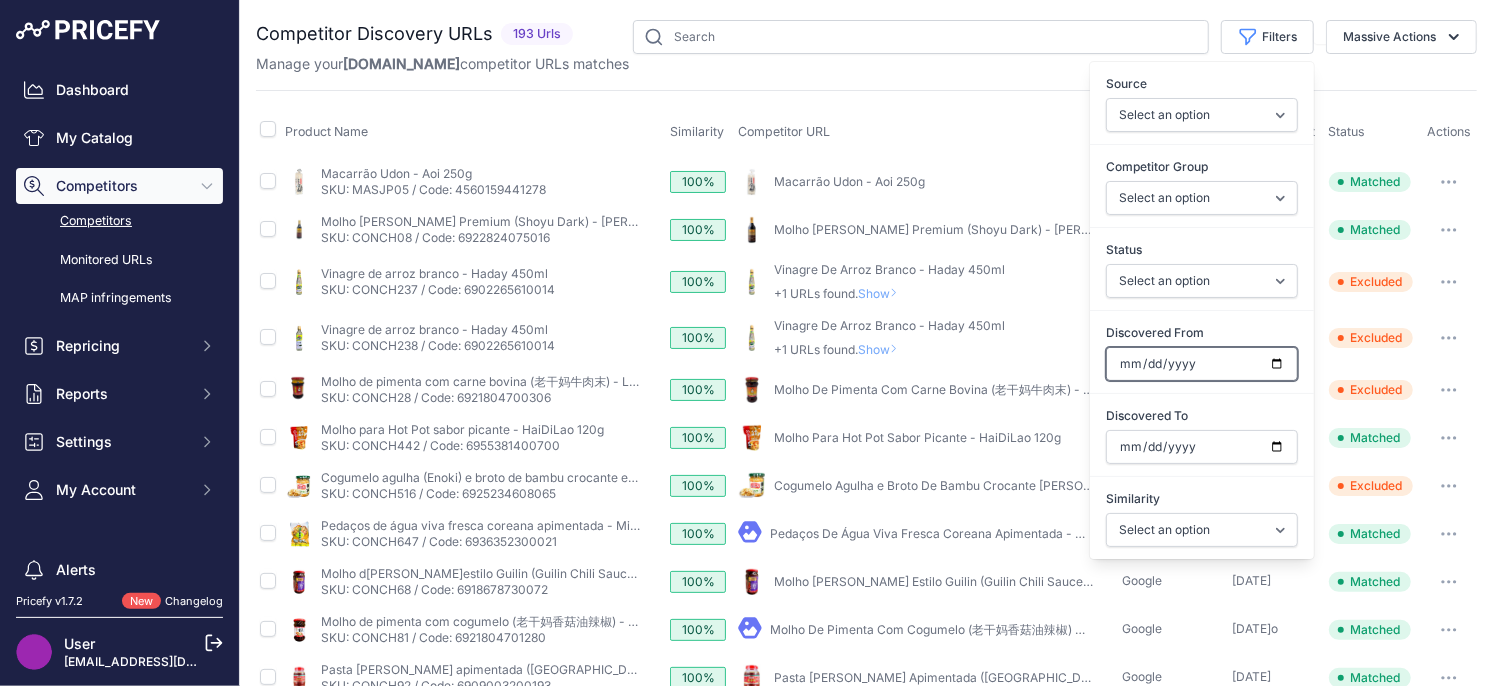 click on "Discovered From" at bounding box center [1202, 364] 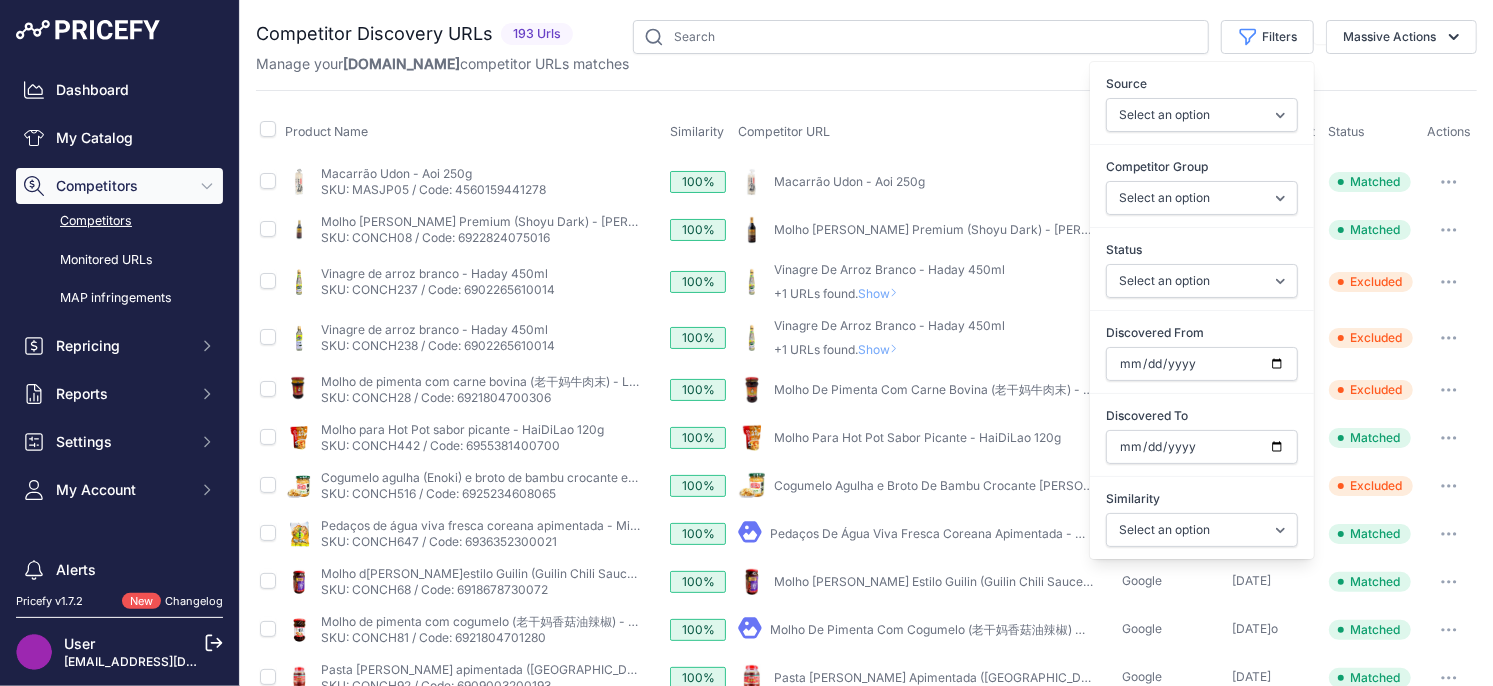 drag, startPoint x: 1232, startPoint y: 307, endPoint x: 1221, endPoint y: 284, distance: 25.495098 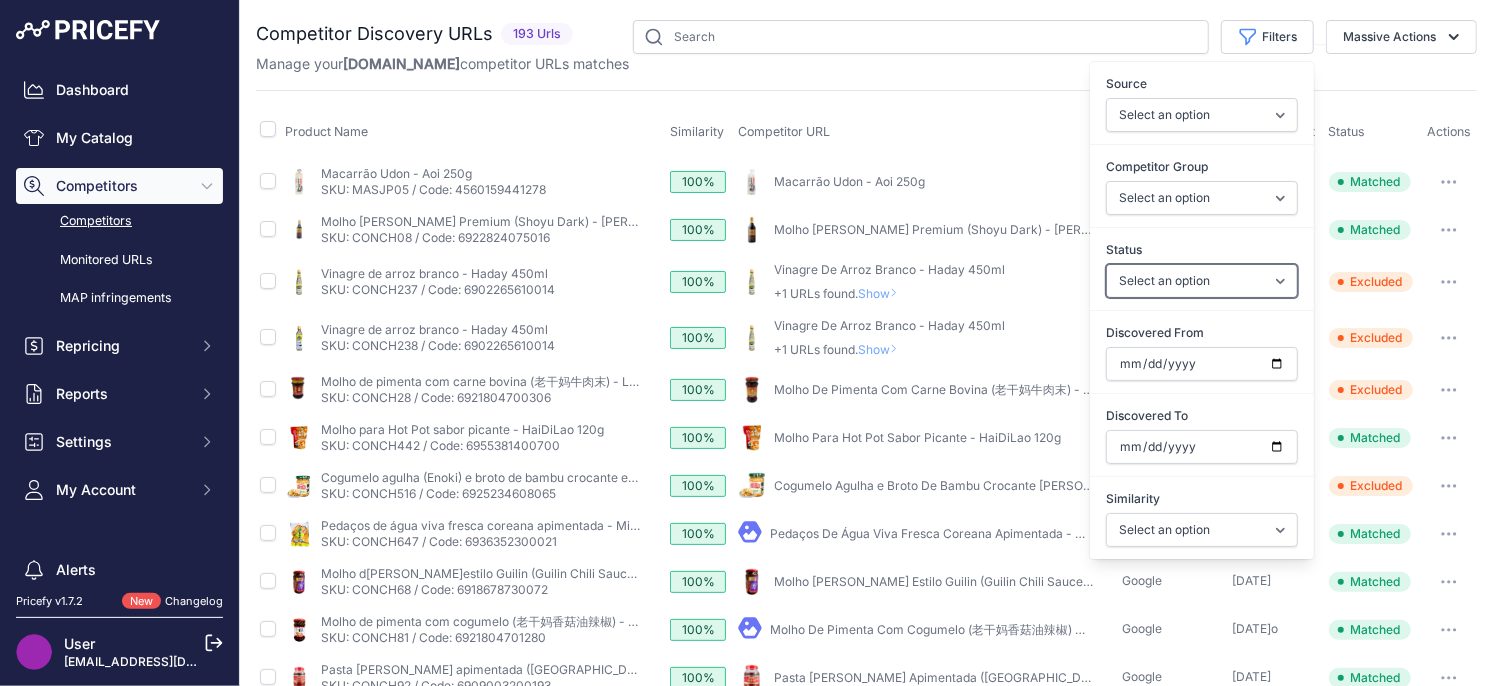 click on "Select an option
Only Matched
Only Not Matched" at bounding box center [1202, 281] 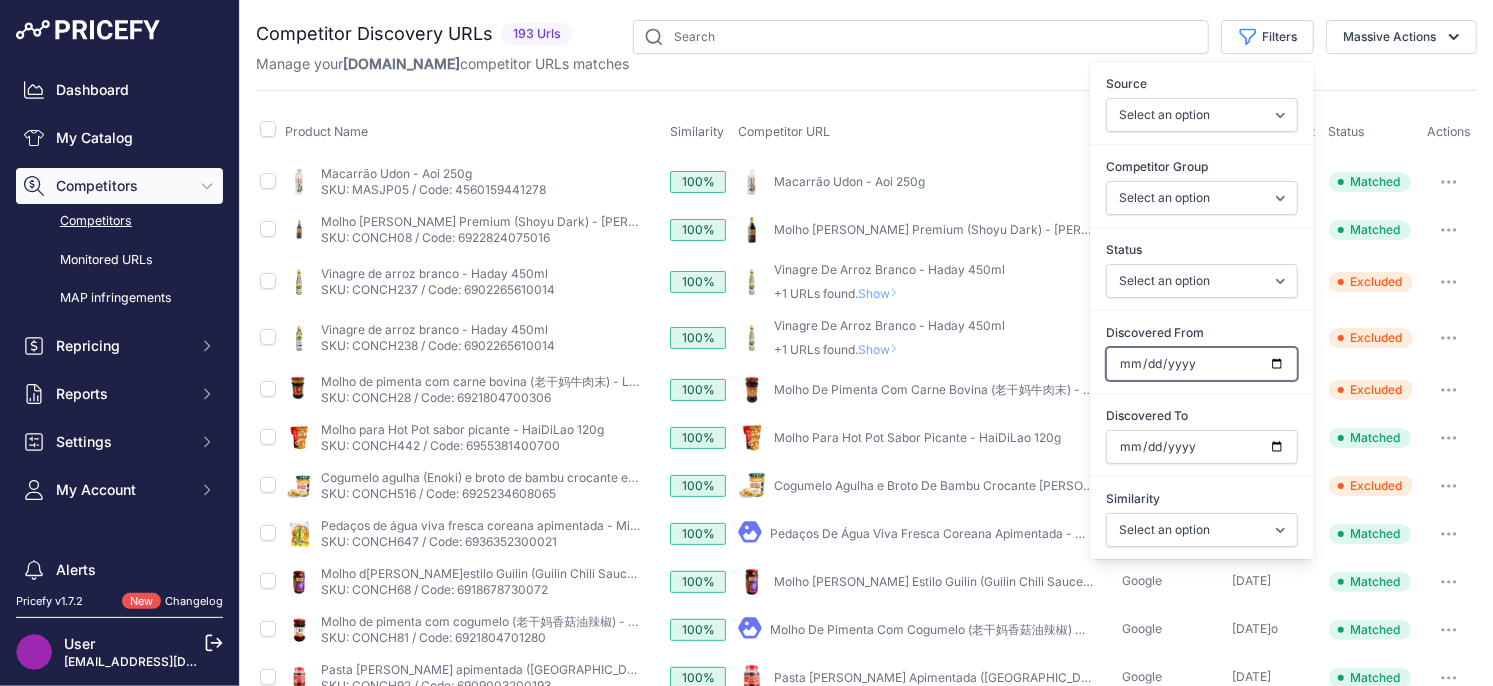 click on "Discovered From" at bounding box center [1202, 364] 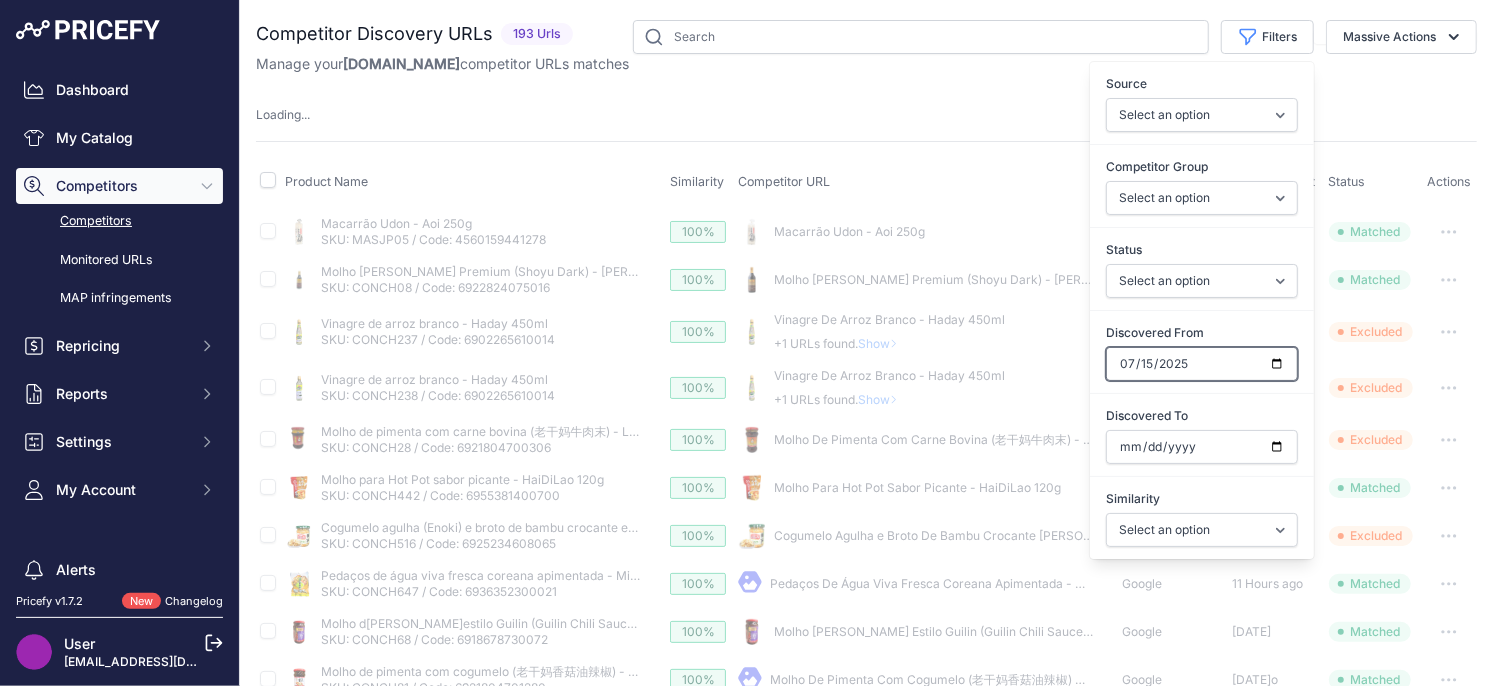 type 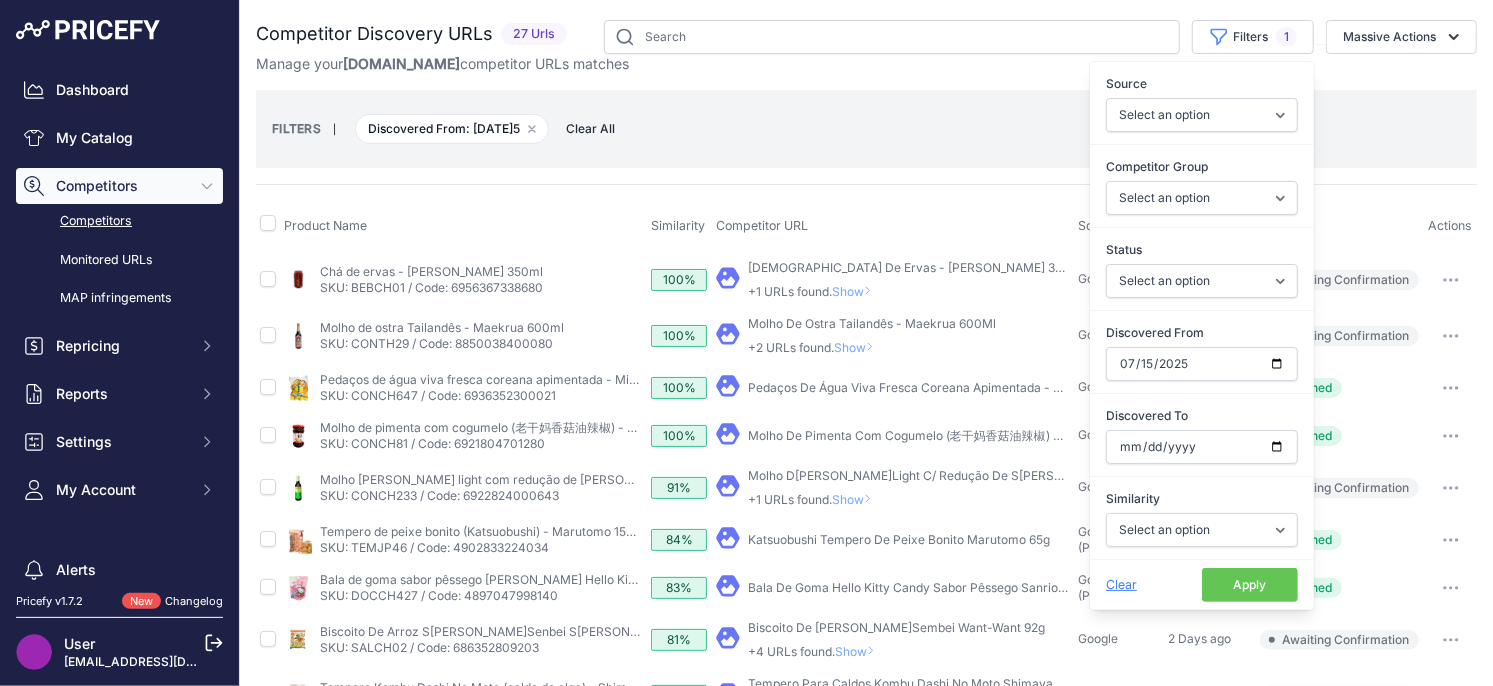click on "Apply" at bounding box center [1250, 585] 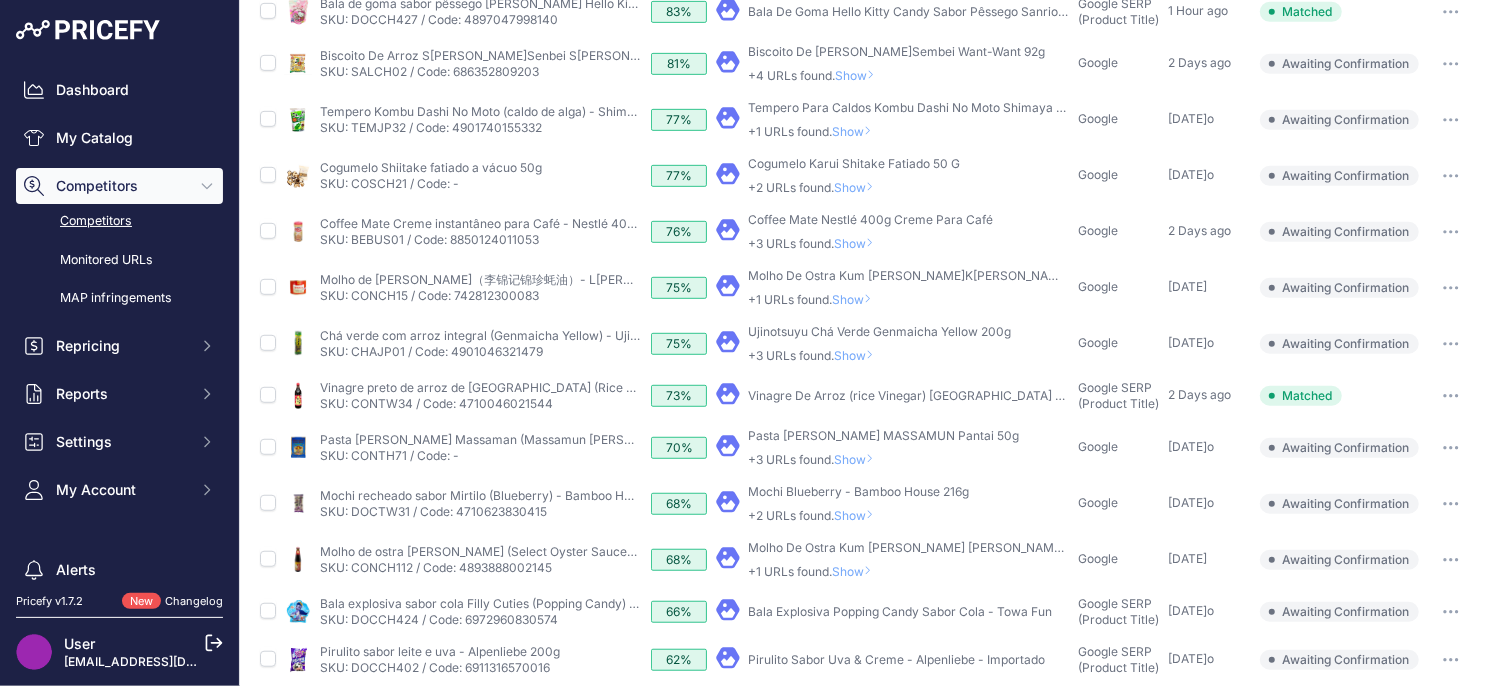 scroll, scrollTop: 704, scrollLeft: 0, axis: vertical 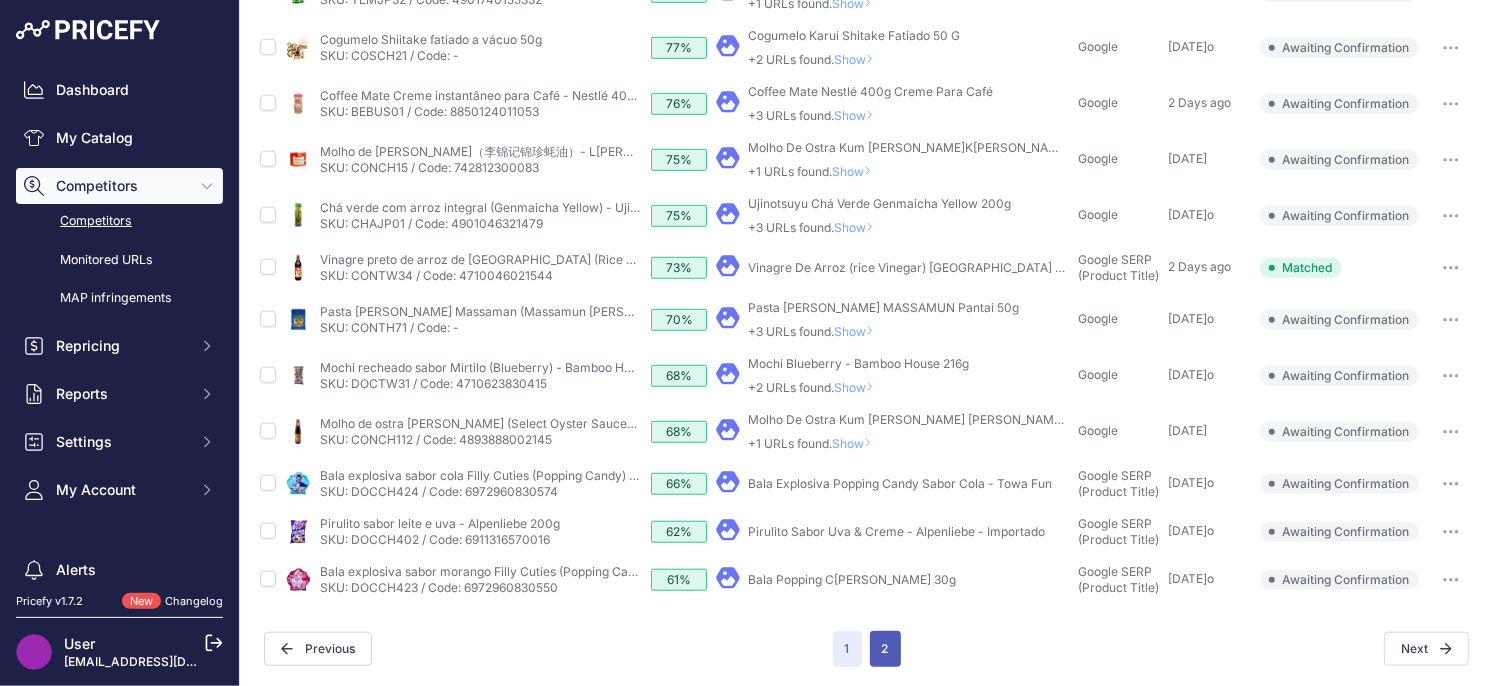 click on "2" at bounding box center (885, 649) 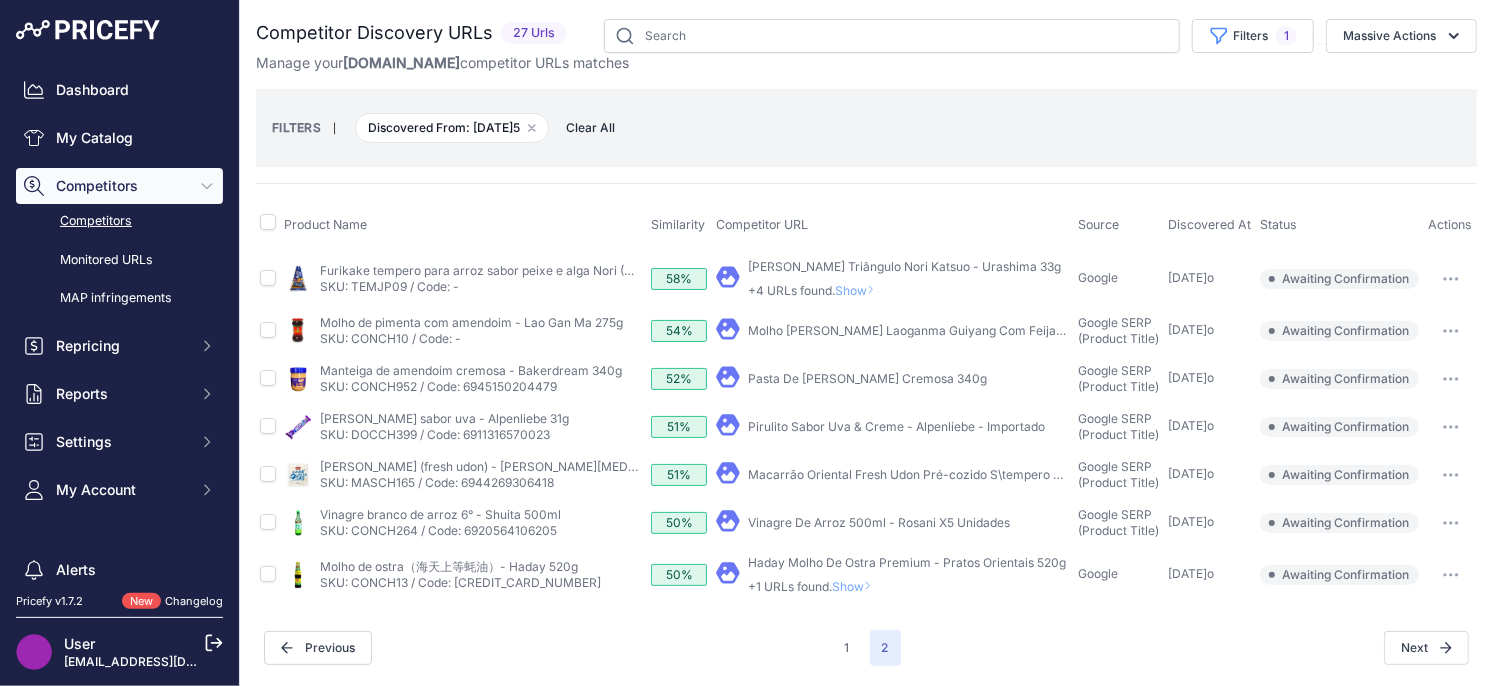 scroll, scrollTop: 0, scrollLeft: 0, axis: both 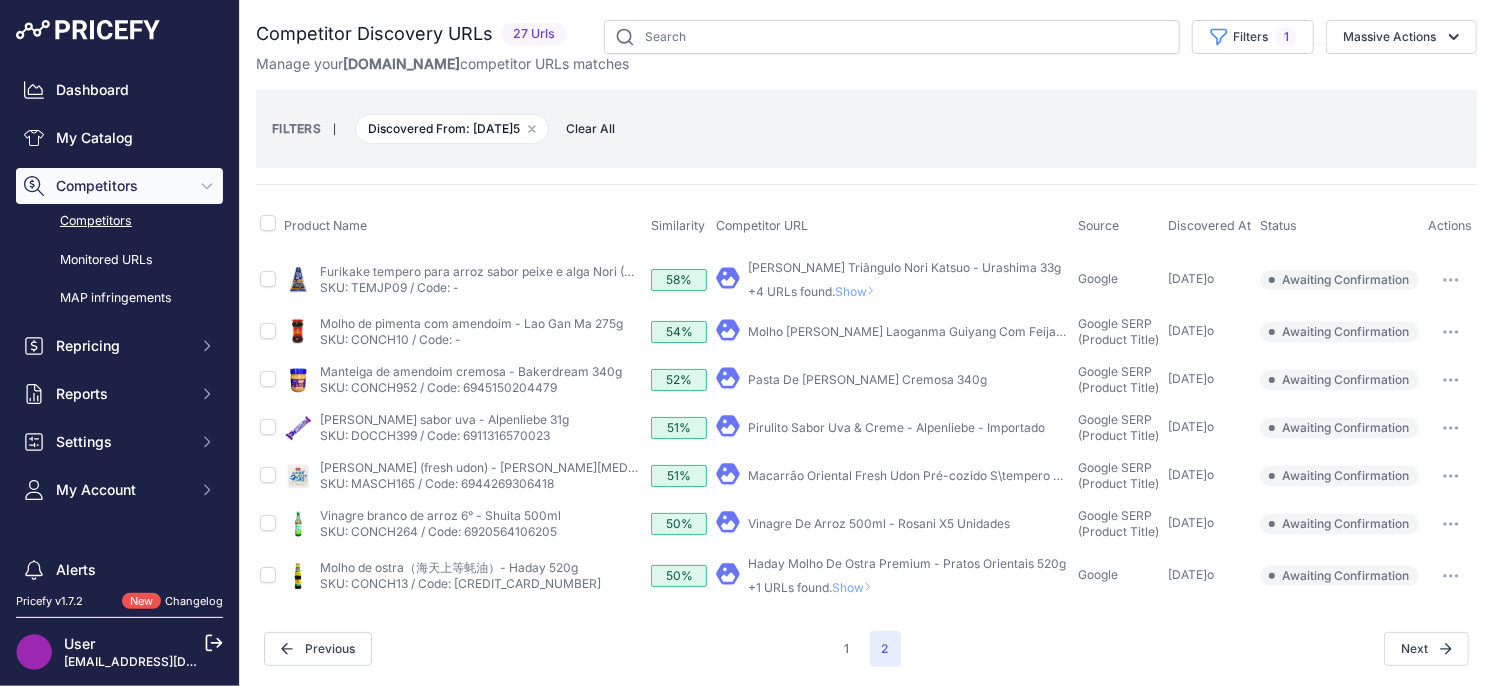 click on "Show" at bounding box center [856, 587] 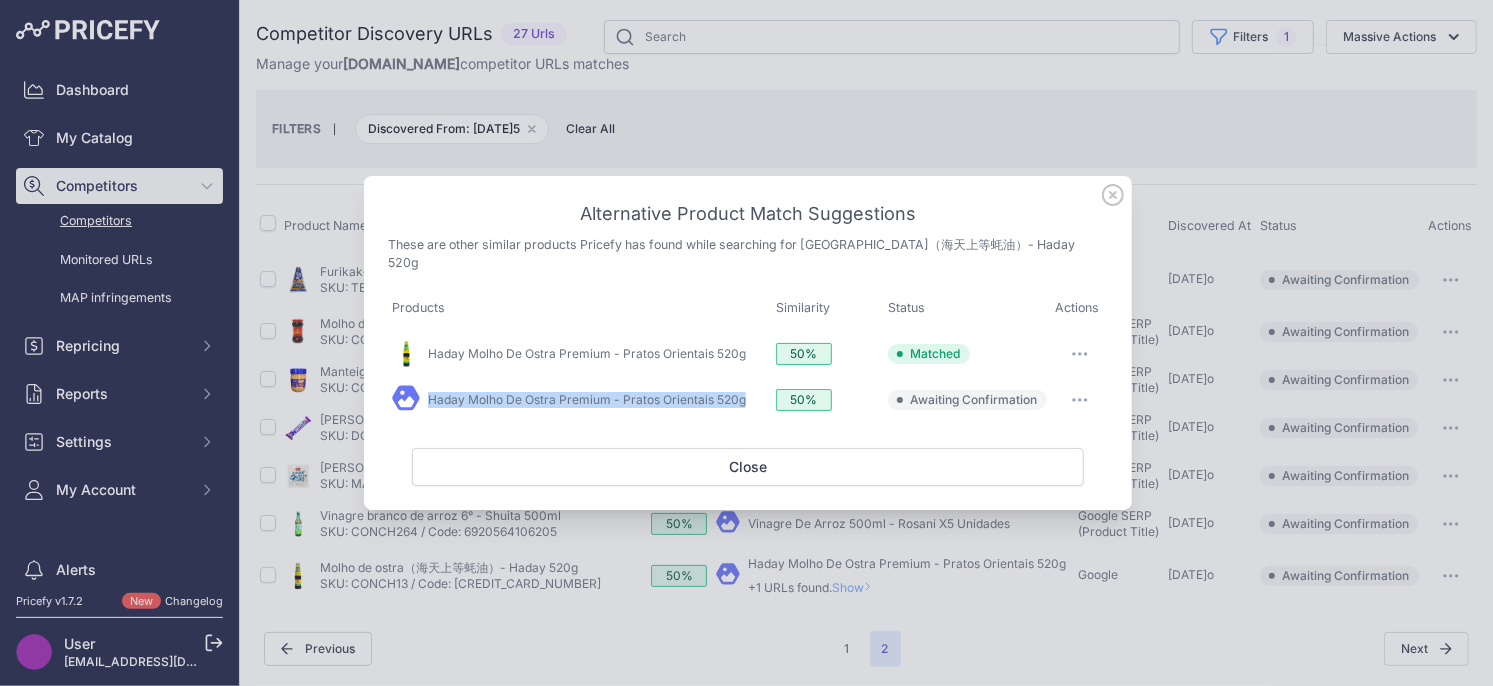 click at bounding box center [1080, 400] 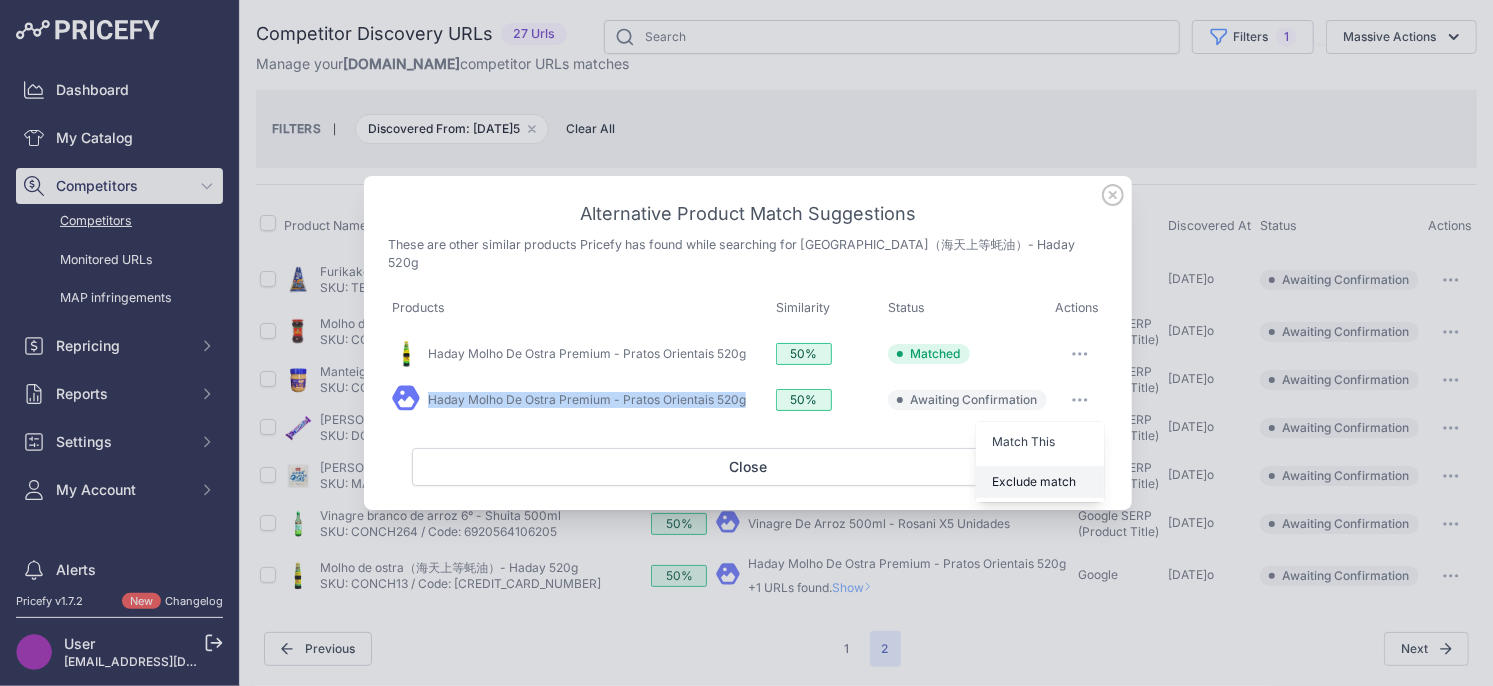 click on "Exclude match" at bounding box center (1034, 481) 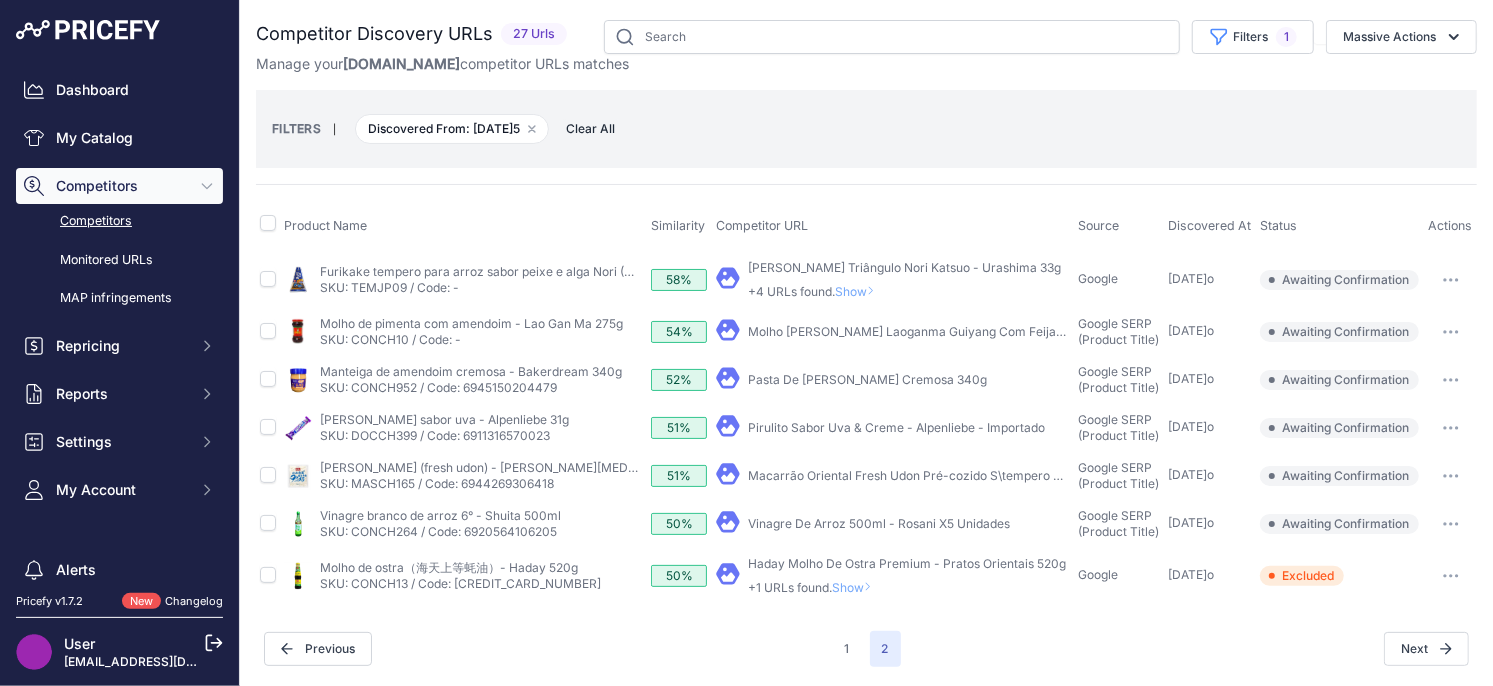 click at bounding box center [1451, 524] 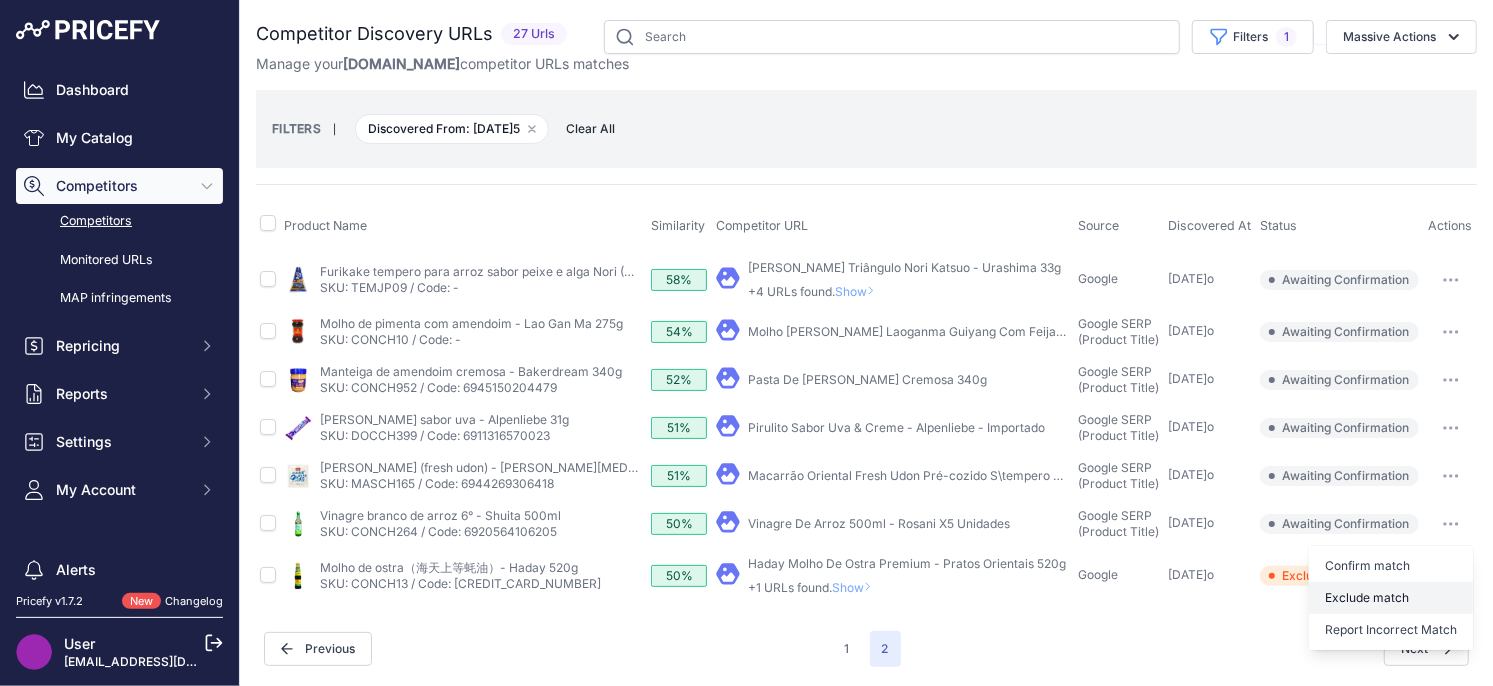 click on "Exclude match" at bounding box center [0, 0] 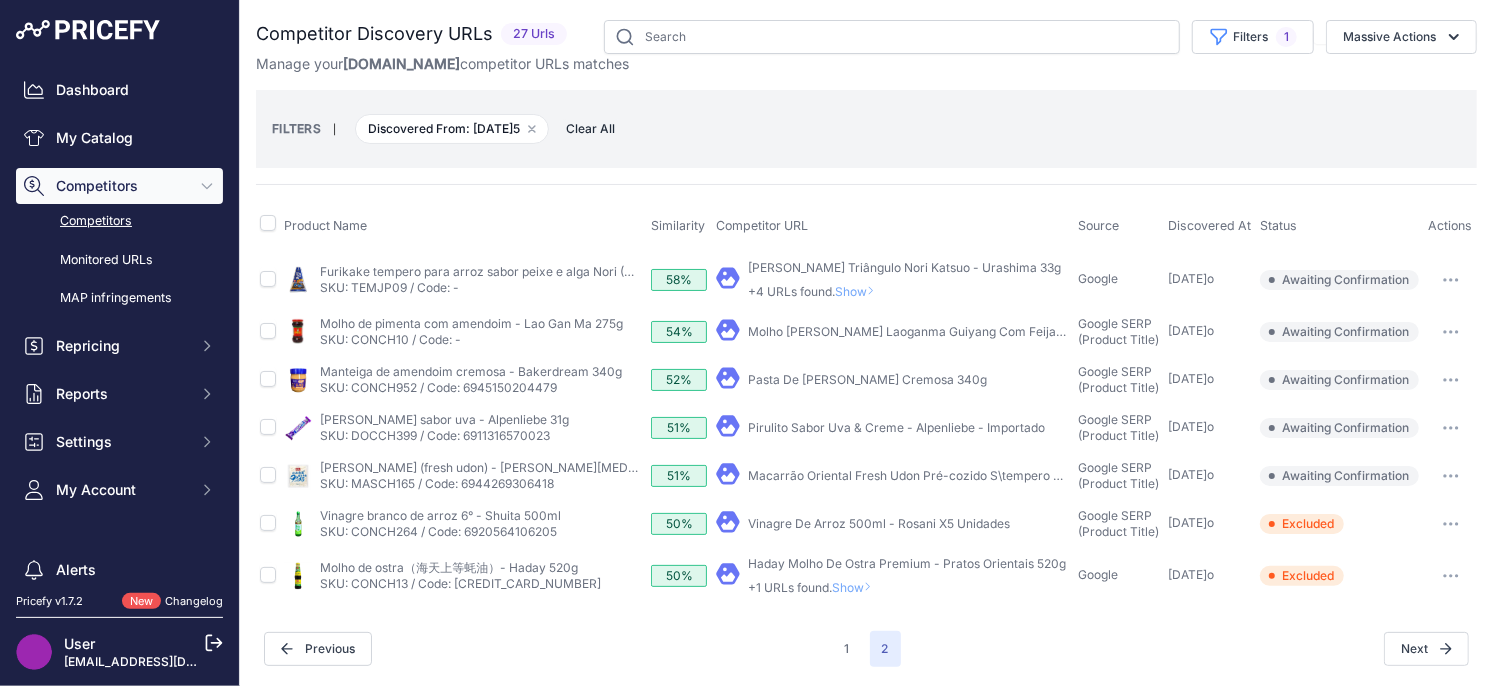 click at bounding box center [1451, 476] 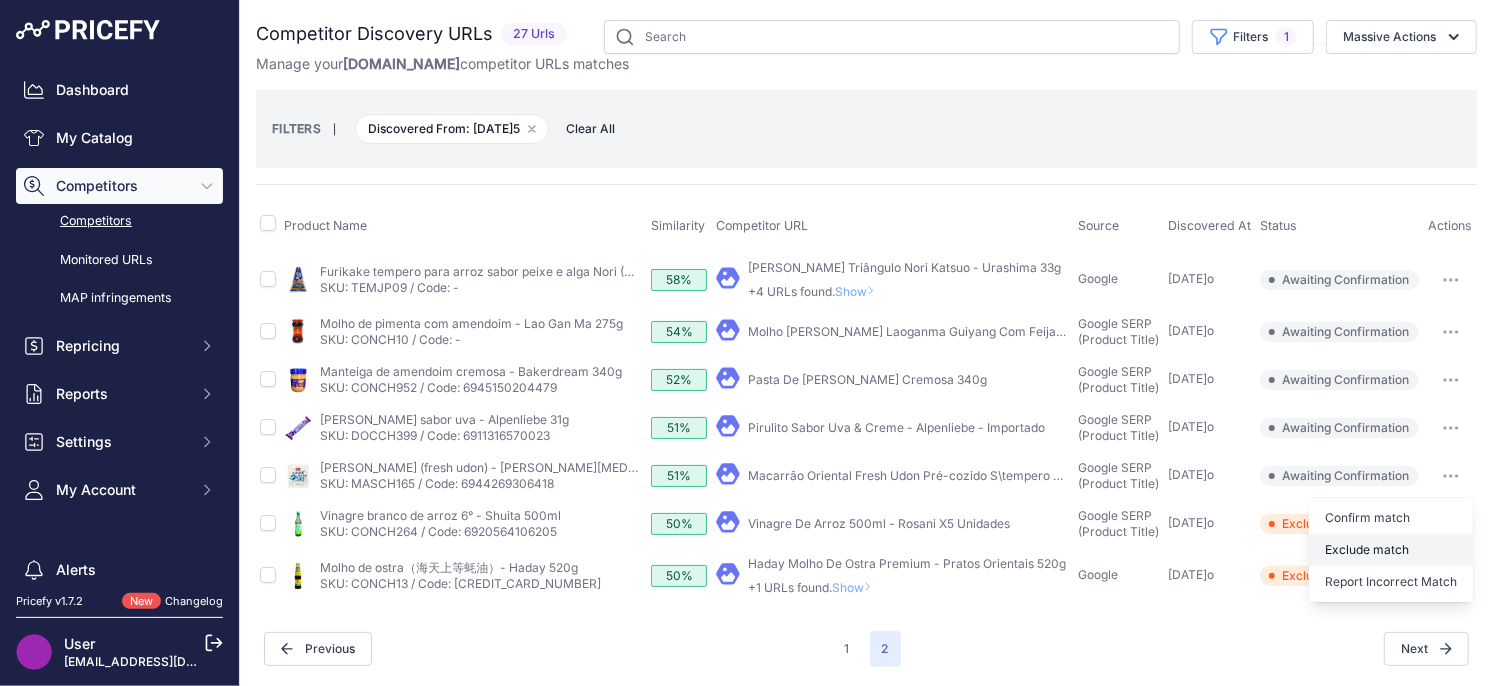 click on "Exclude match" at bounding box center (0, 0) 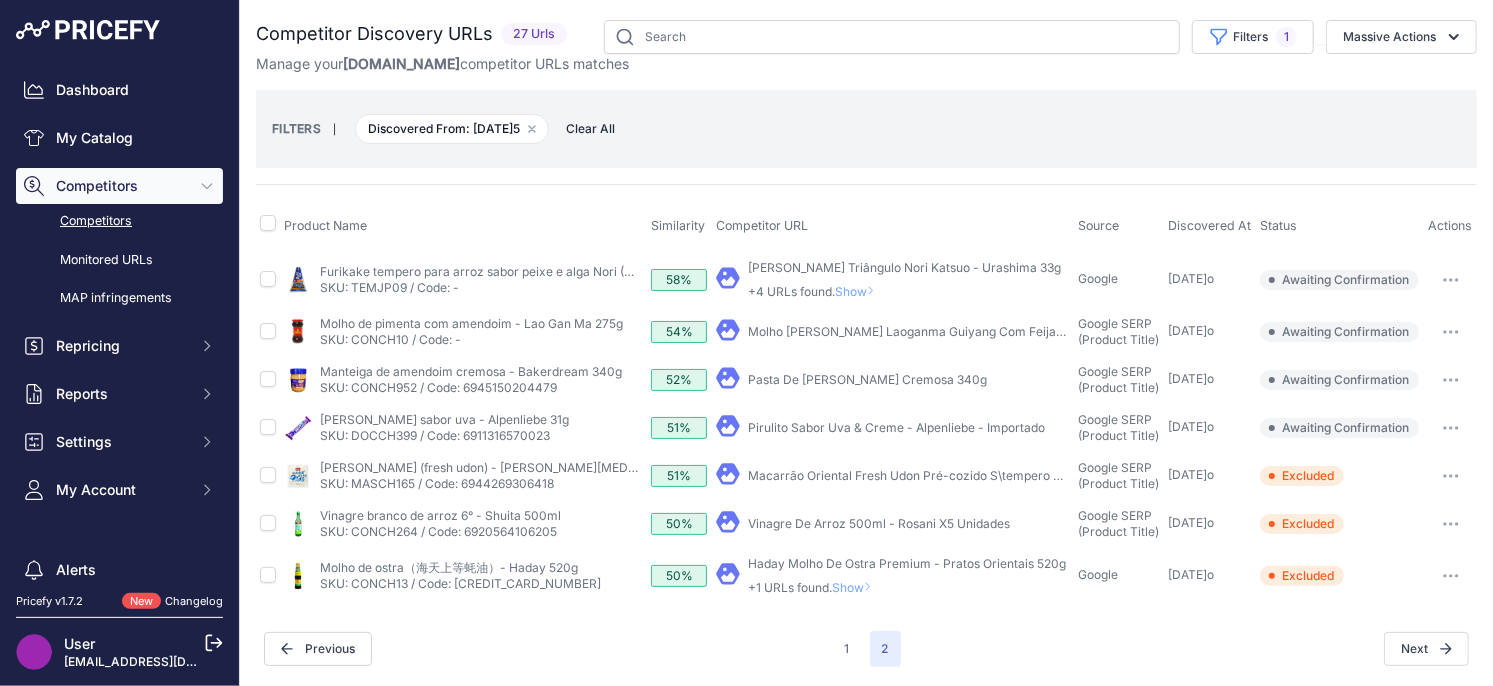 click 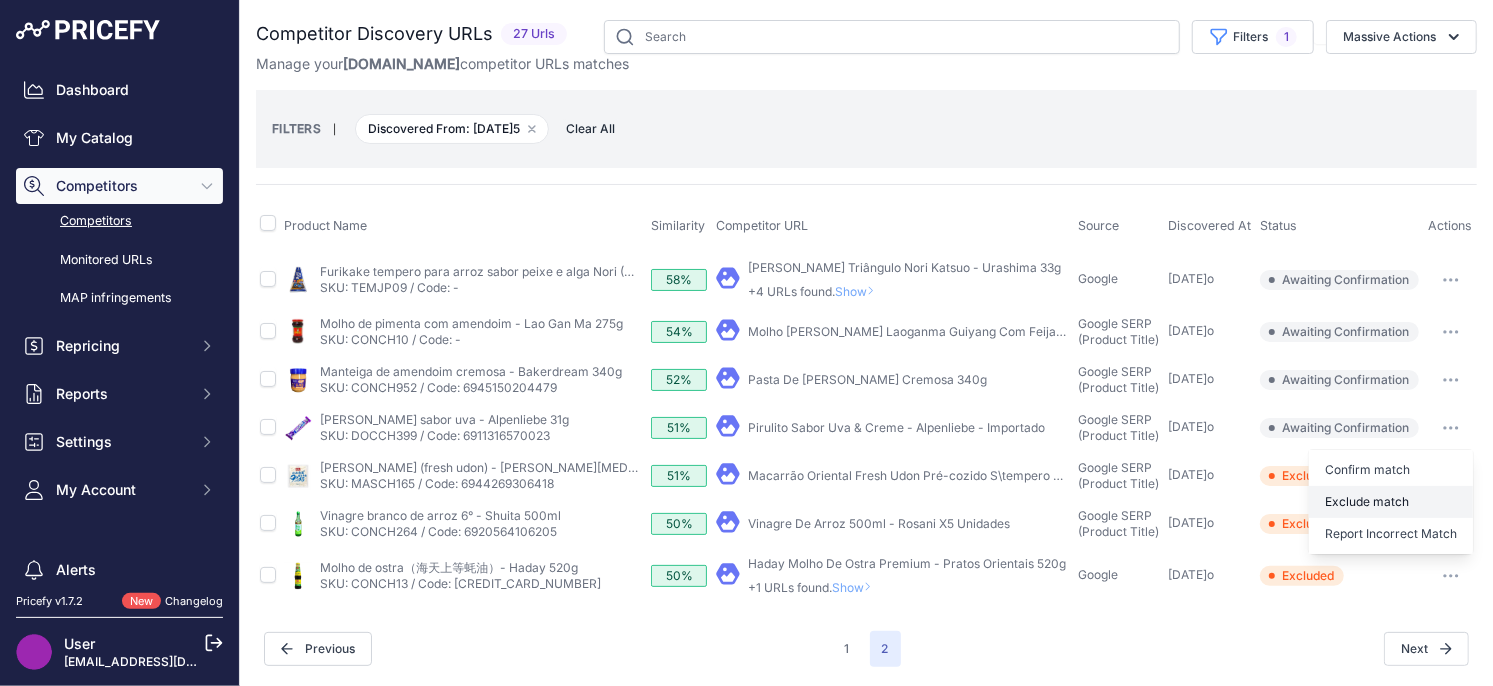 click on "Exclude match" at bounding box center [0, 0] 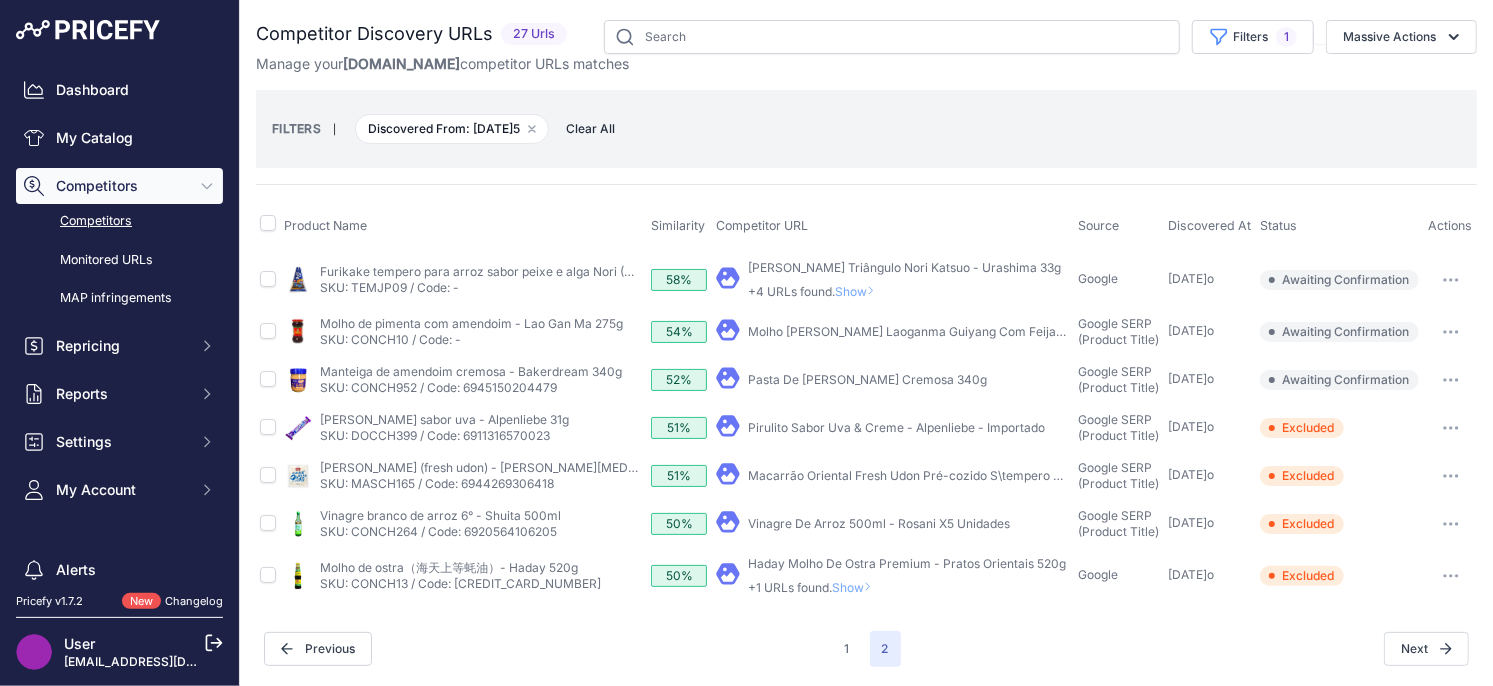 drag, startPoint x: 1451, startPoint y: 379, endPoint x: 1455, endPoint y: 393, distance: 14.56022 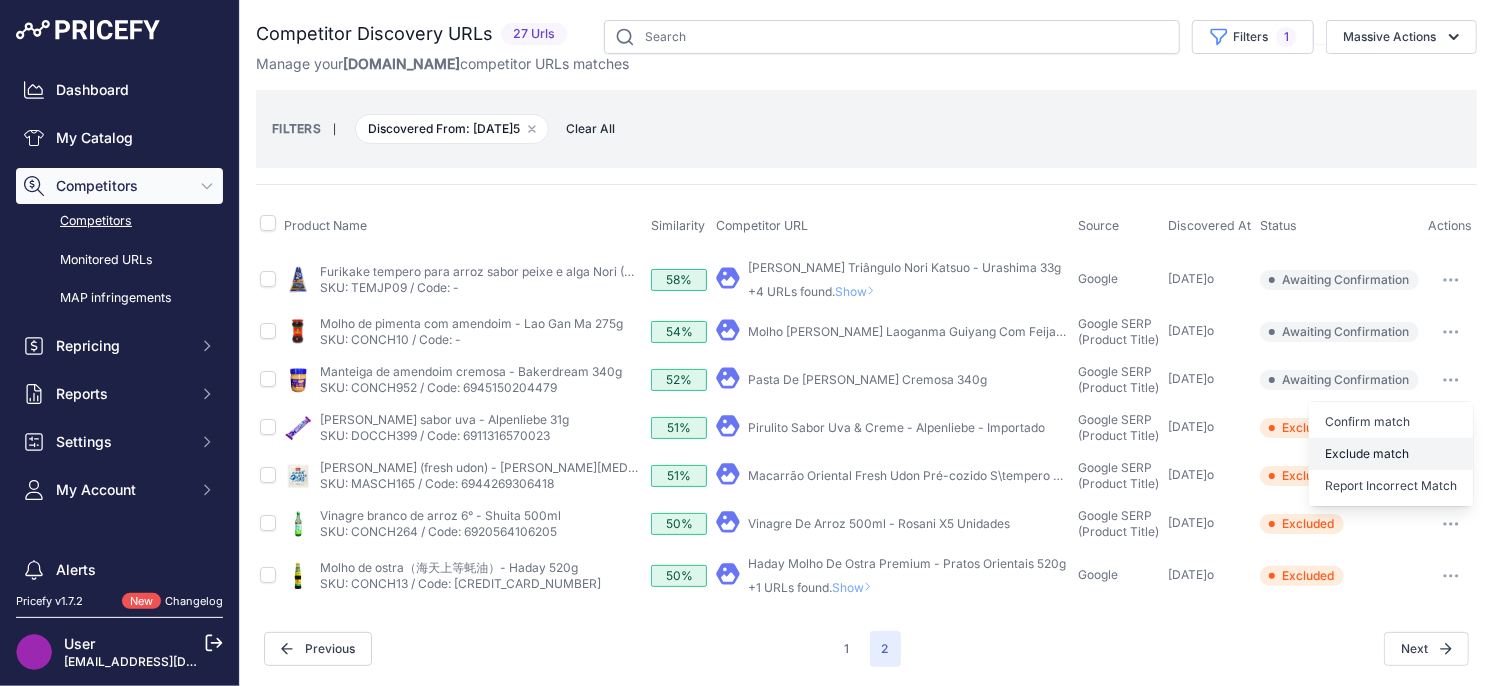 click on "Exclude match" at bounding box center [0, 0] 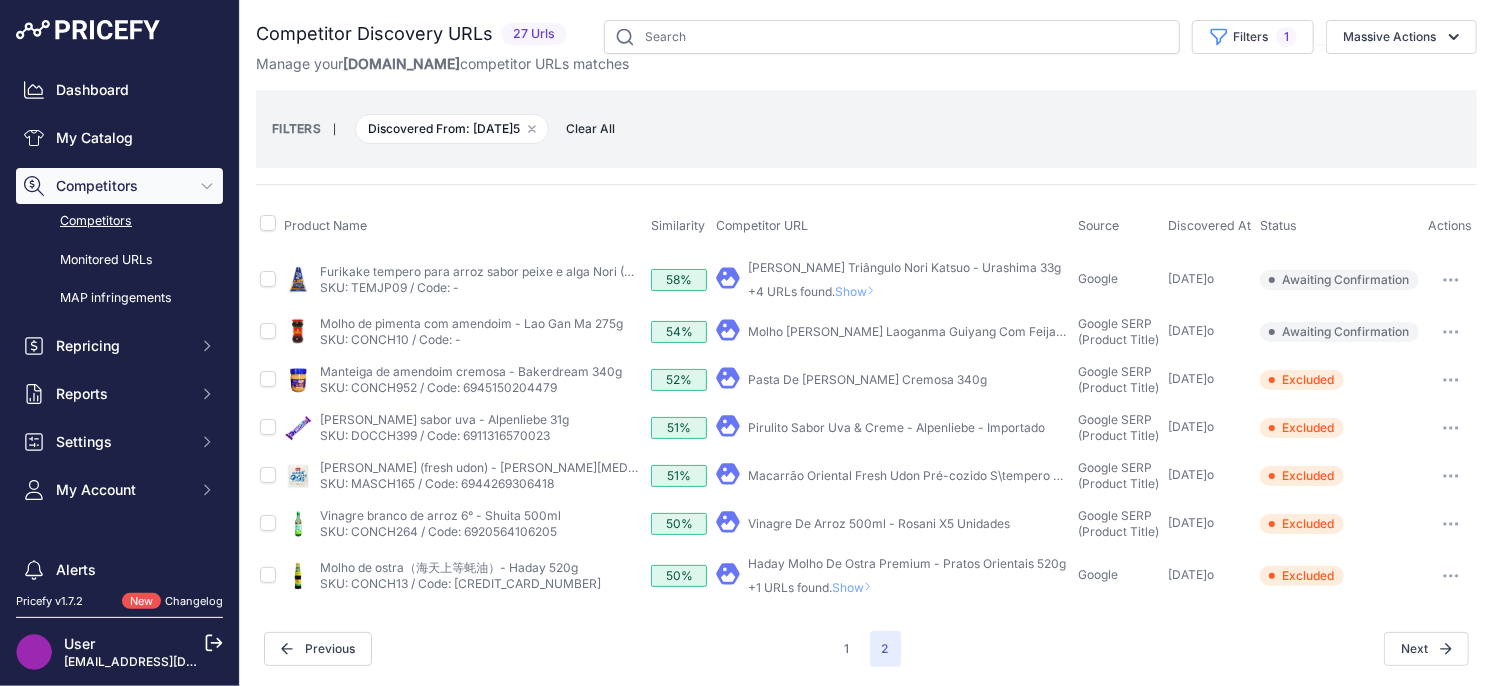 click 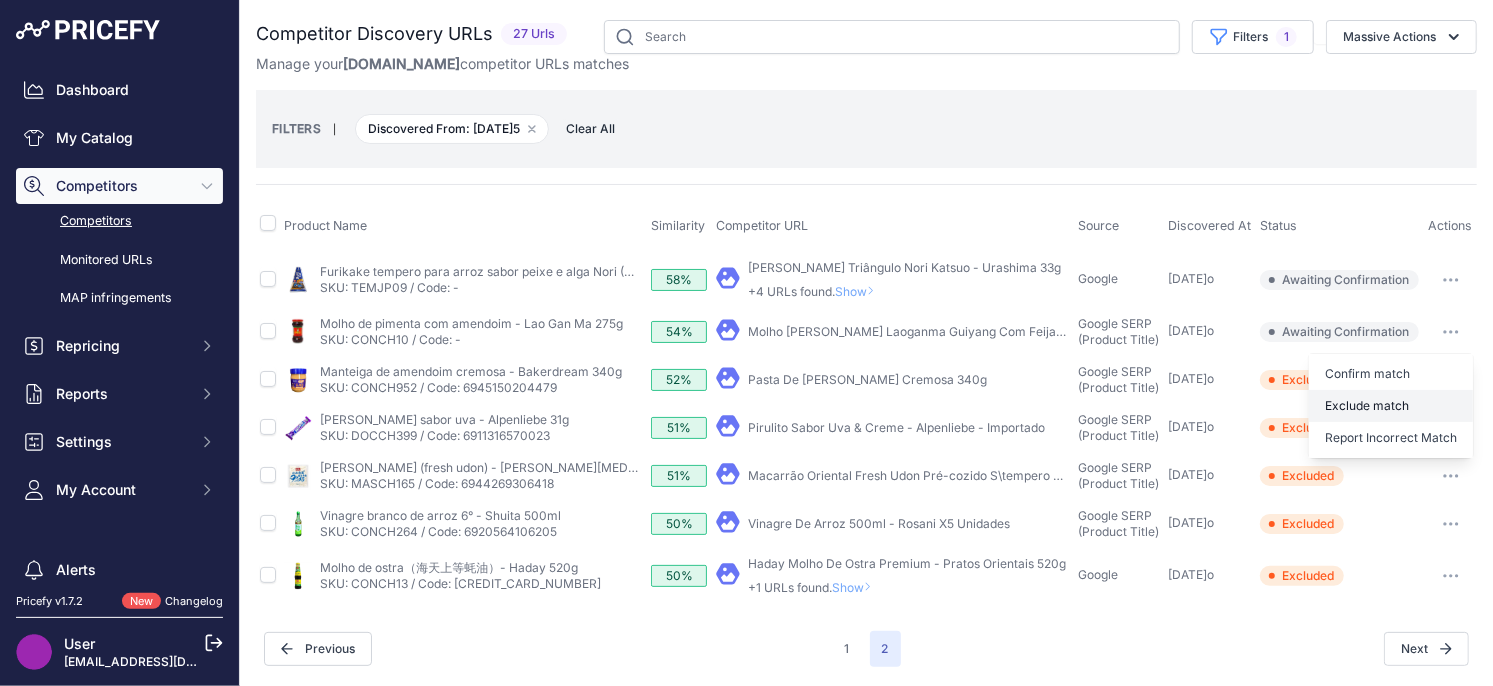 click on "Exclude match" at bounding box center [1391, 406] 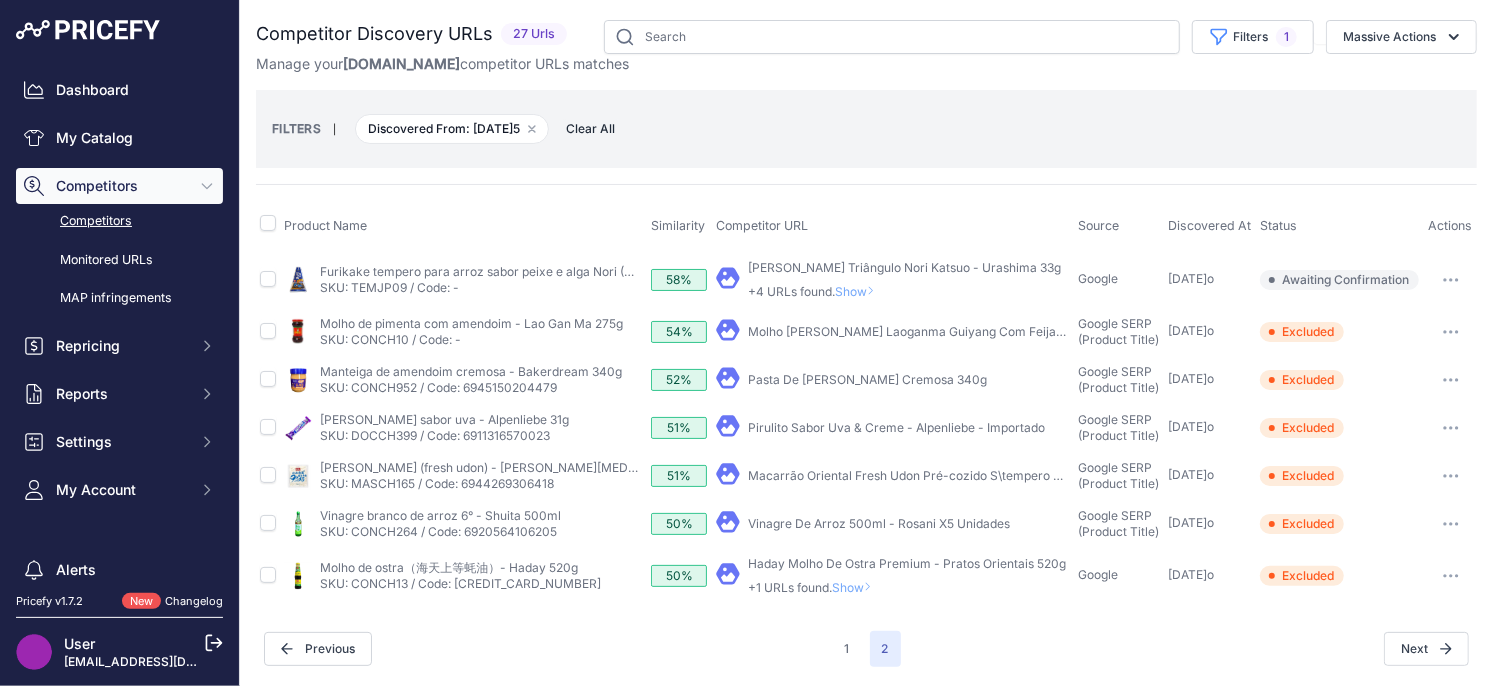 click on "Show" at bounding box center (859, 291) 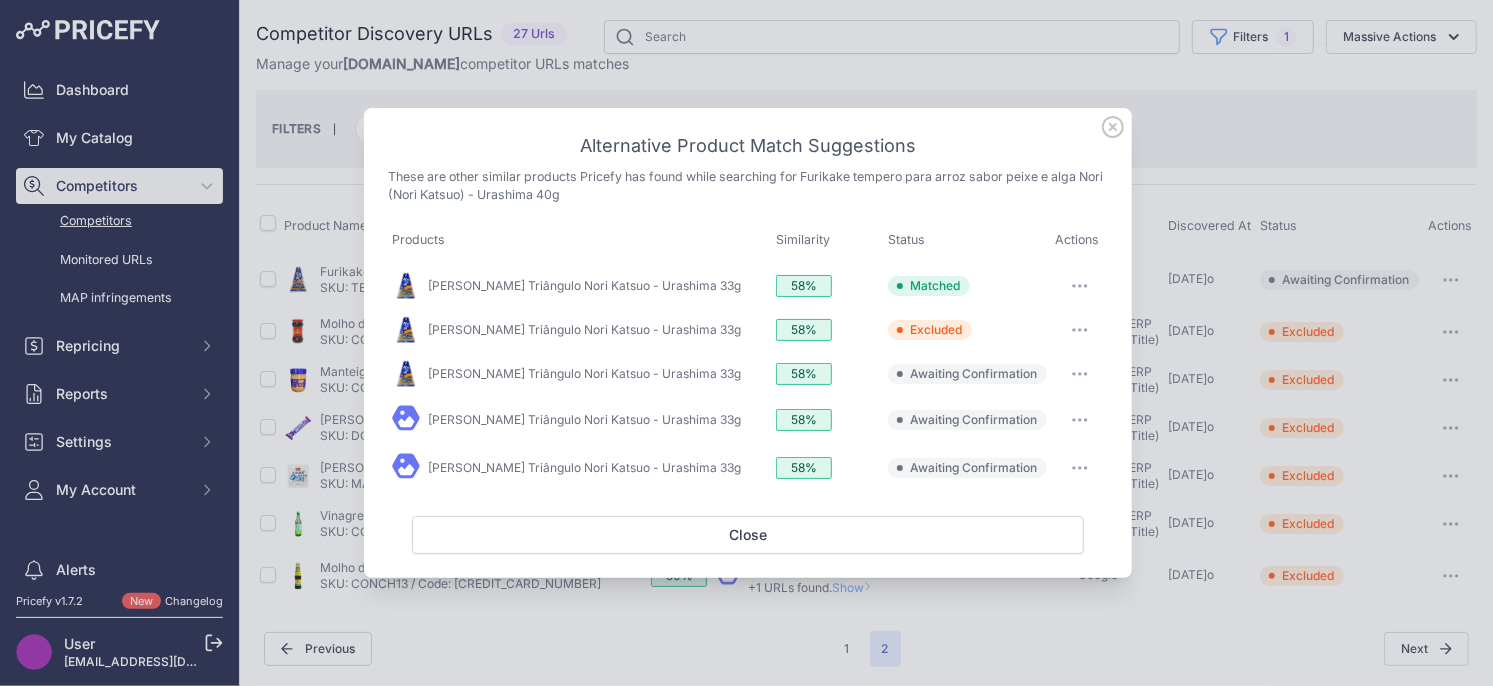 drag, startPoint x: 1075, startPoint y: 373, endPoint x: 1085, endPoint y: 424, distance: 51.971146 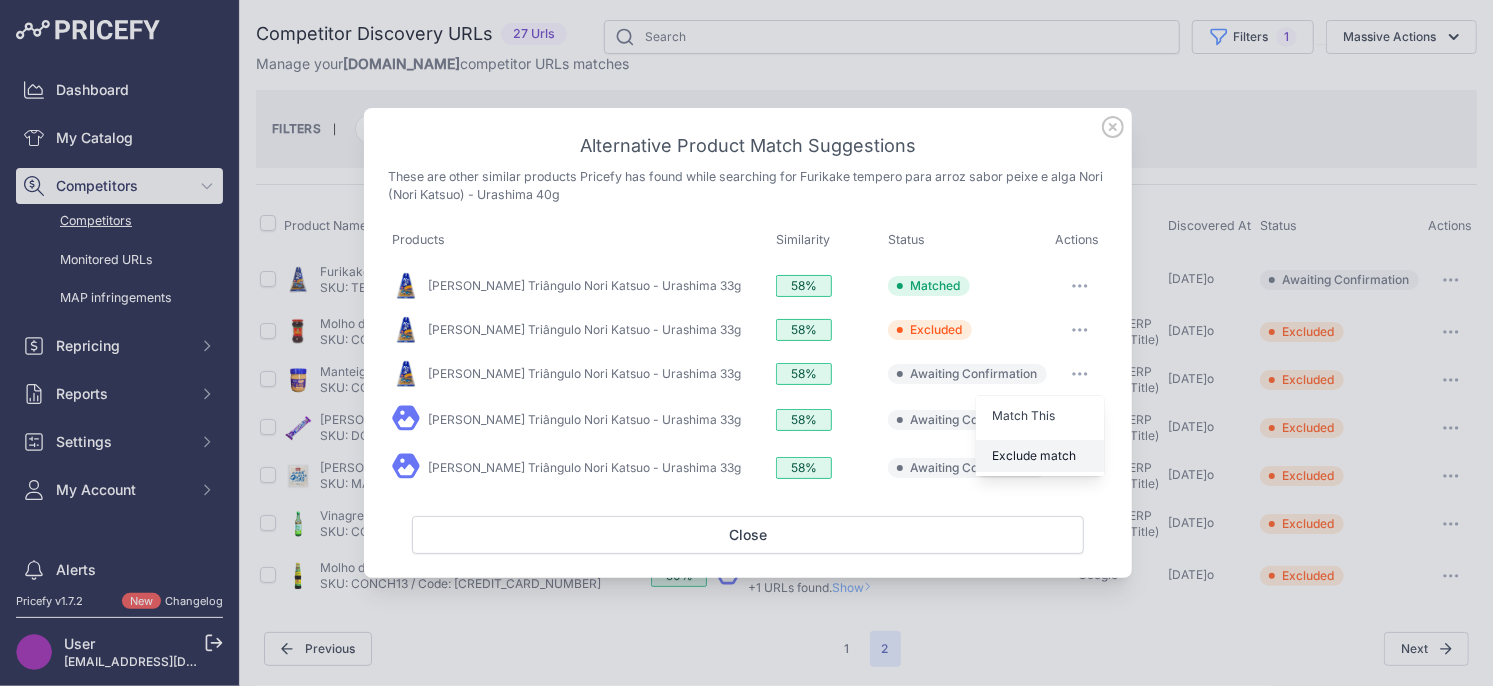 click on "Exclude match" at bounding box center (1034, 455) 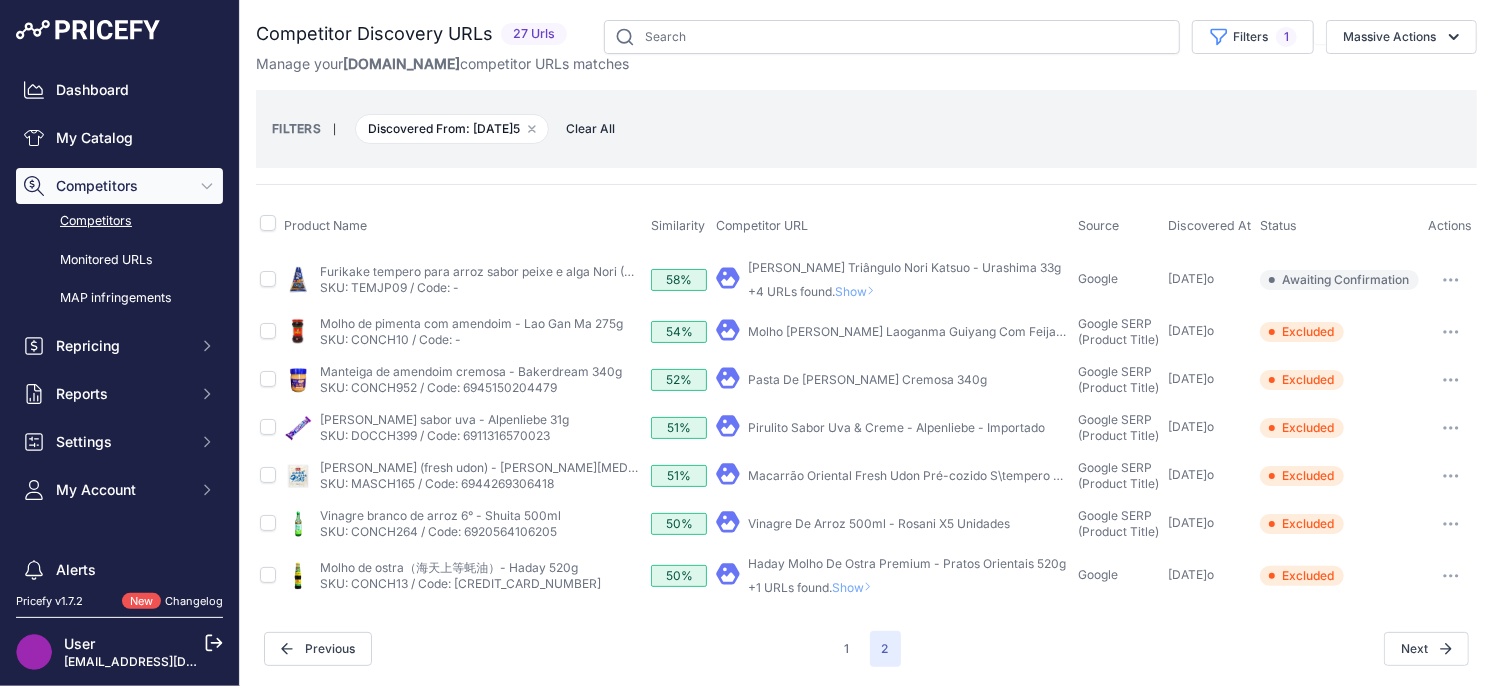 click on "Show" at bounding box center [859, 291] 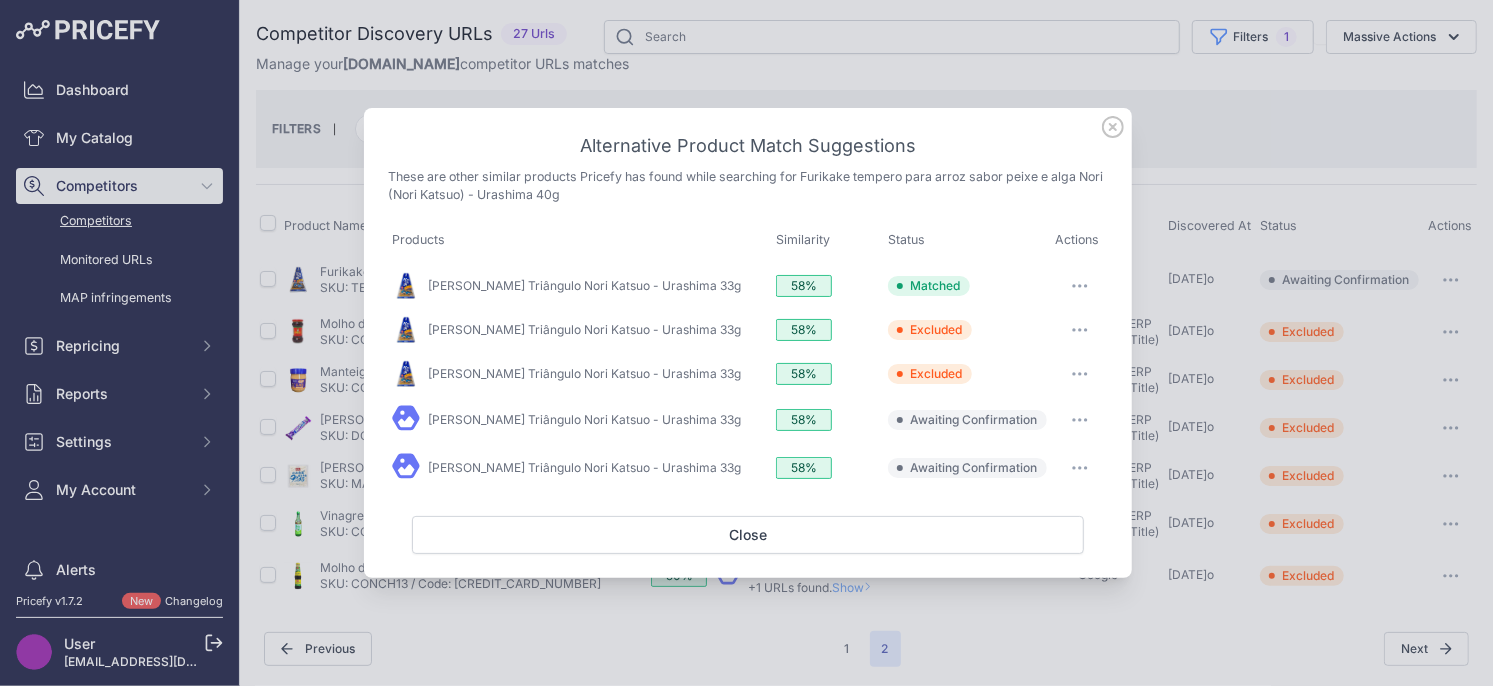 click at bounding box center [1080, 420] 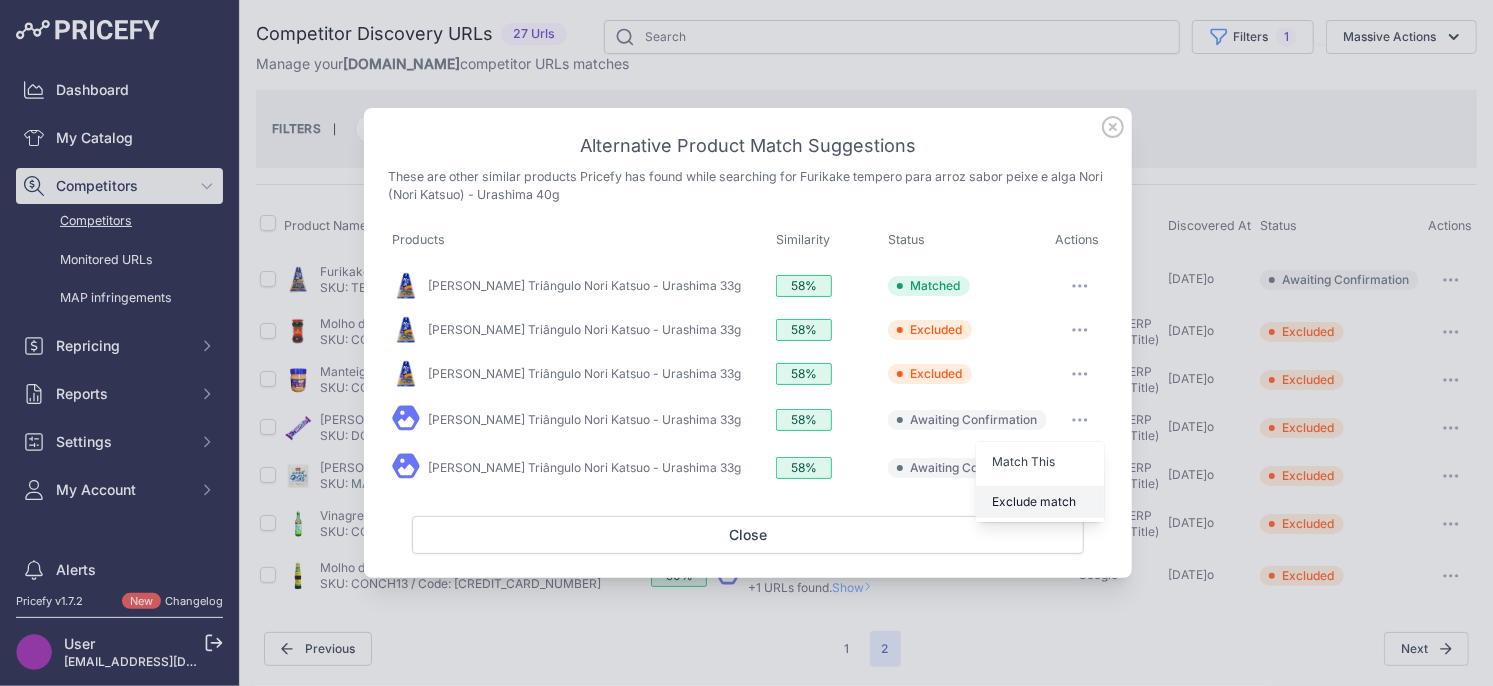 click on "Exclude match" at bounding box center [1034, 501] 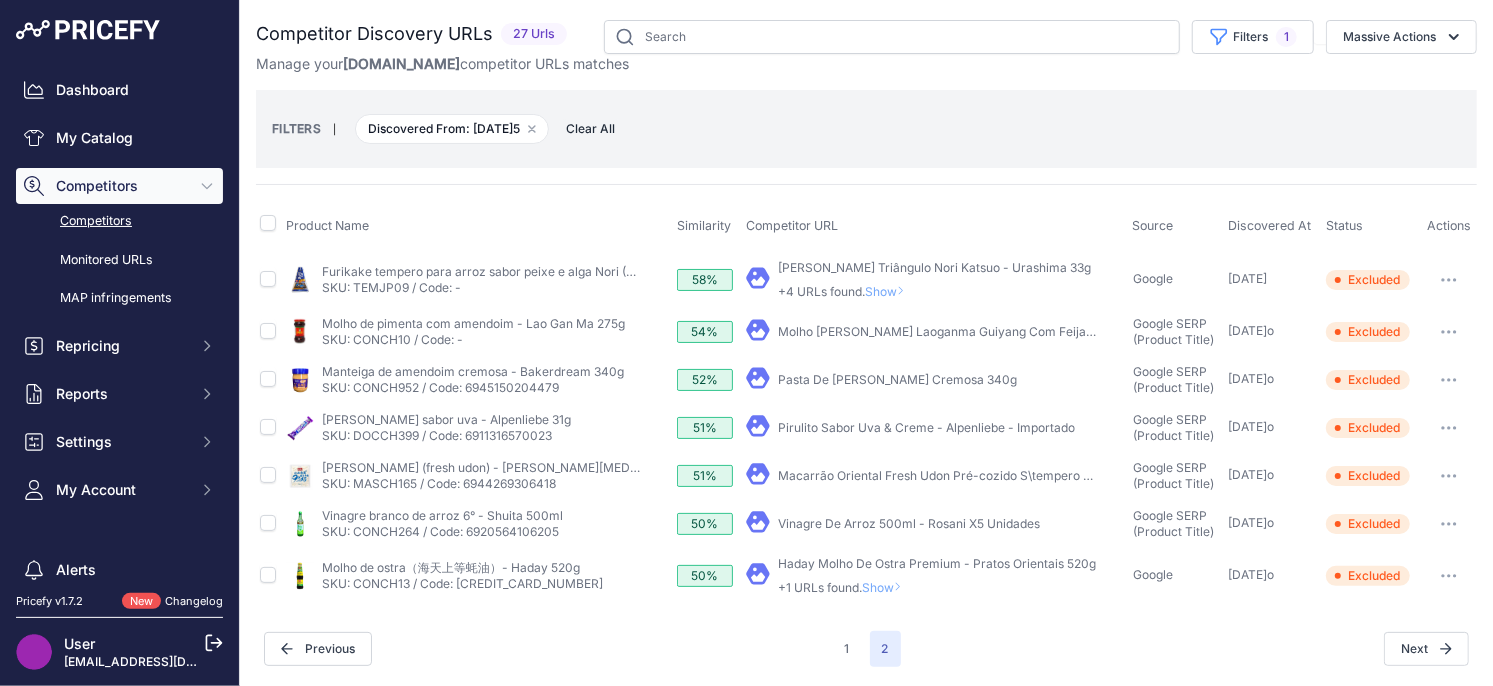 drag, startPoint x: 895, startPoint y: 291, endPoint x: 925, endPoint y: 298, distance: 30.805843 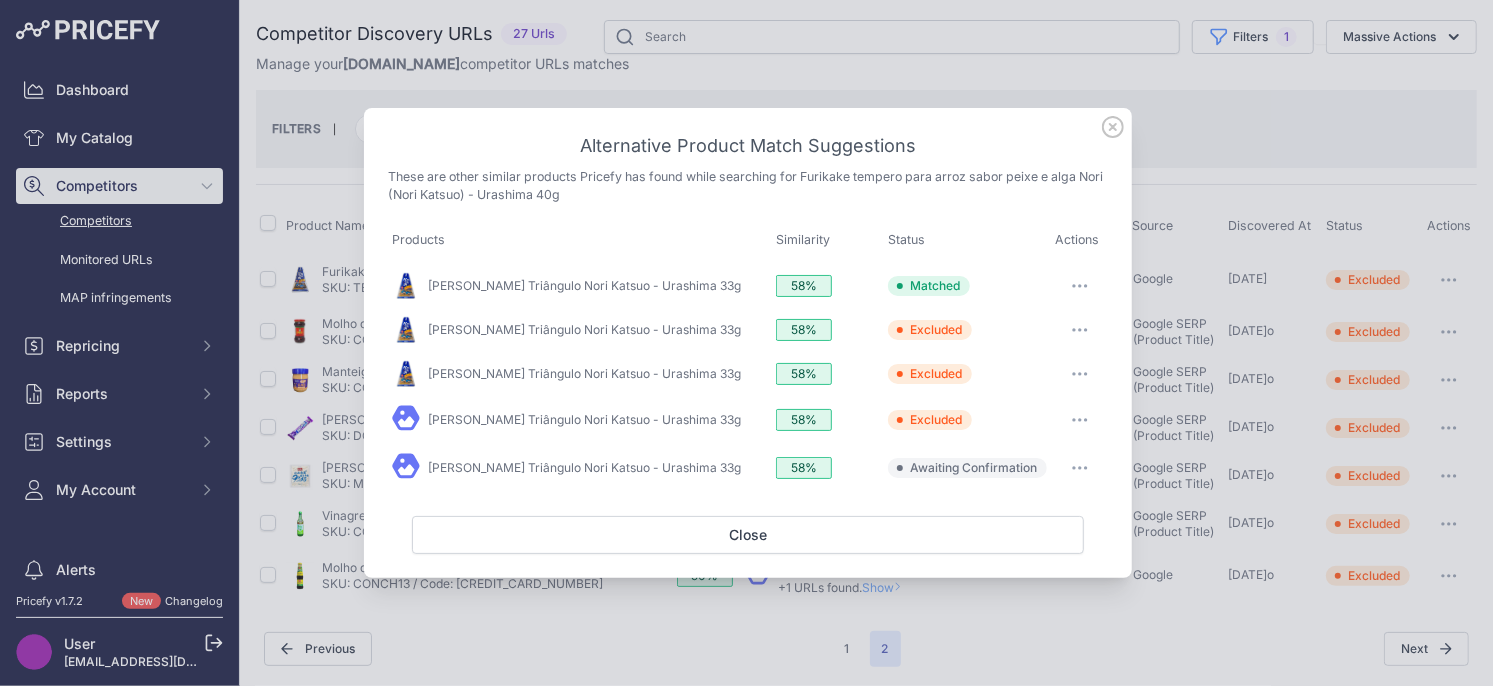 click 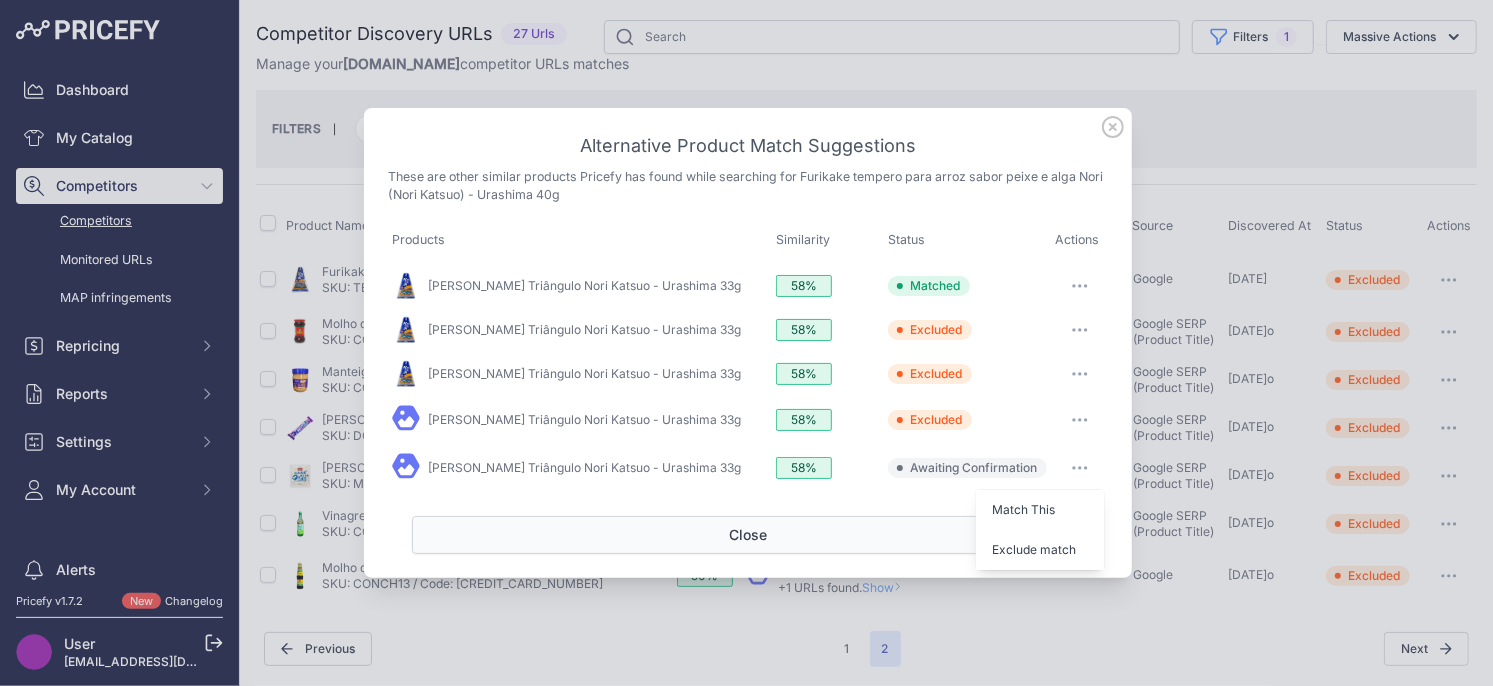 click on "Exclude match" at bounding box center [1034, 549] 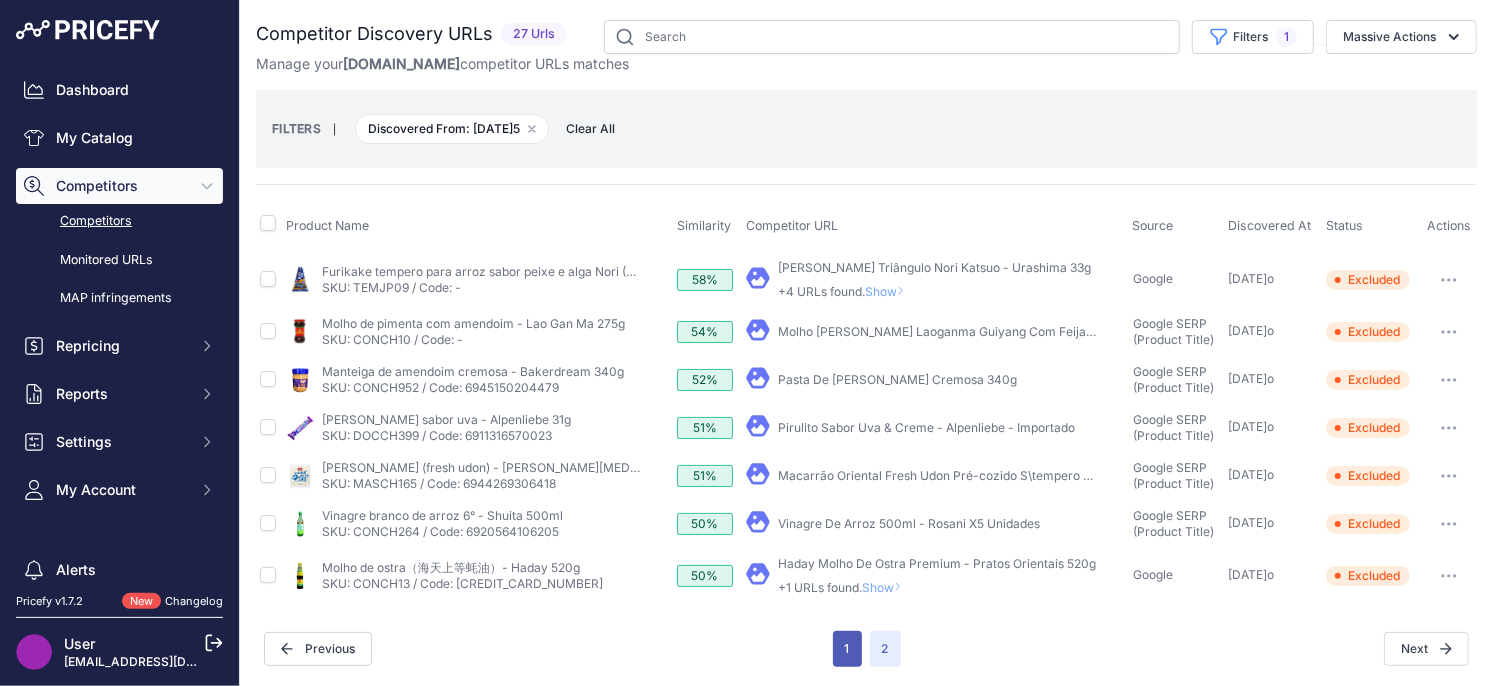 click on "1" at bounding box center [847, 649] 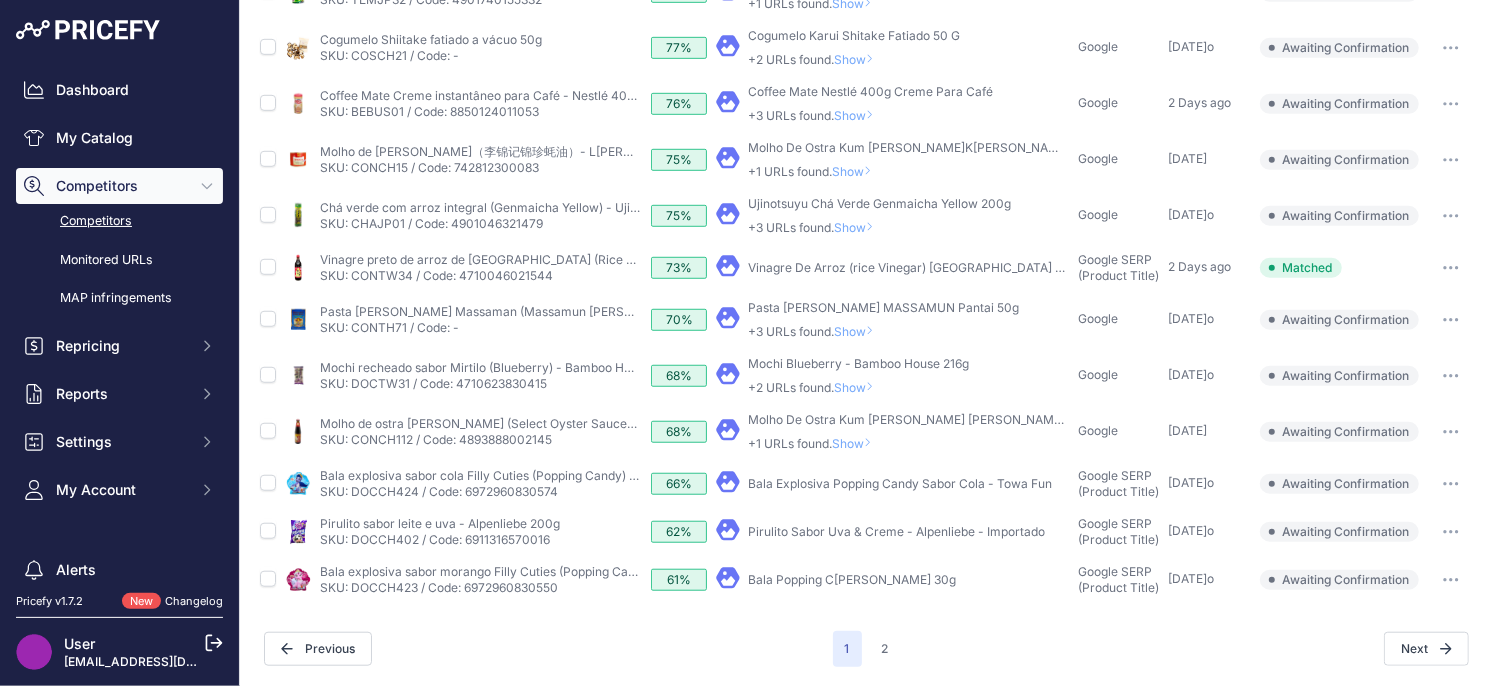 scroll, scrollTop: 704, scrollLeft: 0, axis: vertical 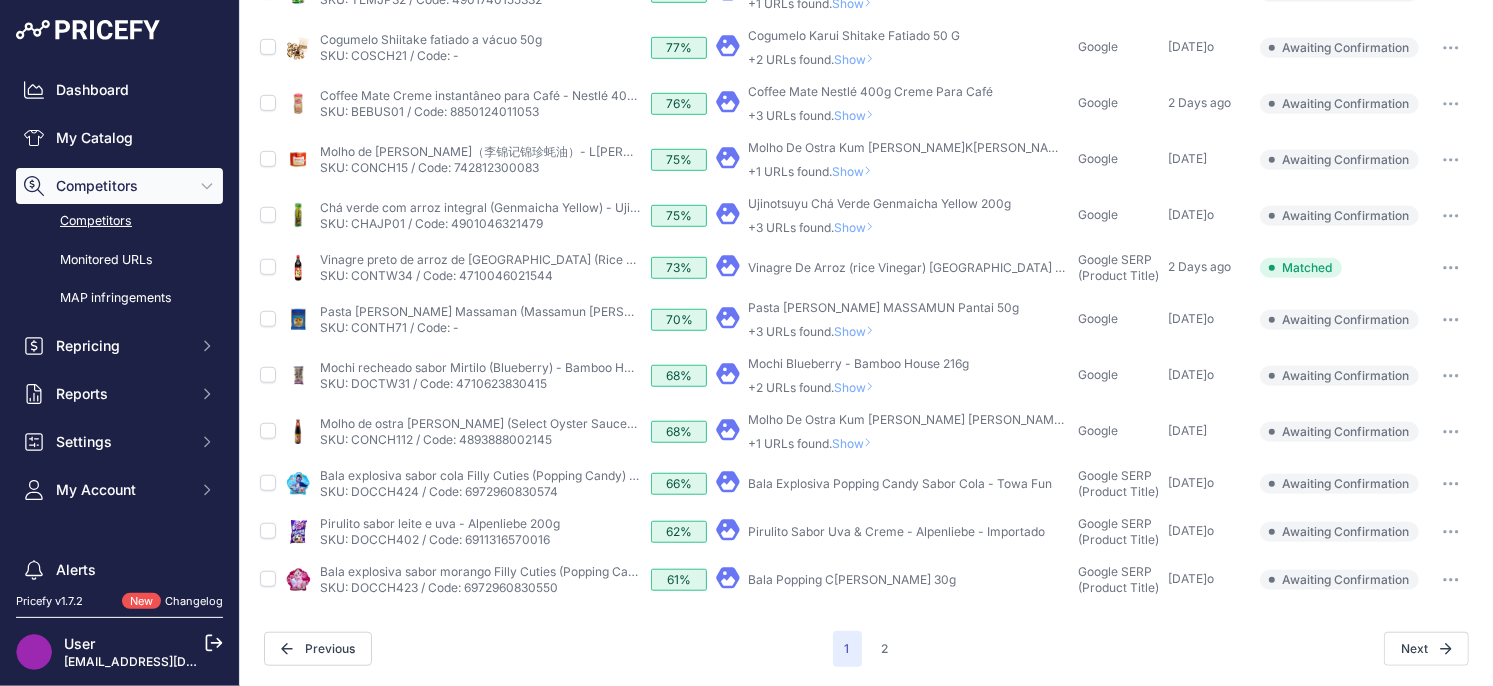 click at bounding box center (1451, 580) 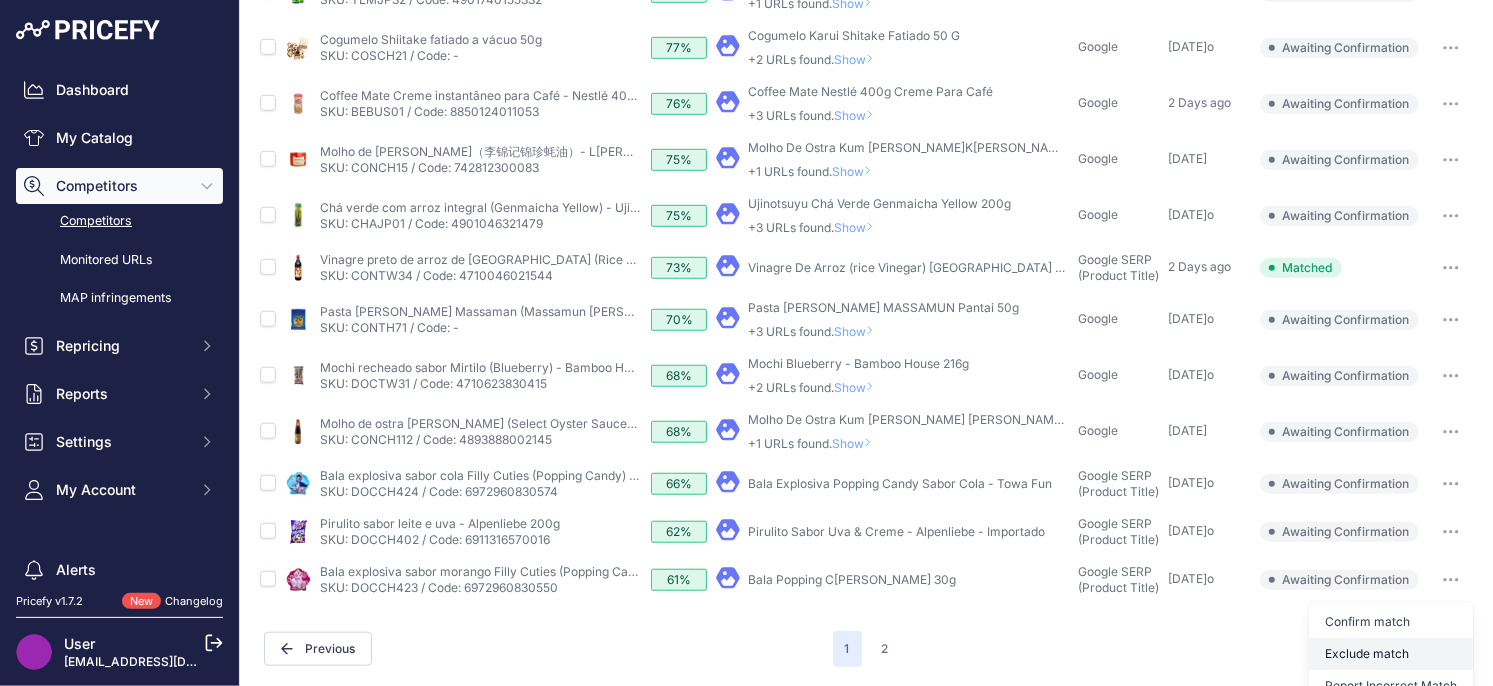 click on "Exclude match" at bounding box center [0, 0] 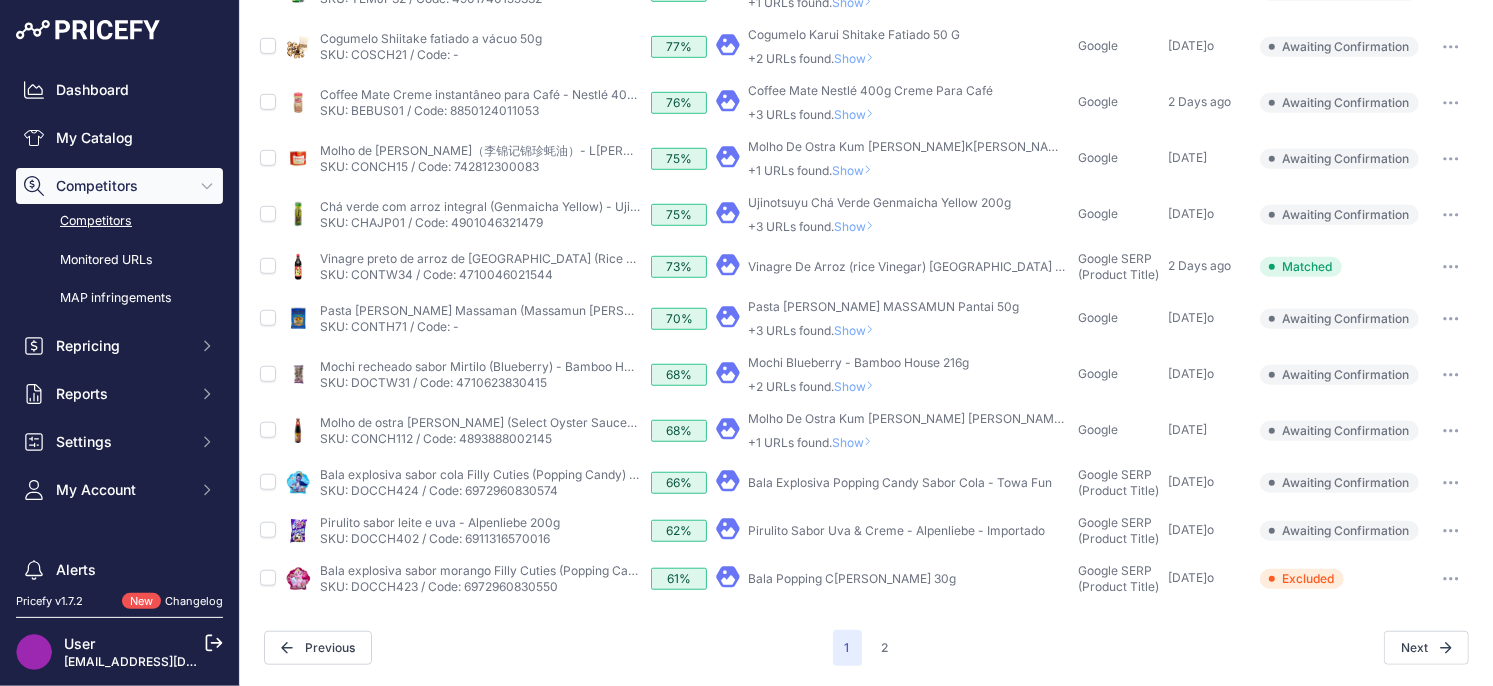 scroll, scrollTop: 704, scrollLeft: 0, axis: vertical 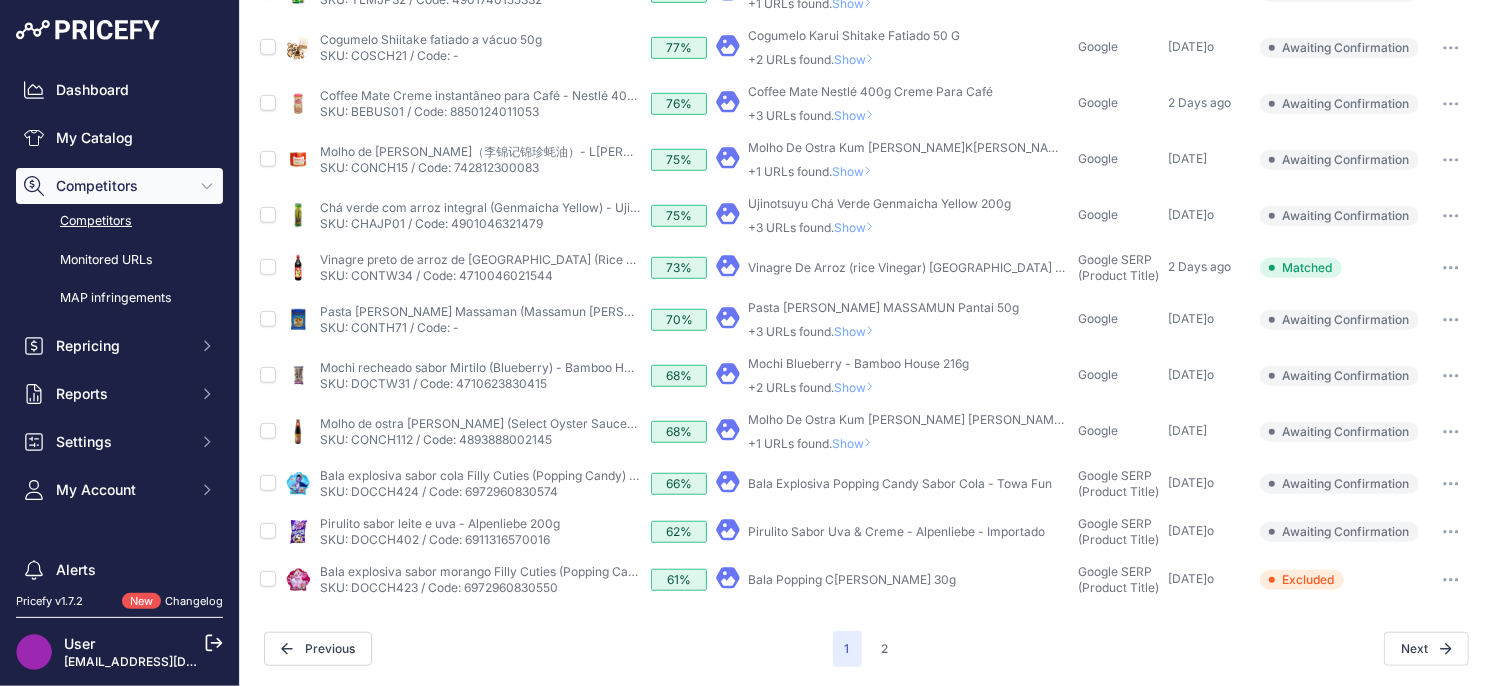 click at bounding box center [1451, 532] 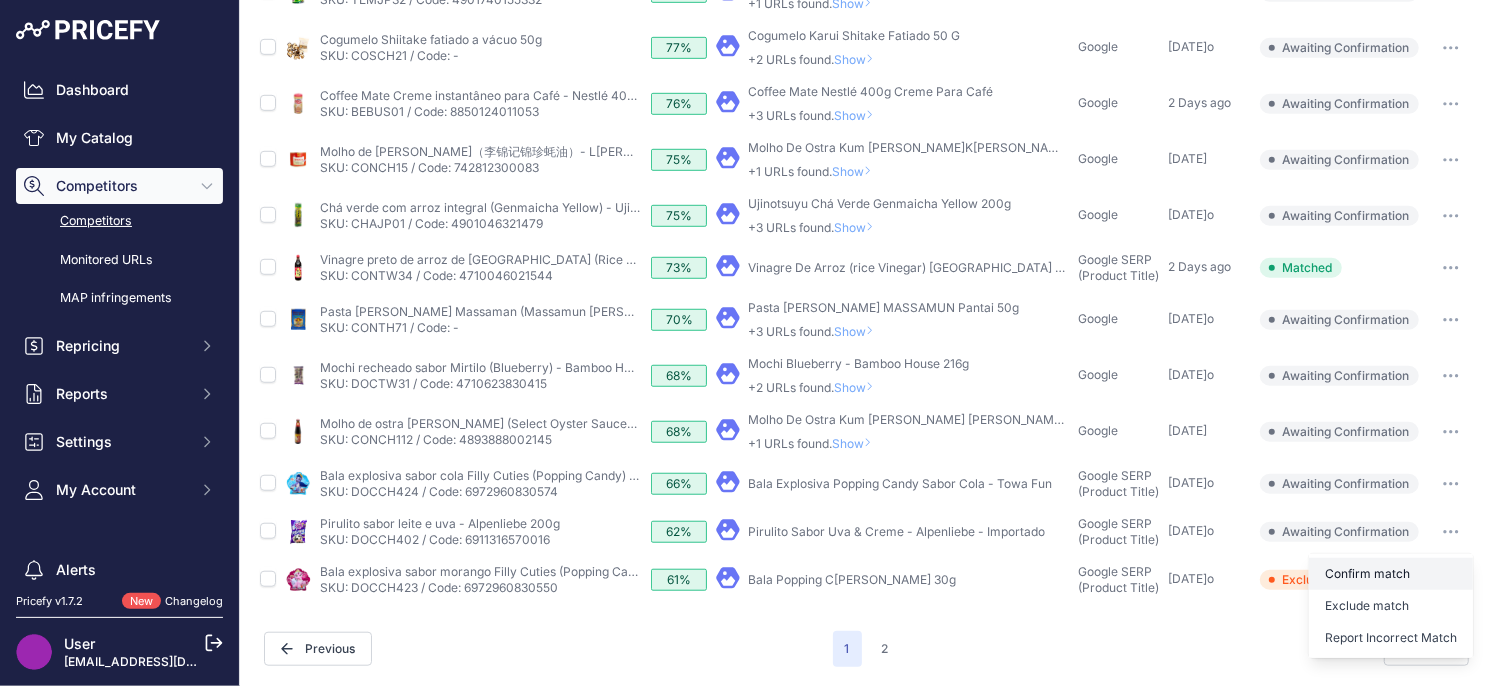 click on "Confirm match" at bounding box center (0, 0) 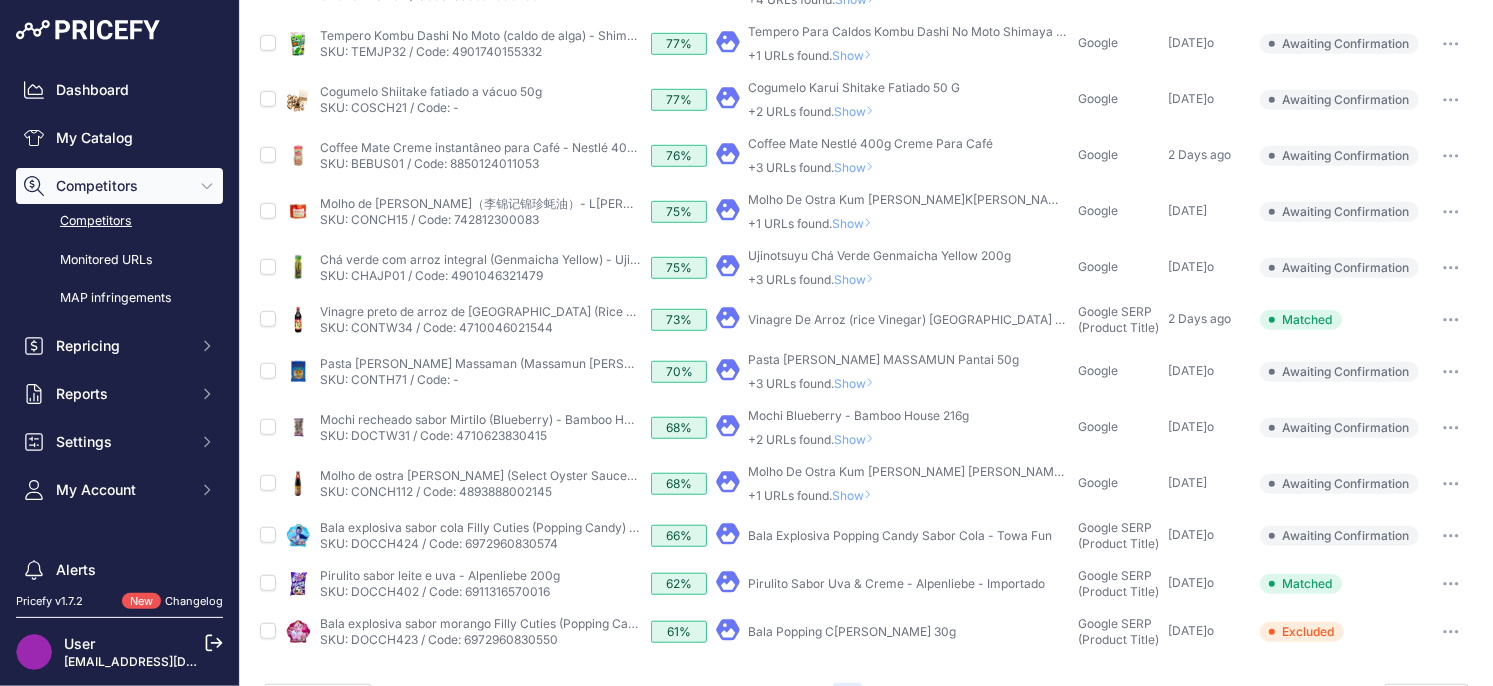 scroll, scrollTop: 691, scrollLeft: 0, axis: vertical 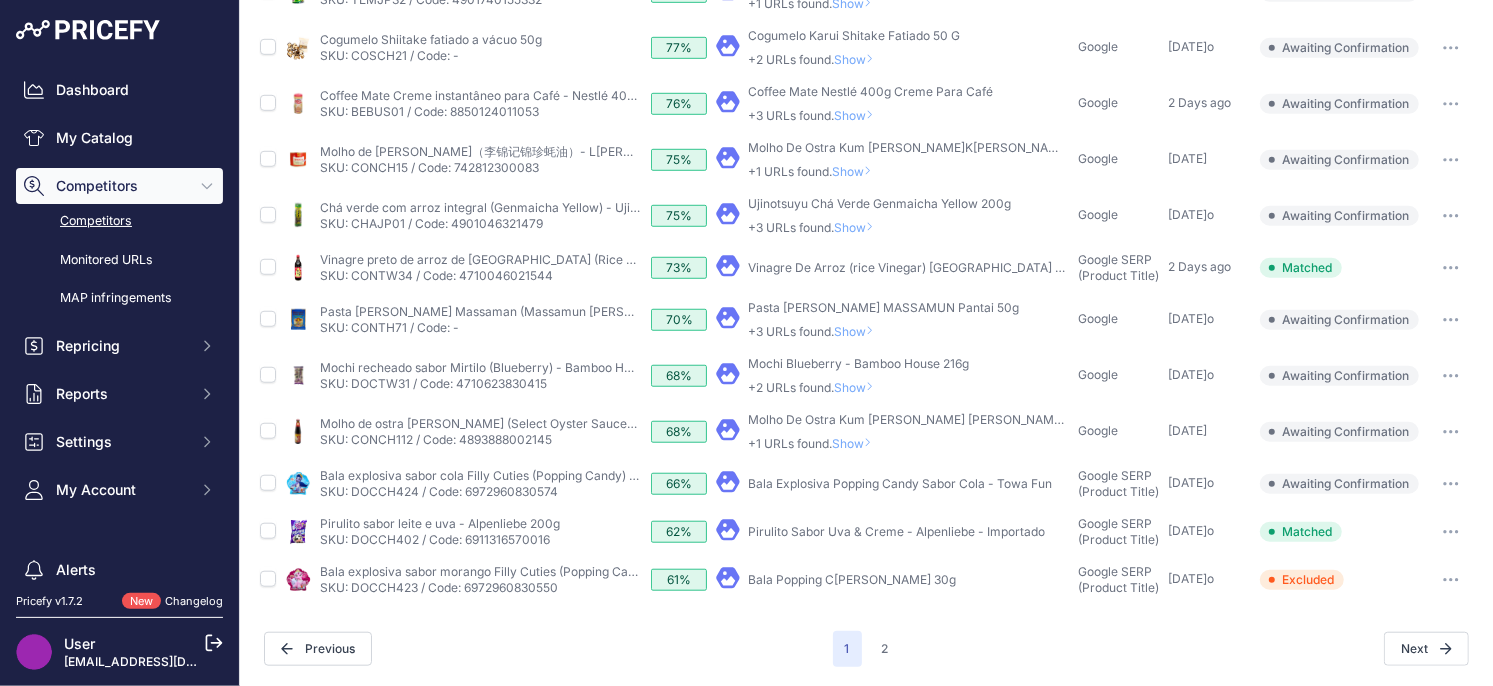click 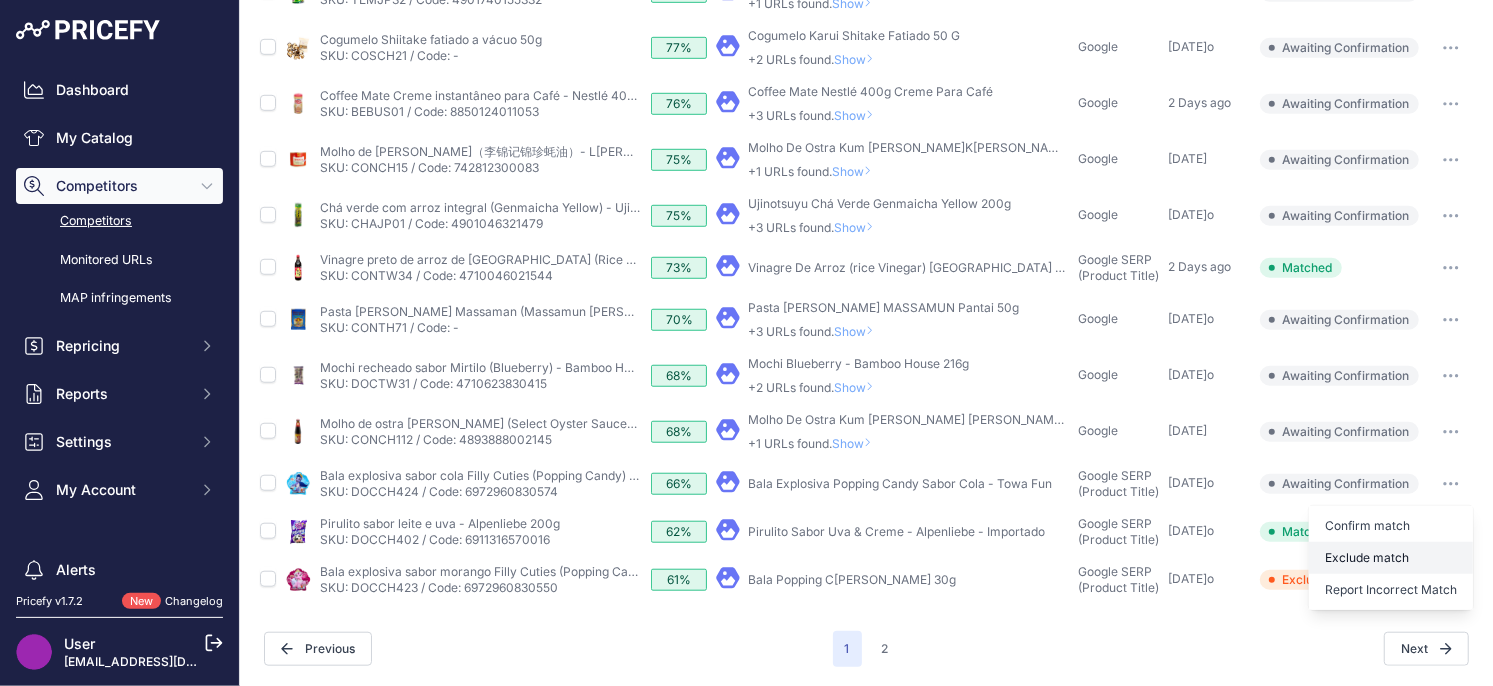 click on "Exclude match" at bounding box center (0, 0) 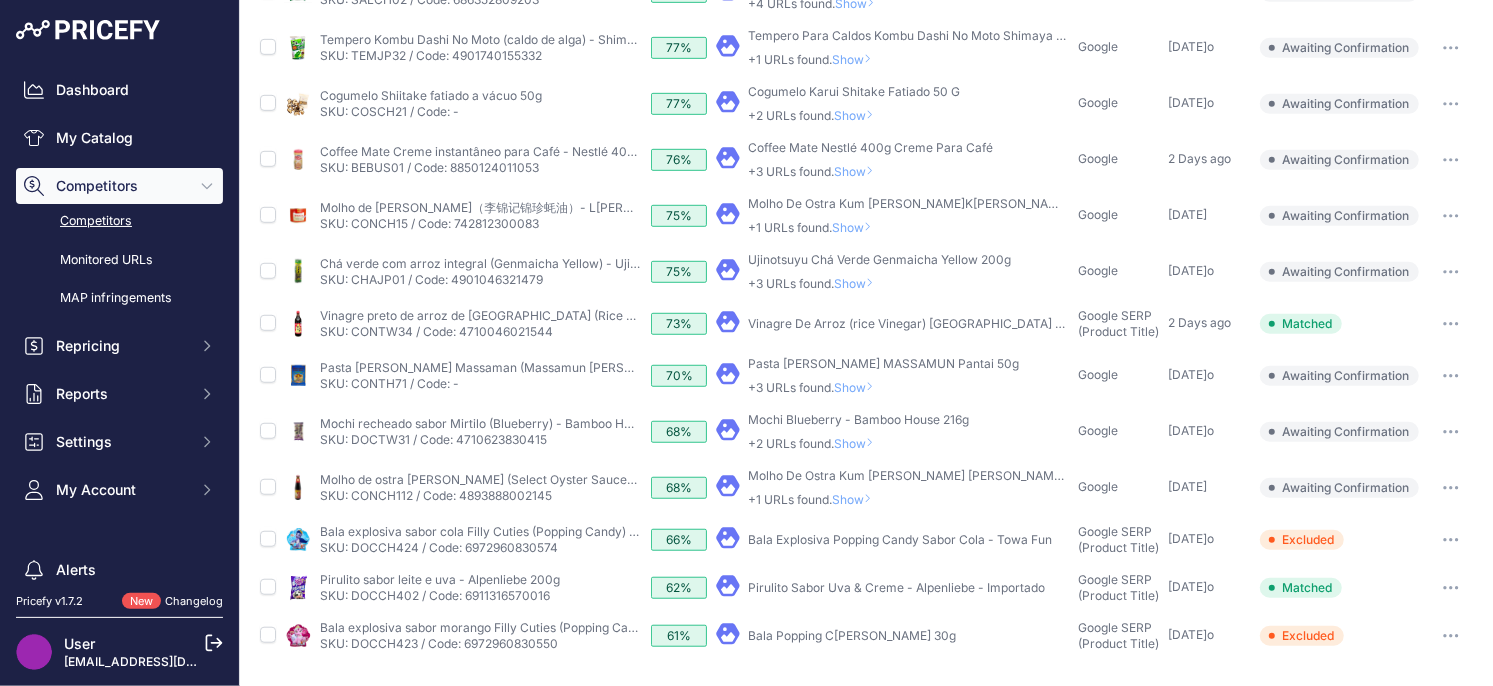 scroll, scrollTop: 629, scrollLeft: 0, axis: vertical 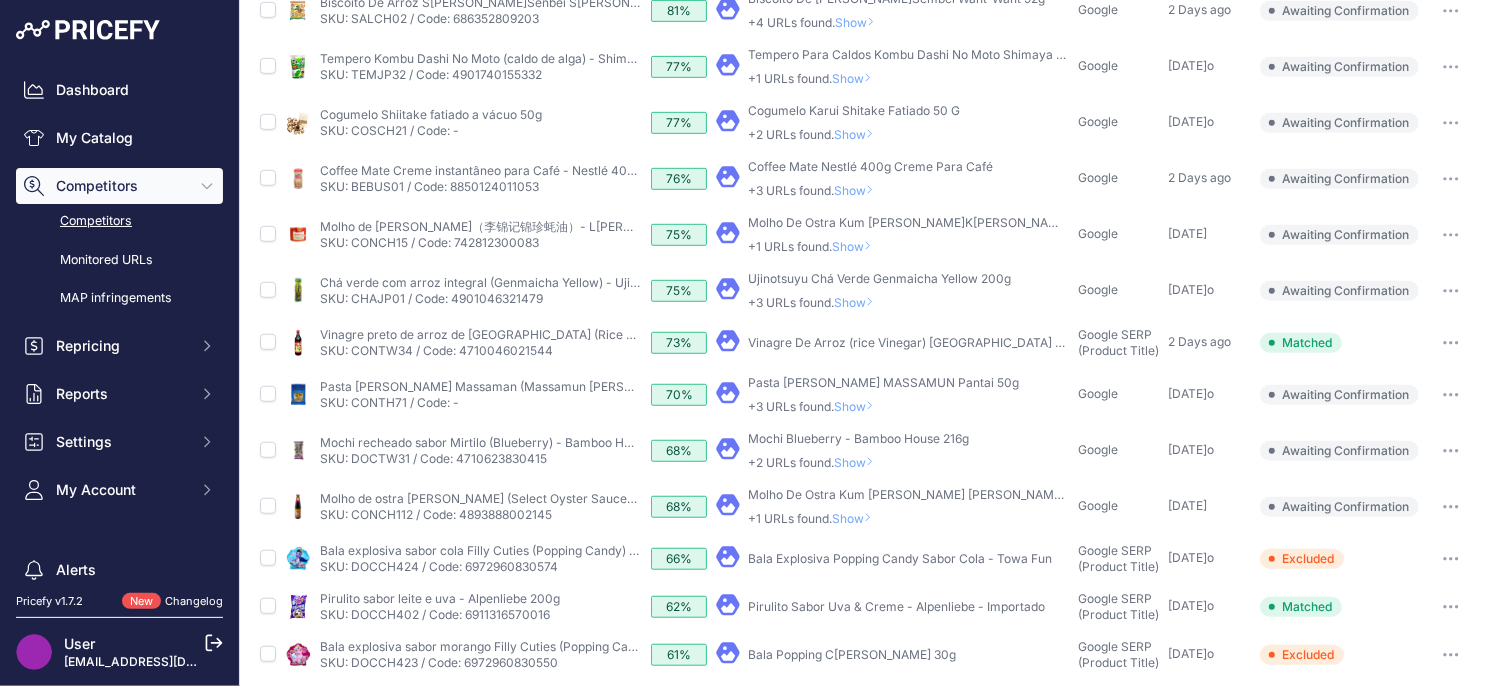 click on "Show" at bounding box center [856, 518] 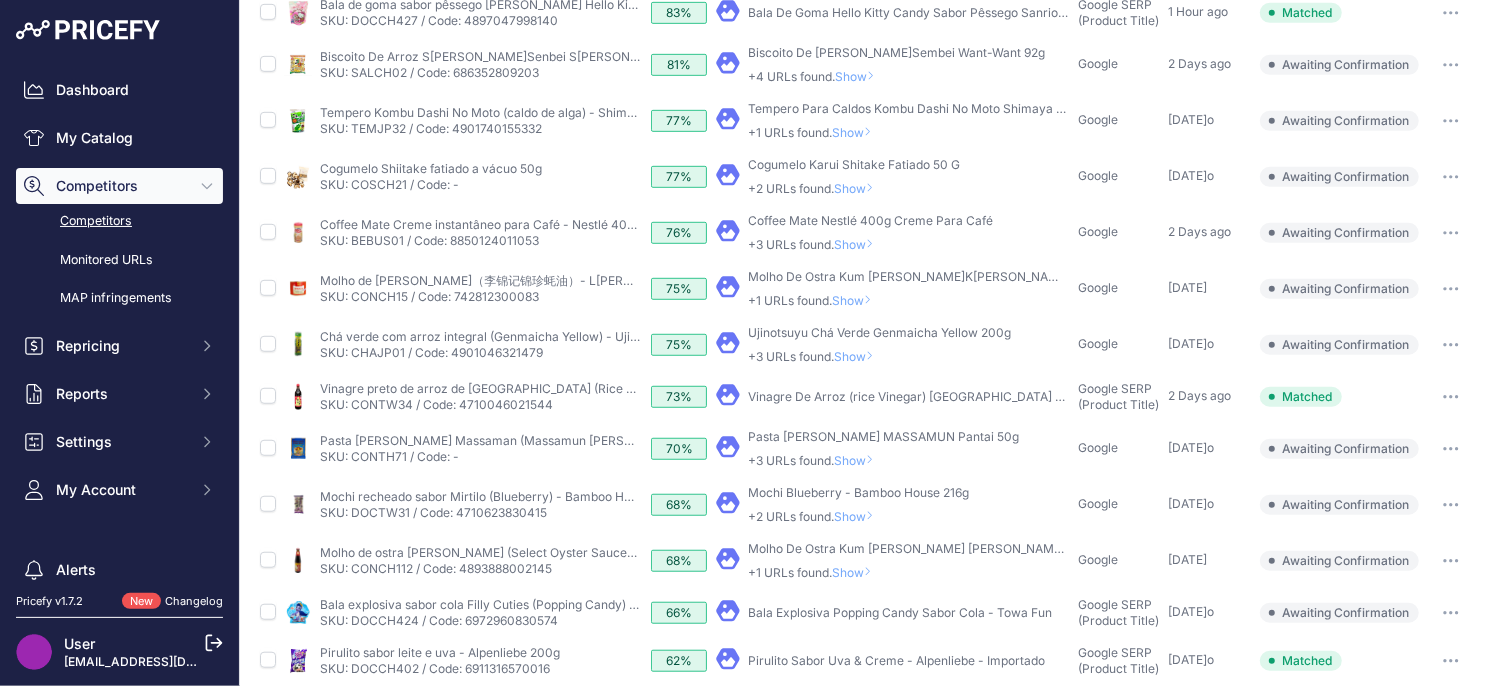 scroll, scrollTop: 683, scrollLeft: 0, axis: vertical 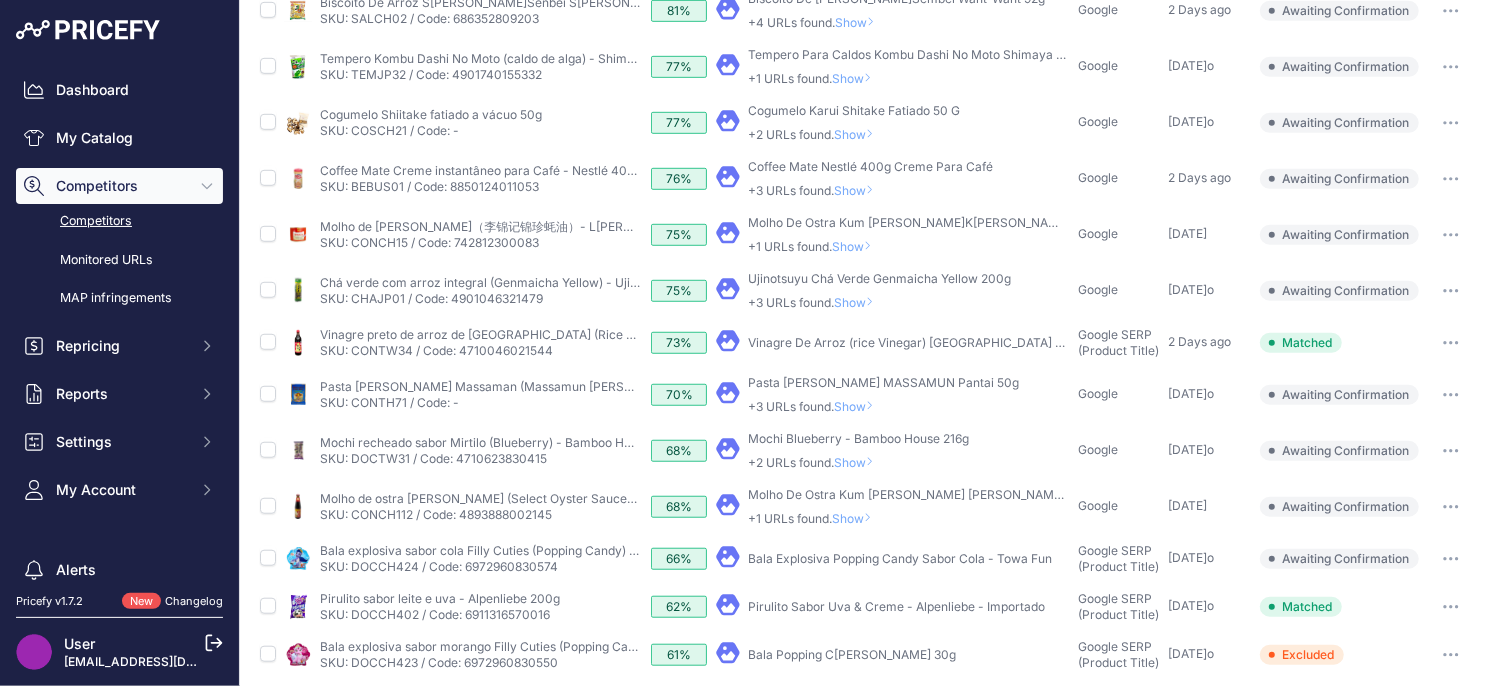 click on "Show" at bounding box center (856, 518) 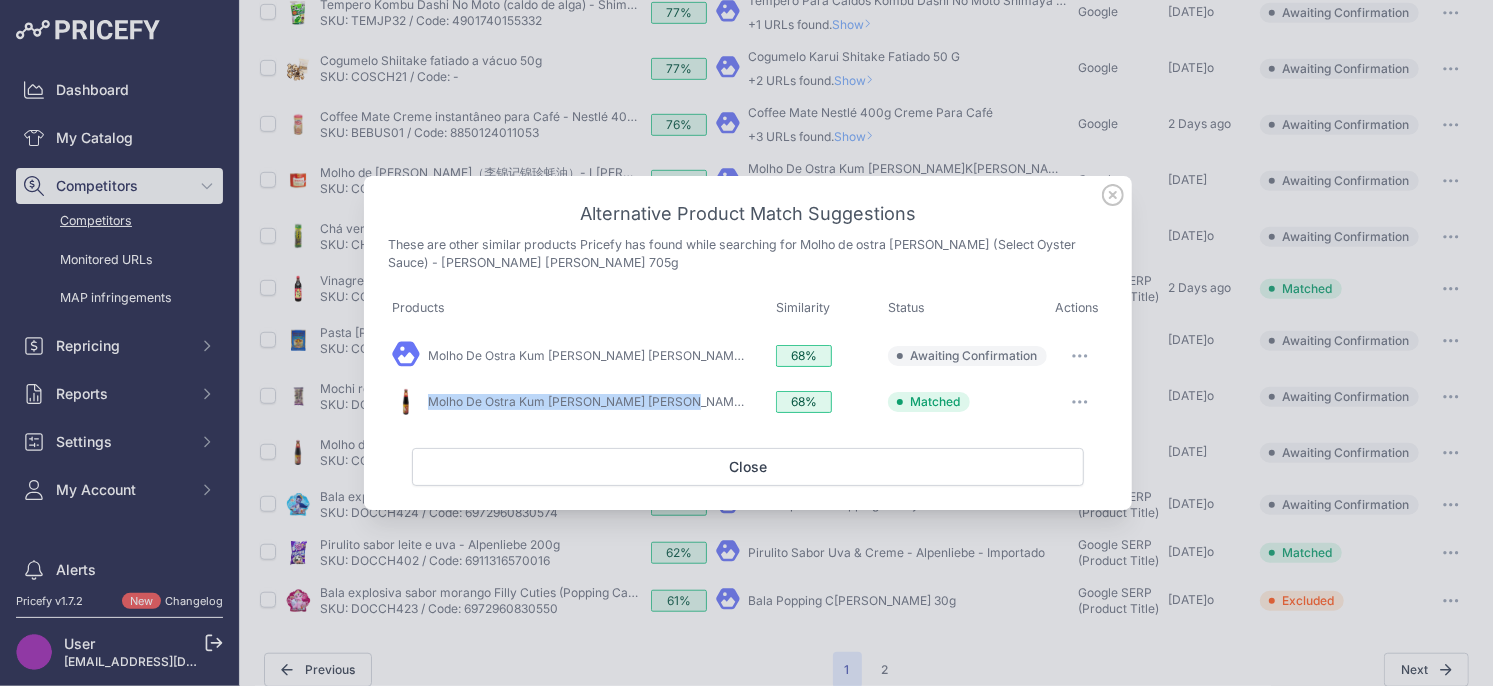 scroll, scrollTop: 629, scrollLeft: 0, axis: vertical 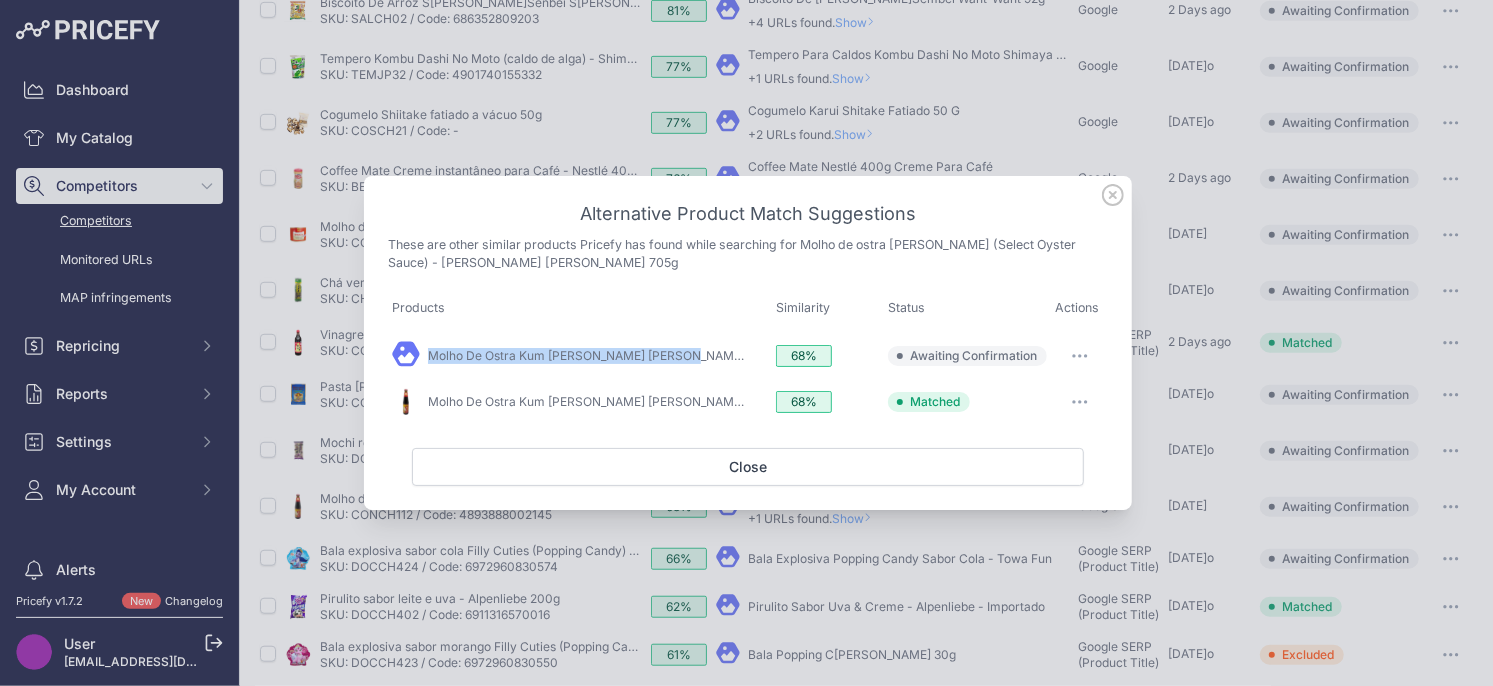 click 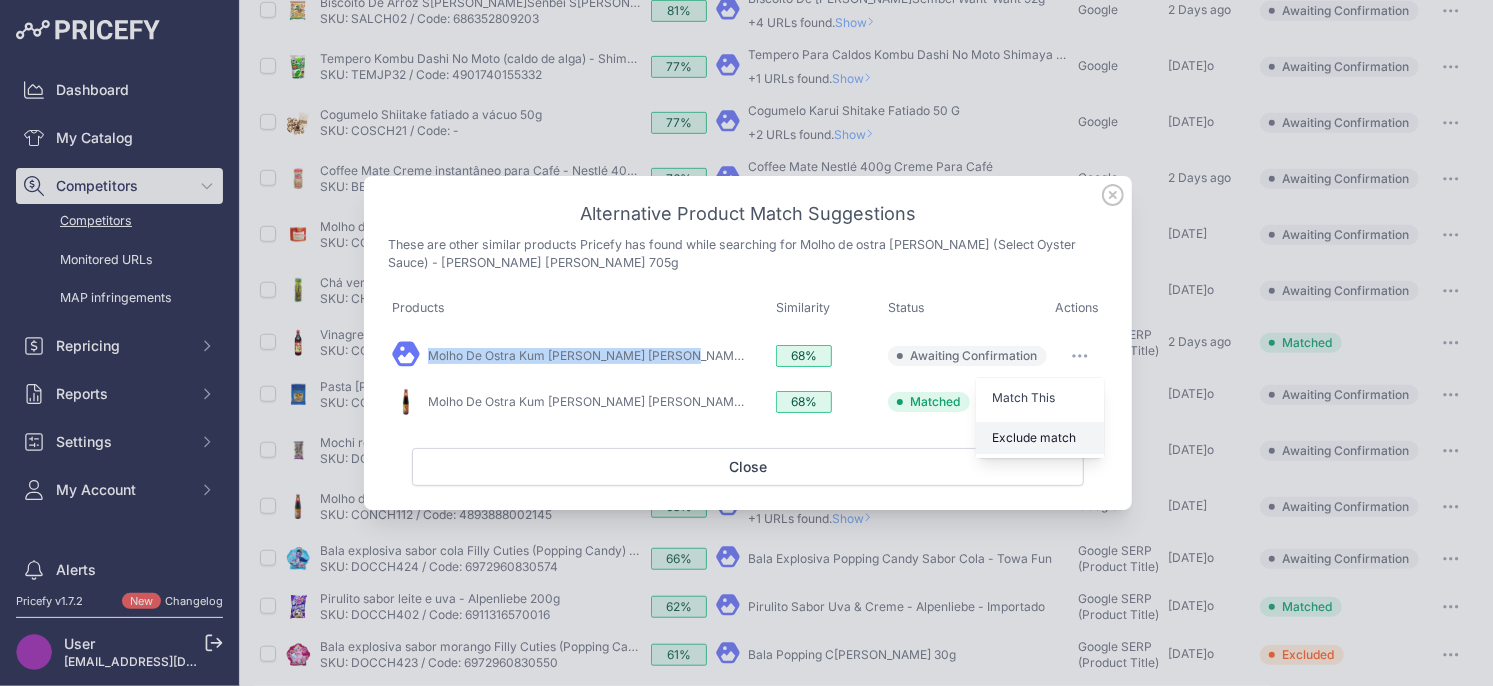 click on "Exclude match" at bounding box center (1034, 437) 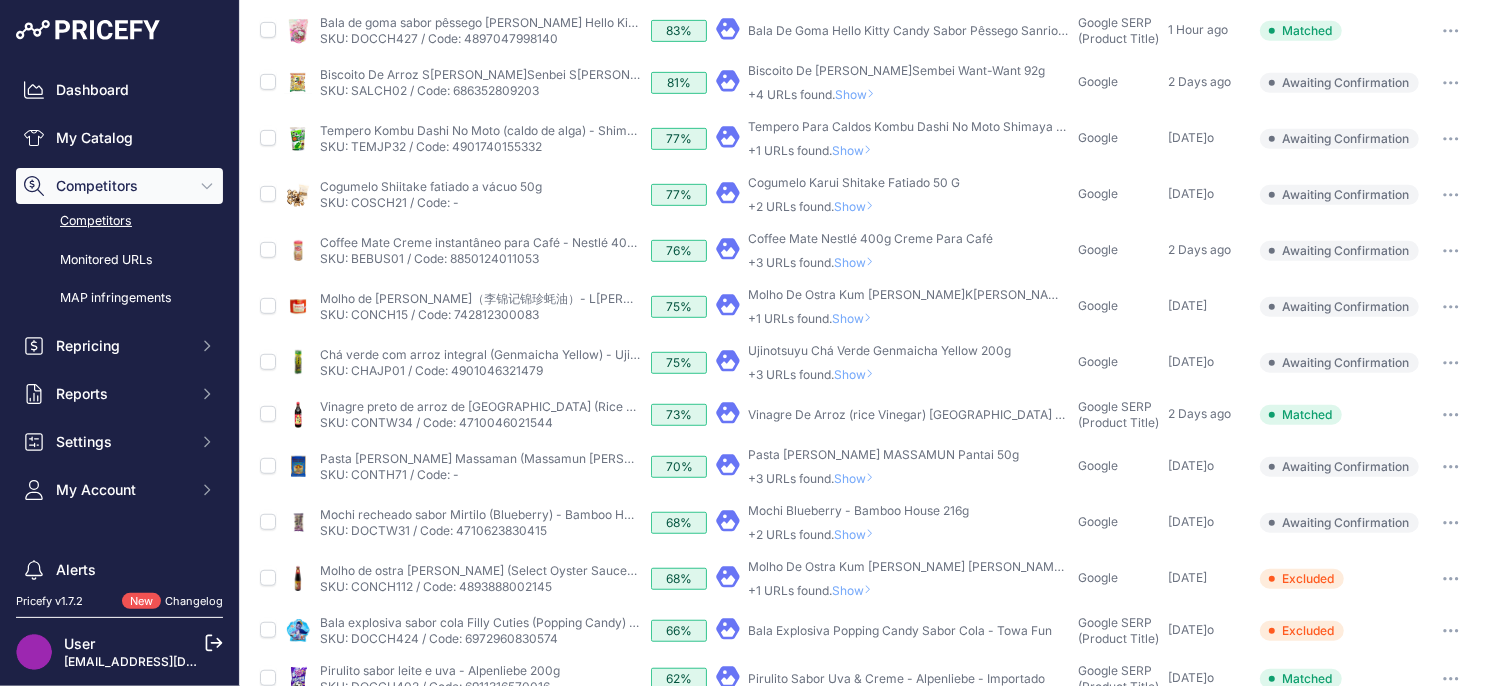 scroll, scrollTop: 547, scrollLeft: 0, axis: vertical 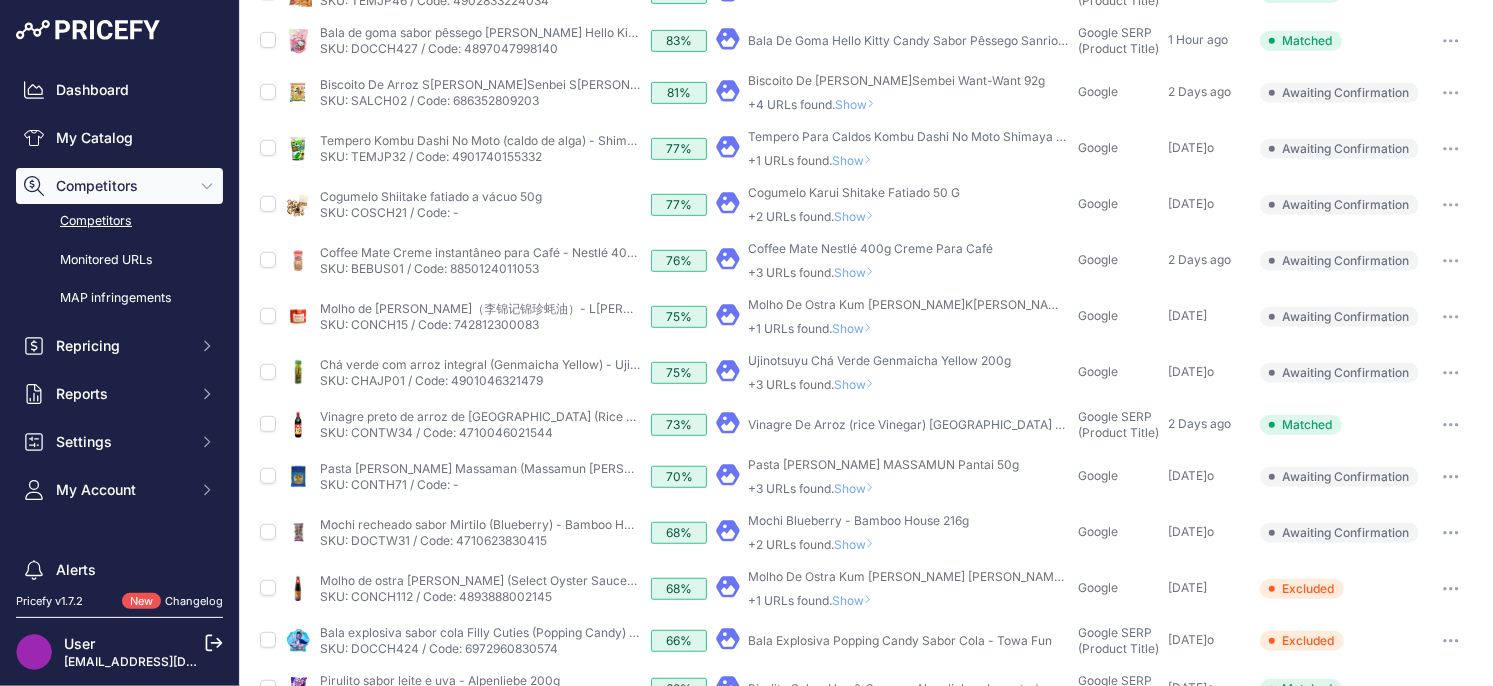 click on "Show" at bounding box center [858, 544] 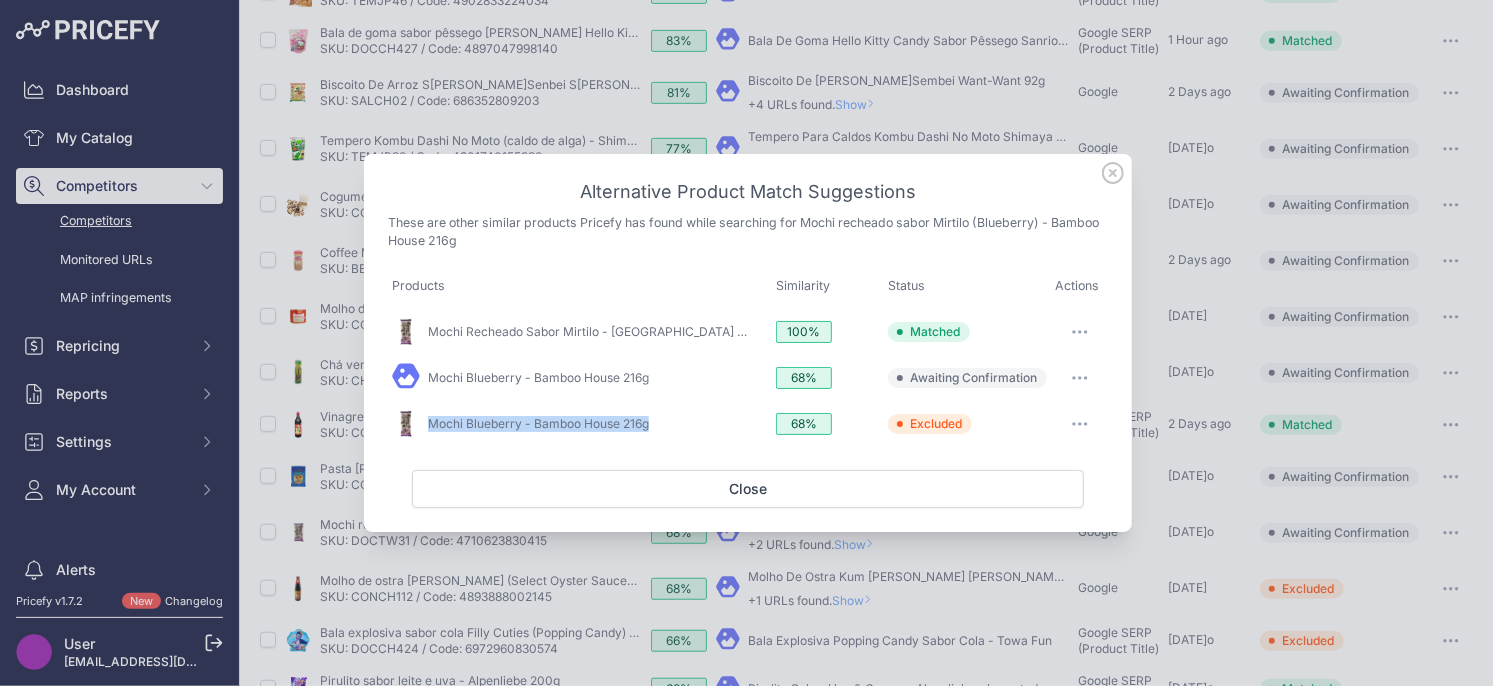 click at bounding box center [1080, 378] 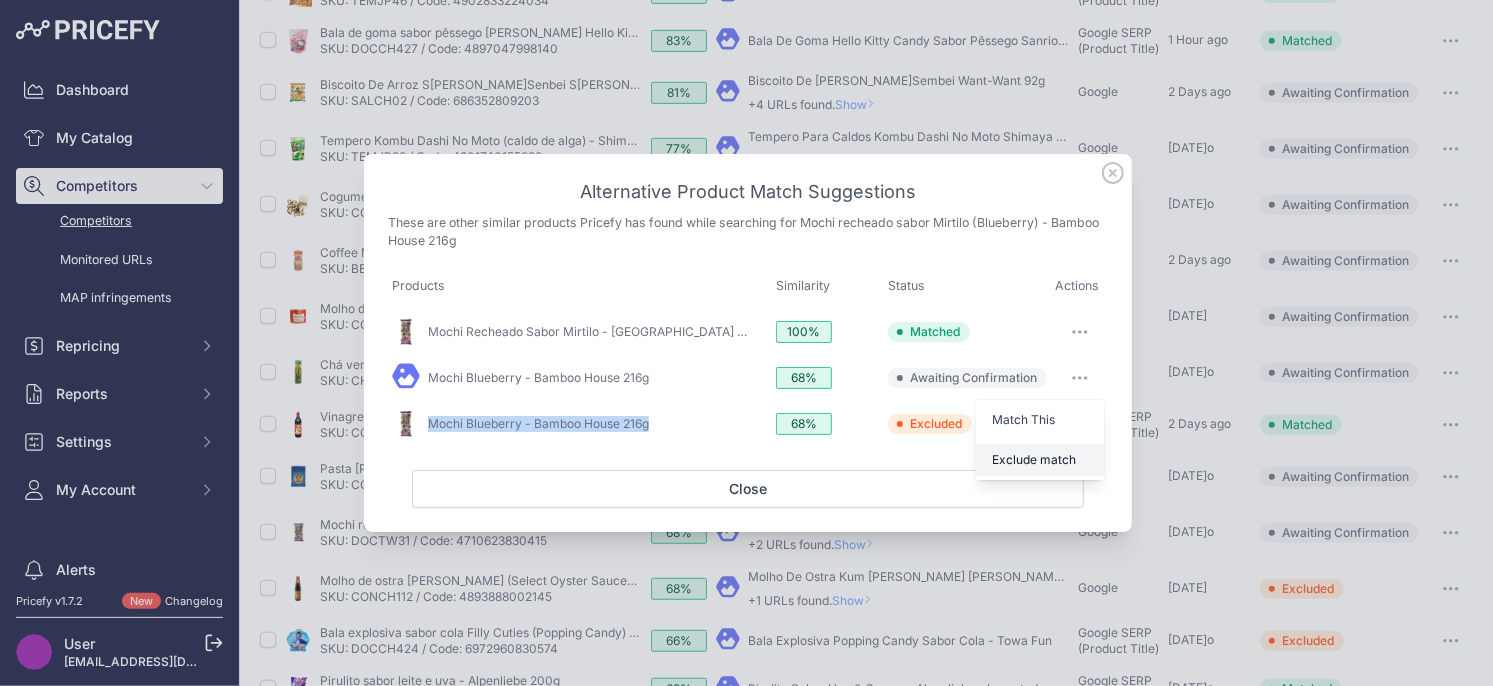 click on "Exclude match" at bounding box center (1034, 459) 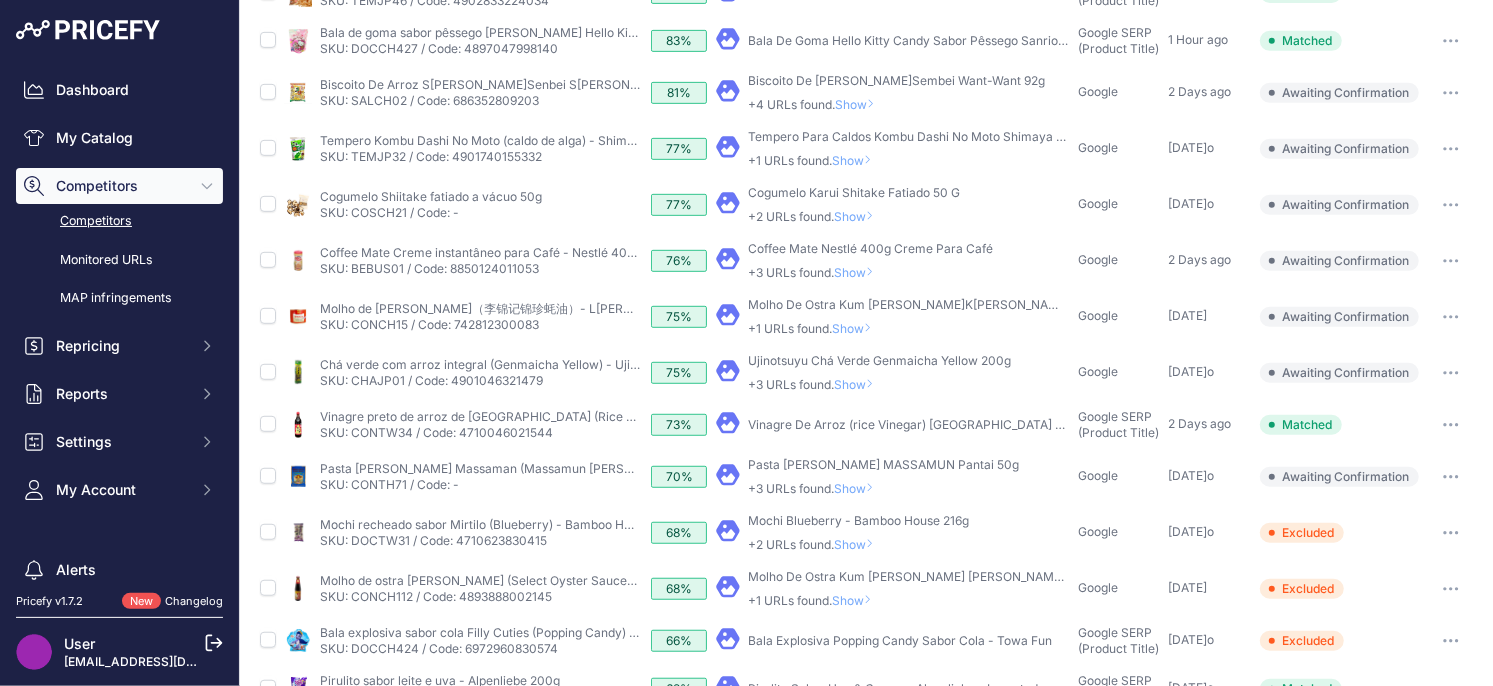 click on "Show" at bounding box center (858, 488) 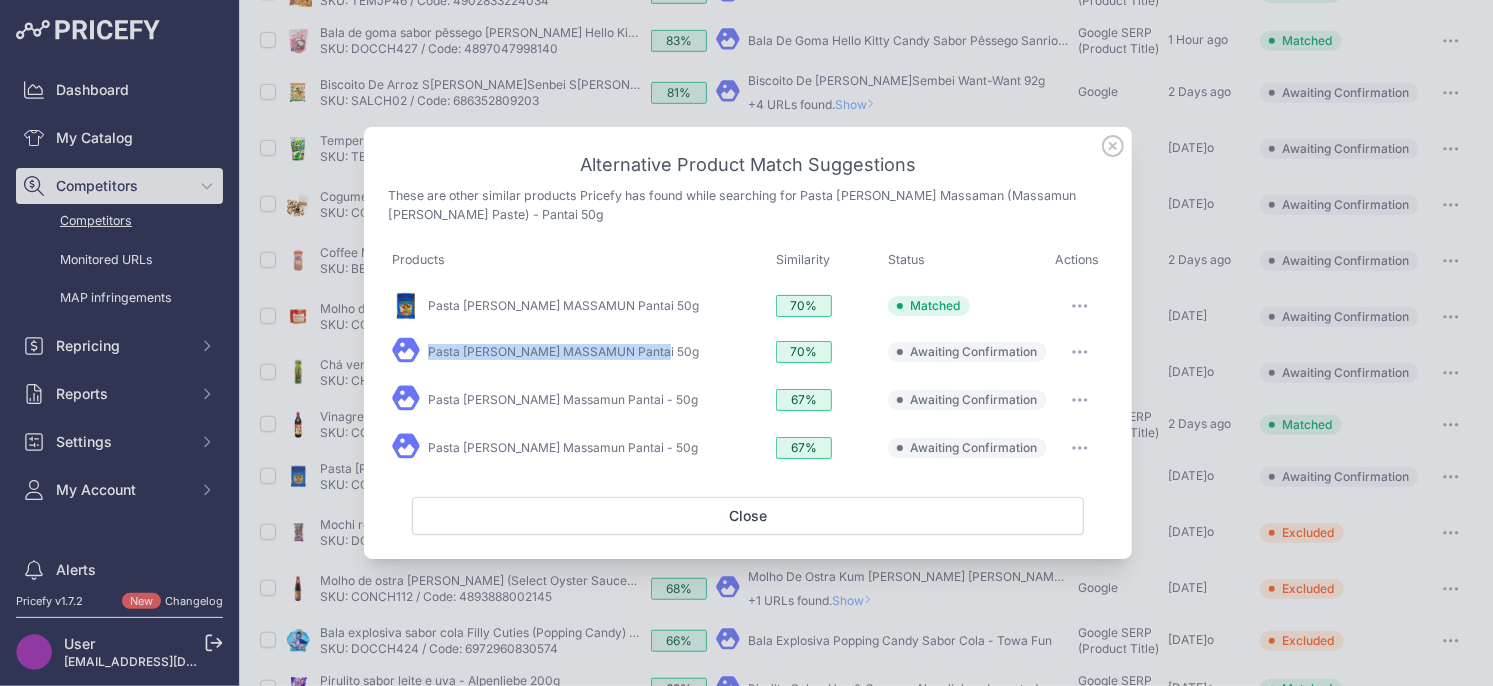 click at bounding box center (1080, 352) 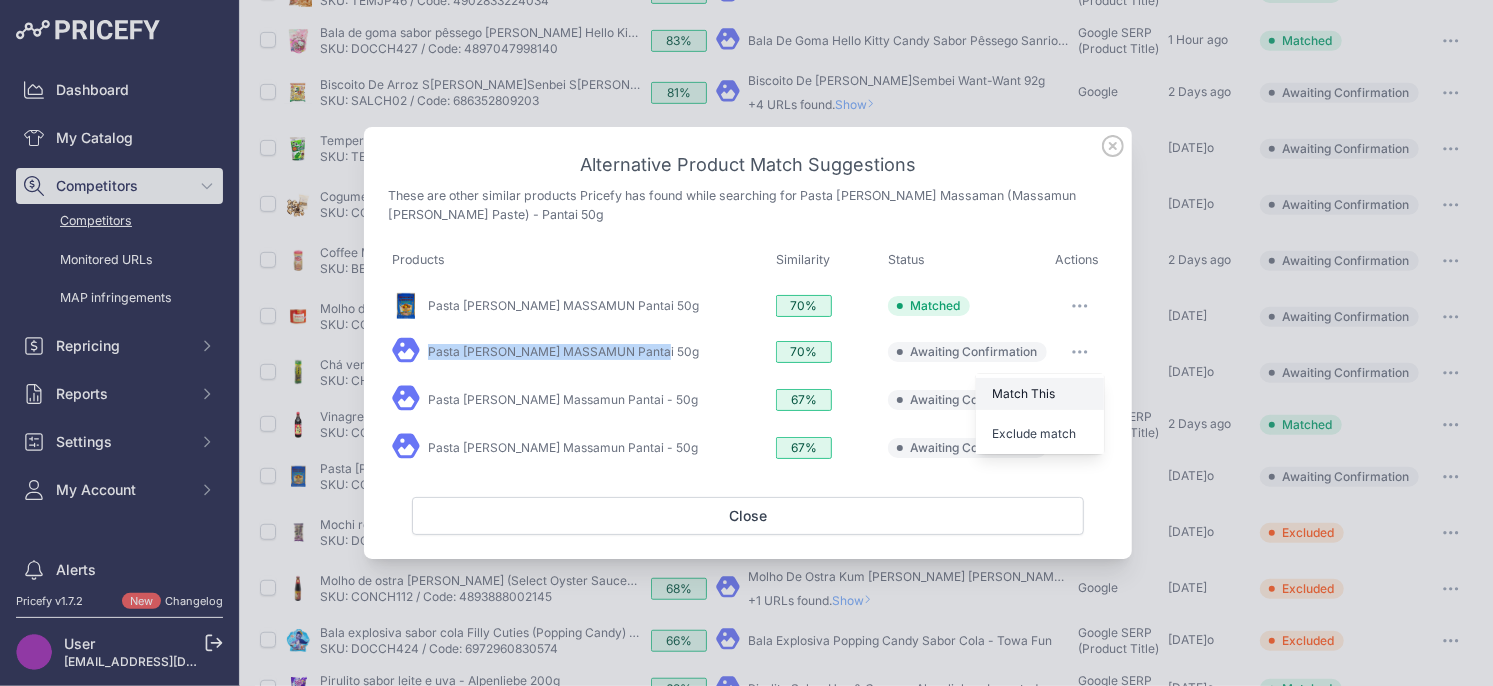 click on "Match This" at bounding box center (1023, 393) 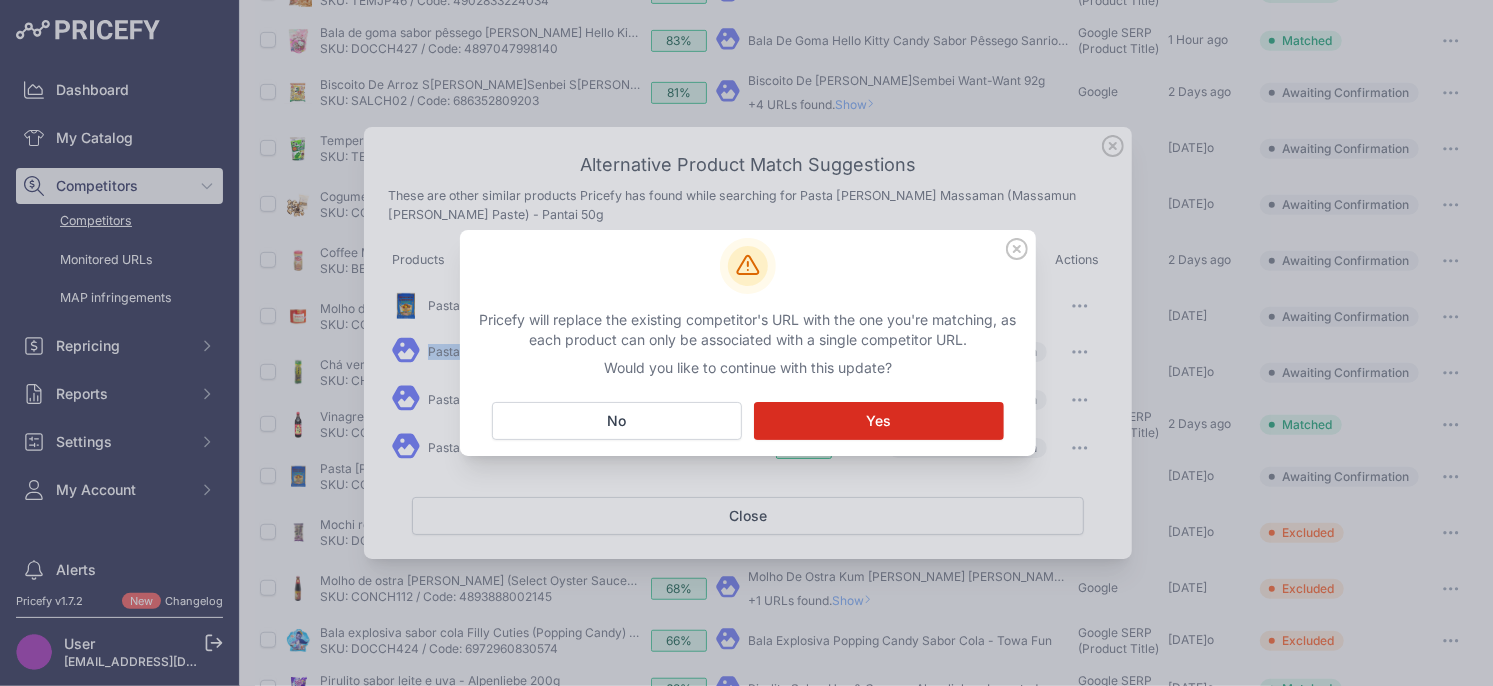 click on "Yes" at bounding box center (879, 421) 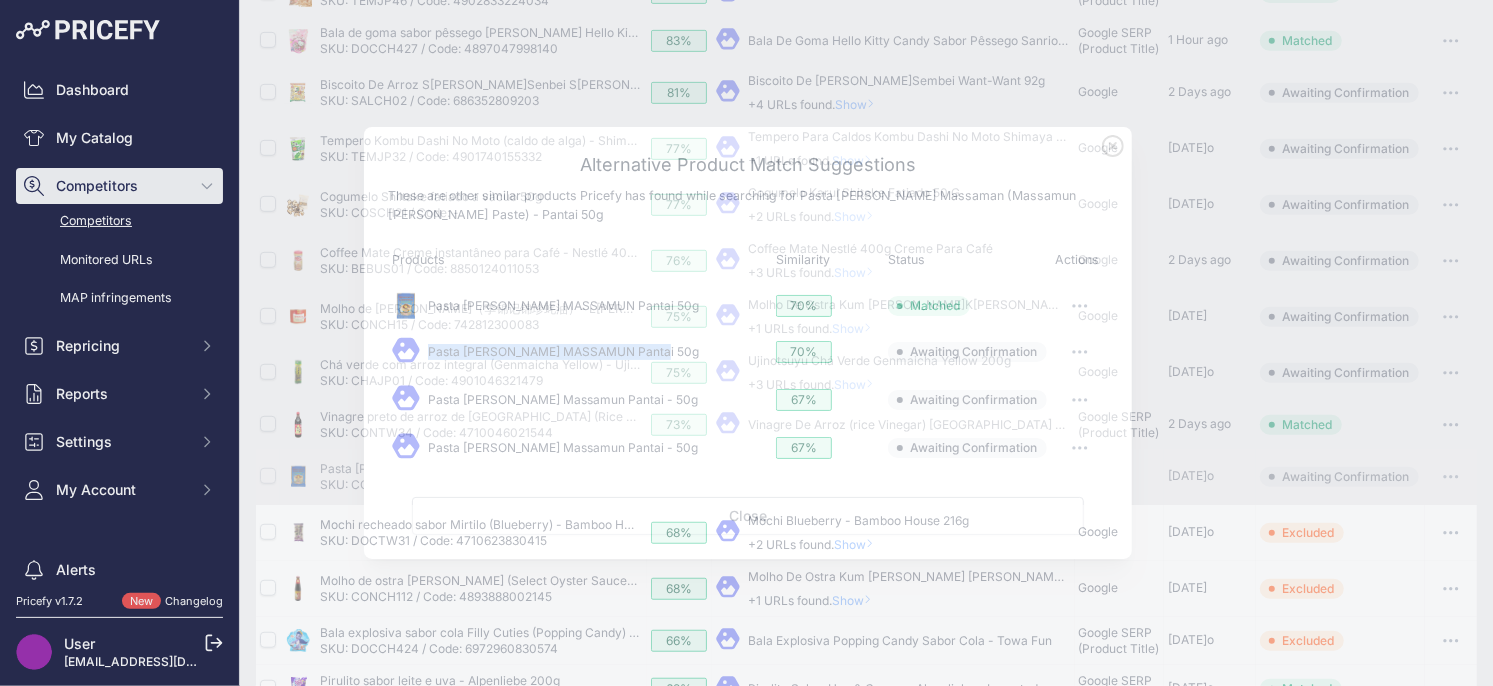 type 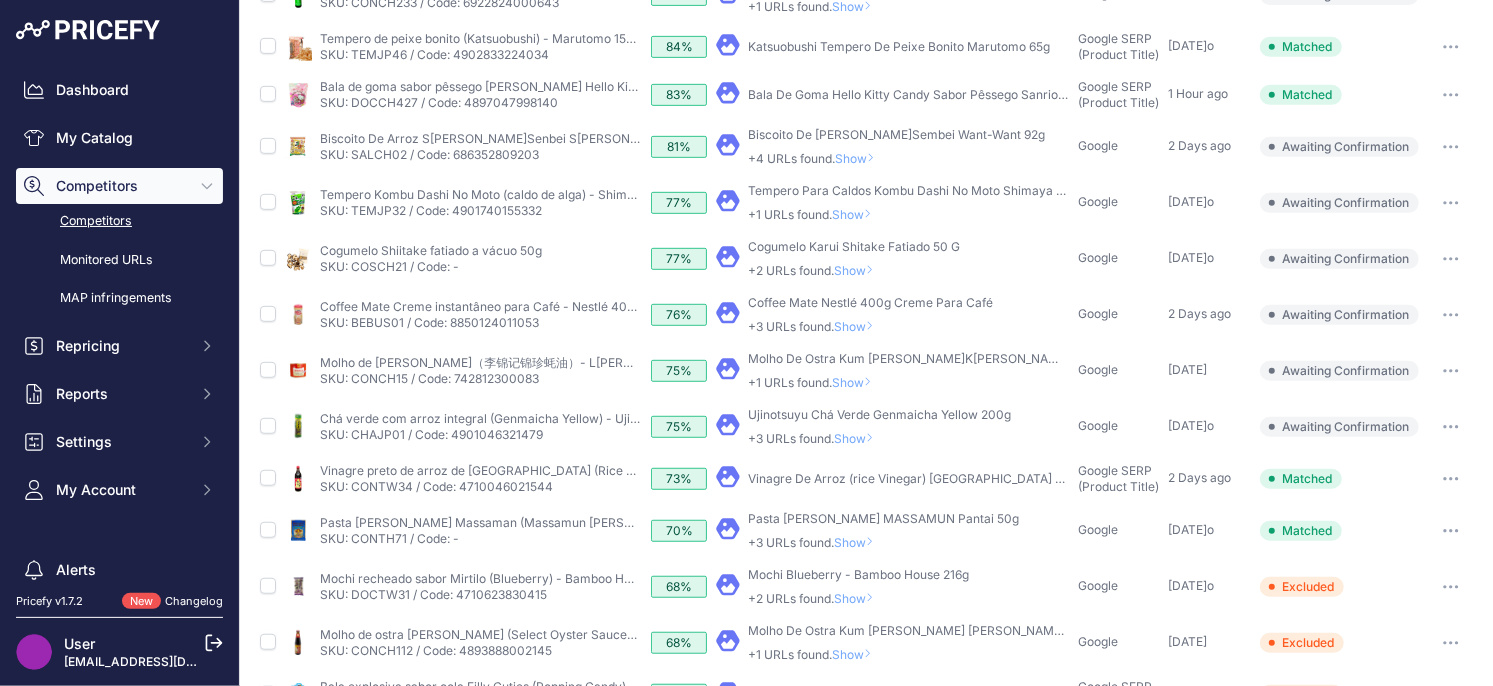 scroll, scrollTop: 601, scrollLeft: 0, axis: vertical 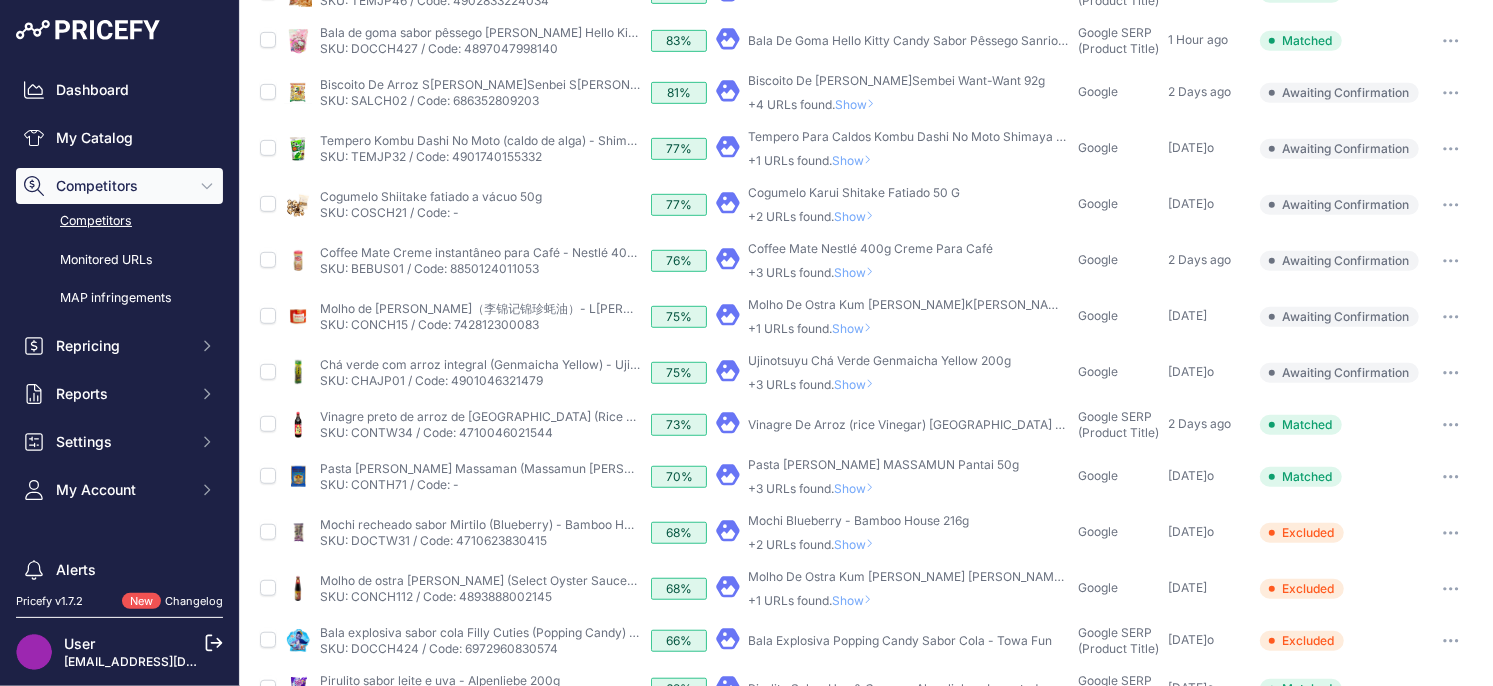 click on "Show" at bounding box center [858, 488] 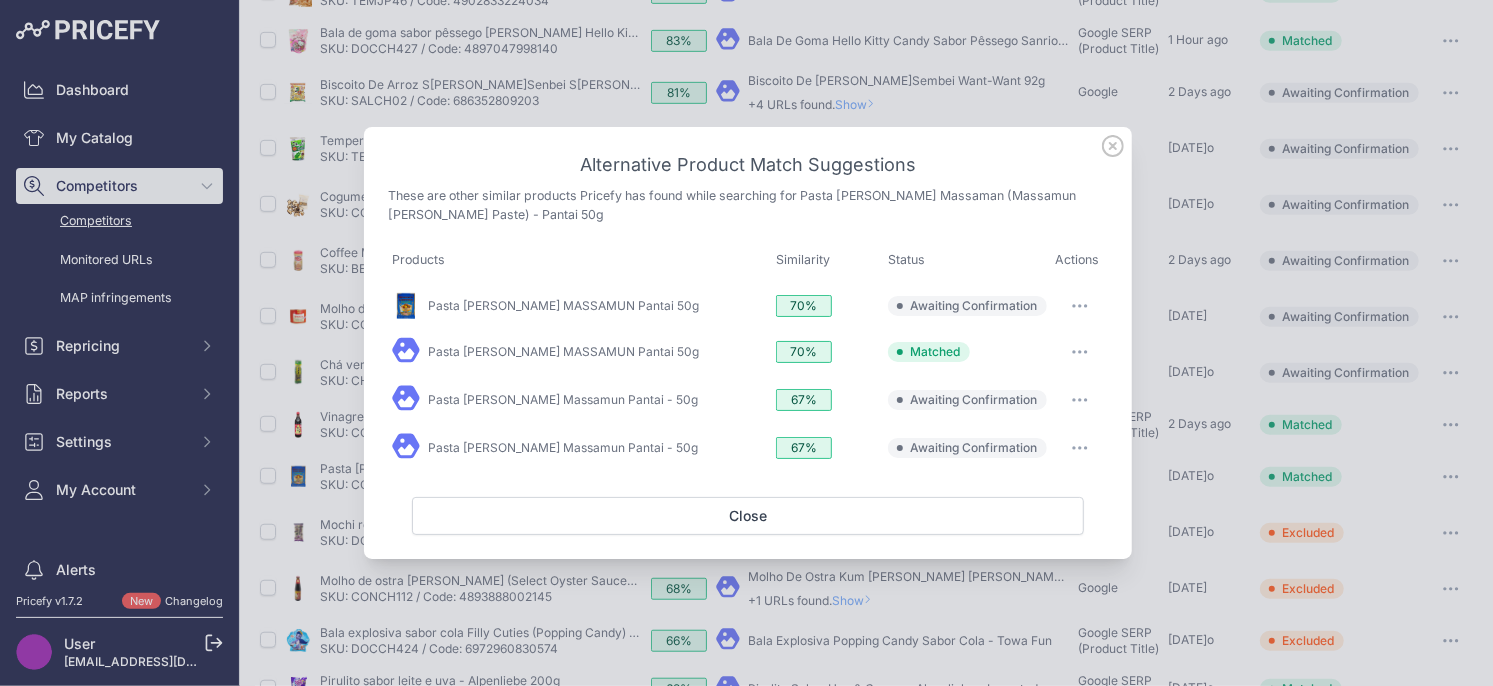 click 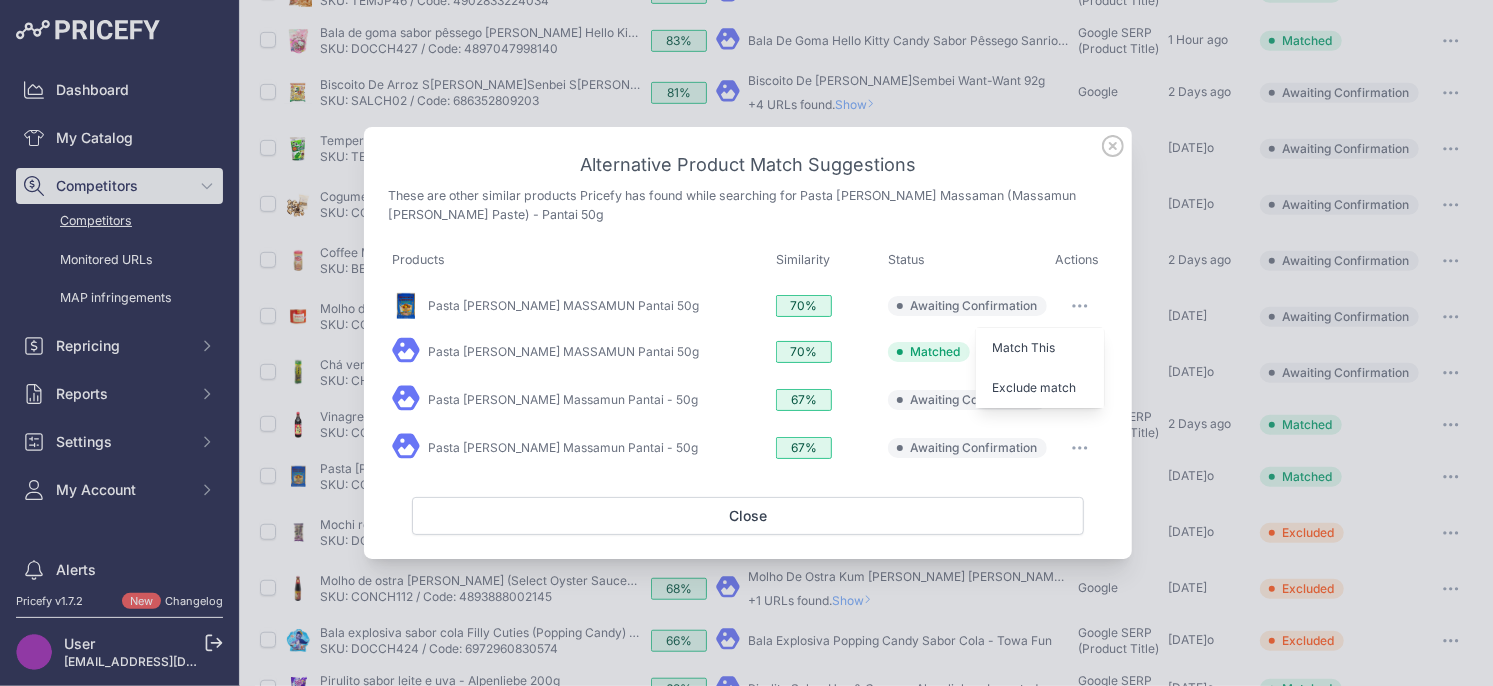 click on "Exclude match" at bounding box center (1034, 387) 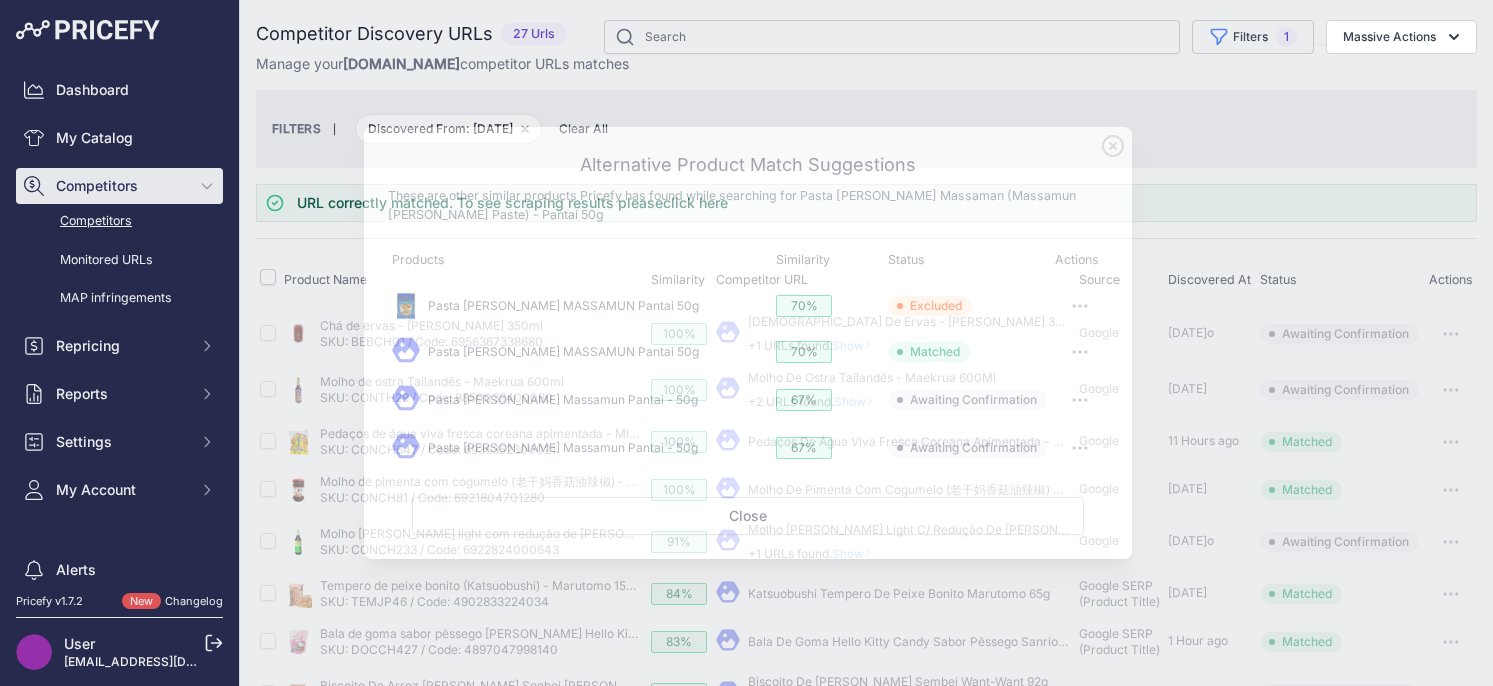 scroll, scrollTop: 0, scrollLeft: 0, axis: both 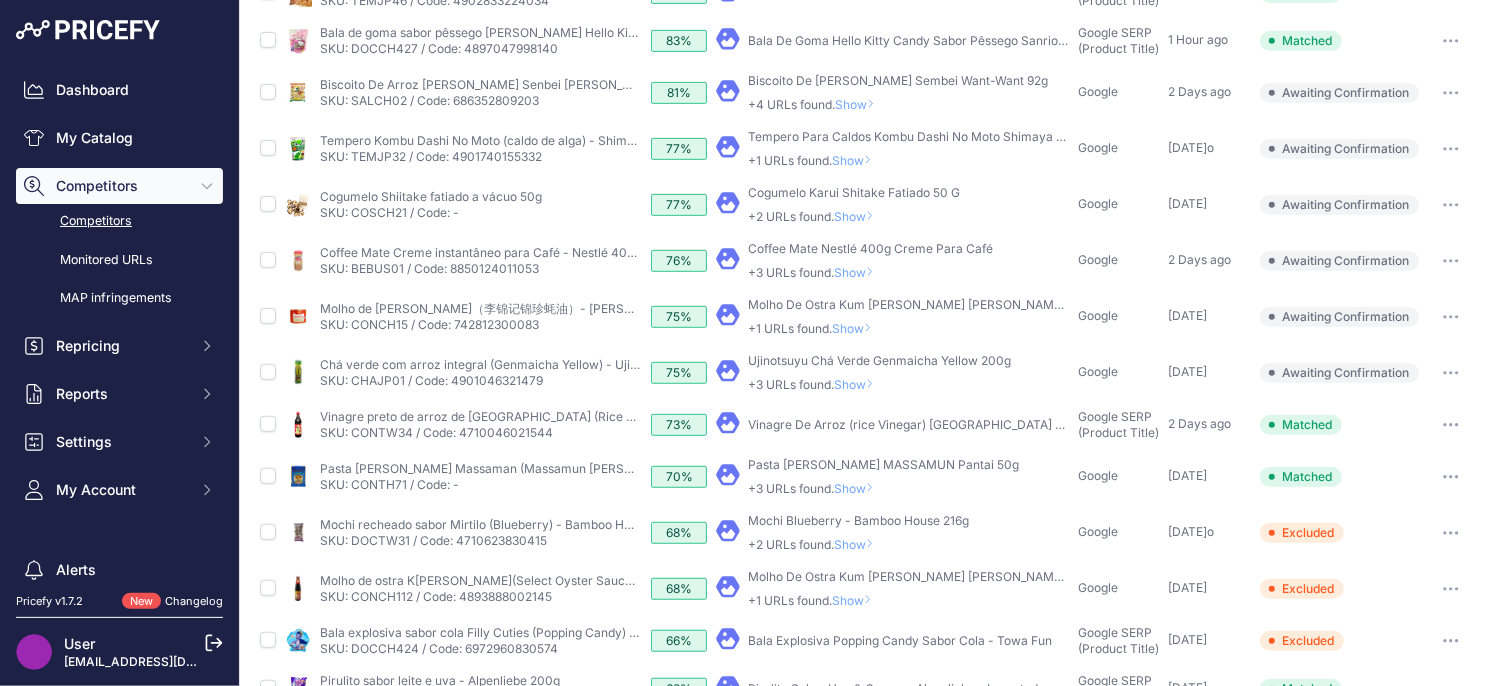 click on "Show" at bounding box center [858, 488] 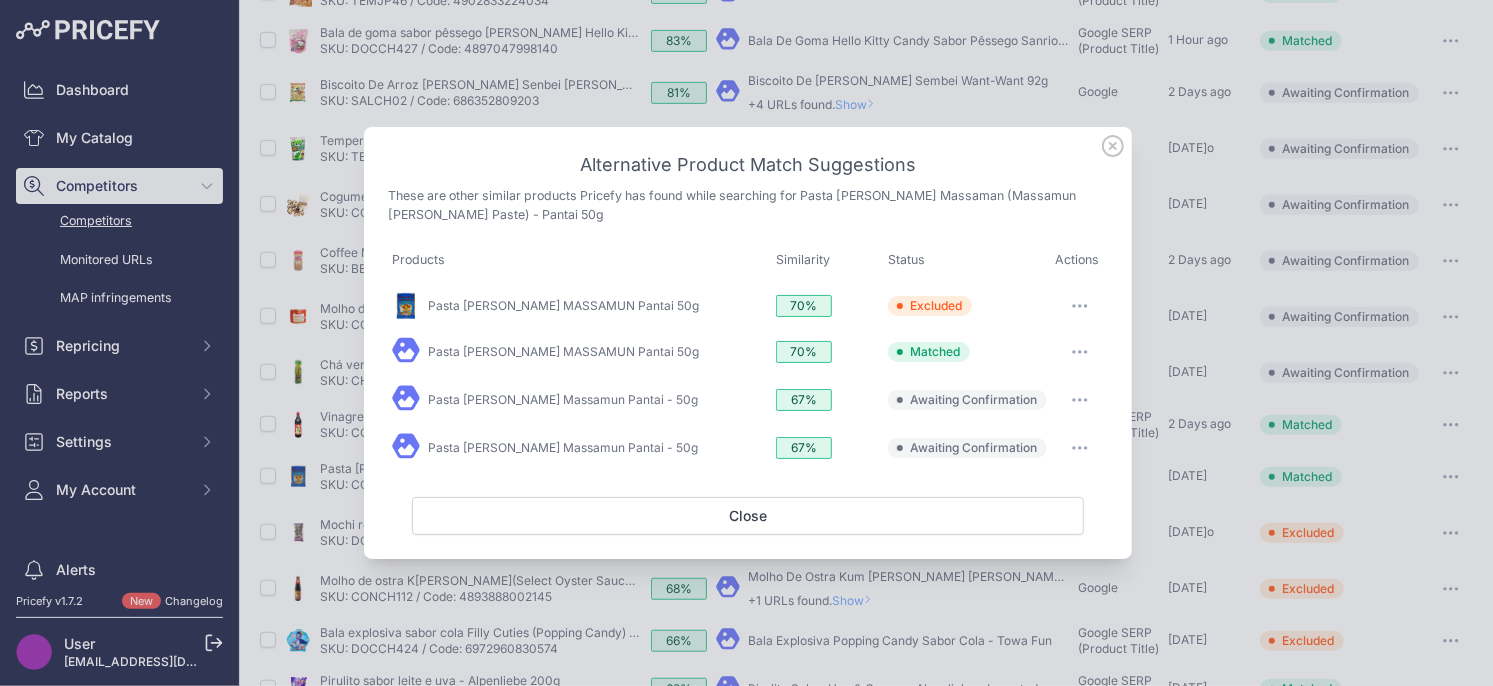 drag, startPoint x: 1070, startPoint y: 398, endPoint x: 1046, endPoint y: 450, distance: 57.271286 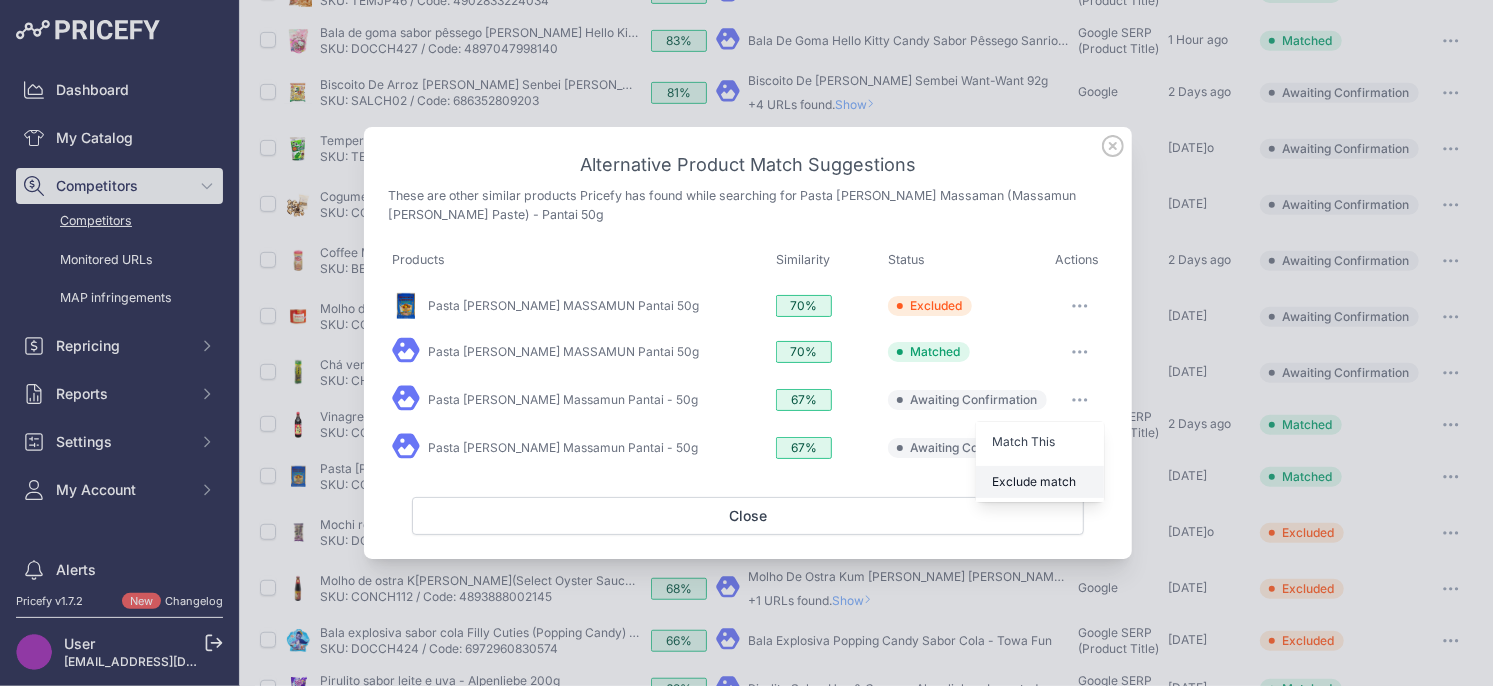 click on "Exclude match" at bounding box center [1040, 482] 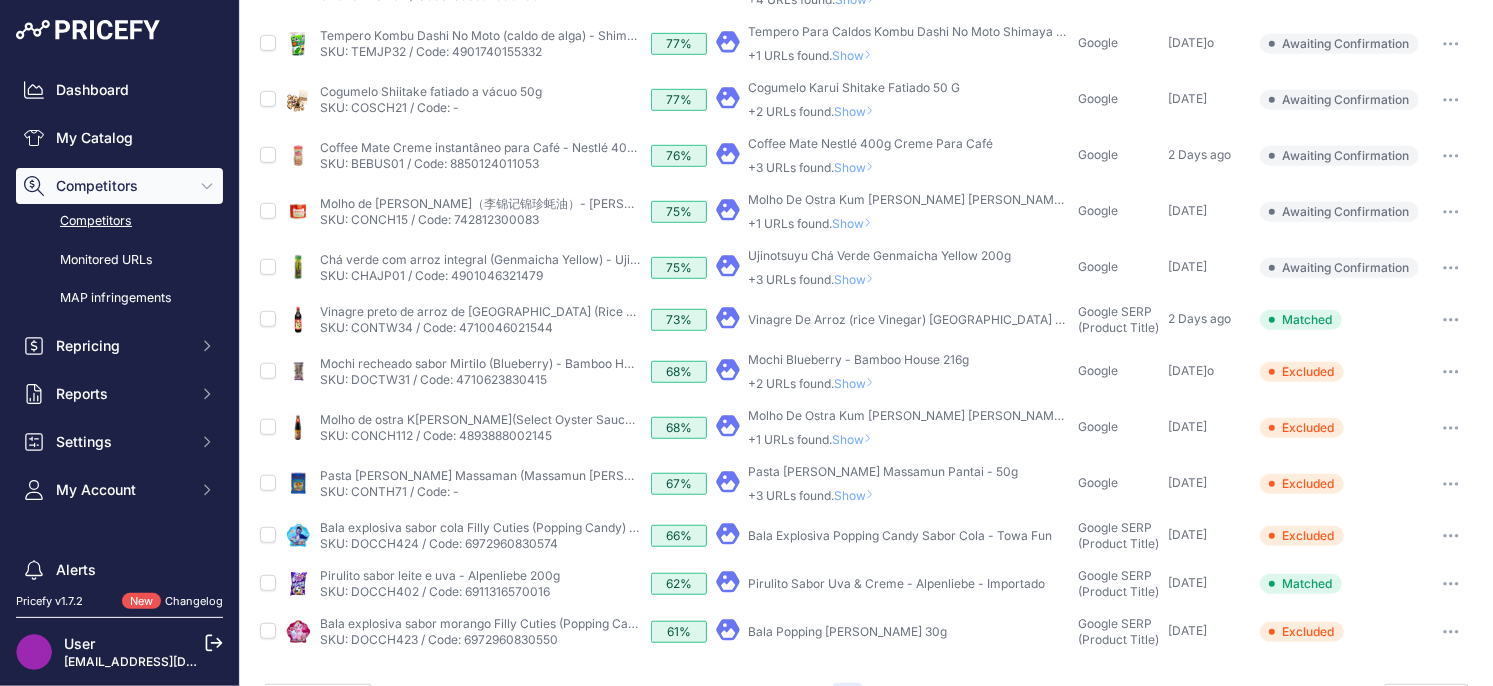 scroll, scrollTop: 695, scrollLeft: 0, axis: vertical 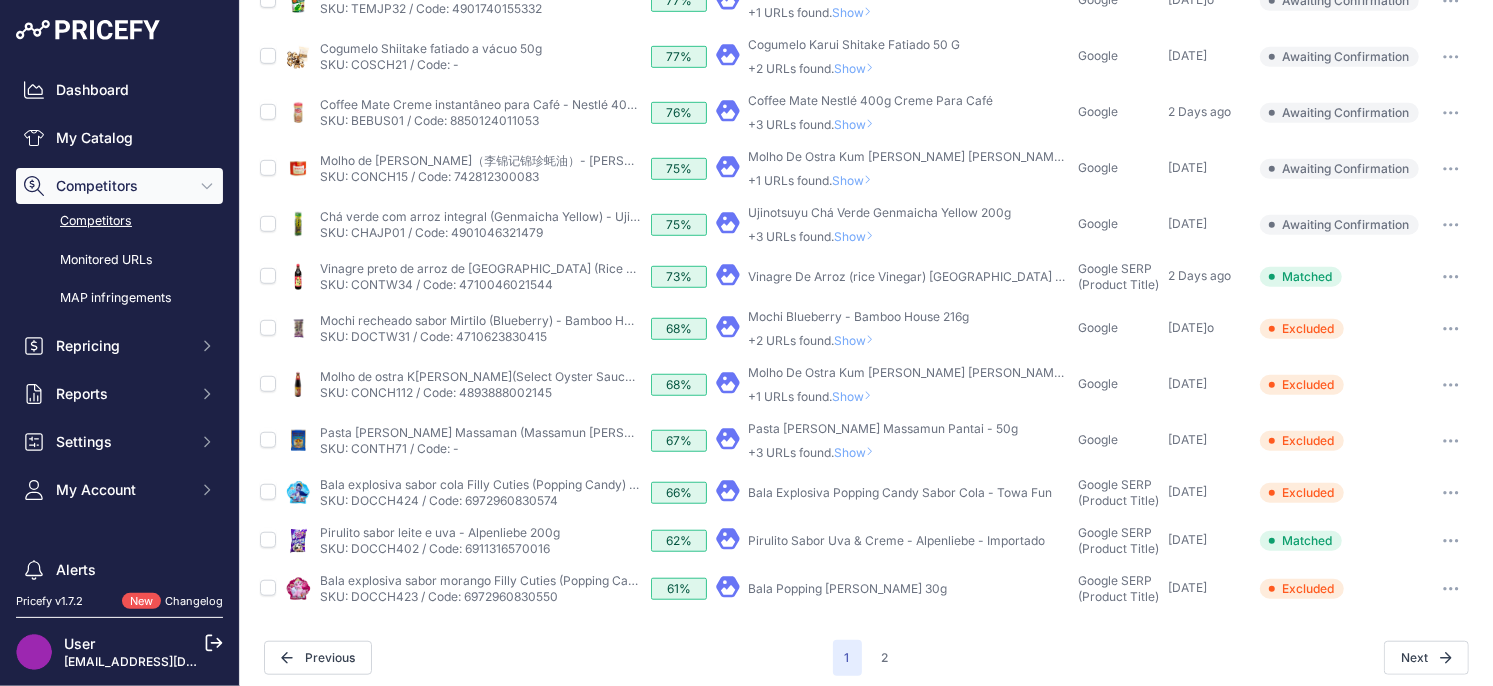 click on "Show" at bounding box center [858, 452] 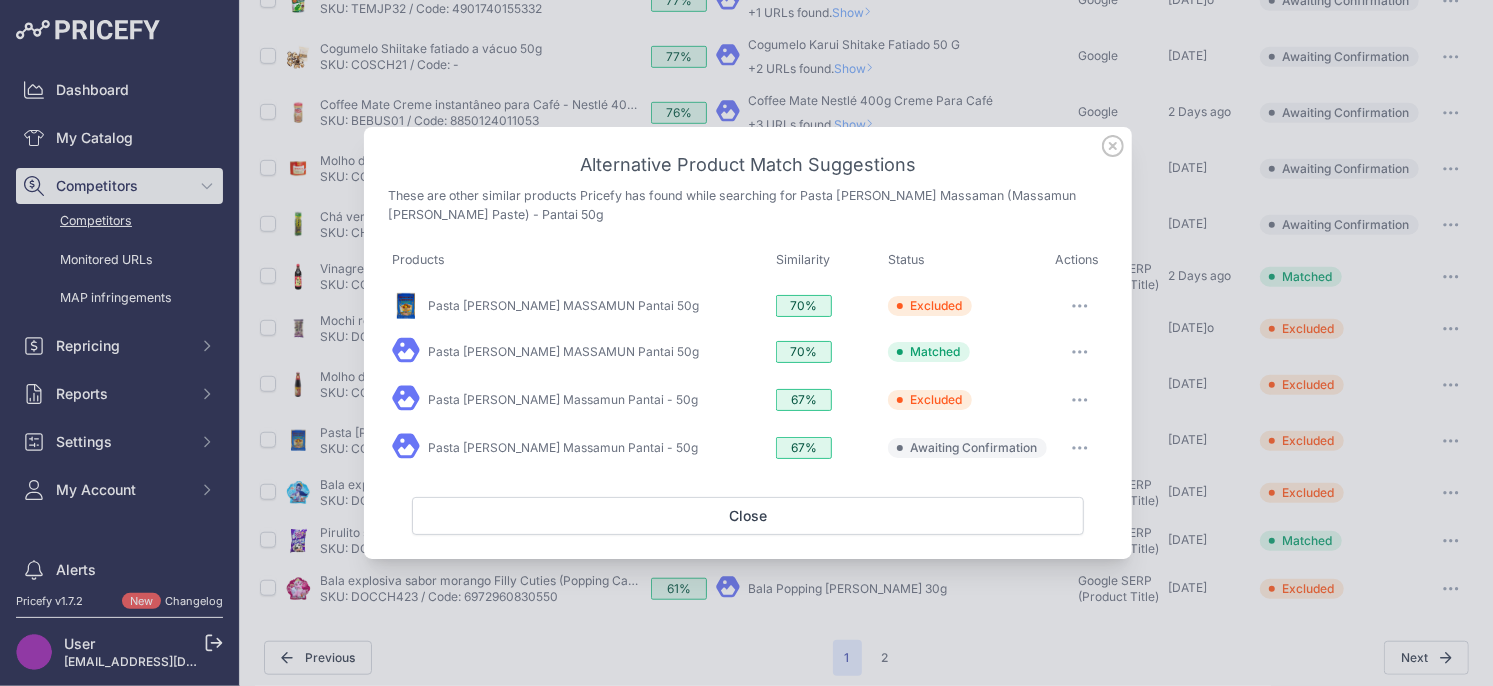 click at bounding box center (1080, 448) 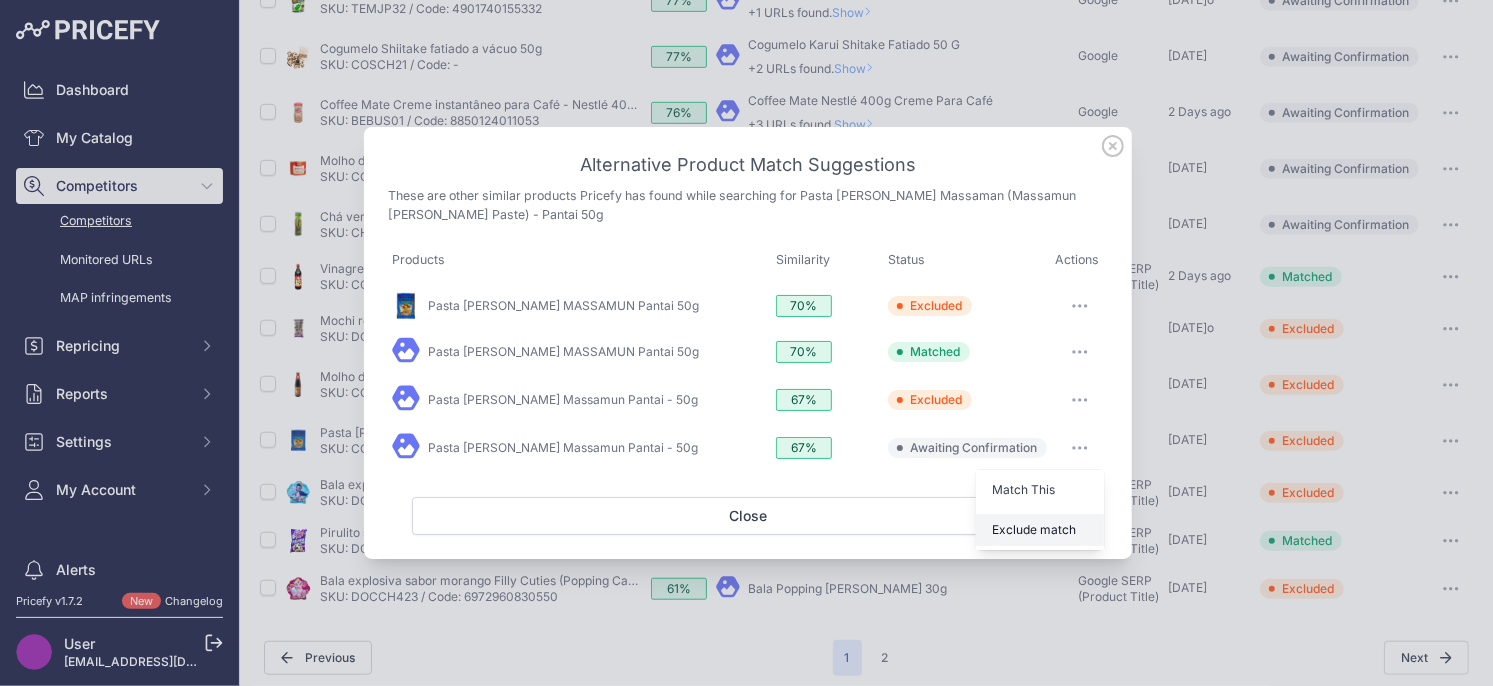 click on "Exclude match" at bounding box center [1034, 529] 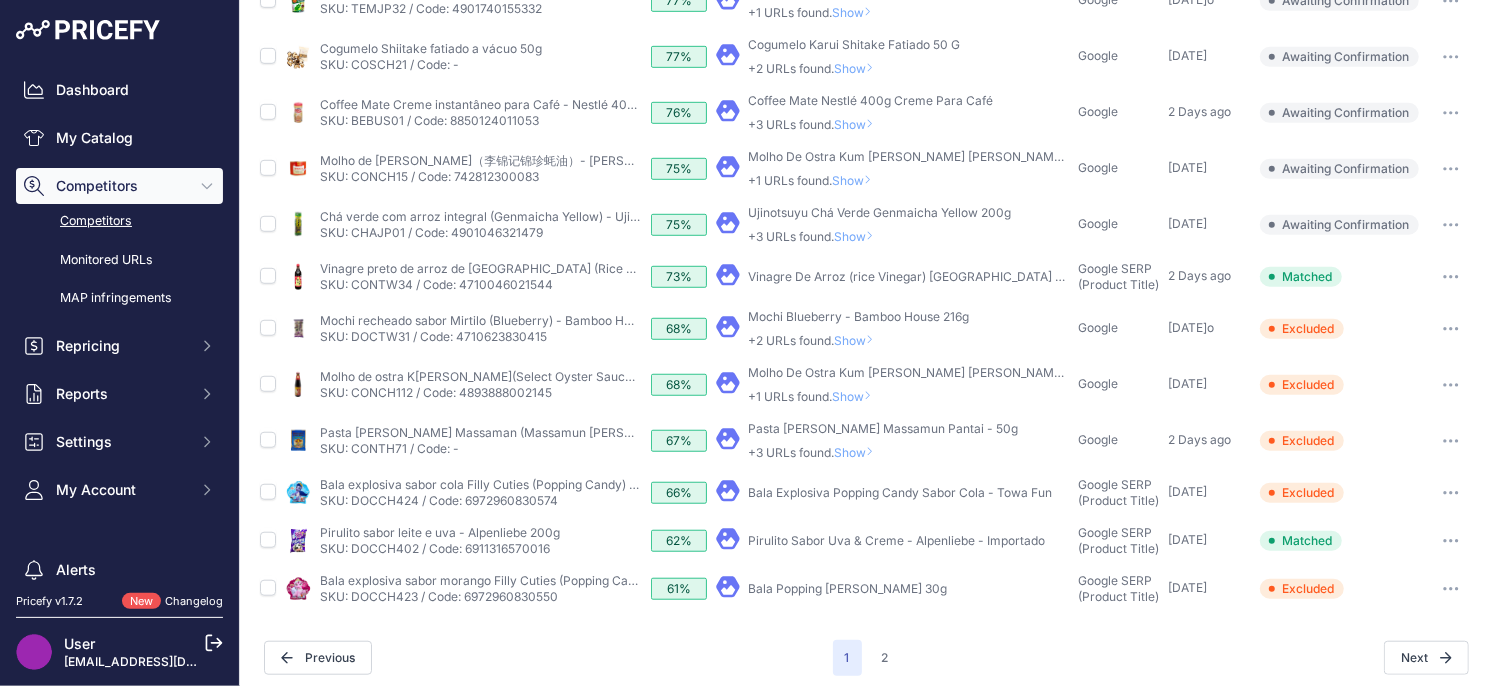 click on "Show" at bounding box center (858, 452) 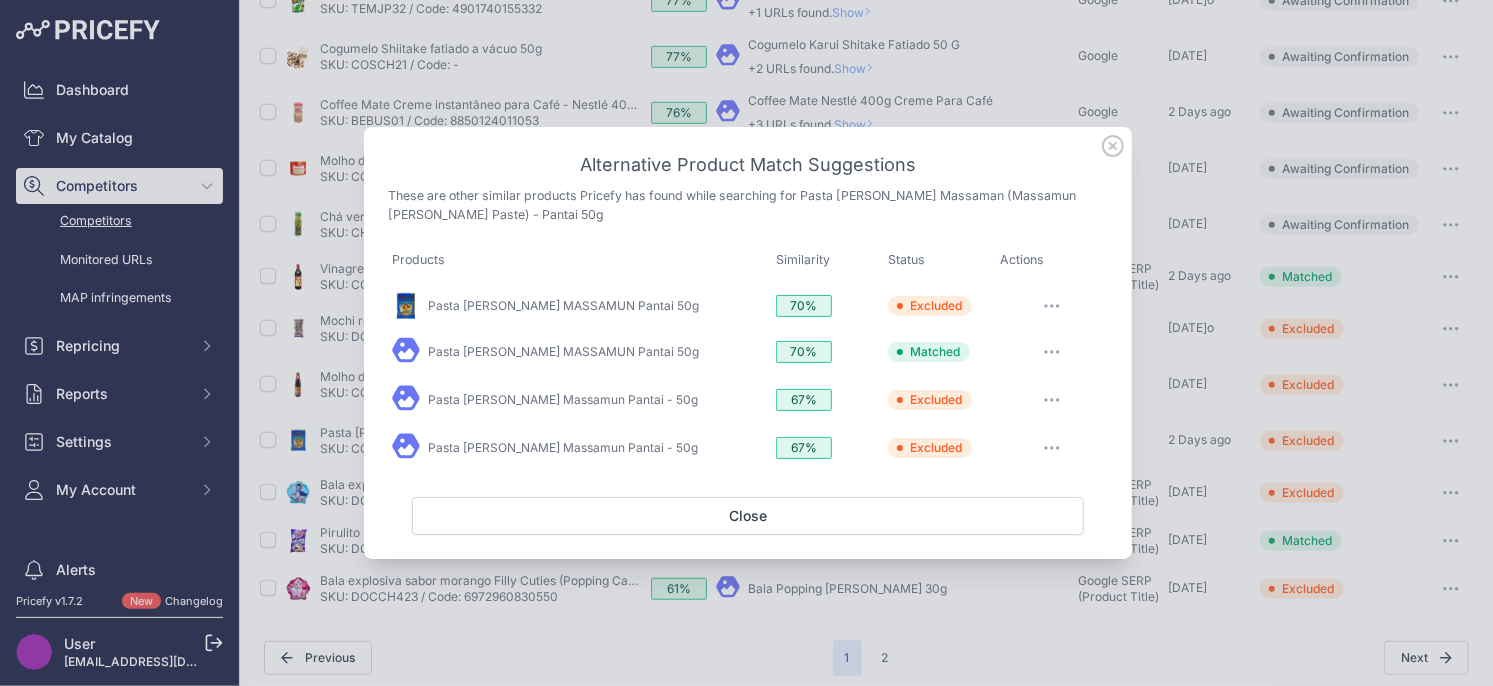 click 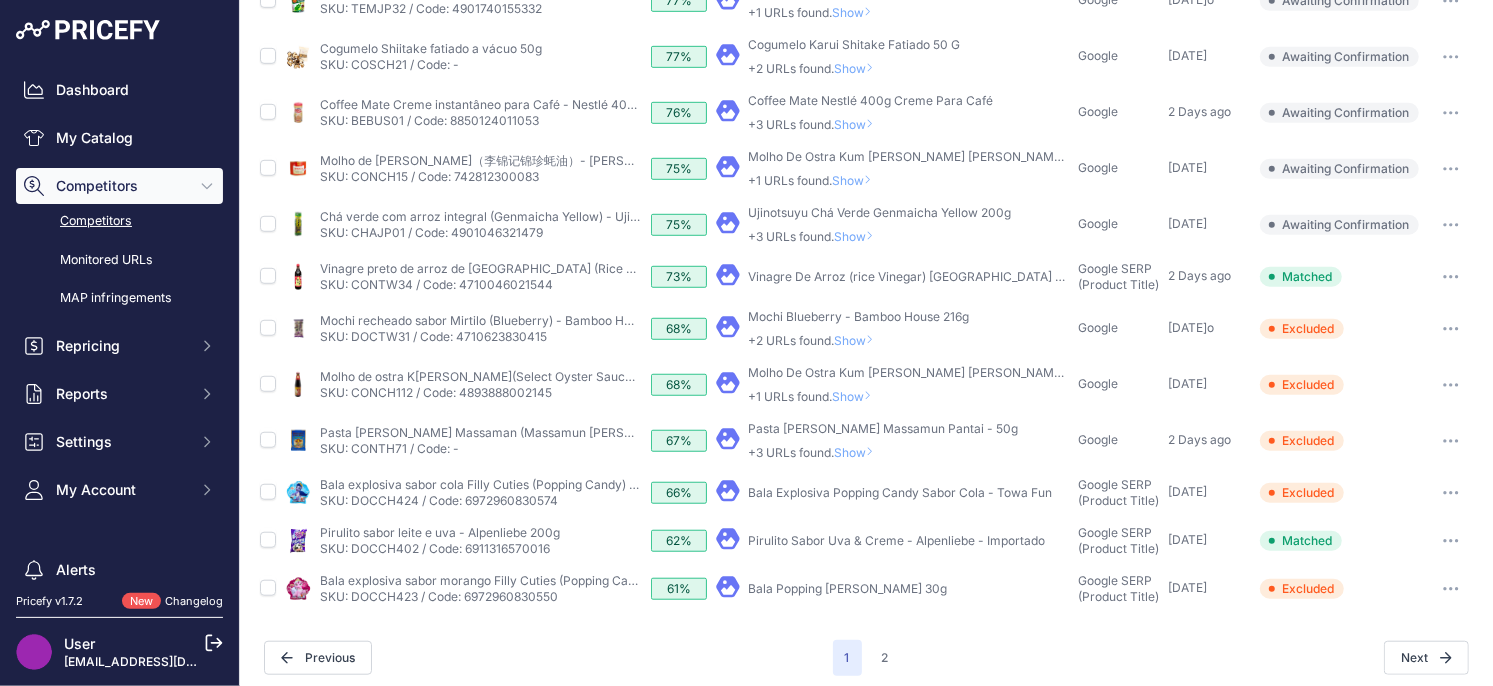 click on "Show" at bounding box center [858, 452] 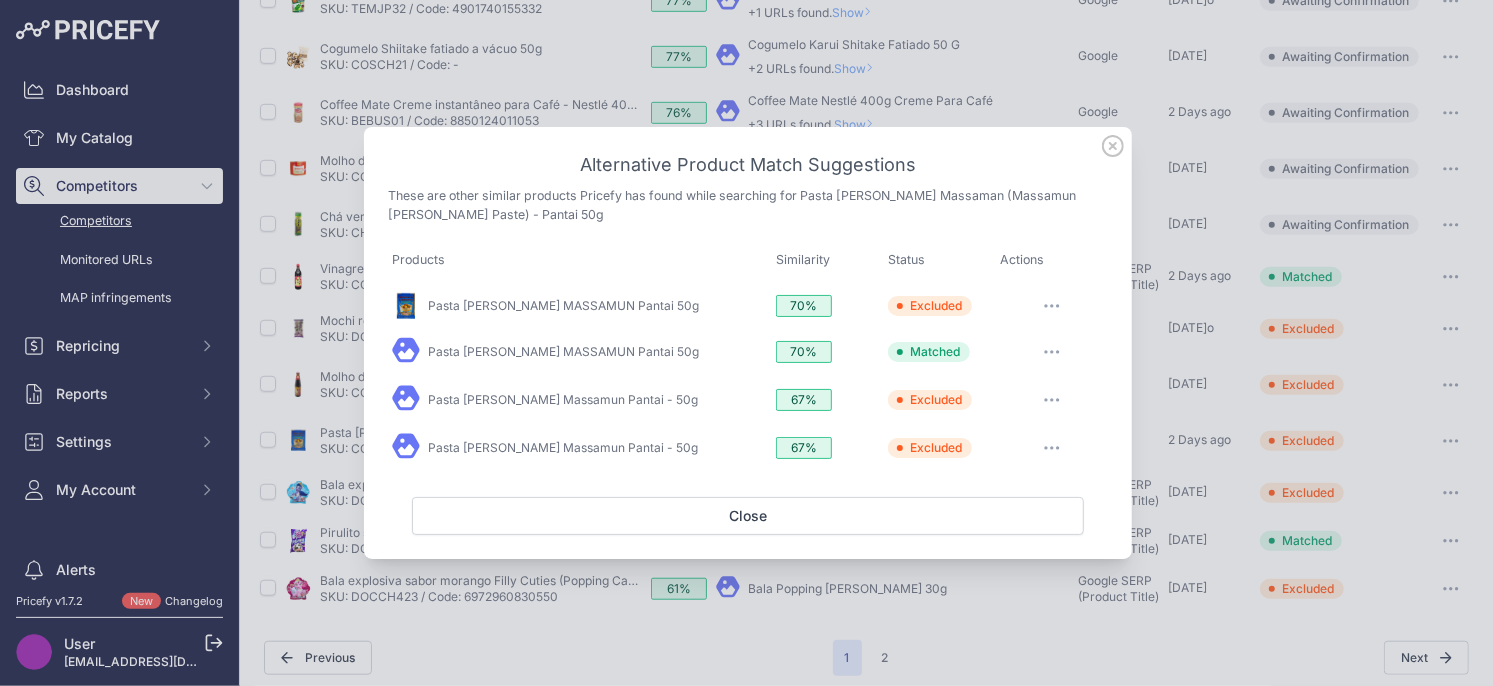click 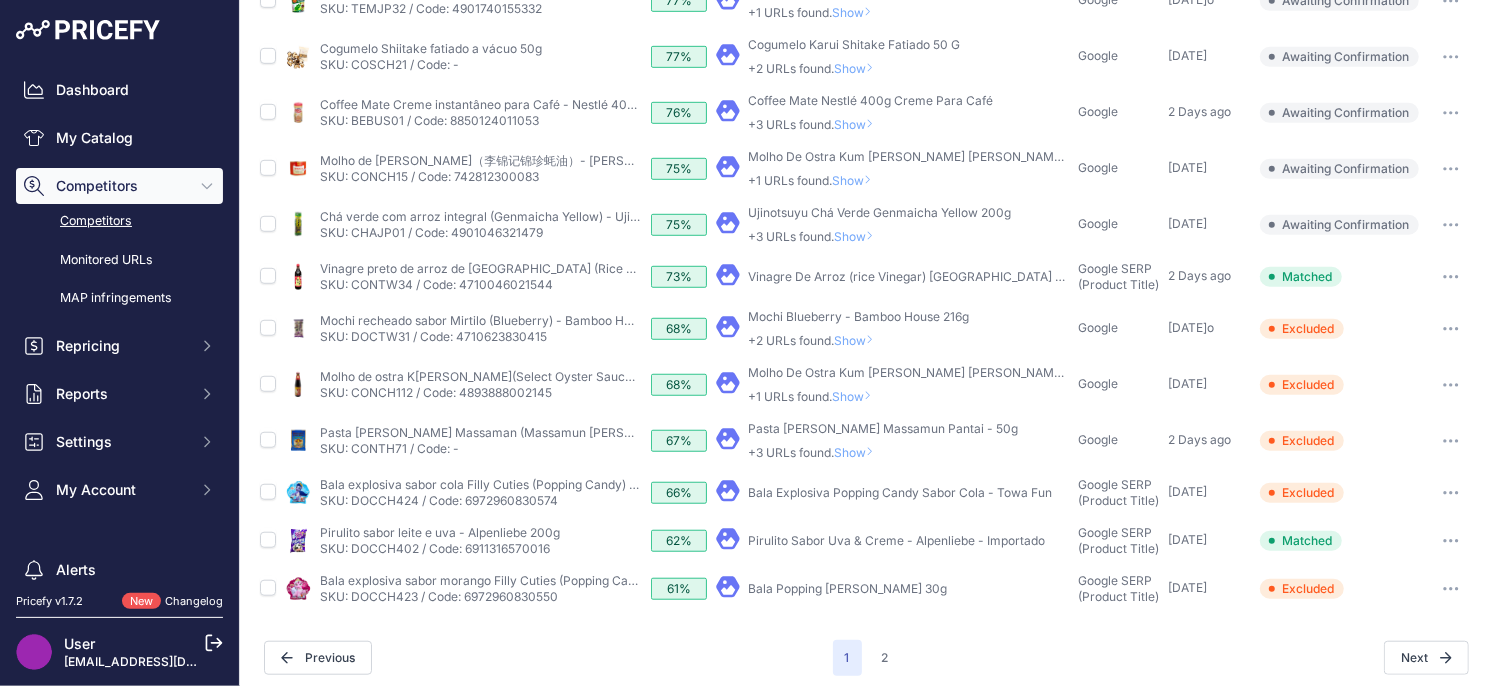 click 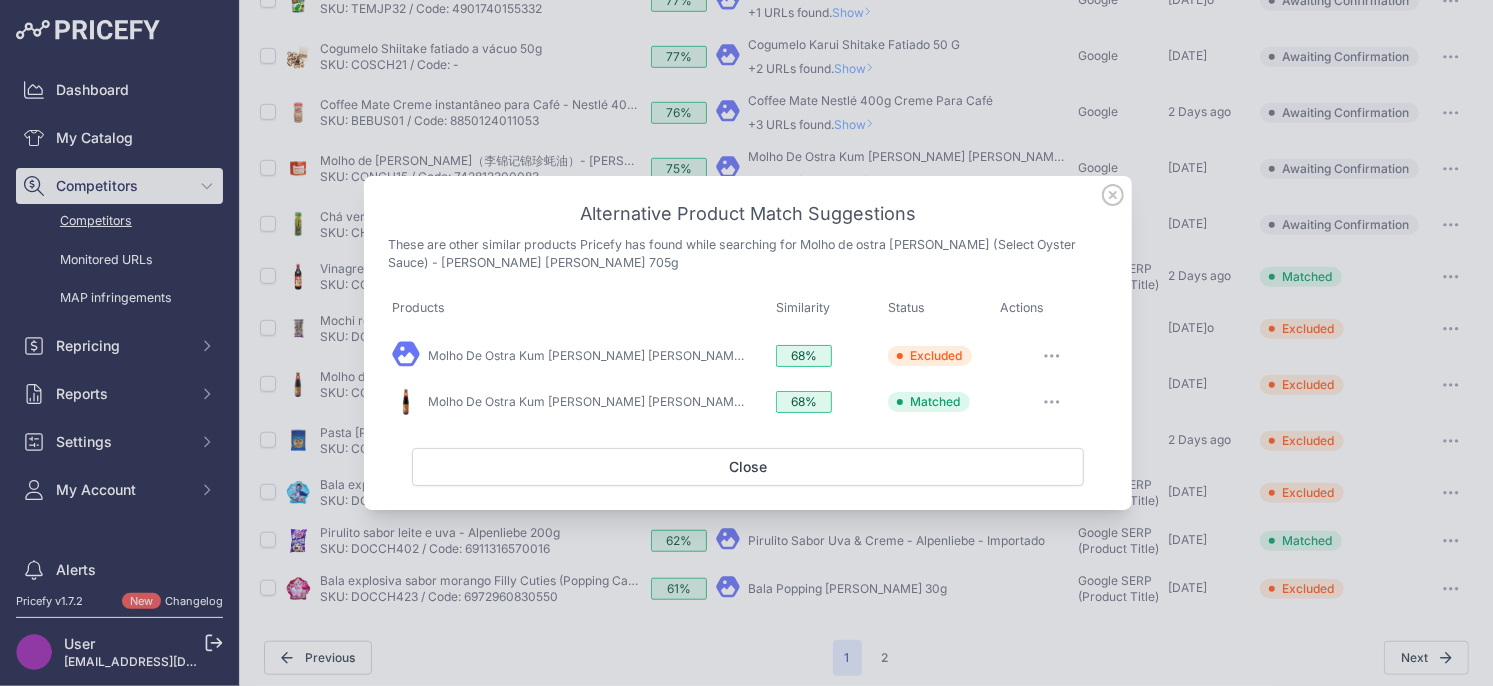 click 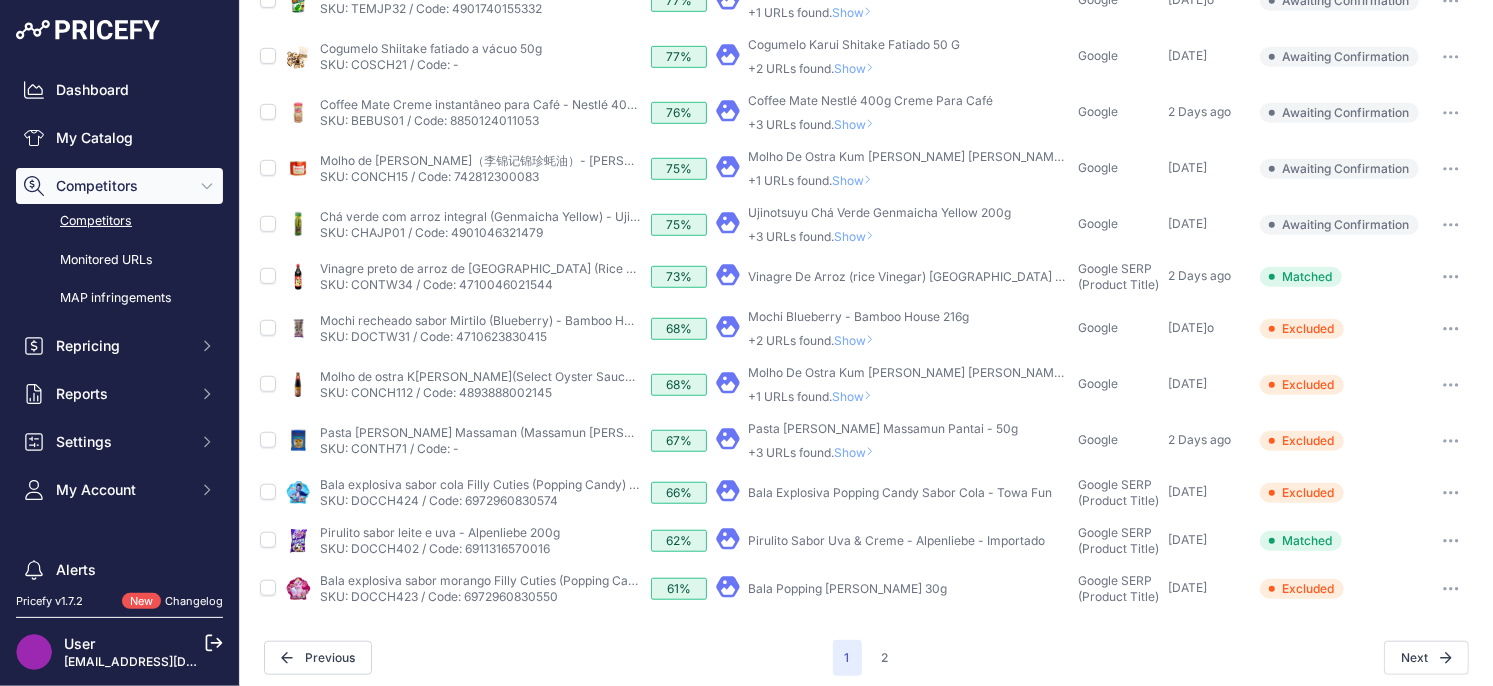 click on "Show" at bounding box center (858, 340) 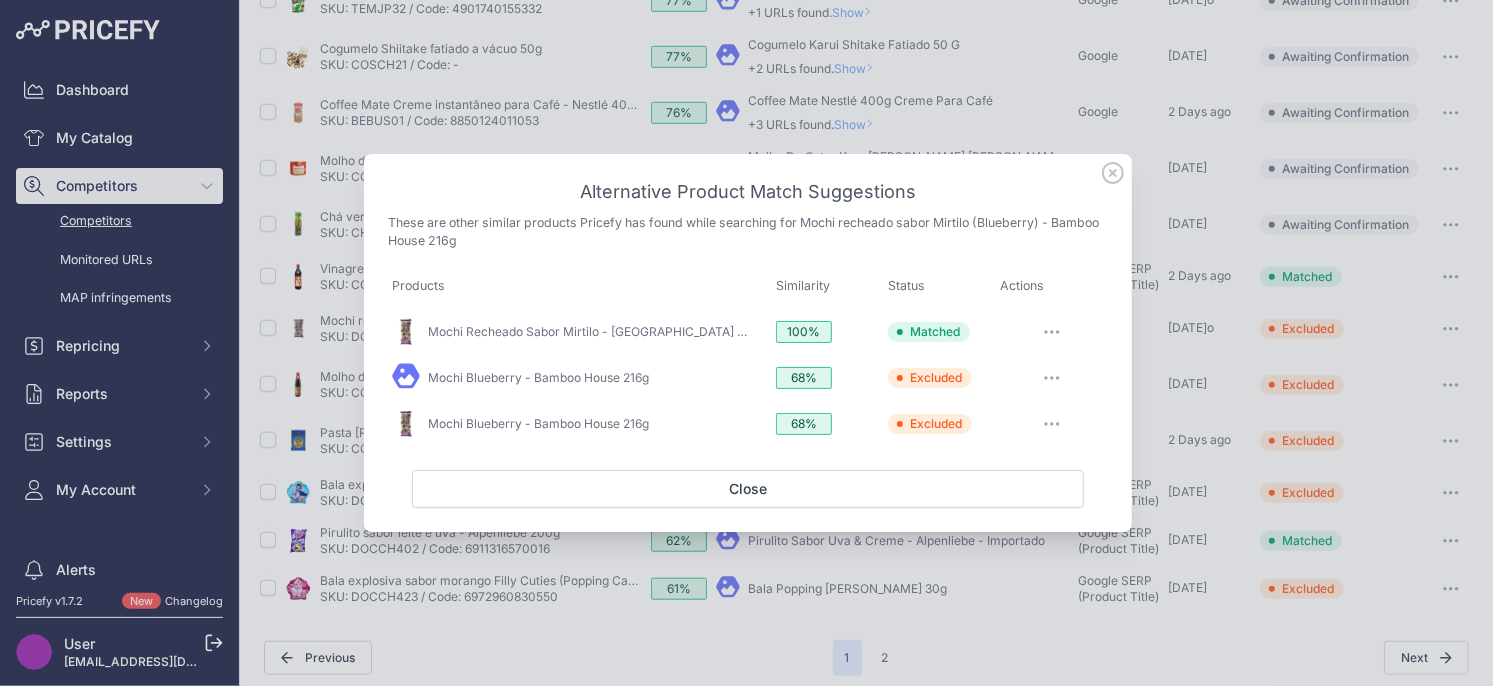 click 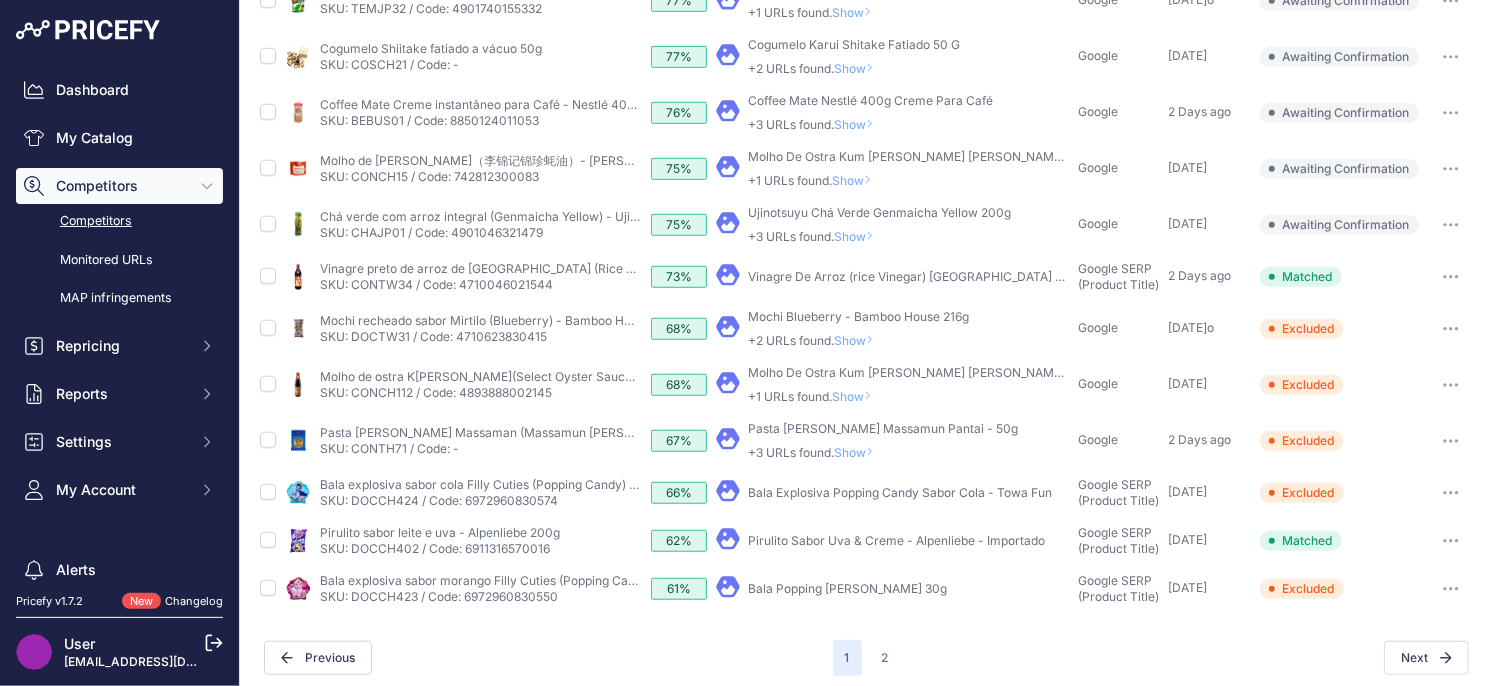 click at bounding box center (1451, 277) 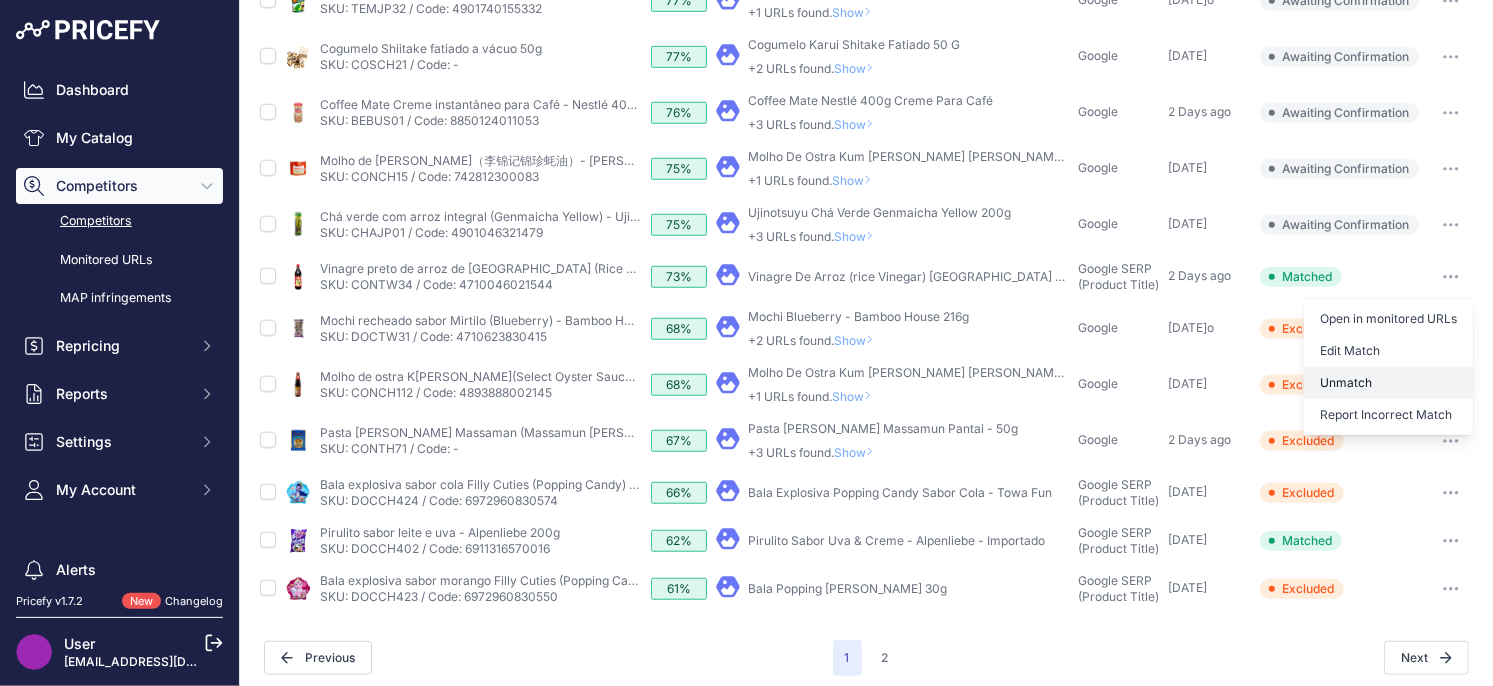 click on "Unmatch" at bounding box center (0, 0) 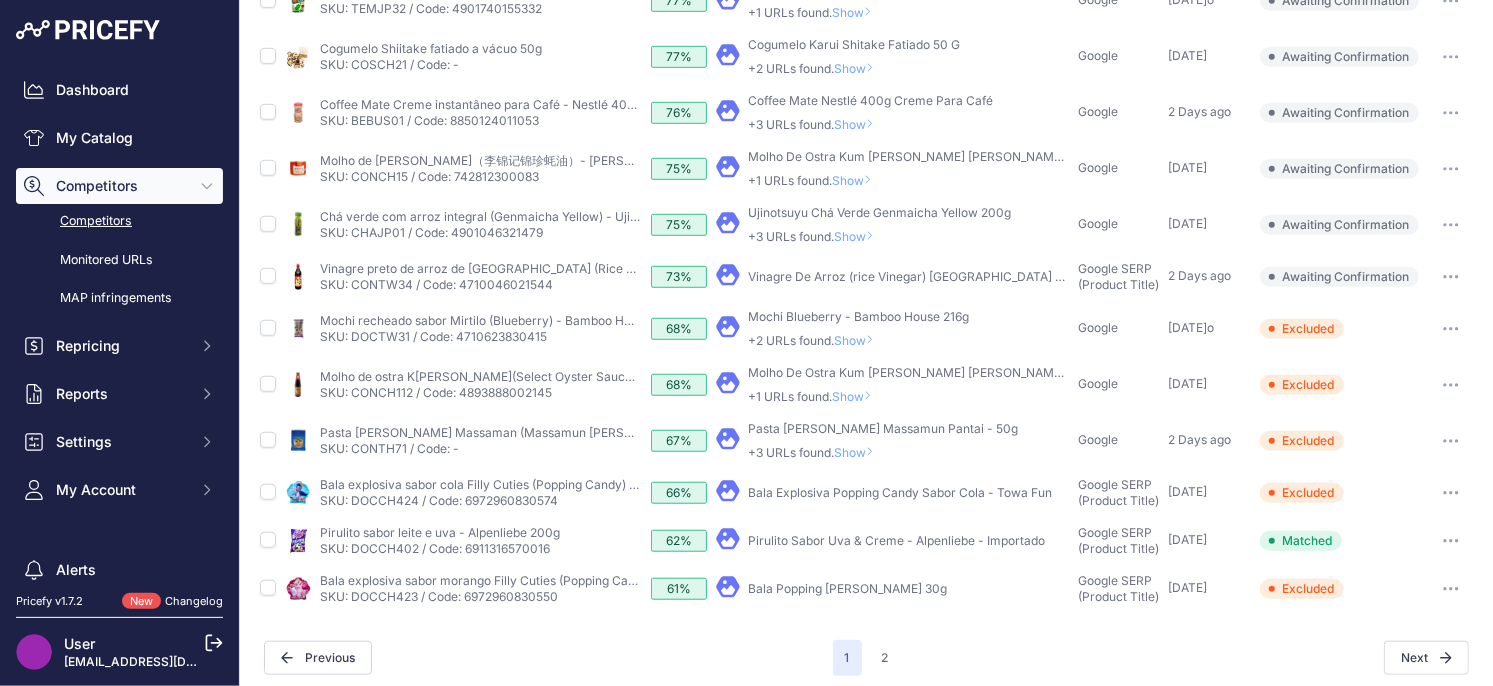 click 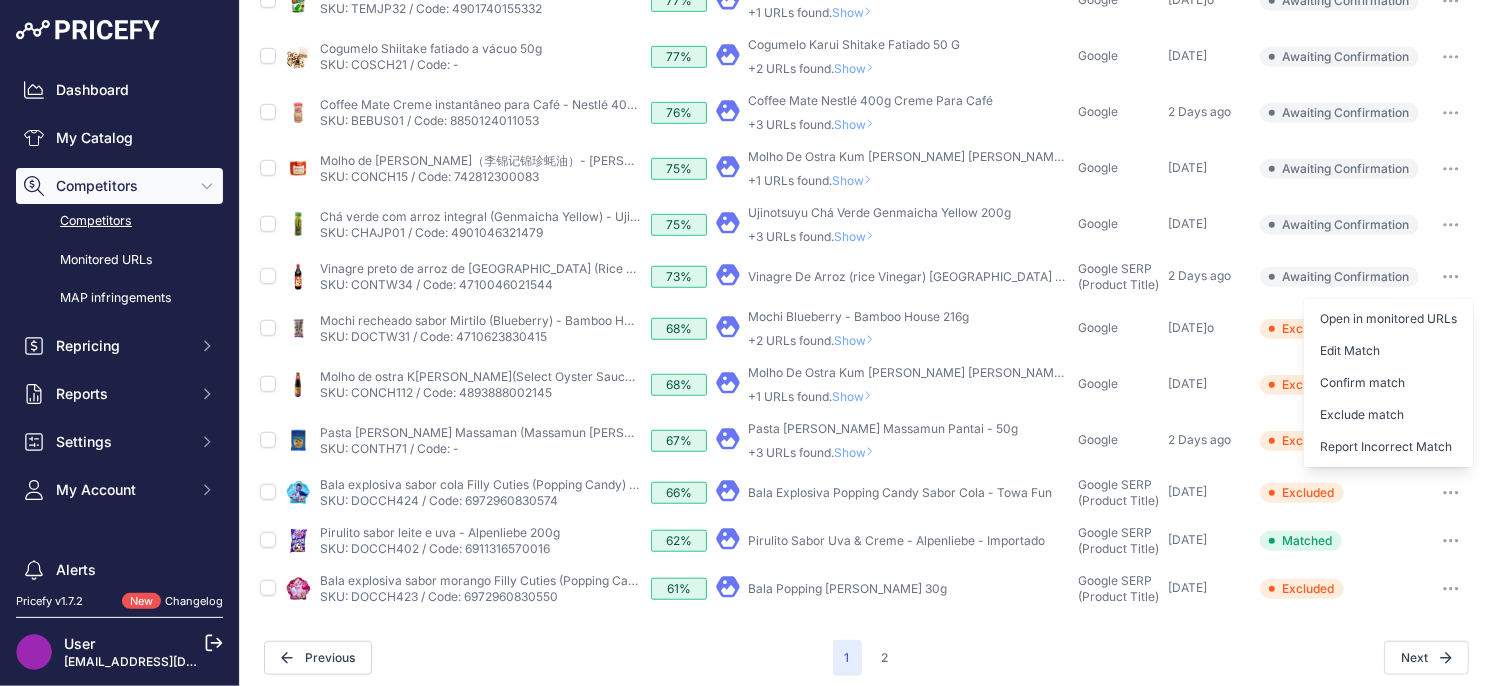 click on "Exclude match" at bounding box center (1388, 415) 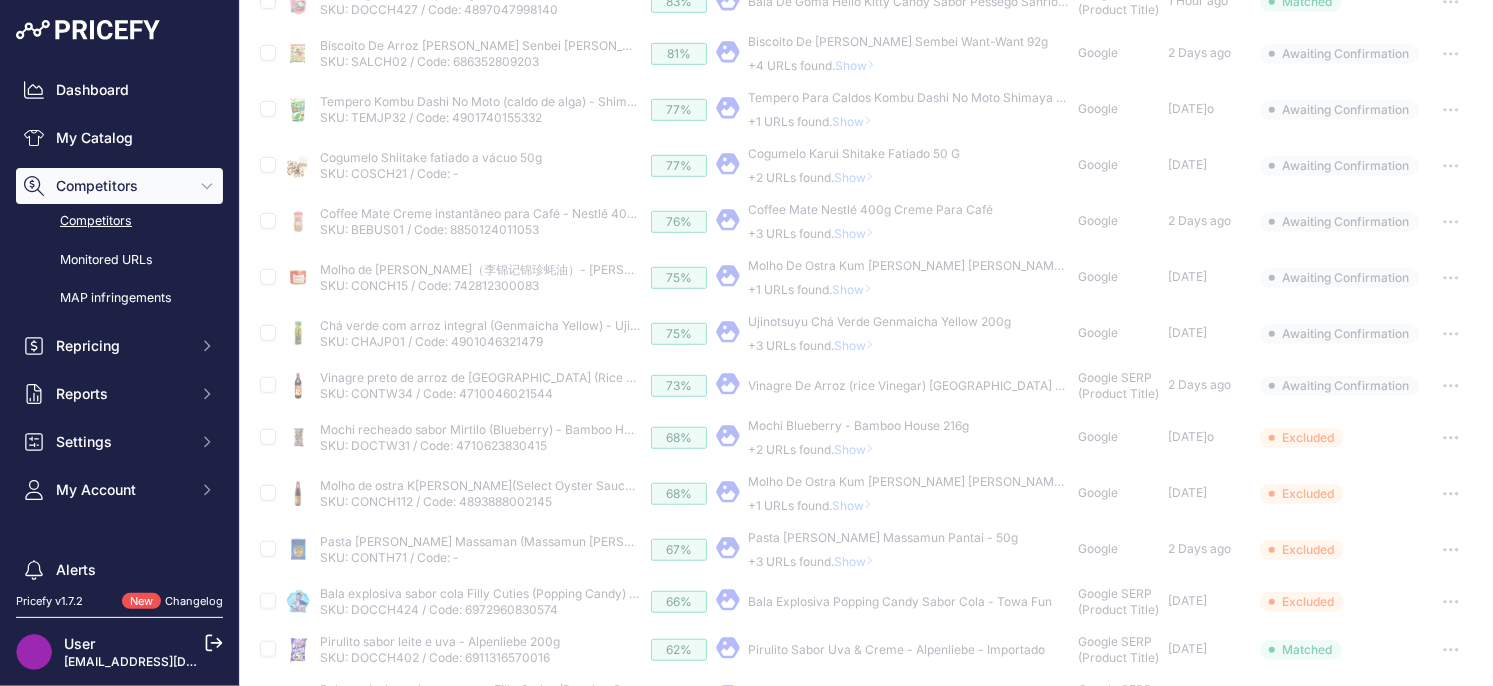 scroll, scrollTop: 546, scrollLeft: 0, axis: vertical 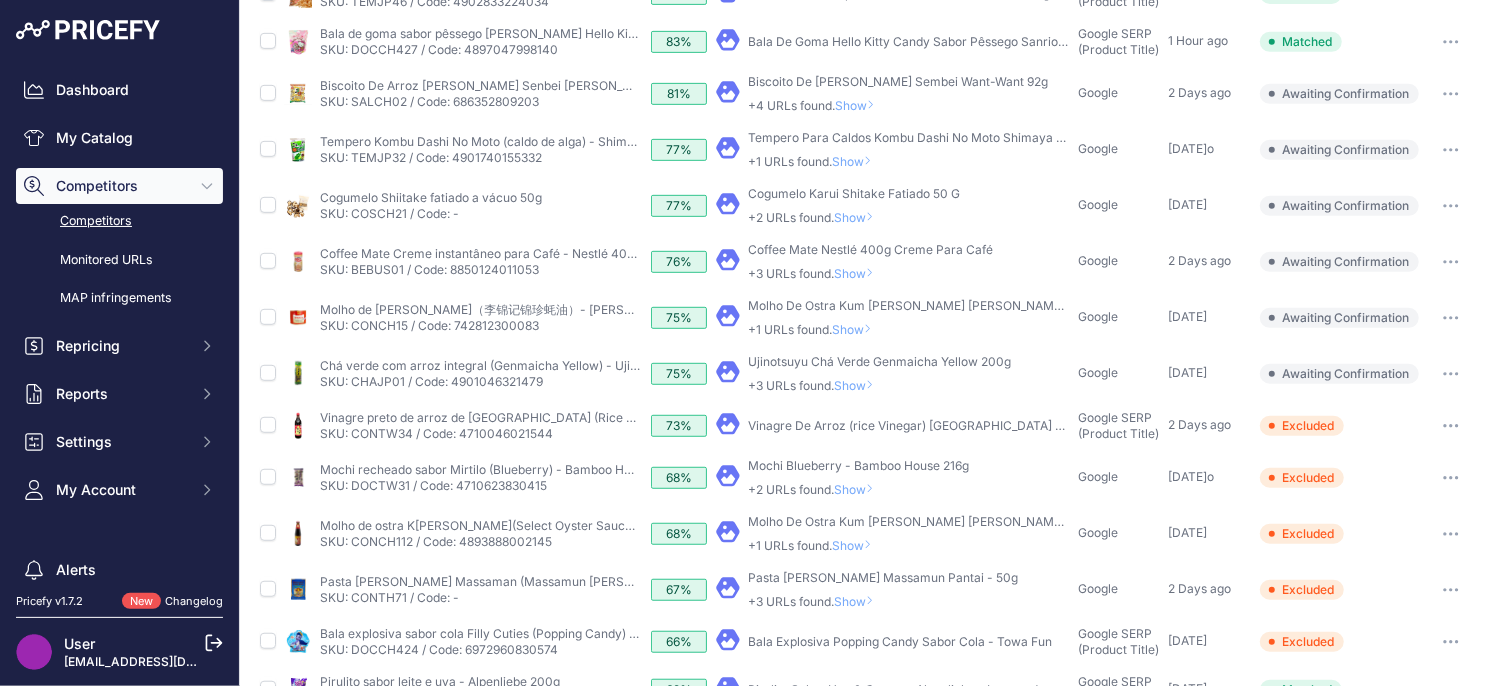 click on "Show" at bounding box center (858, 385) 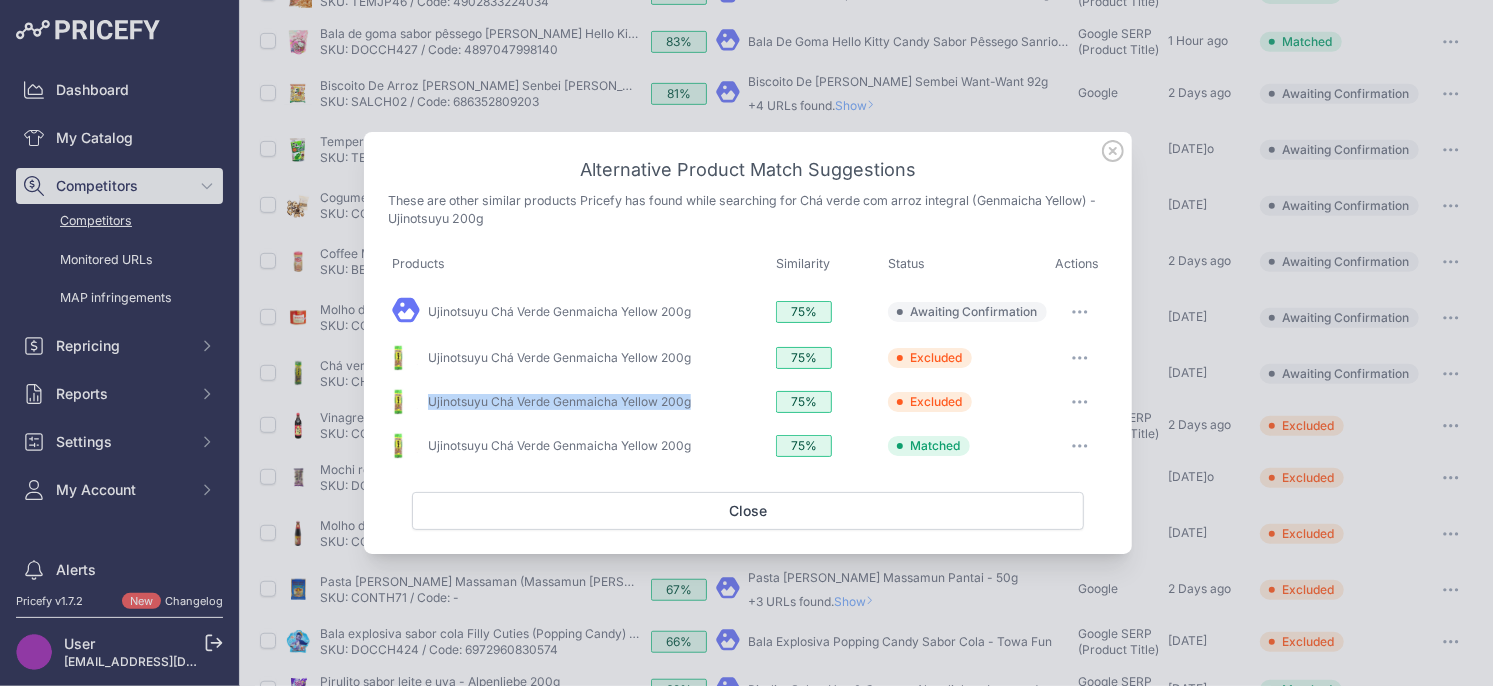click at bounding box center [1080, 312] 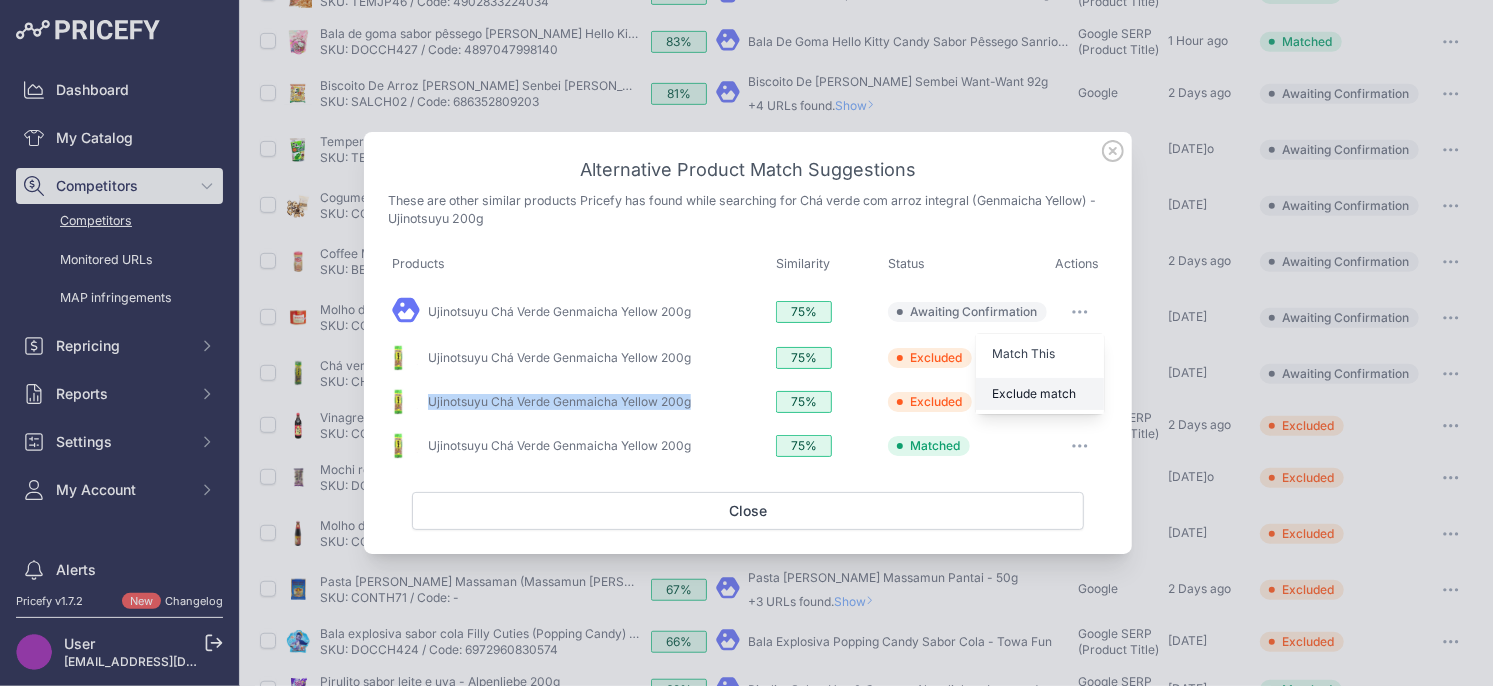 click on "Exclude match" at bounding box center (1034, 393) 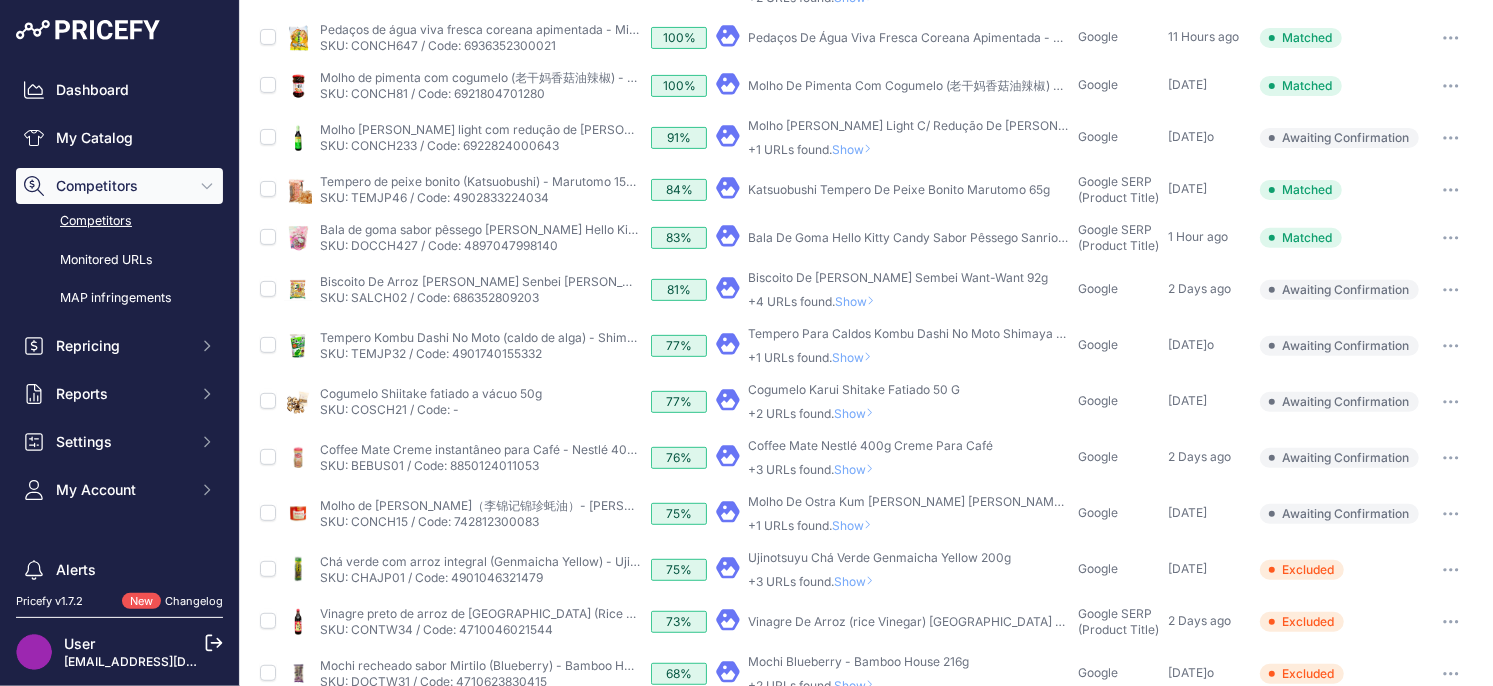 scroll, scrollTop: 419, scrollLeft: 0, axis: vertical 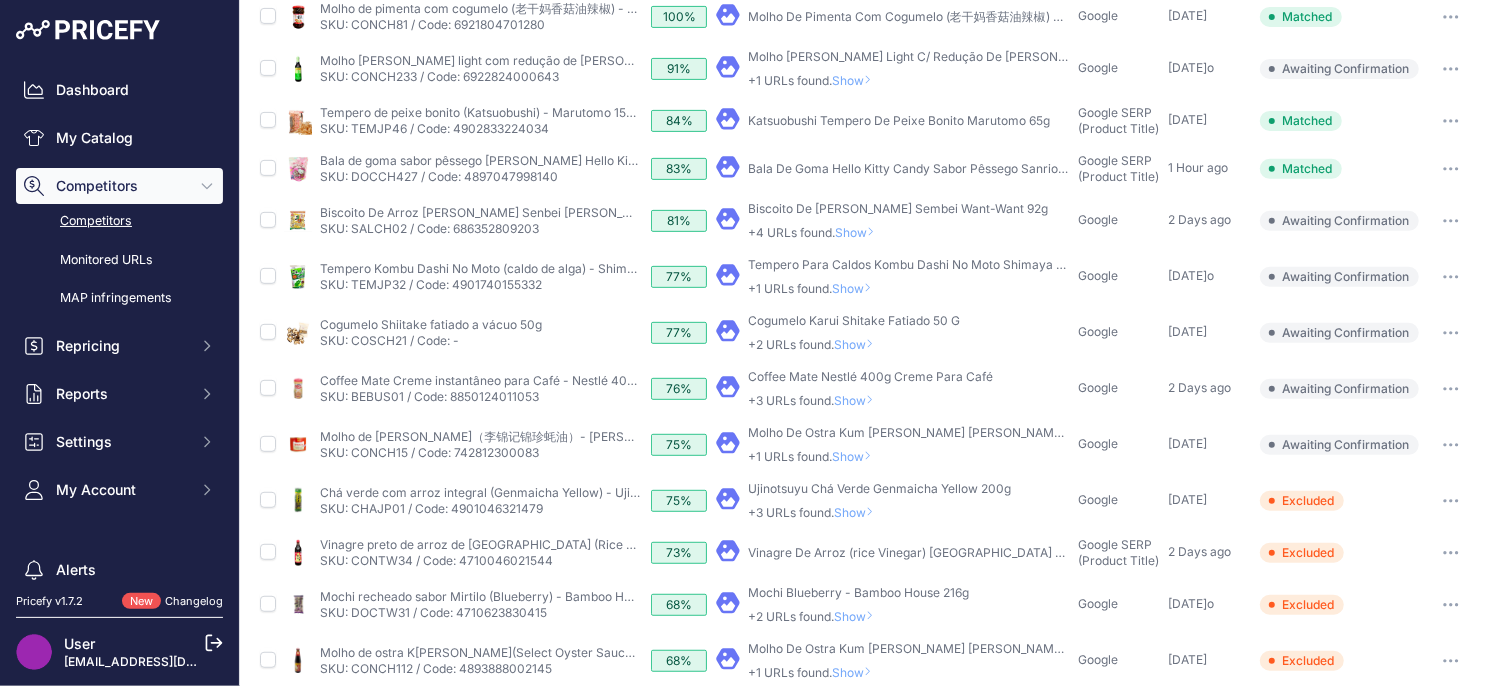 click on "Show" at bounding box center (856, 456) 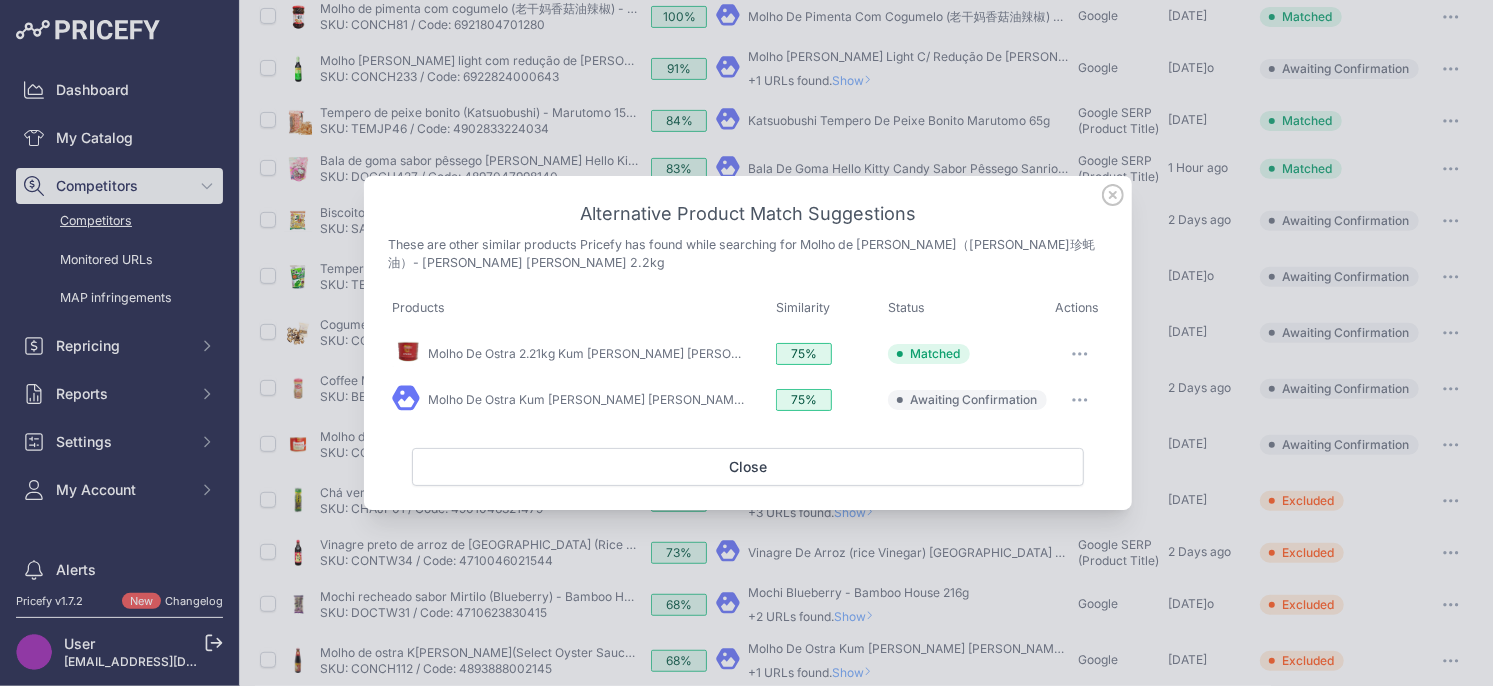 drag, startPoint x: 1119, startPoint y: 198, endPoint x: 939, endPoint y: 268, distance: 193.13208 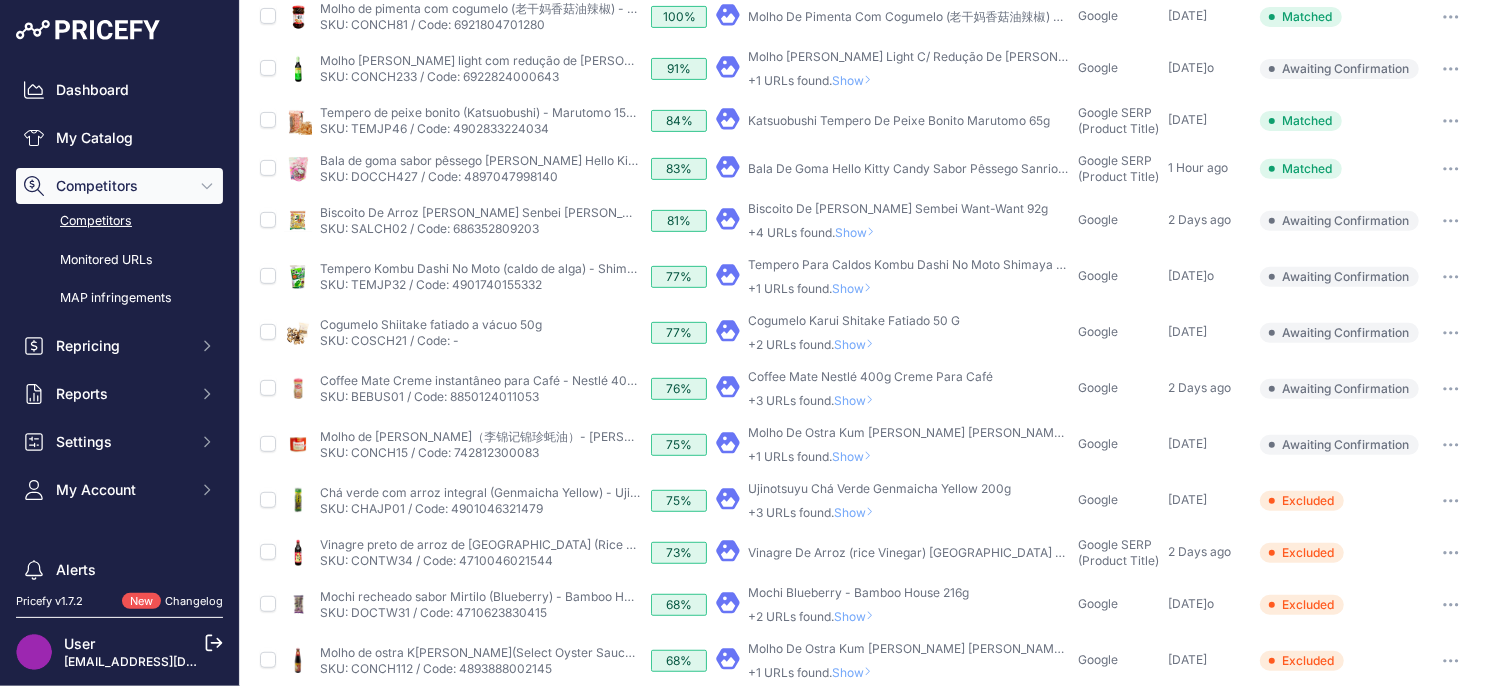 click on "Show" at bounding box center [856, 456] 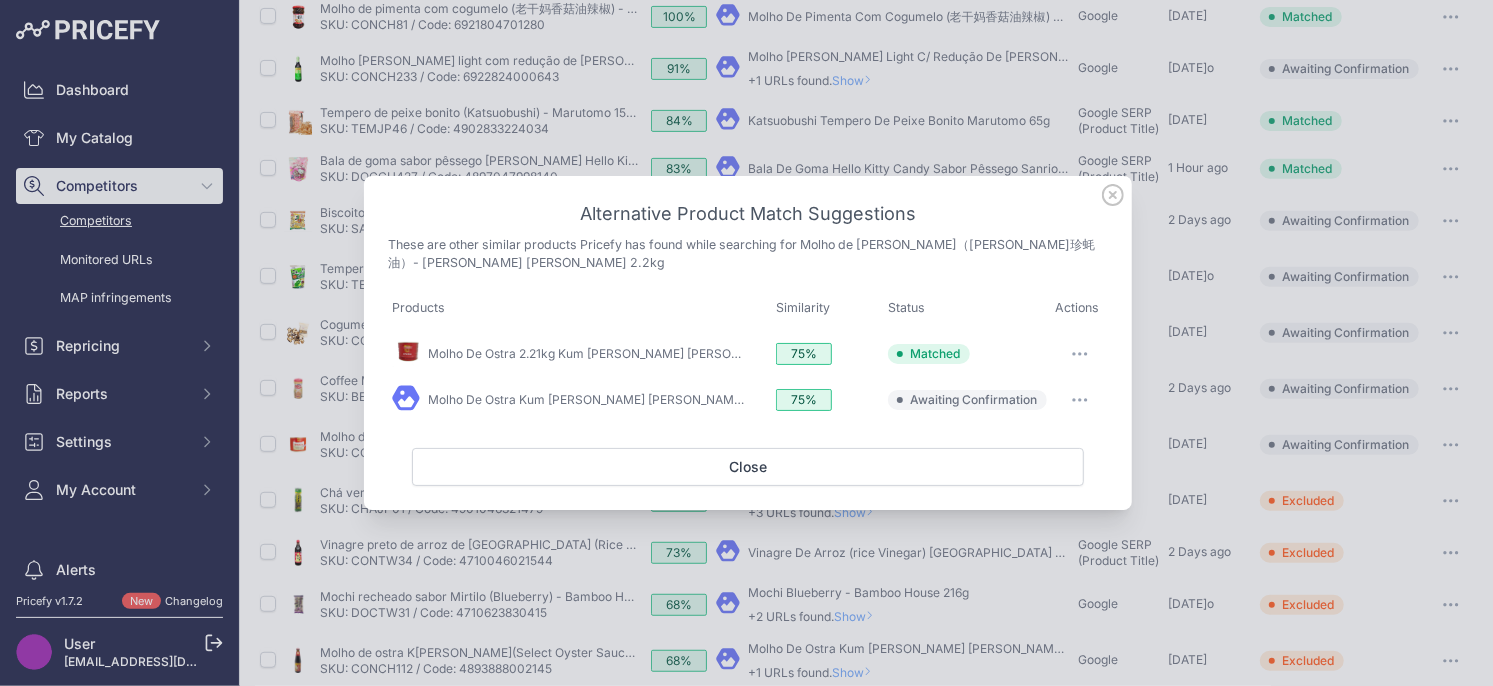 click at bounding box center [1080, 400] 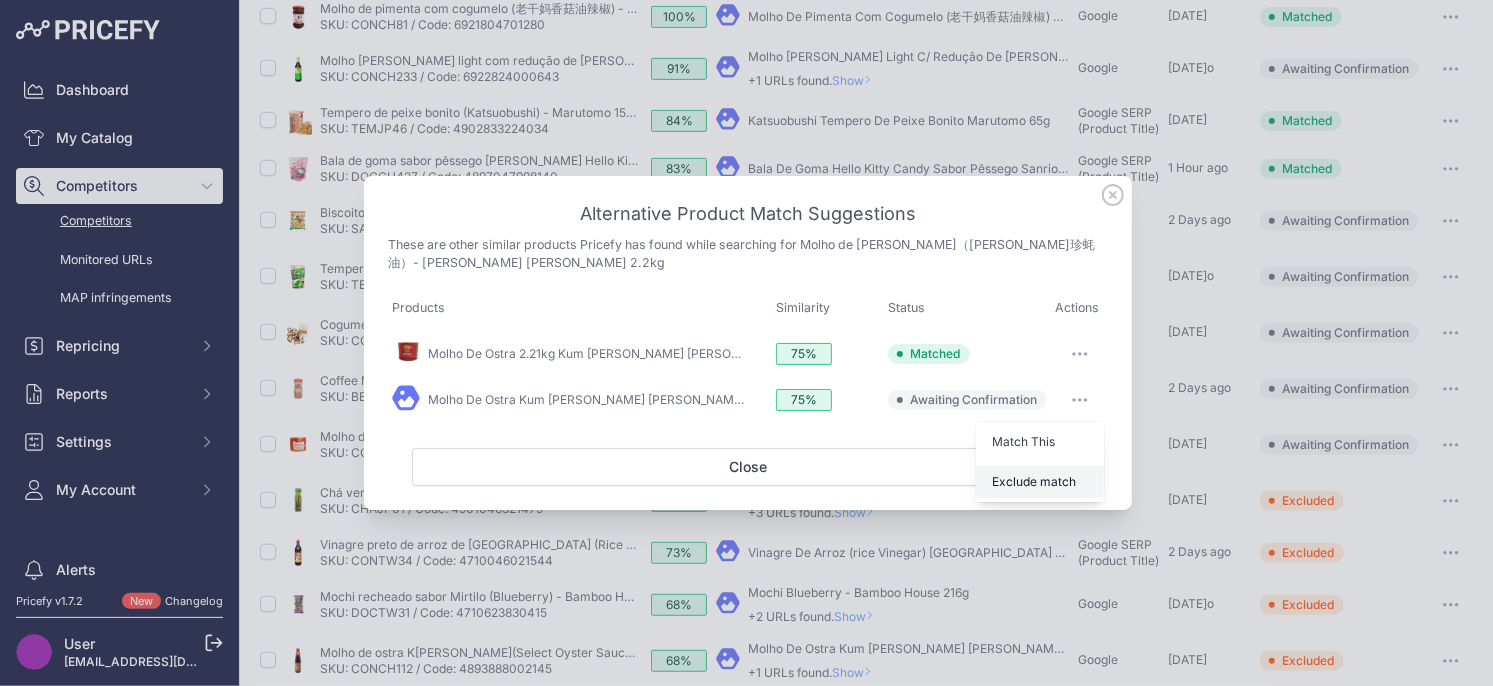 click on "Exclude match" at bounding box center (1034, 481) 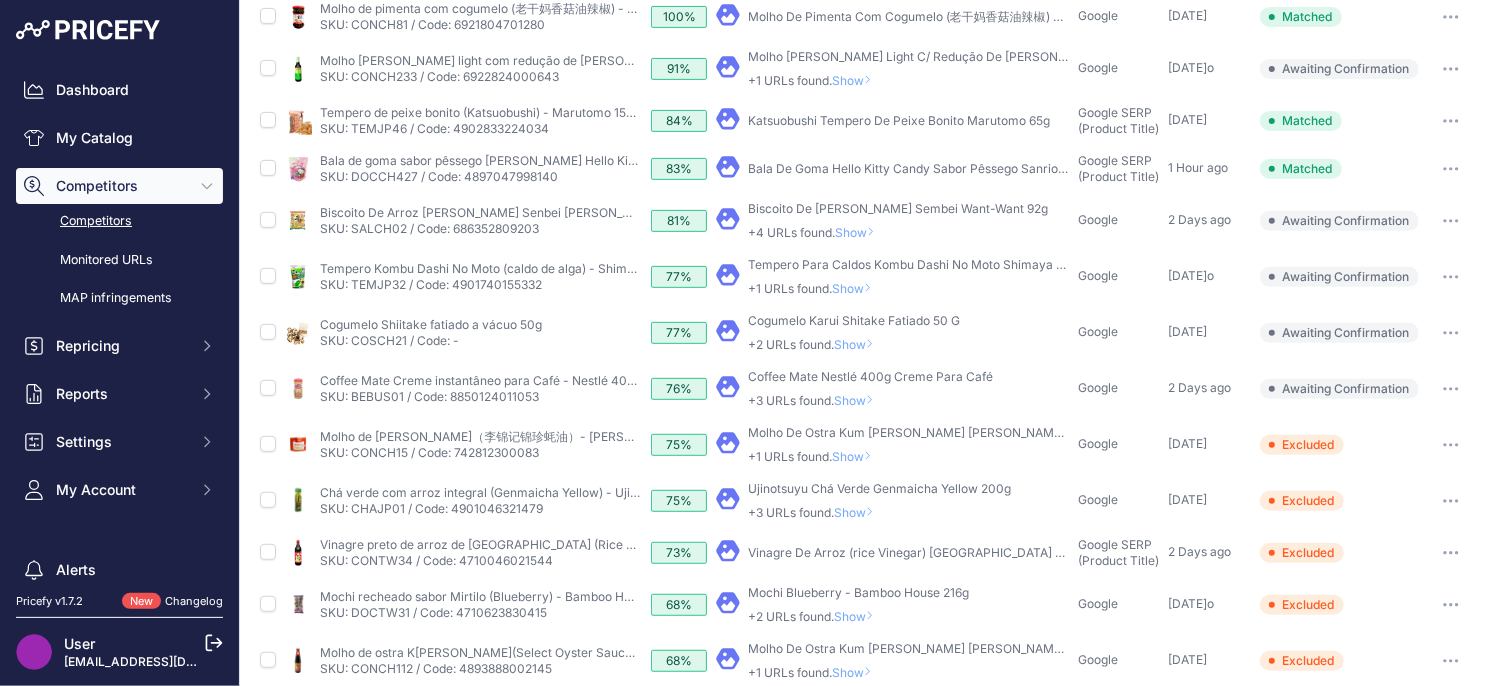 click on "Show" at bounding box center [858, 344] 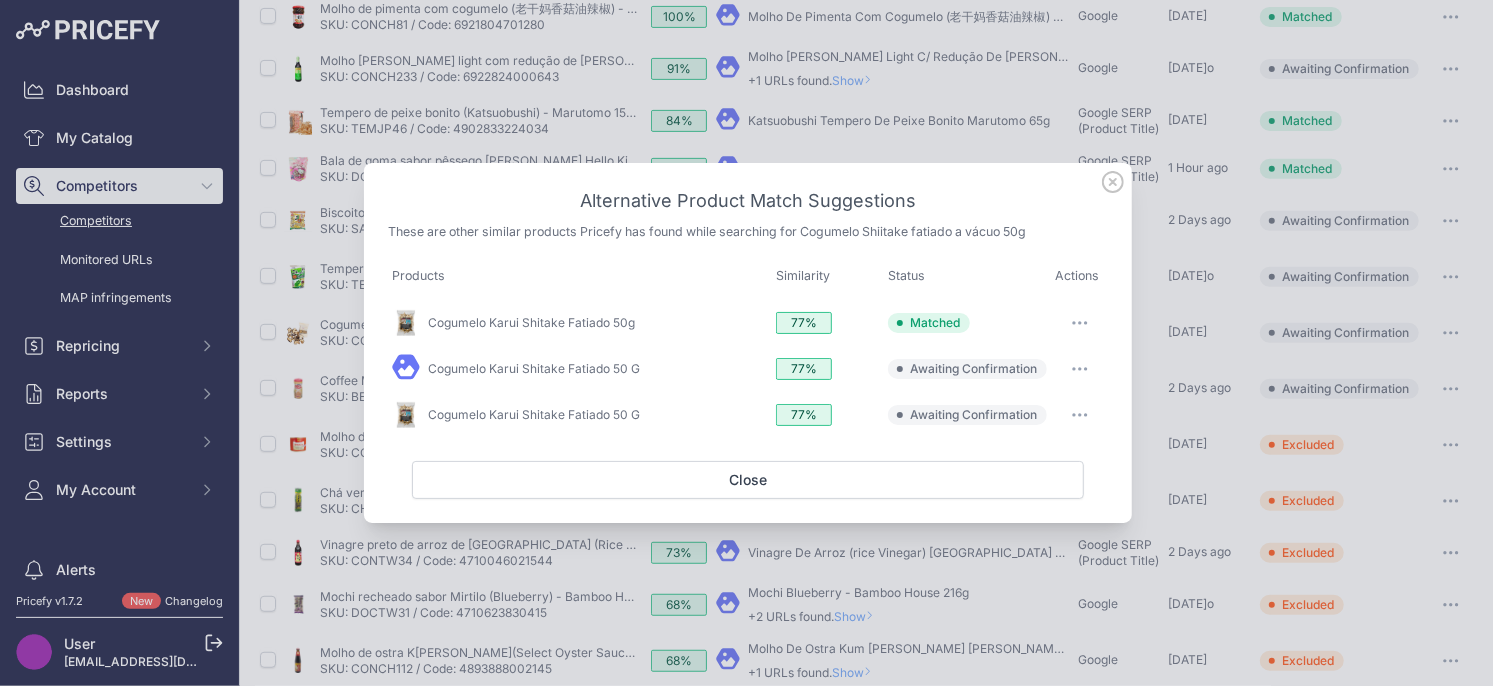 drag, startPoint x: 1110, startPoint y: 186, endPoint x: 1088, endPoint y: 197, distance: 24.596748 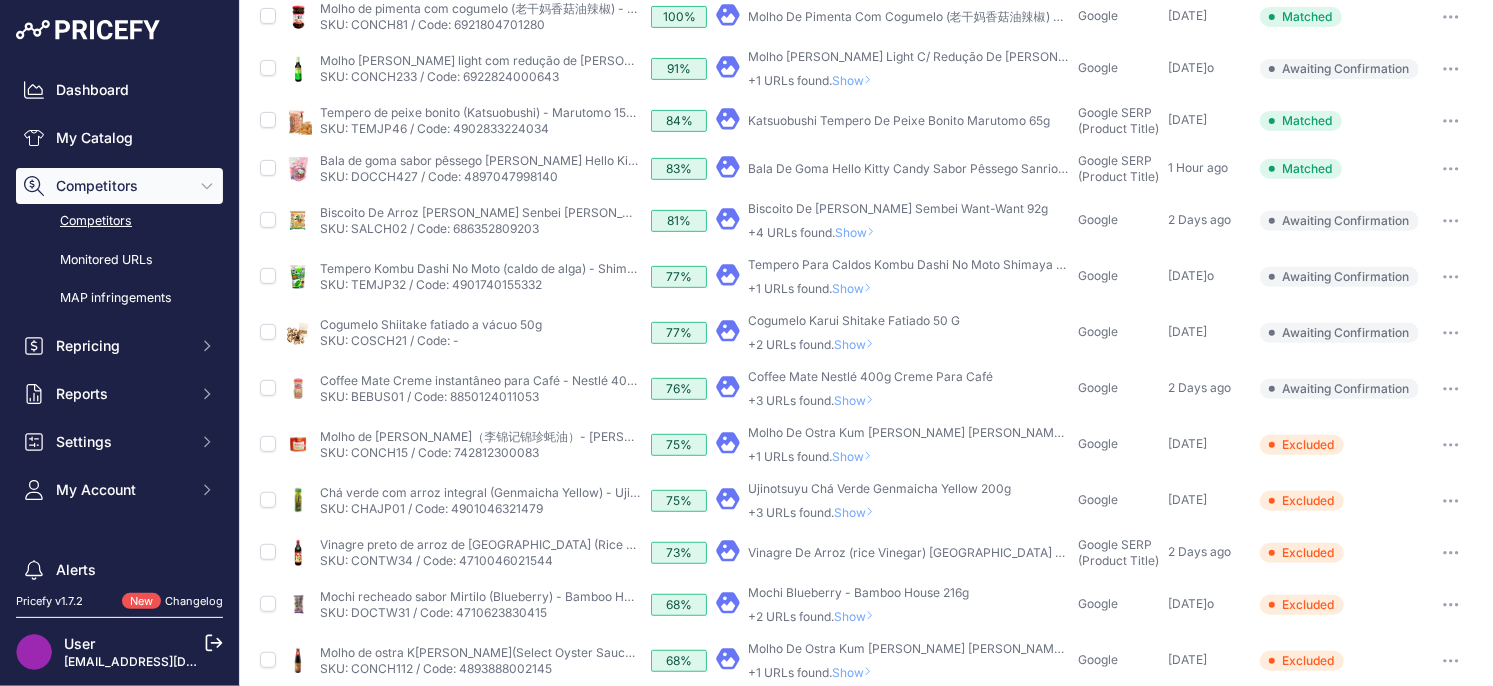 click on "Show" at bounding box center [858, 344] 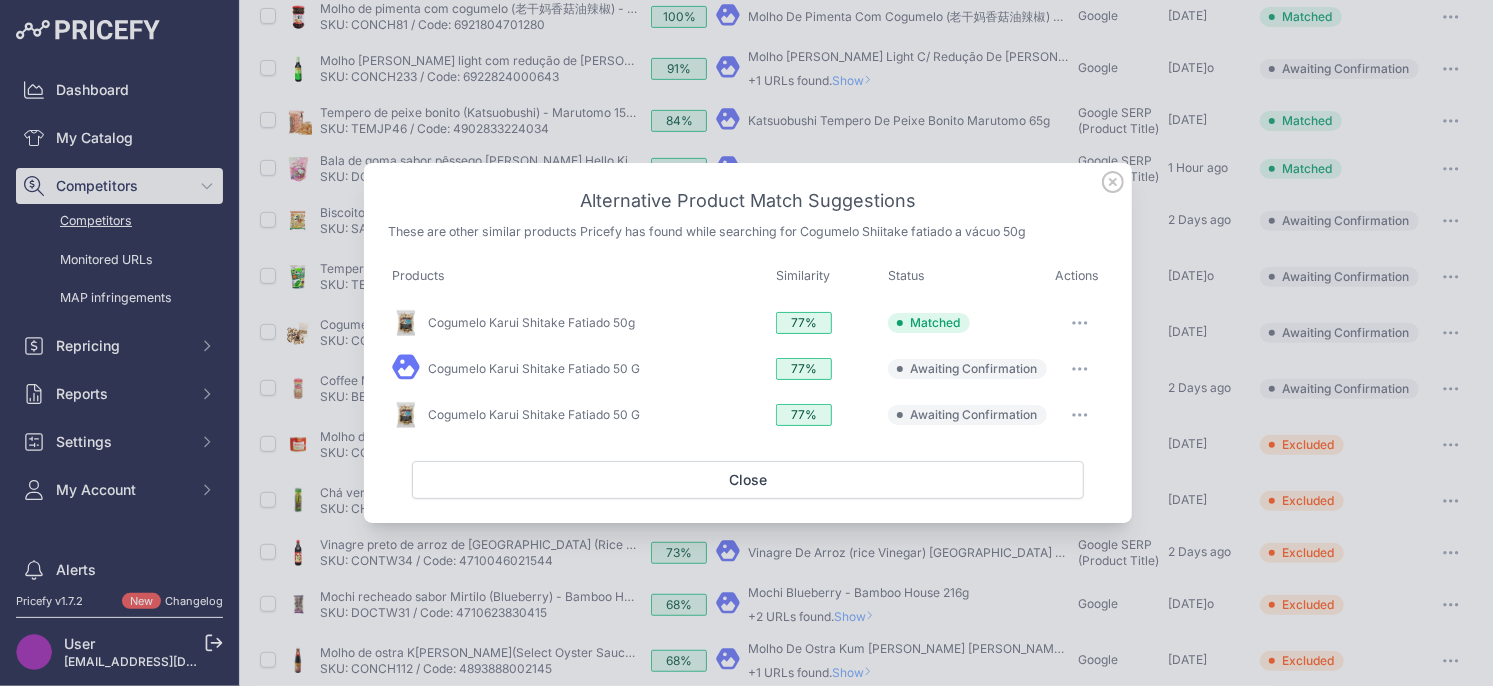 click at bounding box center [1080, 369] 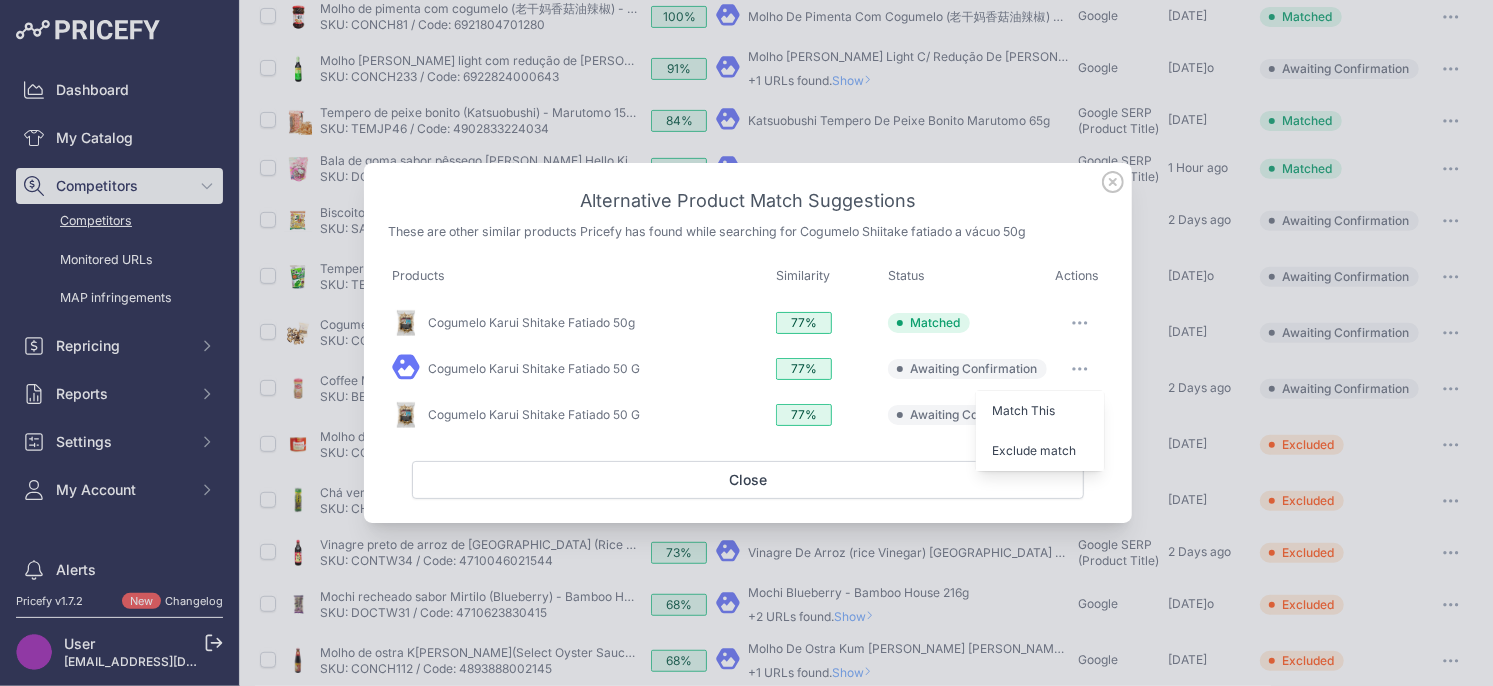 click on "Exclude match" at bounding box center [1034, 450] 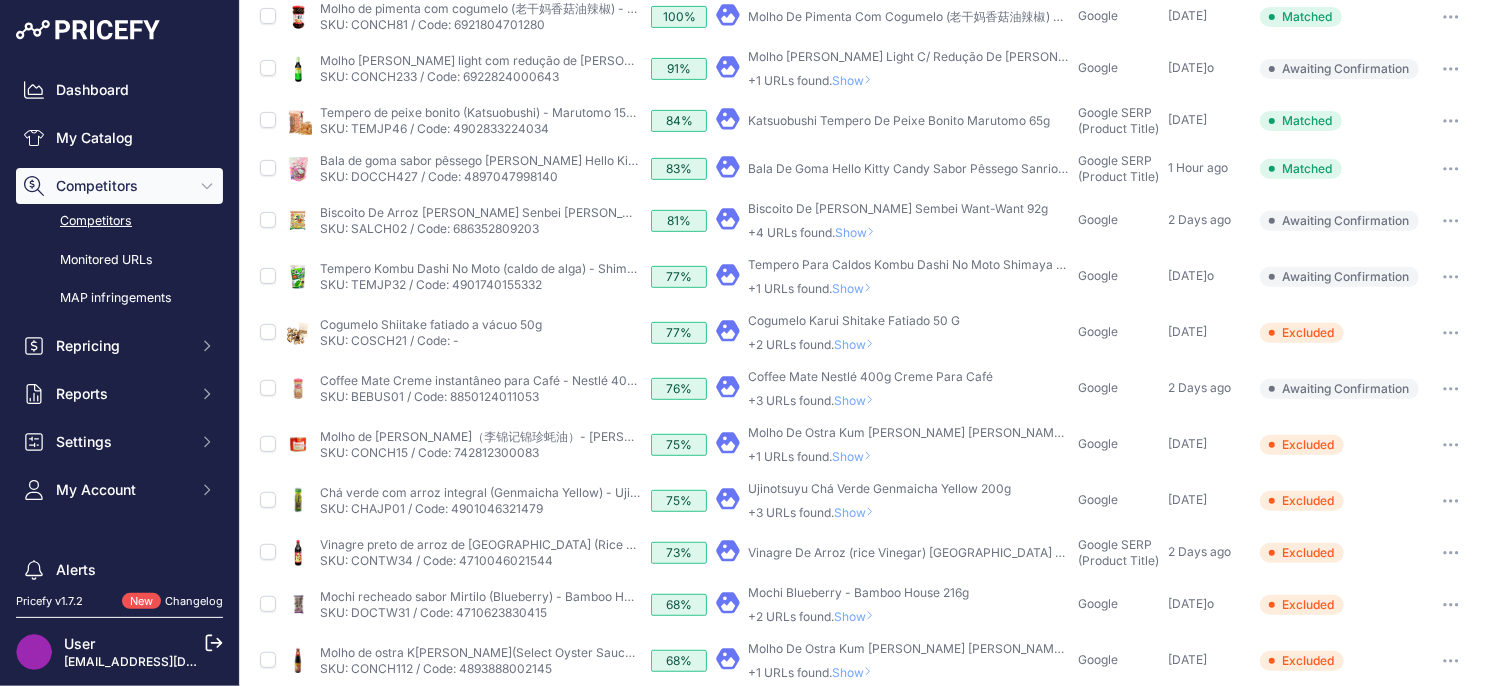 click on "Show" at bounding box center [858, 344] 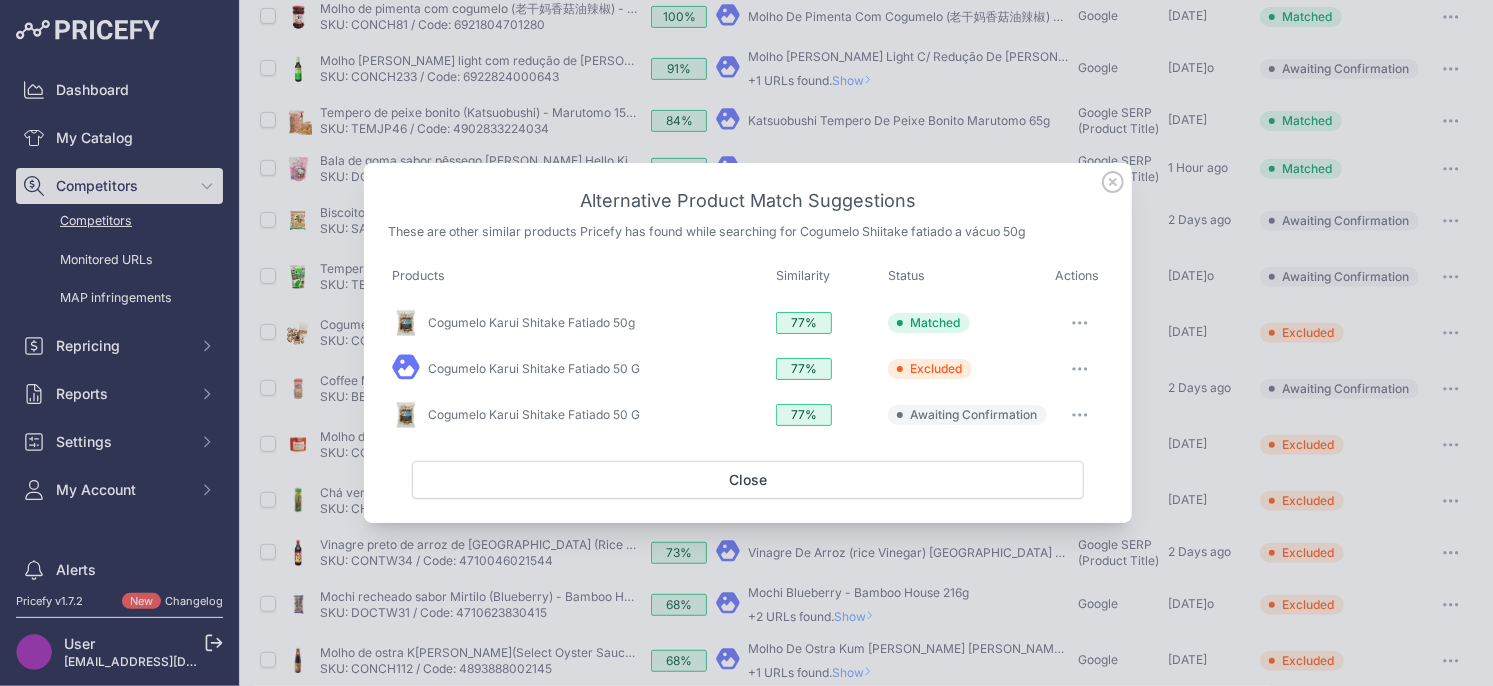 click at bounding box center [1080, 415] 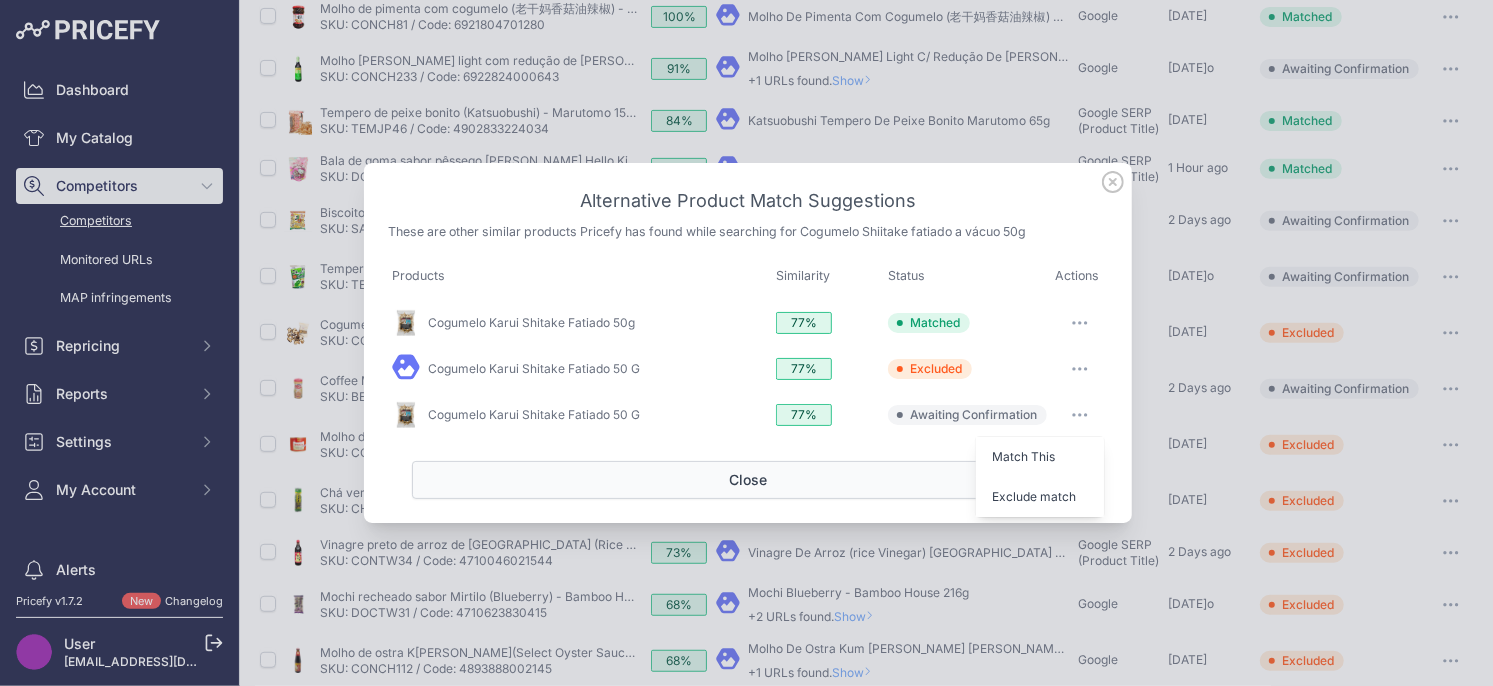 click on "Exclude match" at bounding box center (1040, 497) 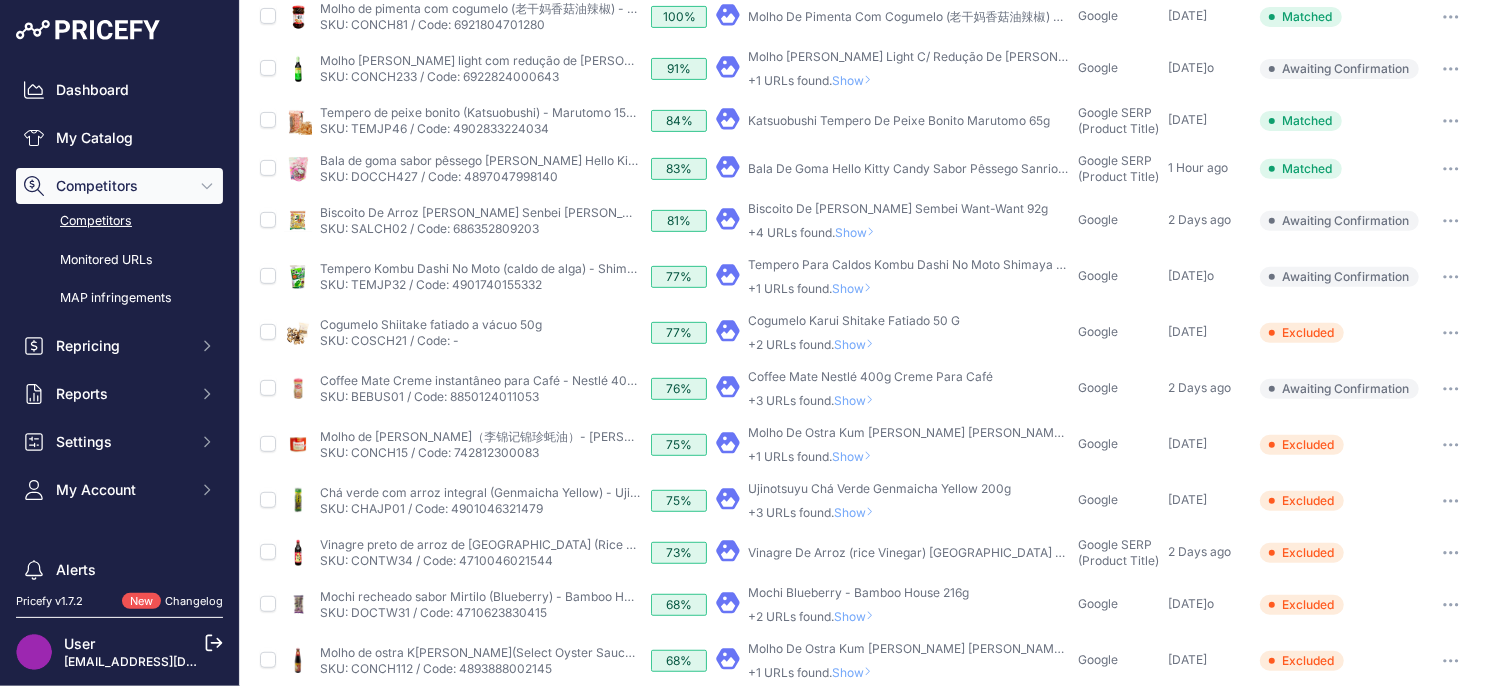 click on "Show" at bounding box center [858, 344] 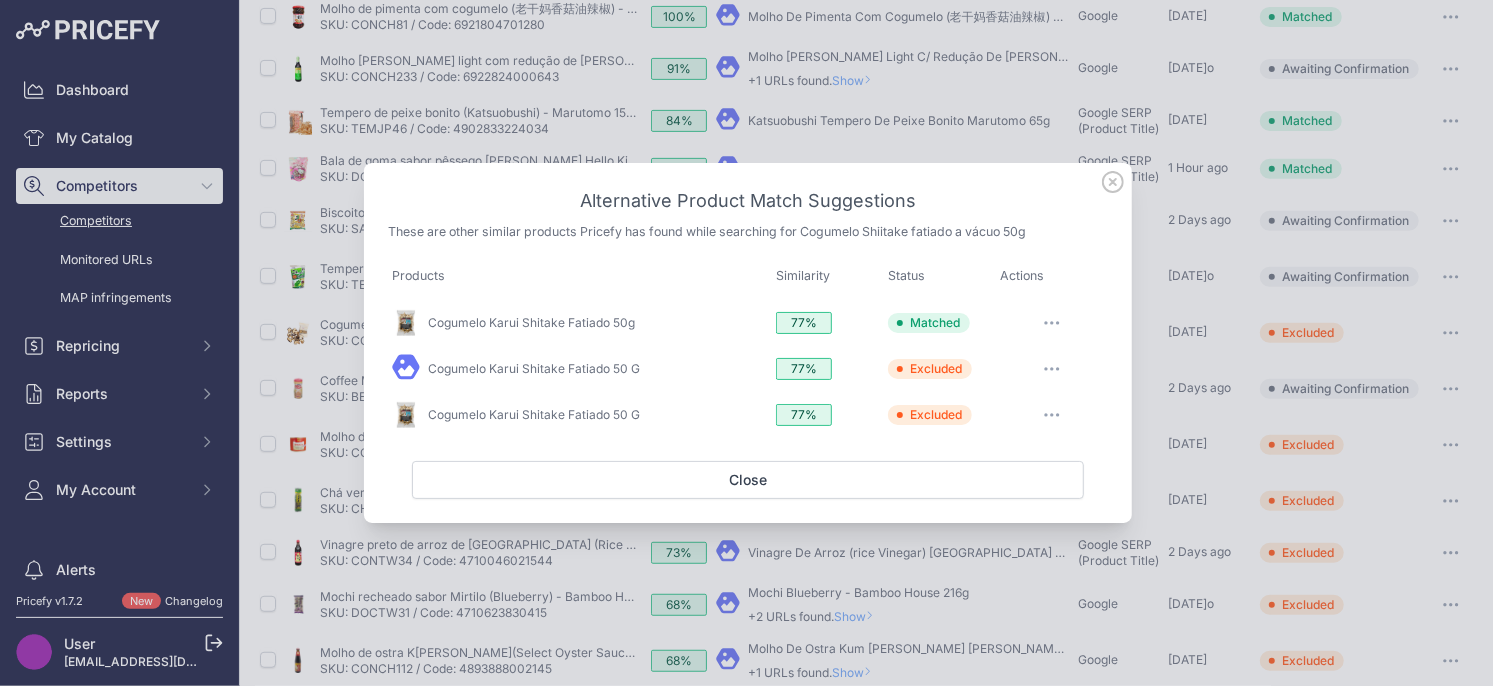 click 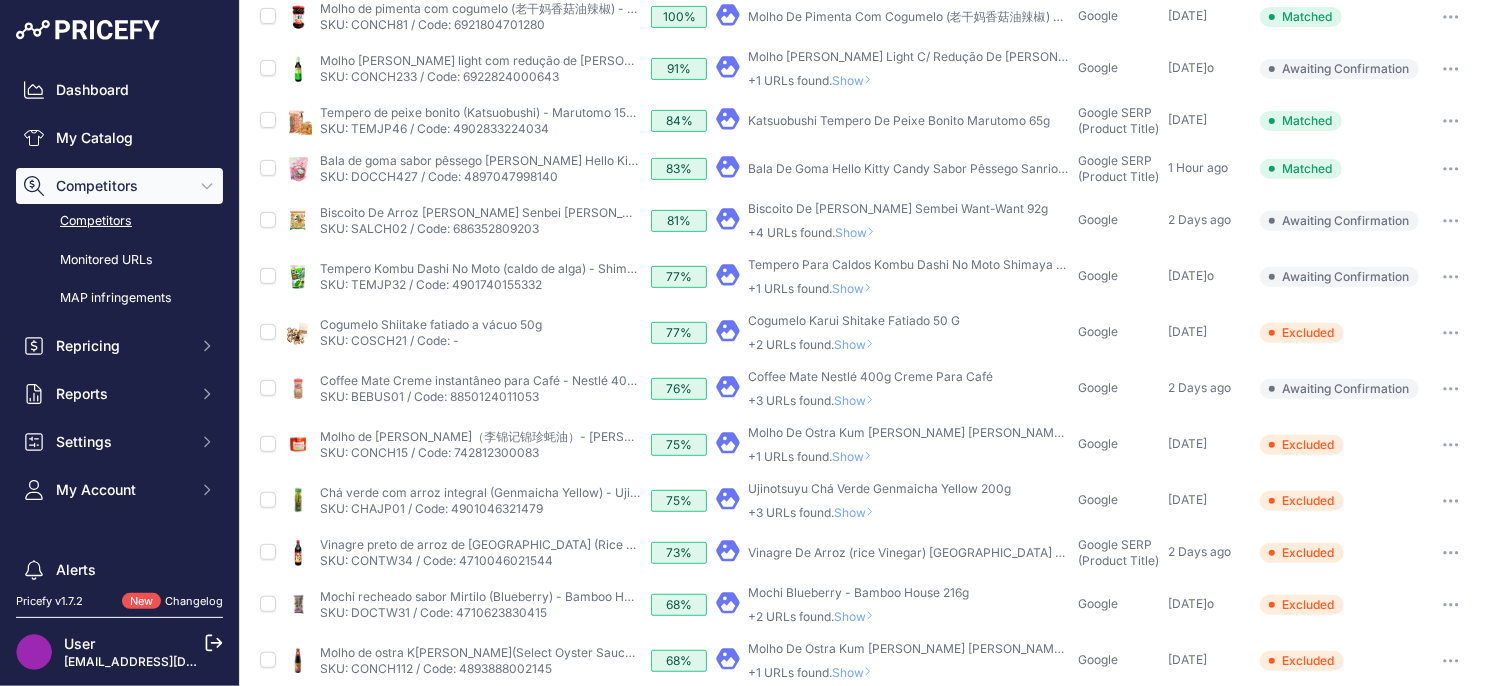 click on "Show" at bounding box center (858, 400) 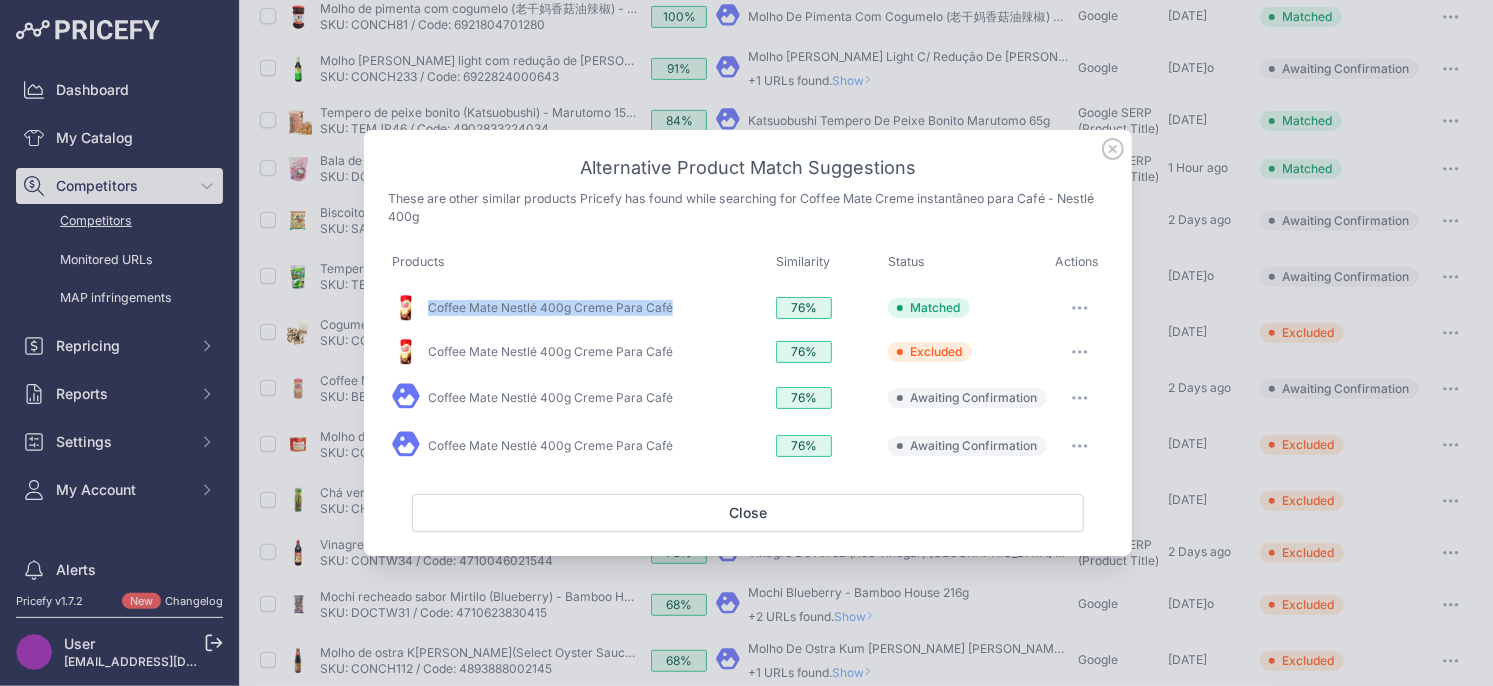 click at bounding box center [1080, 398] 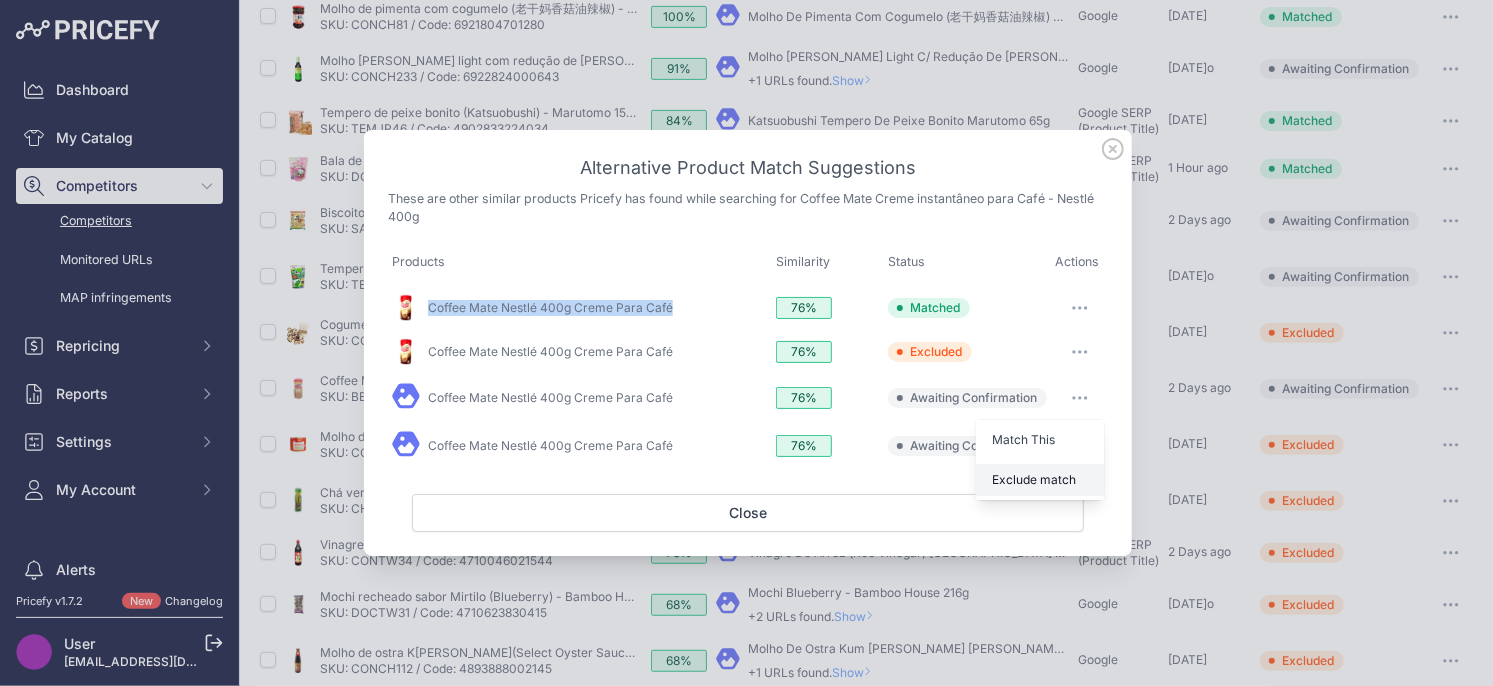 click on "Exclude match" at bounding box center [1034, 479] 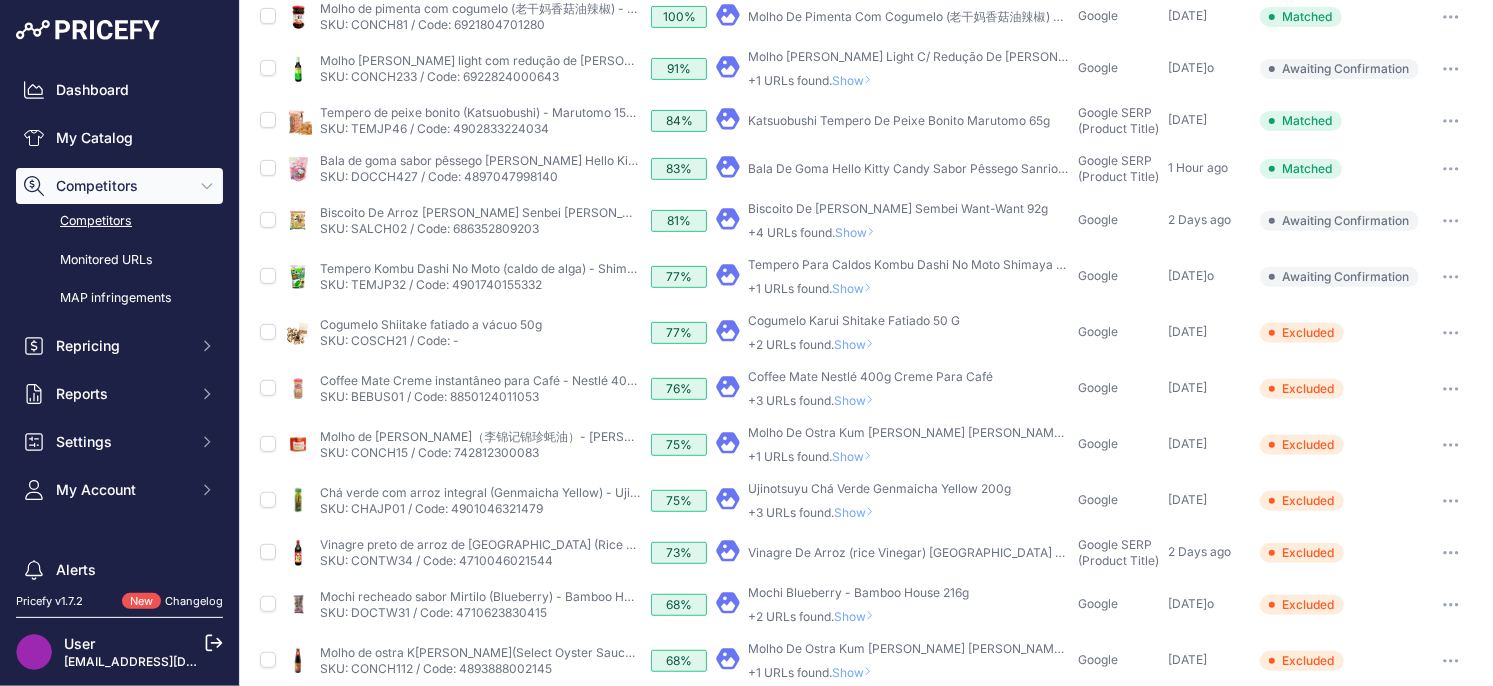 click on "Show" at bounding box center (858, 400) 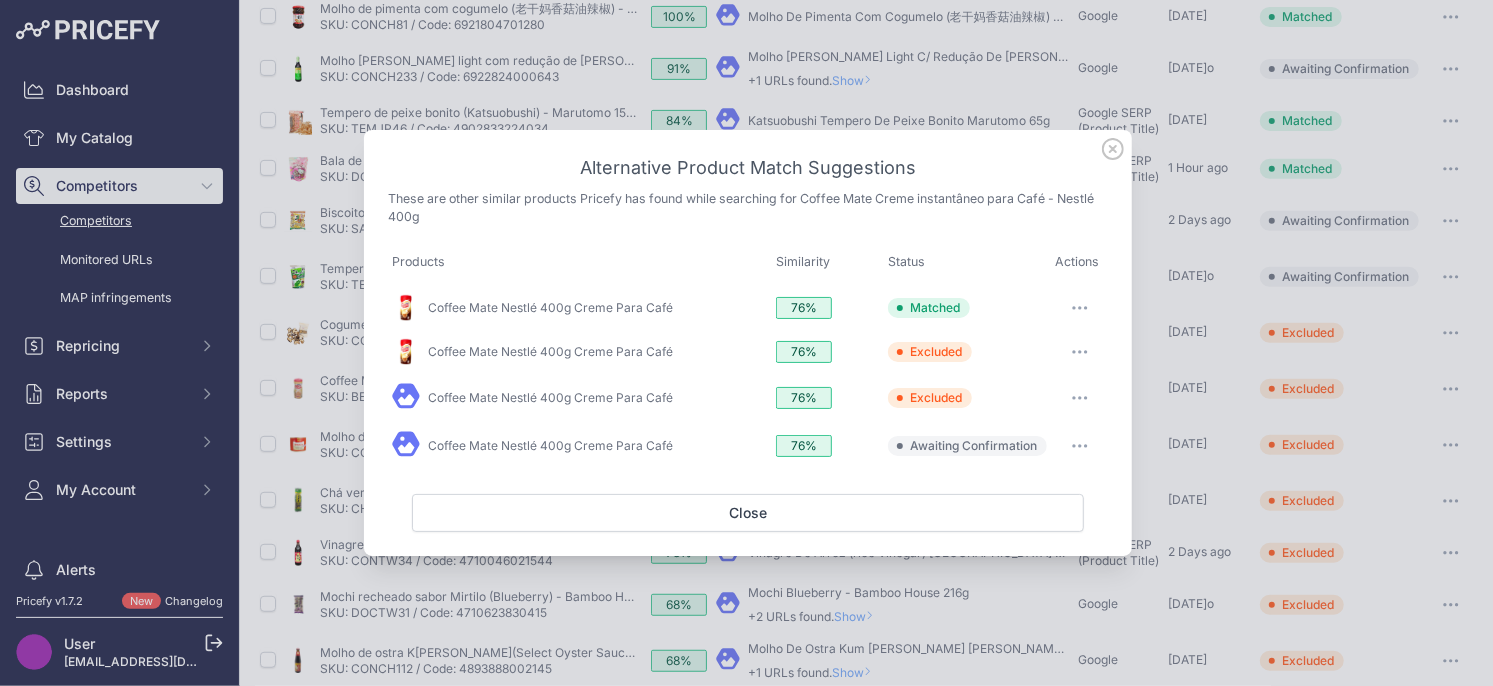 click at bounding box center (1080, 446) 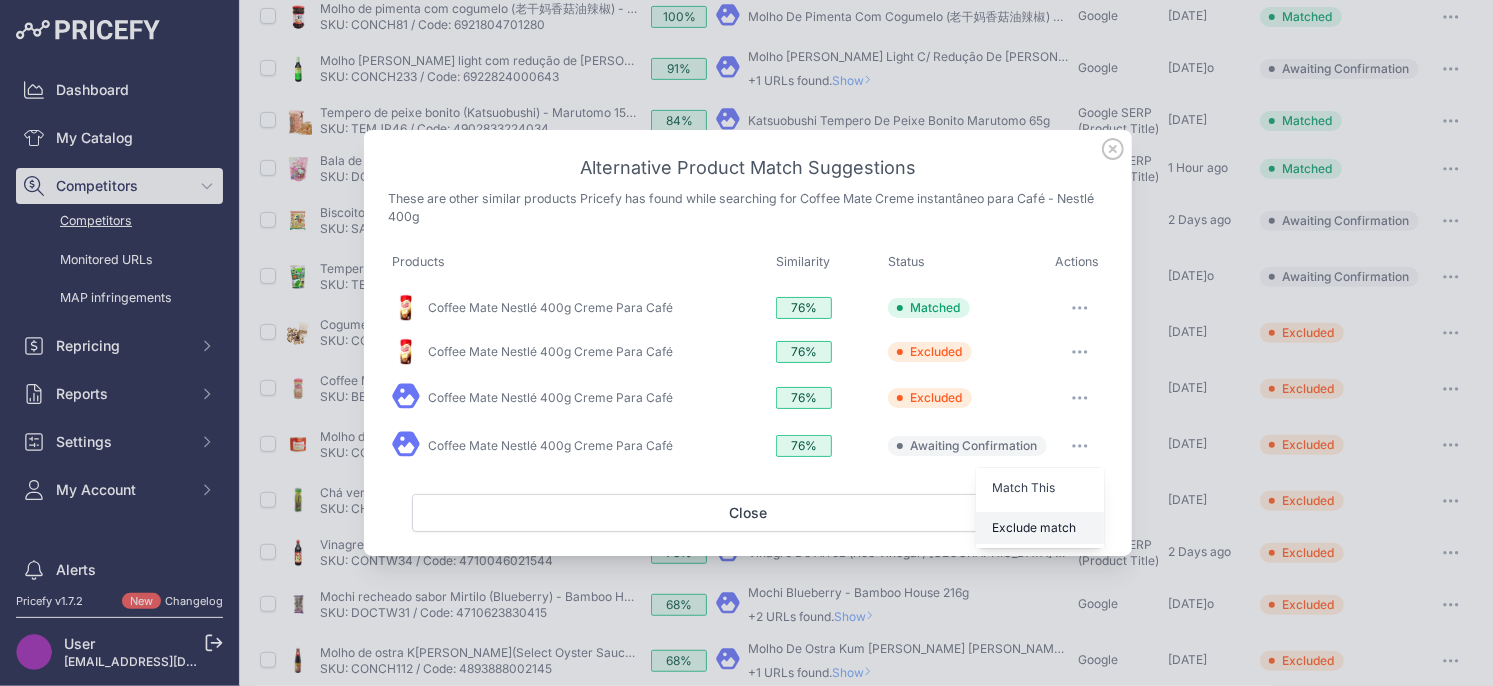 click on "Exclude match" at bounding box center [1034, 527] 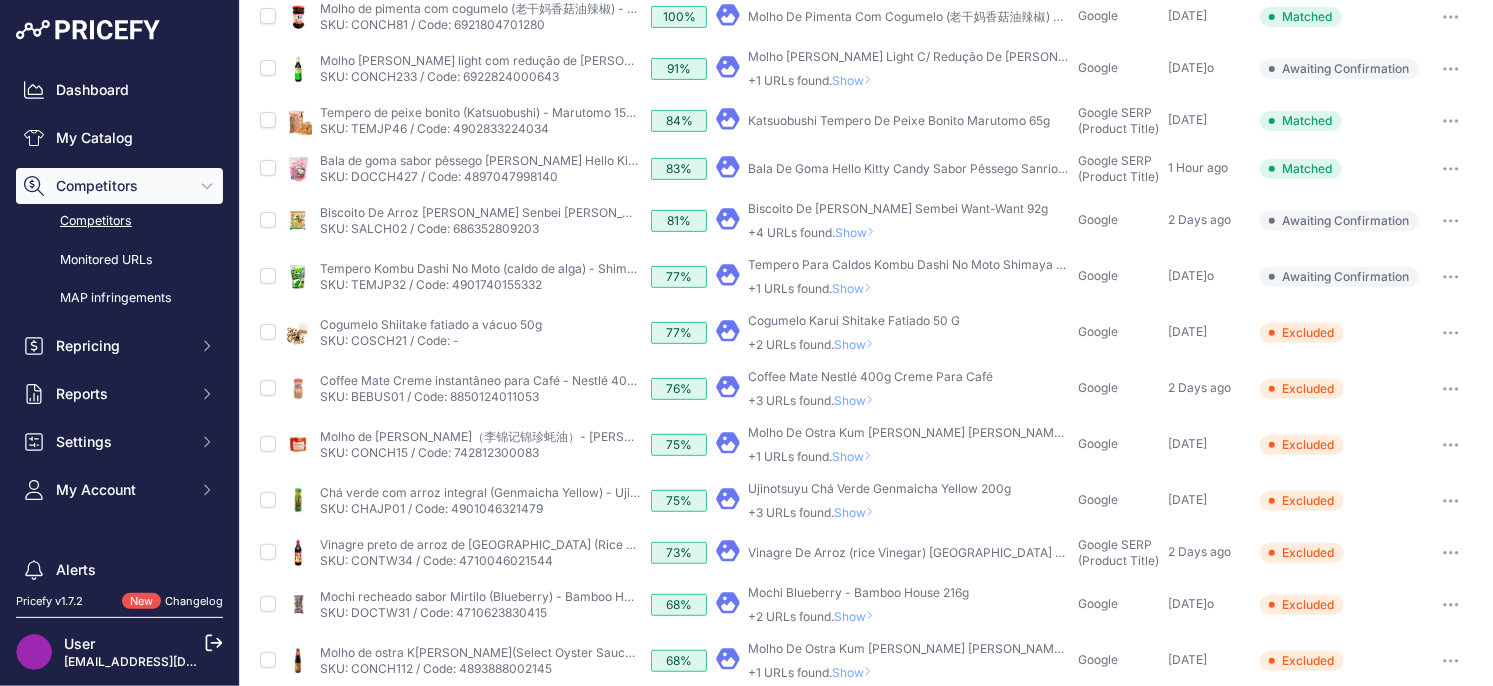 click on "Show" at bounding box center (858, 344) 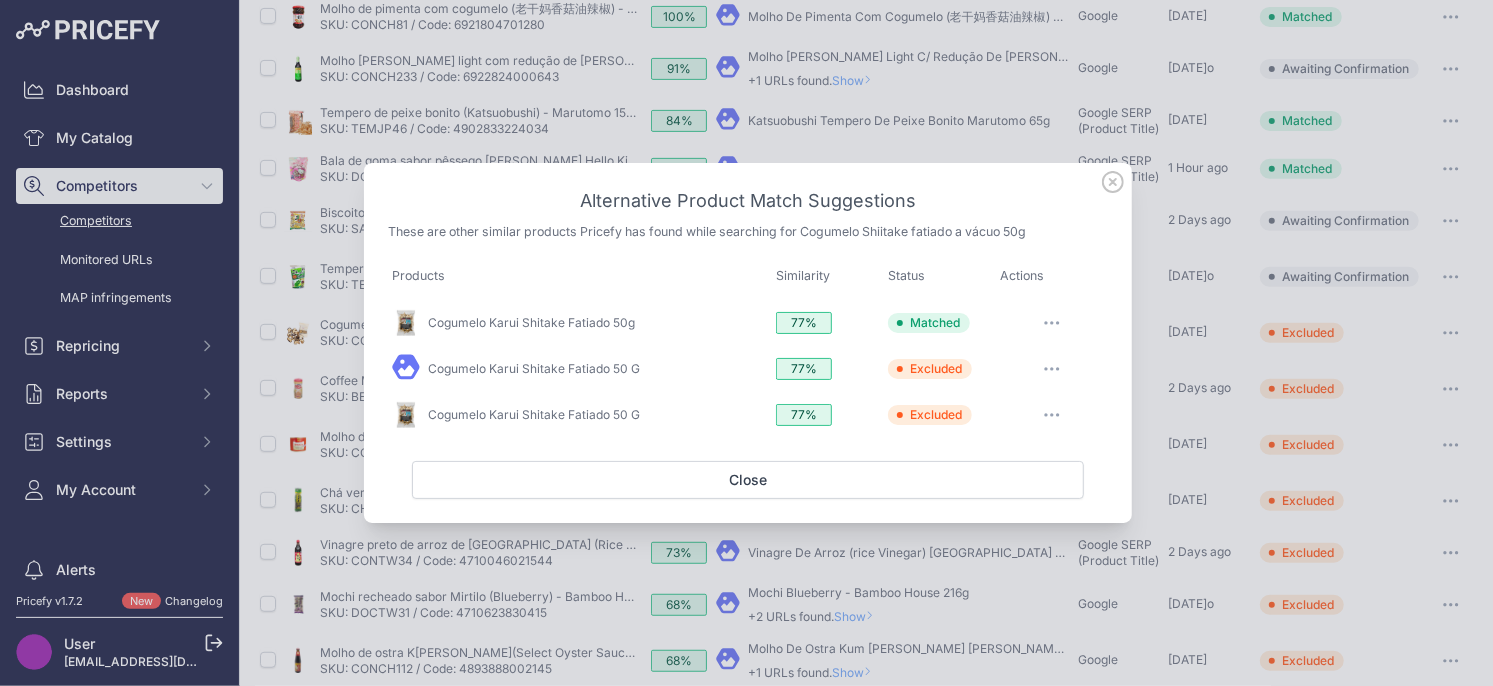click 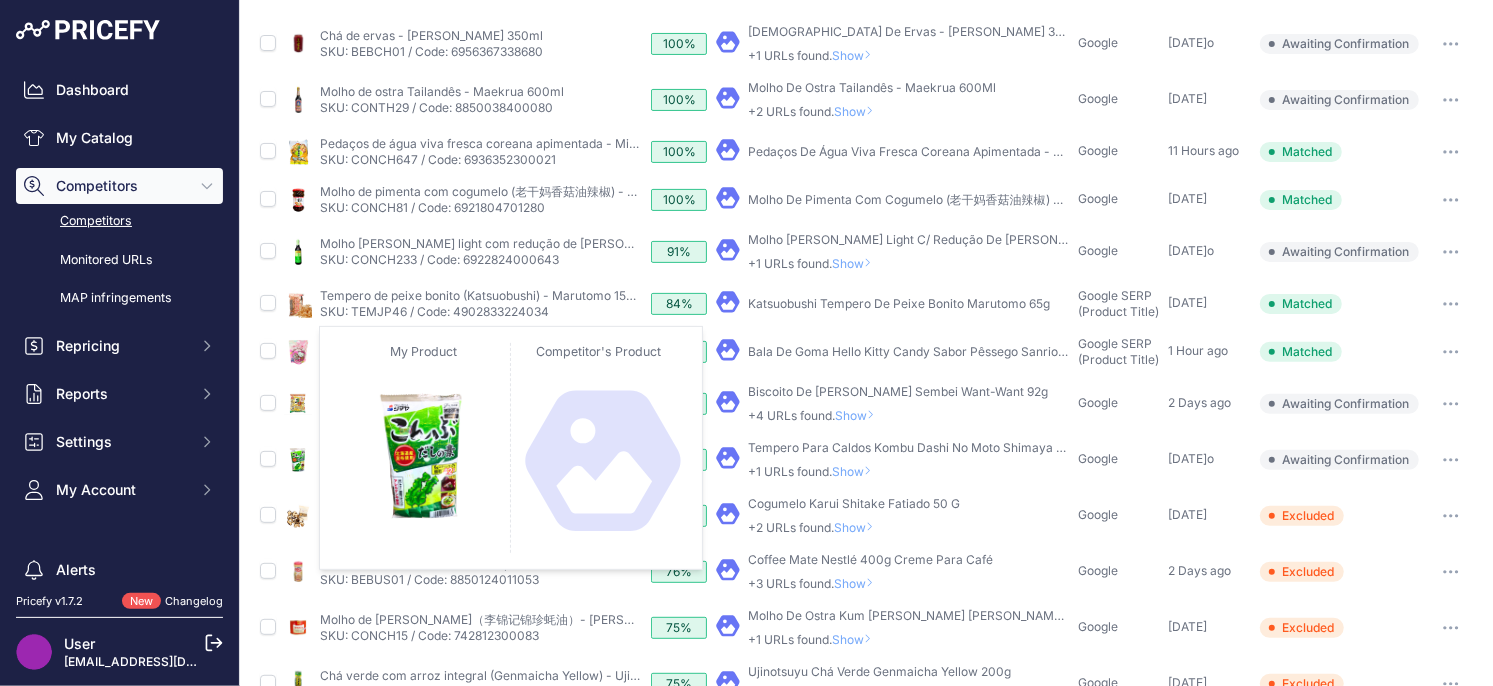 scroll, scrollTop: 236, scrollLeft: 0, axis: vertical 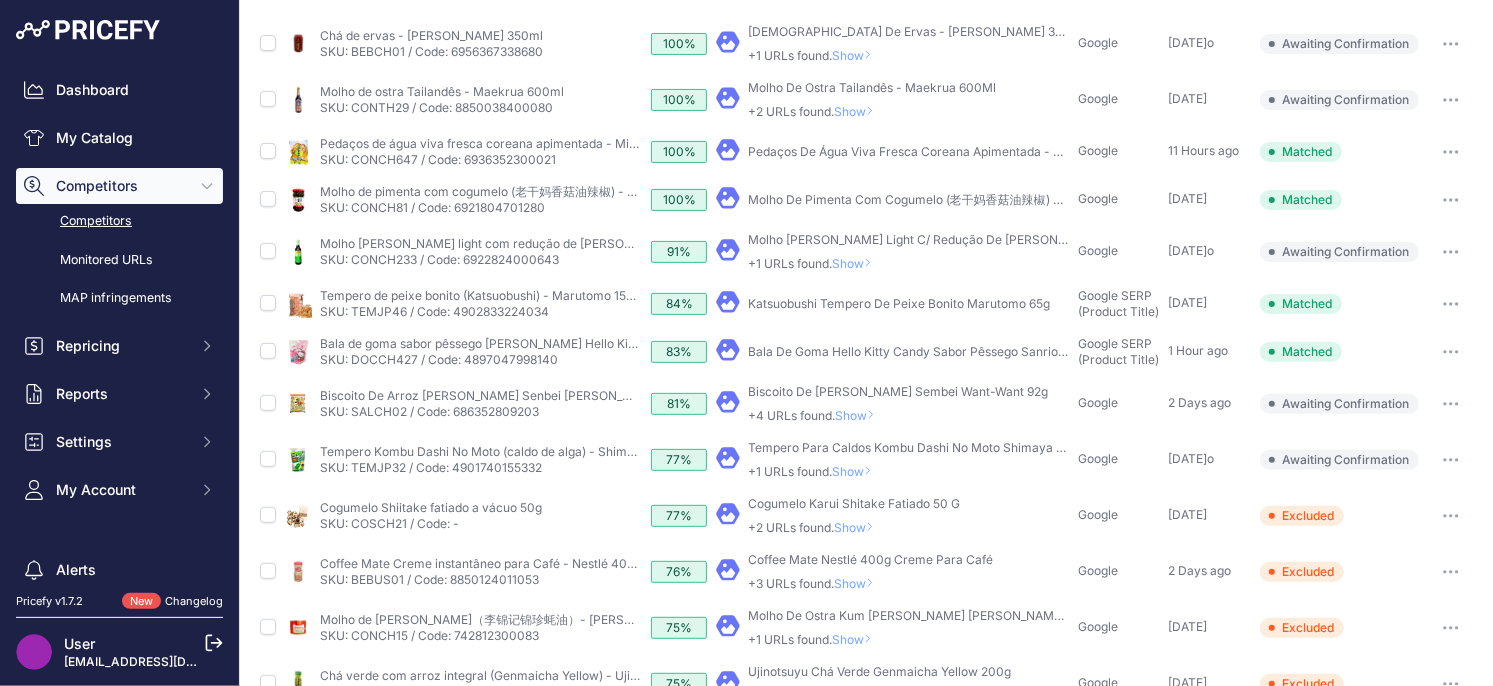 click on "Show" at bounding box center [856, 471] 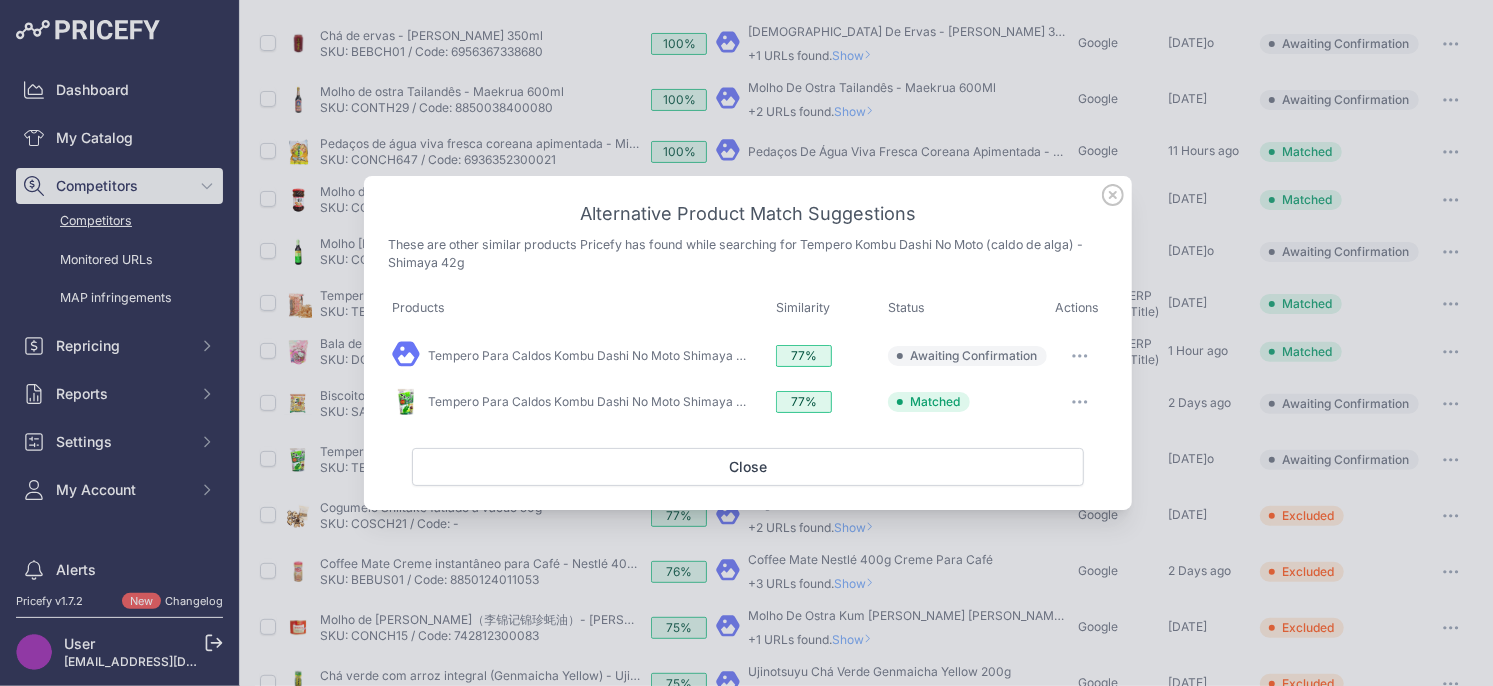 drag, startPoint x: 1111, startPoint y: 200, endPoint x: 1061, endPoint y: 219, distance: 53.488316 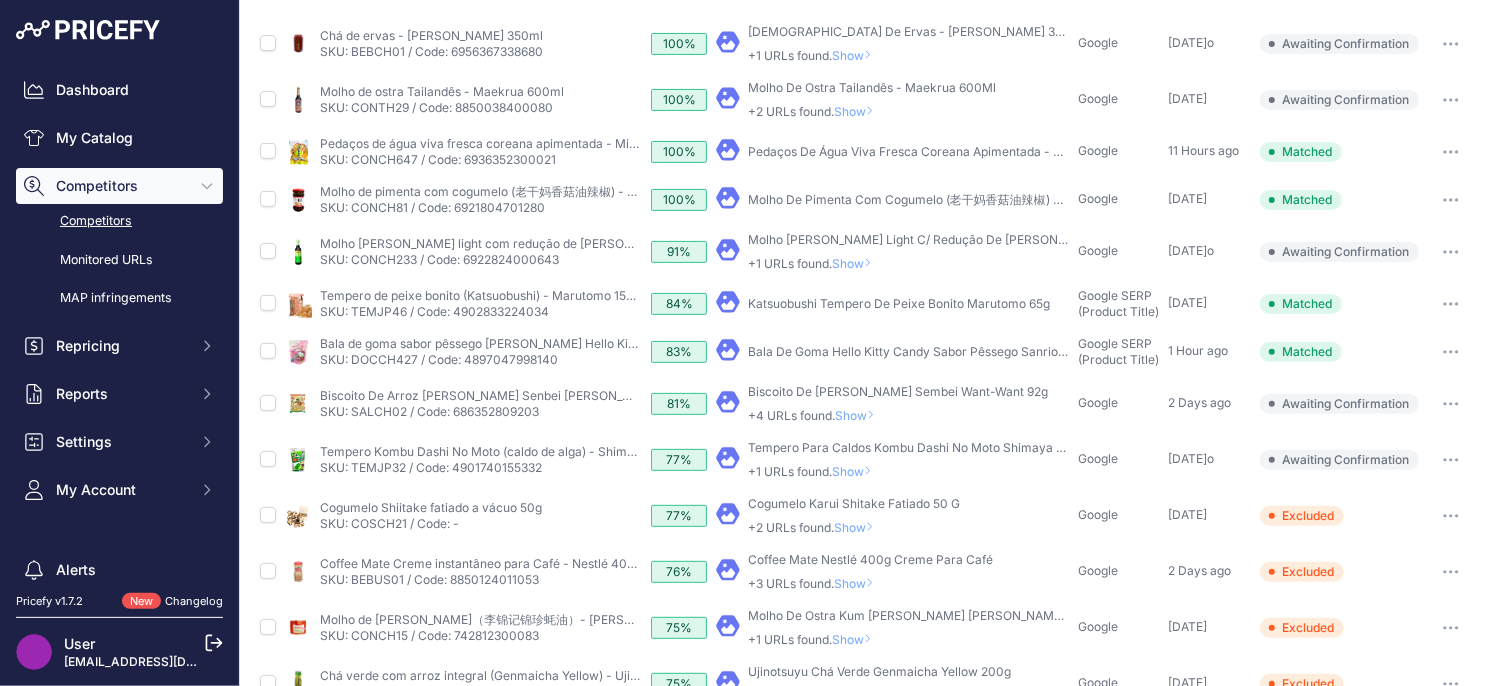 click on "Show" at bounding box center [856, 471] 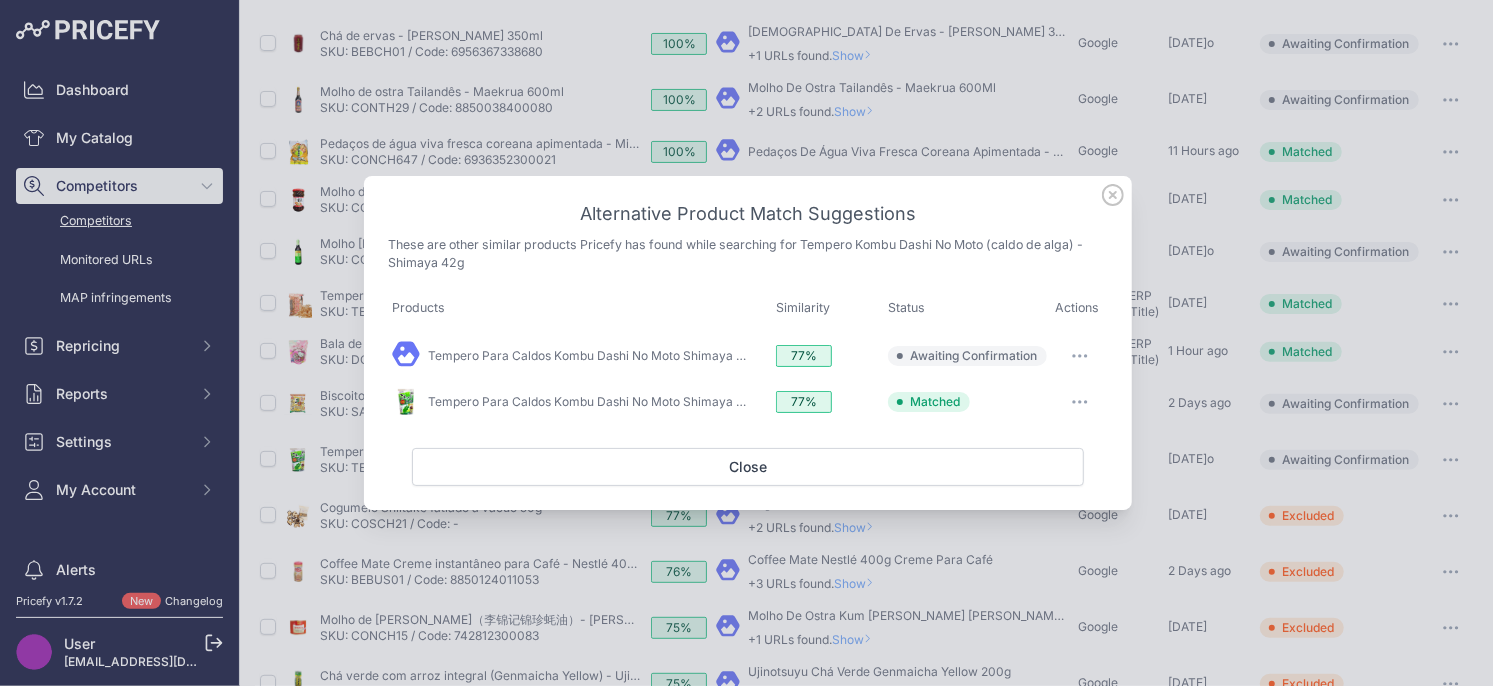 click at bounding box center (1080, 356) 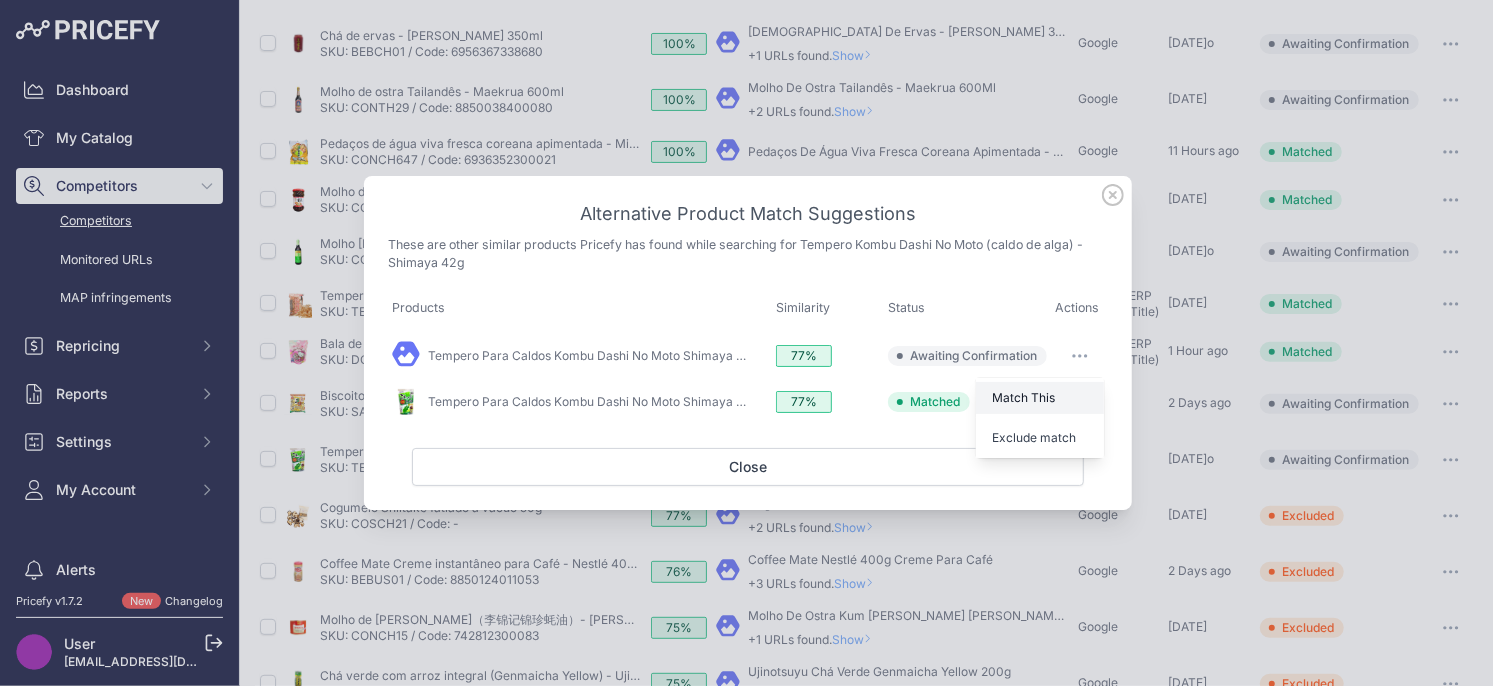 click on "Match This" at bounding box center [1023, 397] 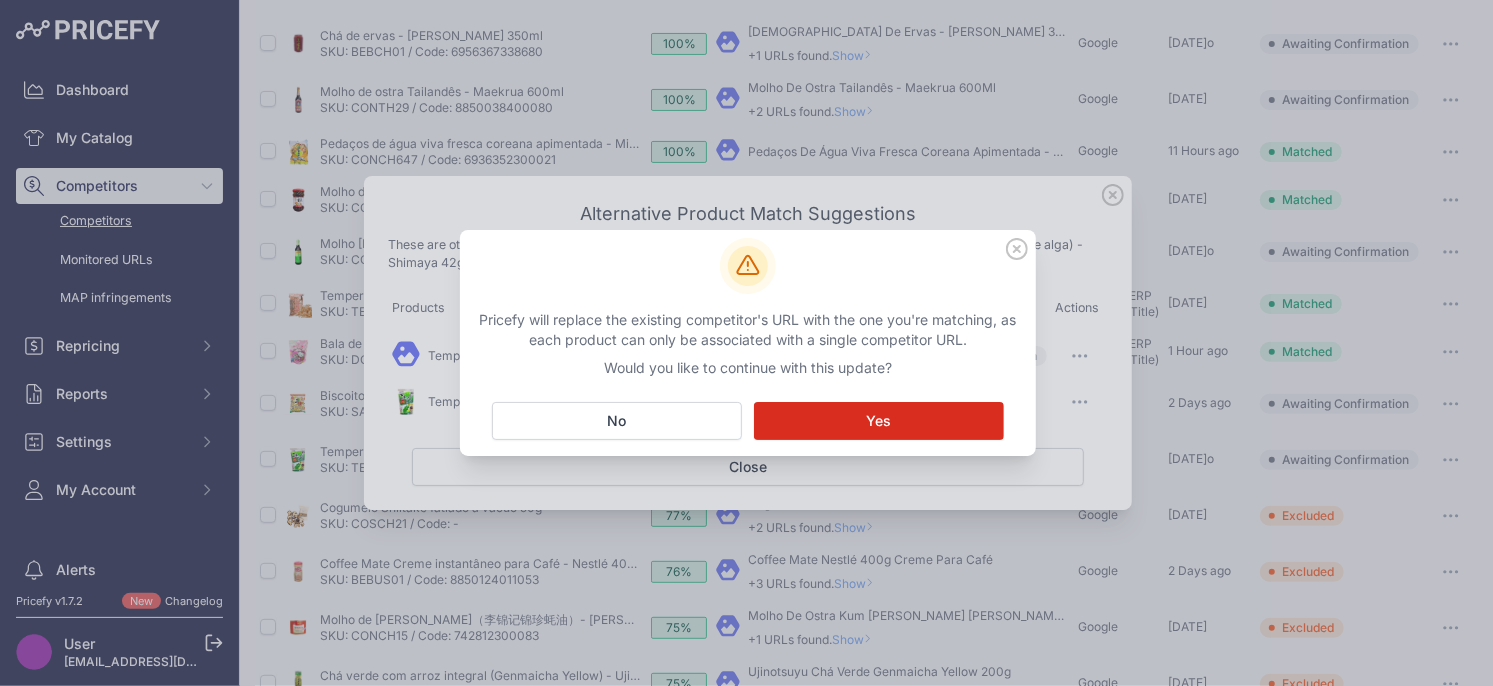 click on "Matching...
Yes" at bounding box center [879, 421] 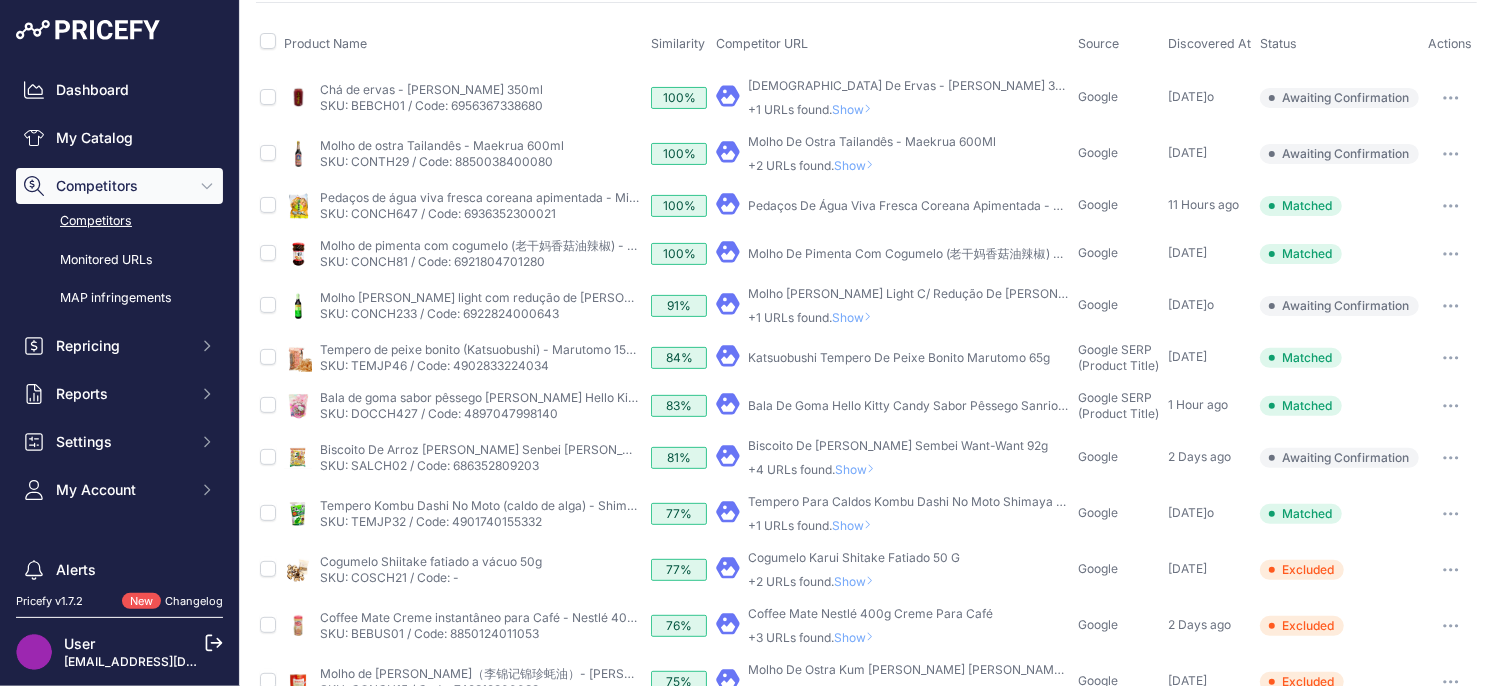 scroll, scrollTop: 290, scrollLeft: 0, axis: vertical 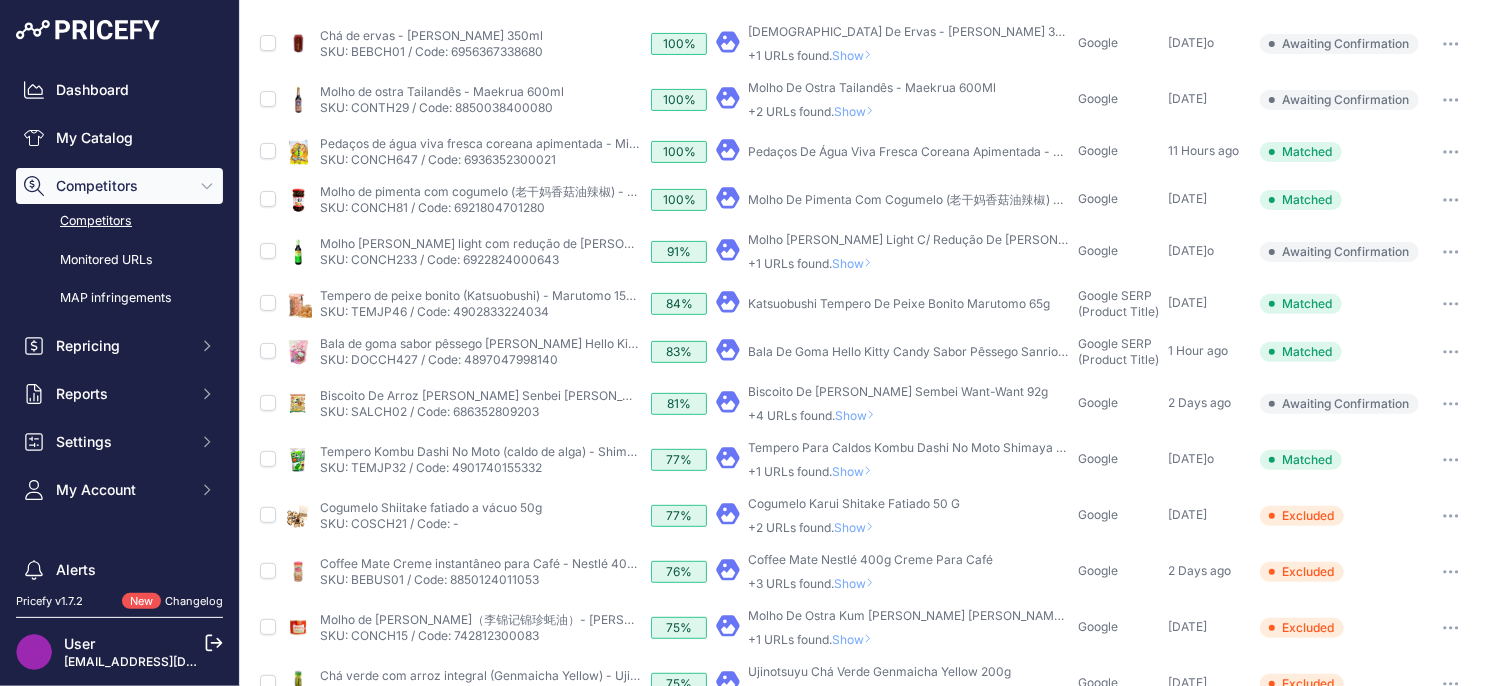 click on "Show" at bounding box center [856, 471] 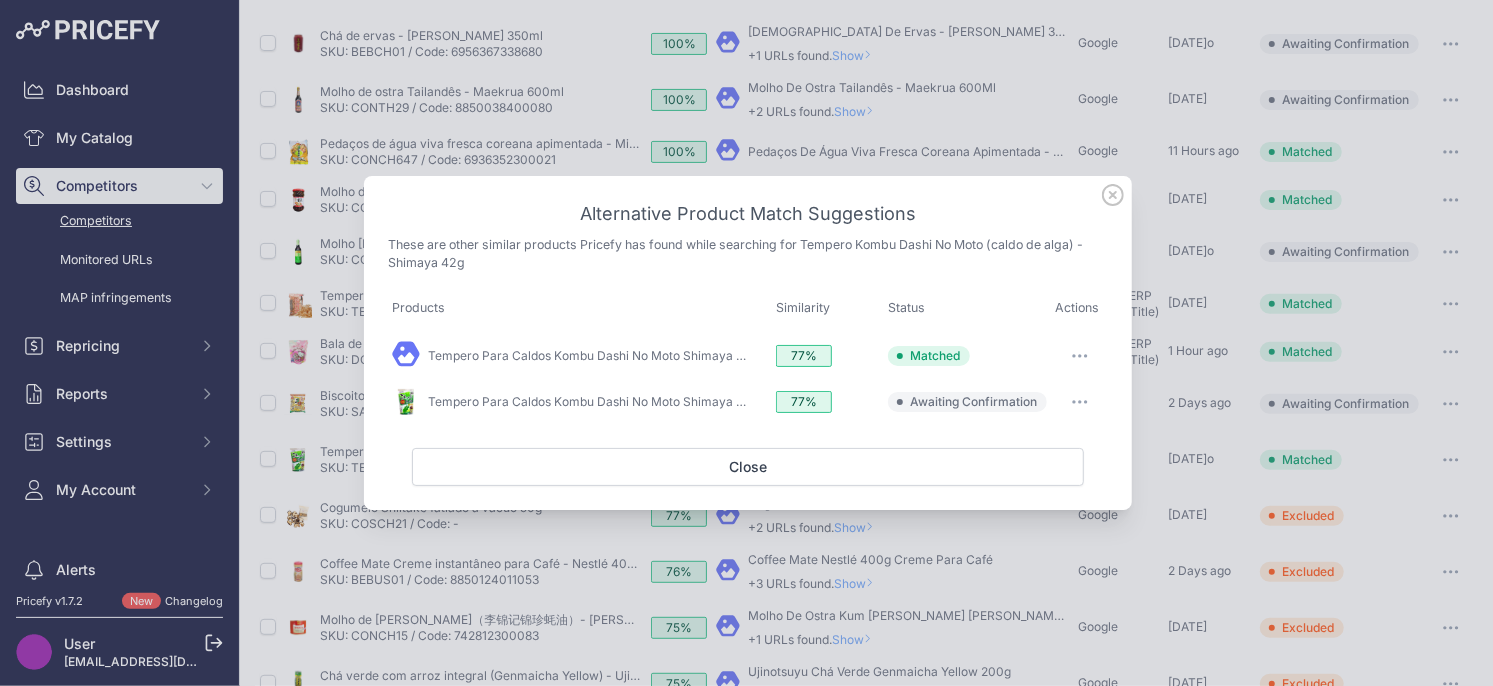 click at bounding box center [1080, 402] 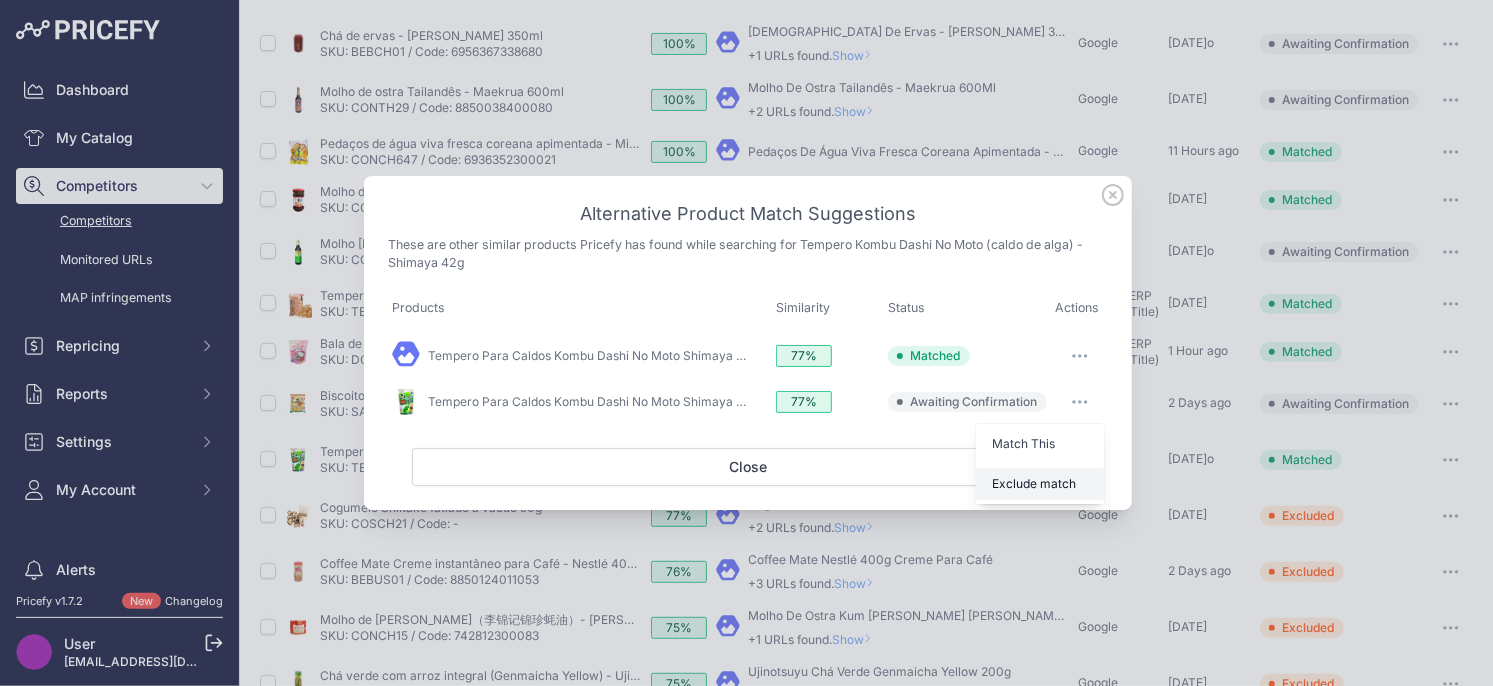 click on "Exclude match" at bounding box center [1040, 484] 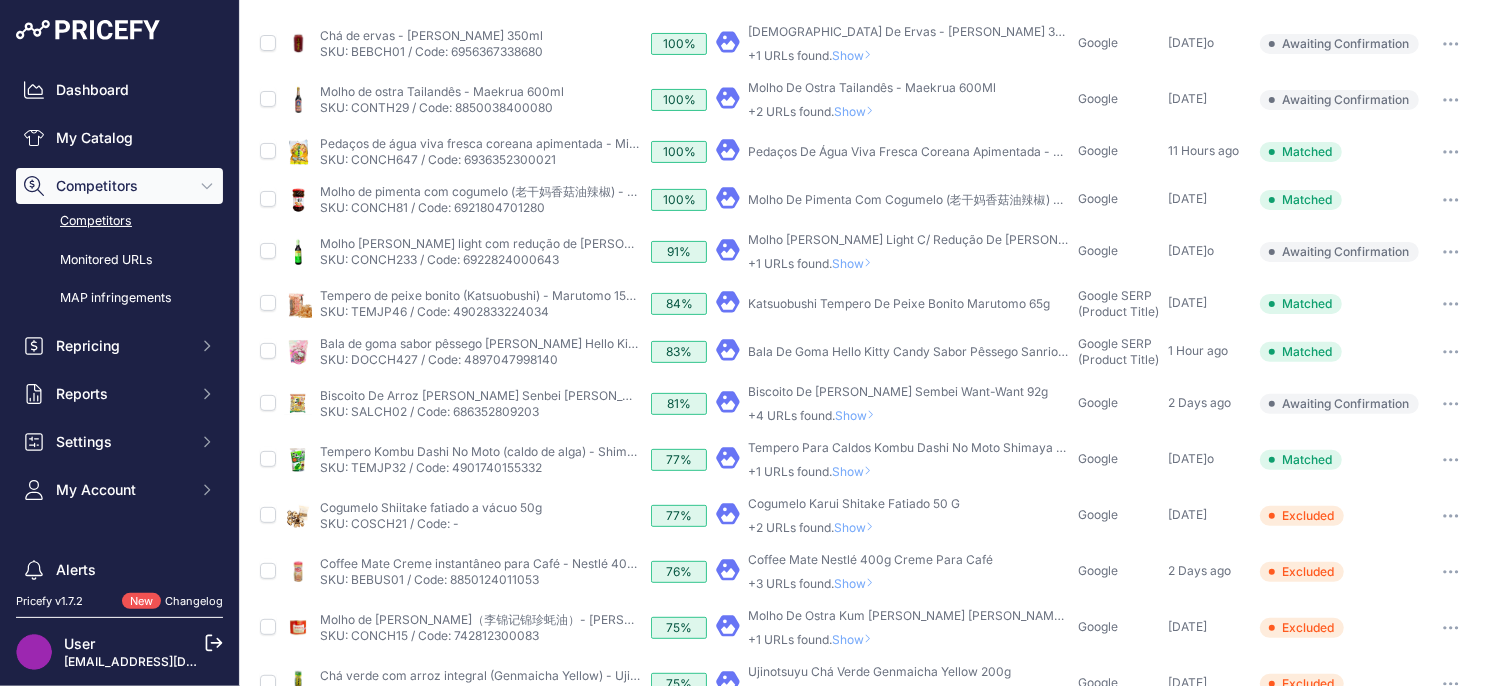 scroll, scrollTop: 232, scrollLeft: 0, axis: vertical 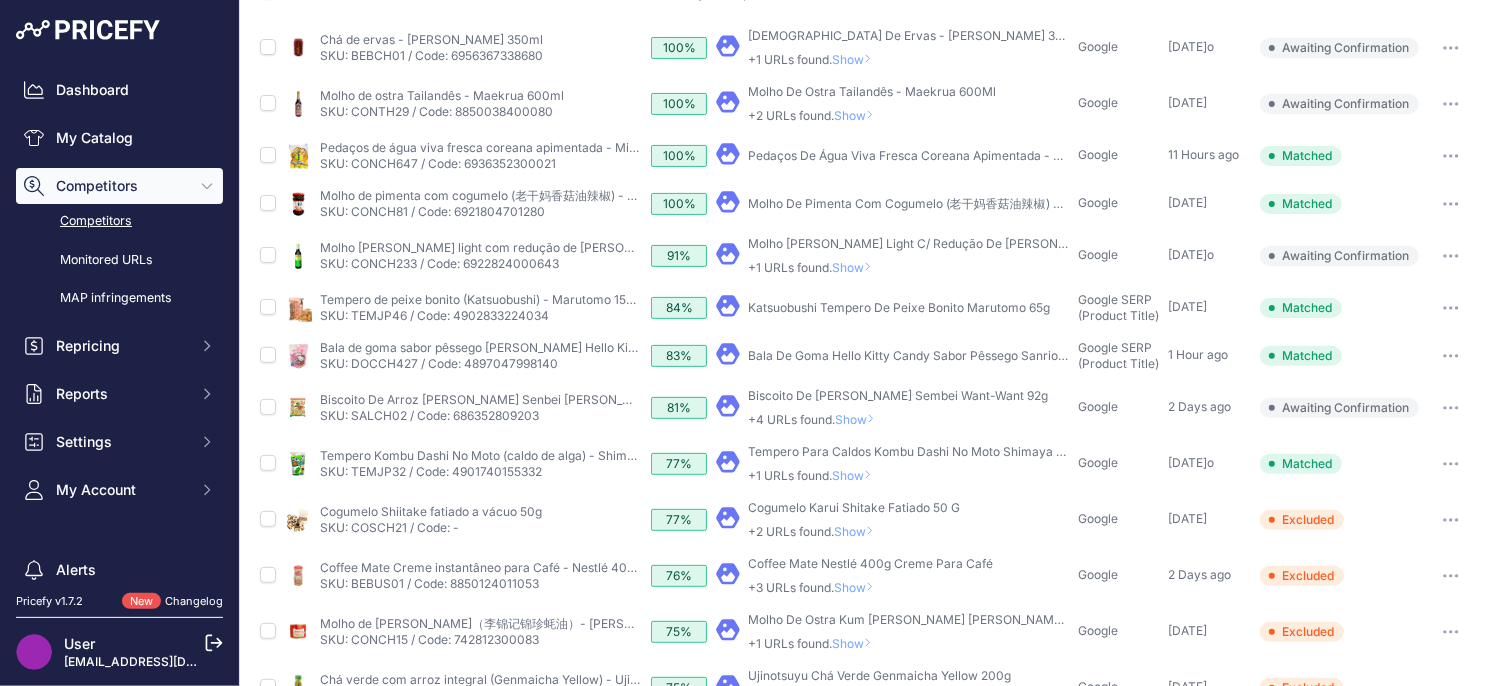 click on "Show" at bounding box center [856, 475] 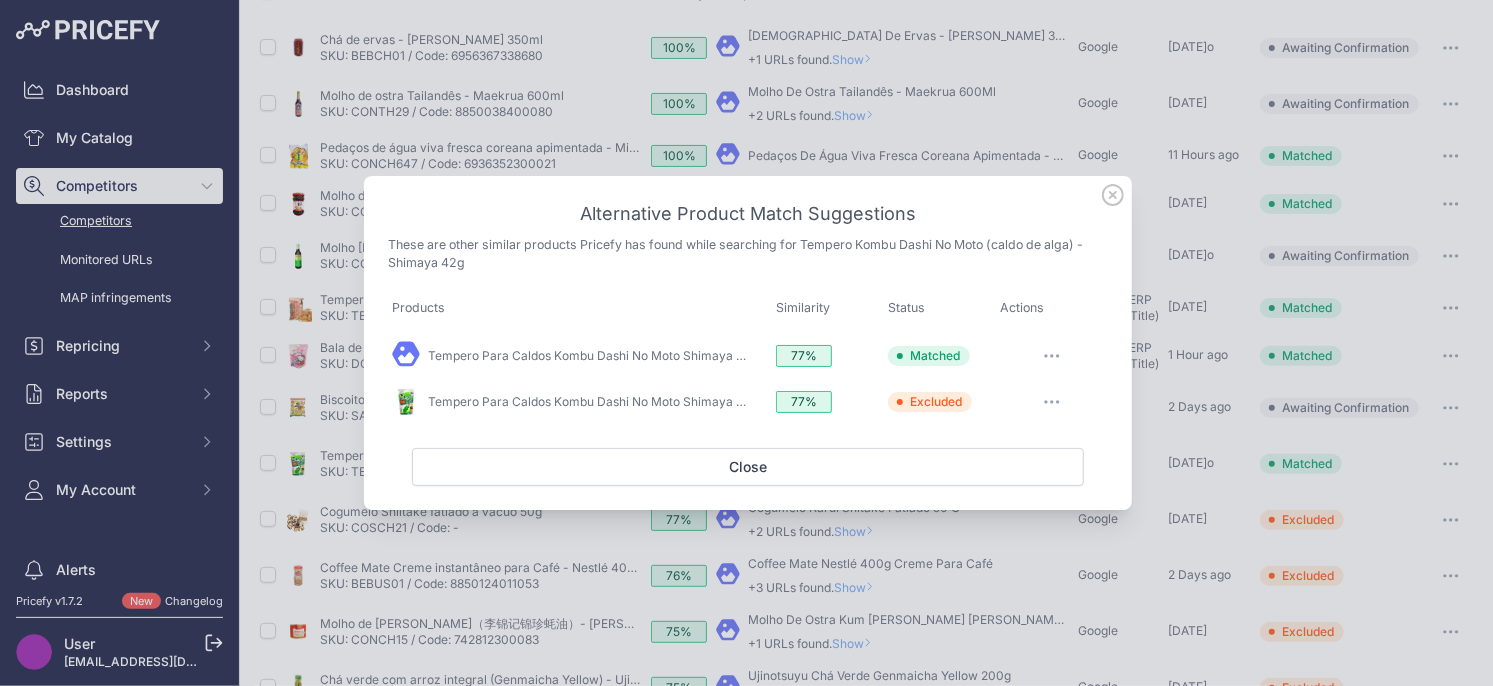 click 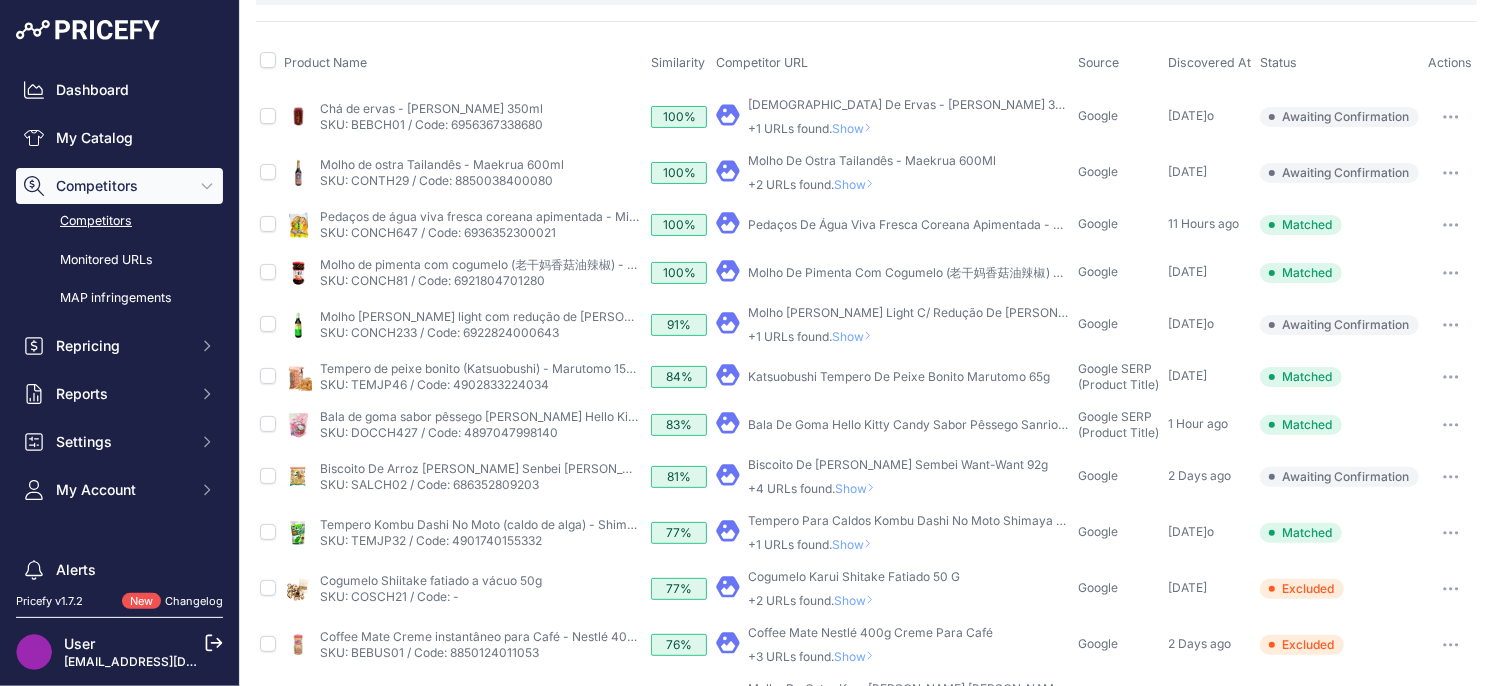 scroll, scrollTop: 137, scrollLeft: 0, axis: vertical 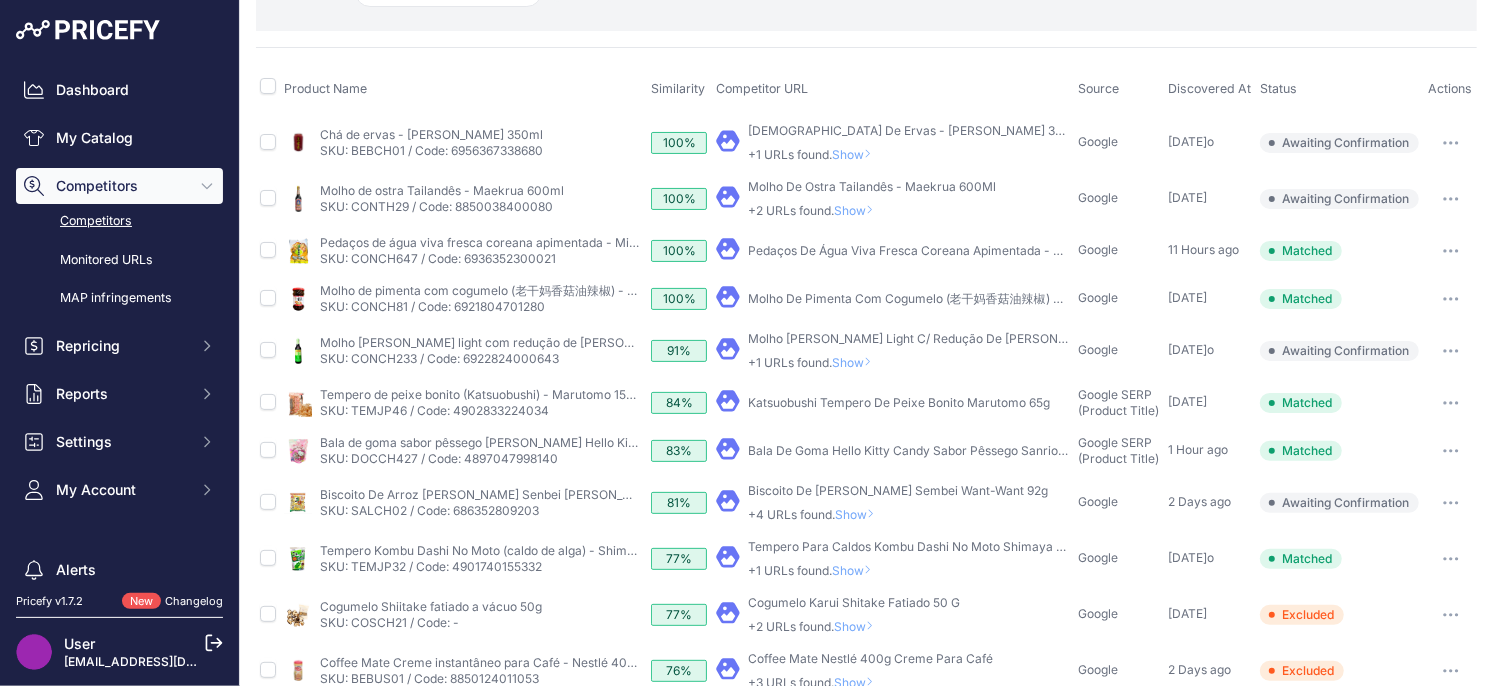 click on "Show" at bounding box center (859, 514) 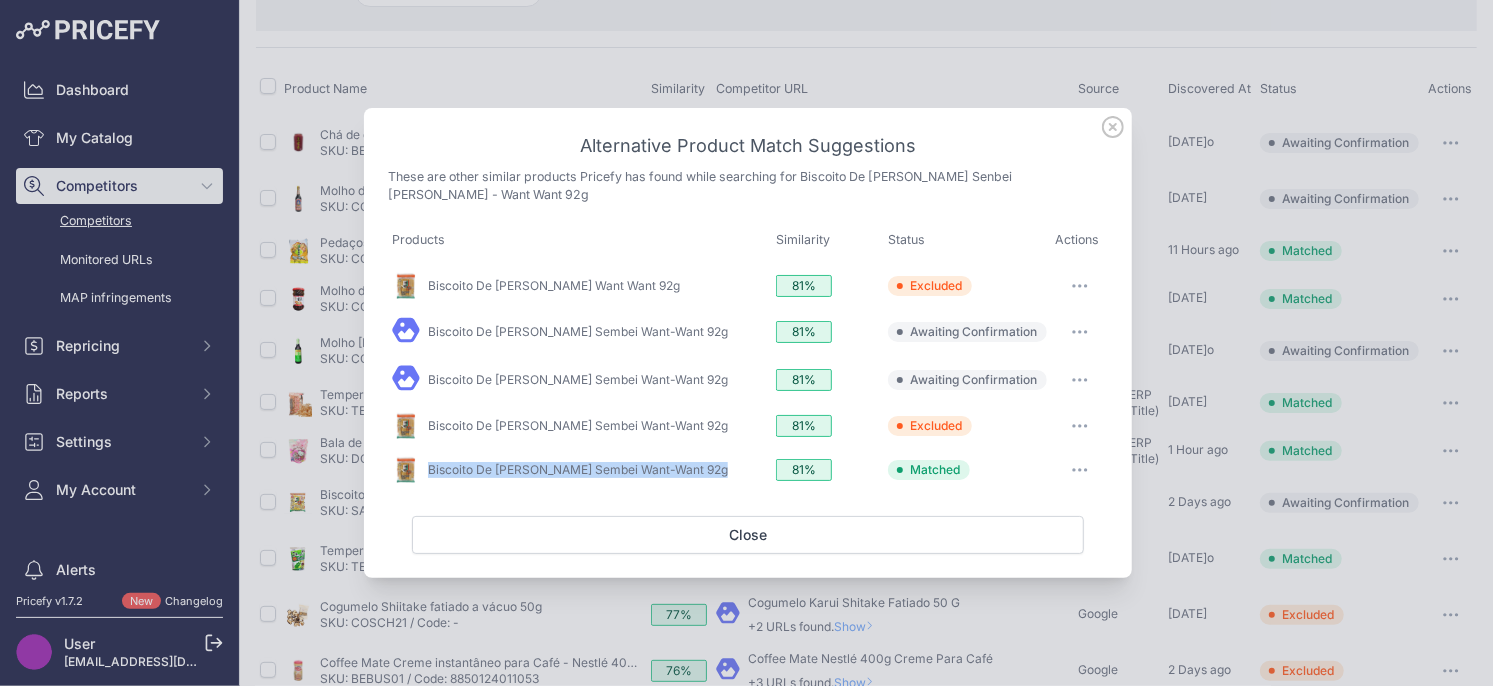 click at bounding box center [1080, 380] 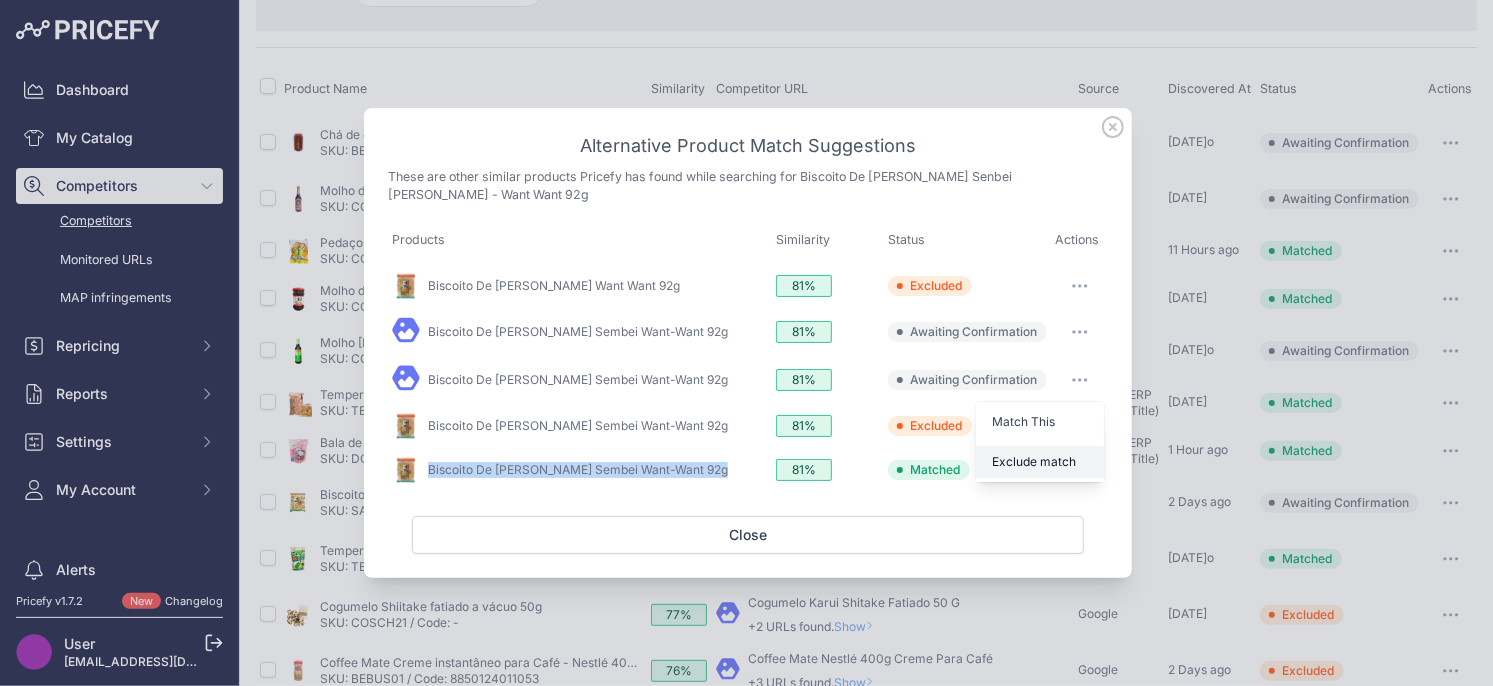 click on "Exclude match" at bounding box center (1034, 461) 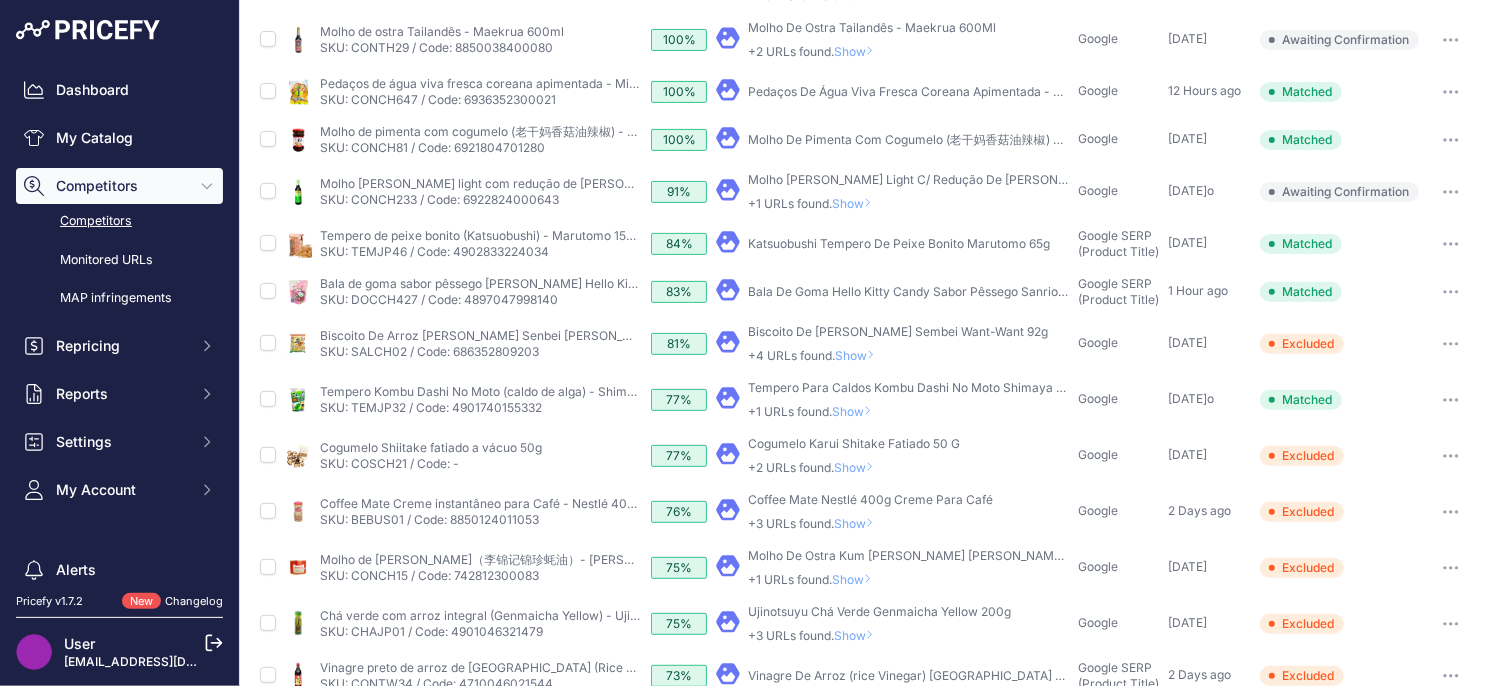 scroll, scrollTop: 292, scrollLeft: 0, axis: vertical 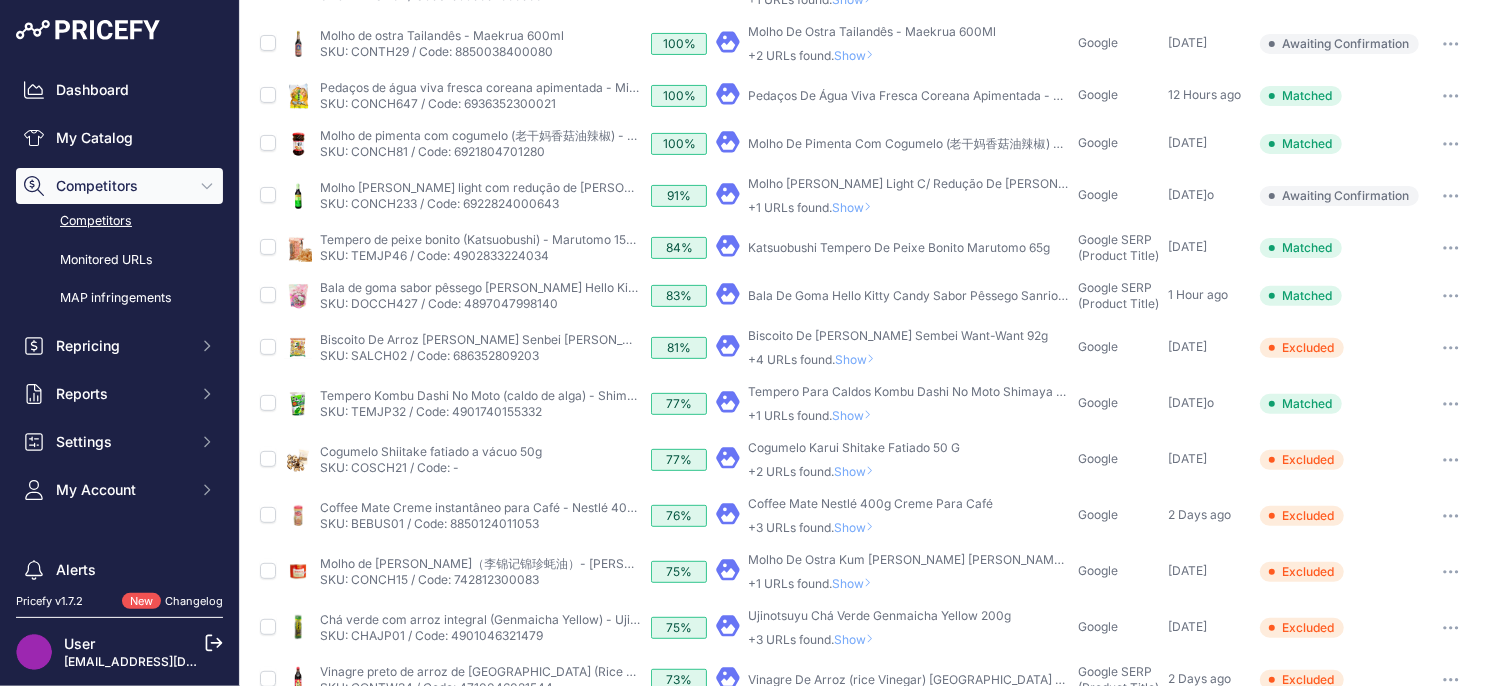 click on "Show" at bounding box center [856, 415] 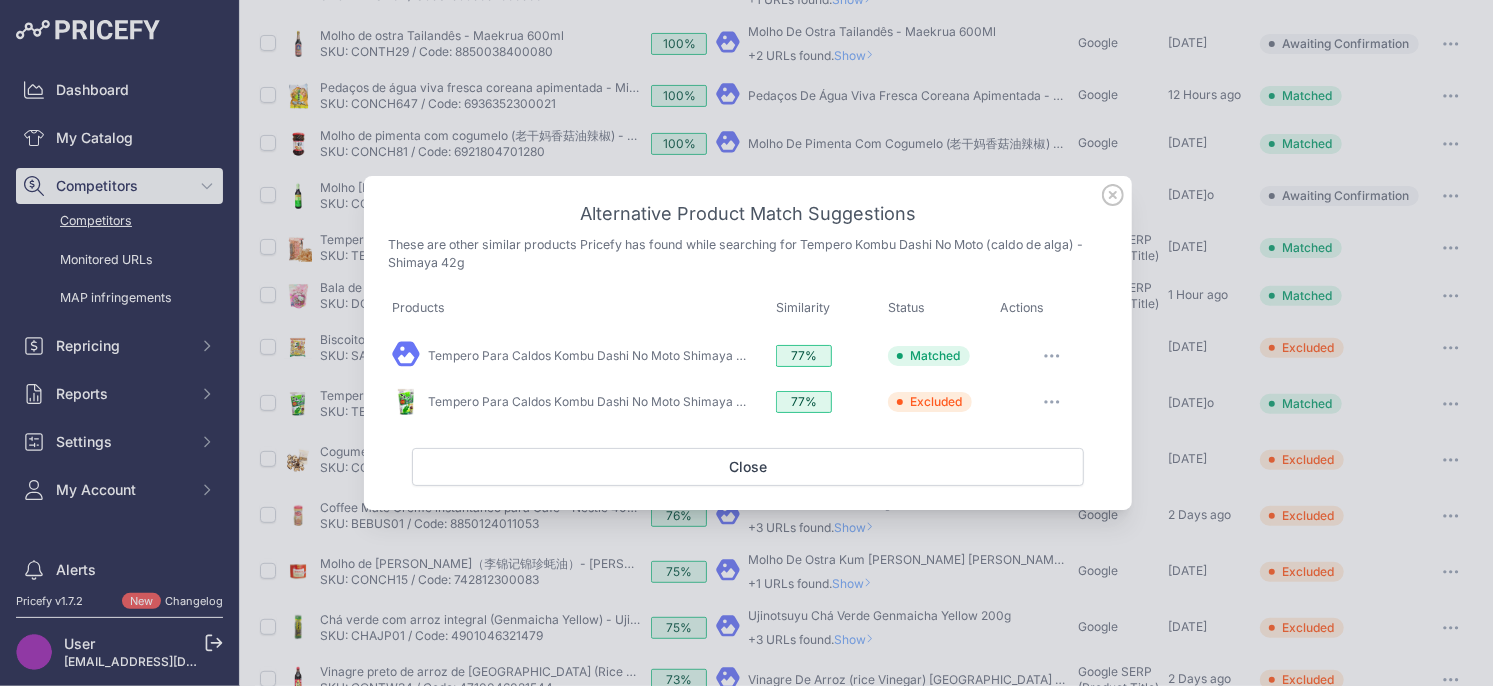 click 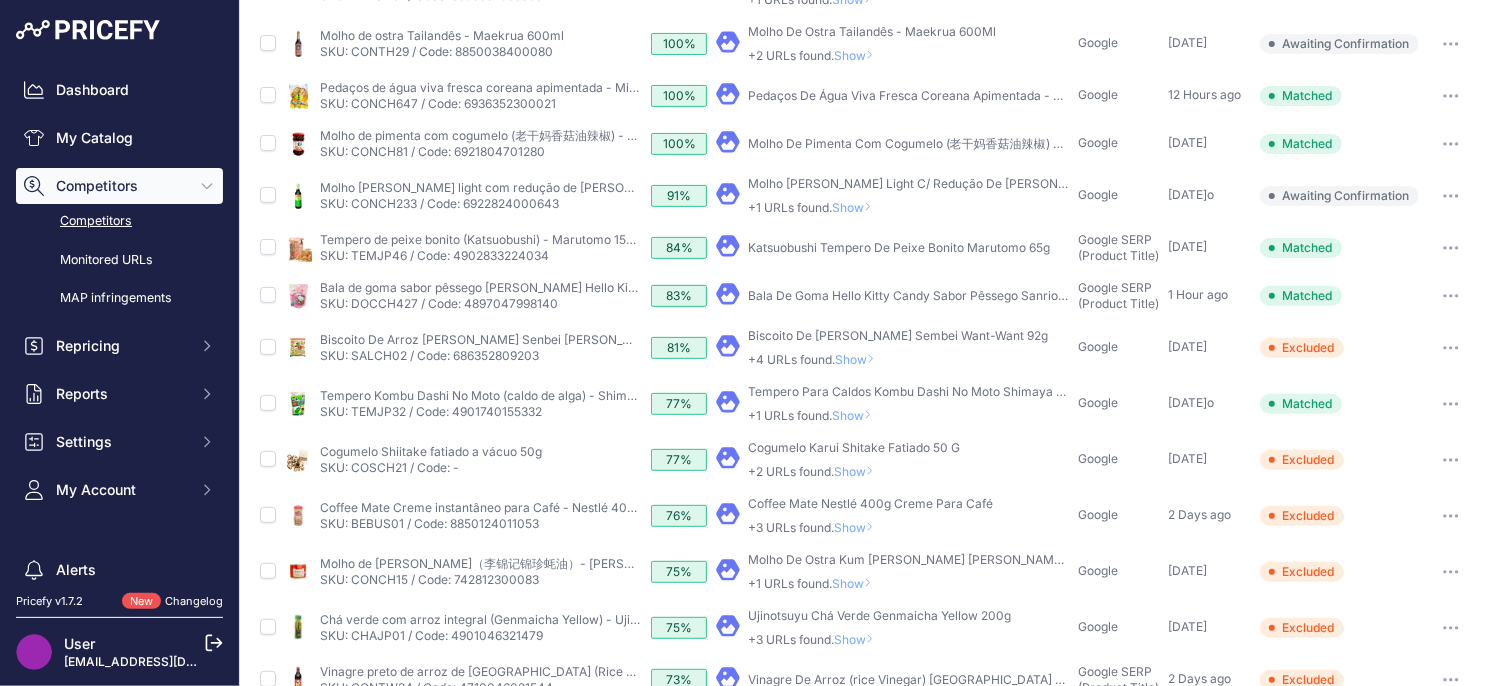 scroll, scrollTop: 274, scrollLeft: 0, axis: vertical 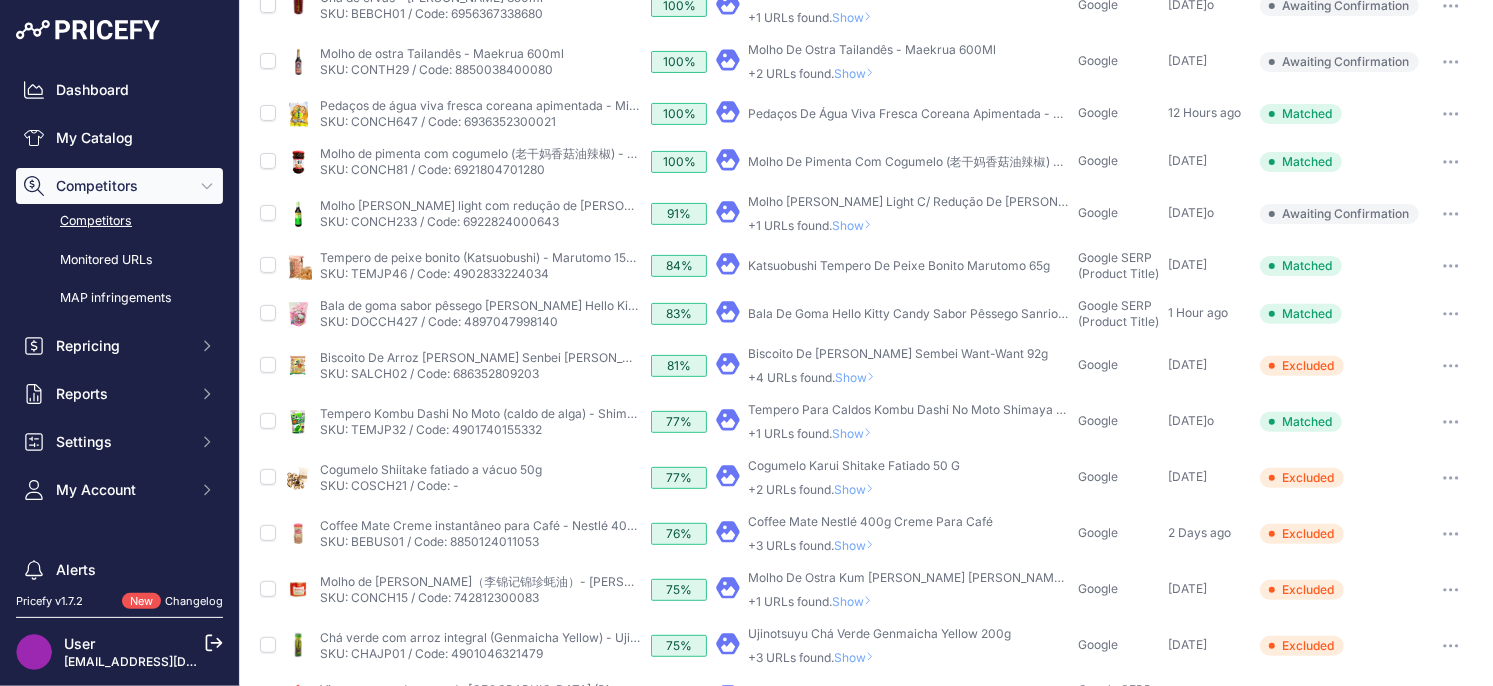 click on "Show" at bounding box center [859, 377] 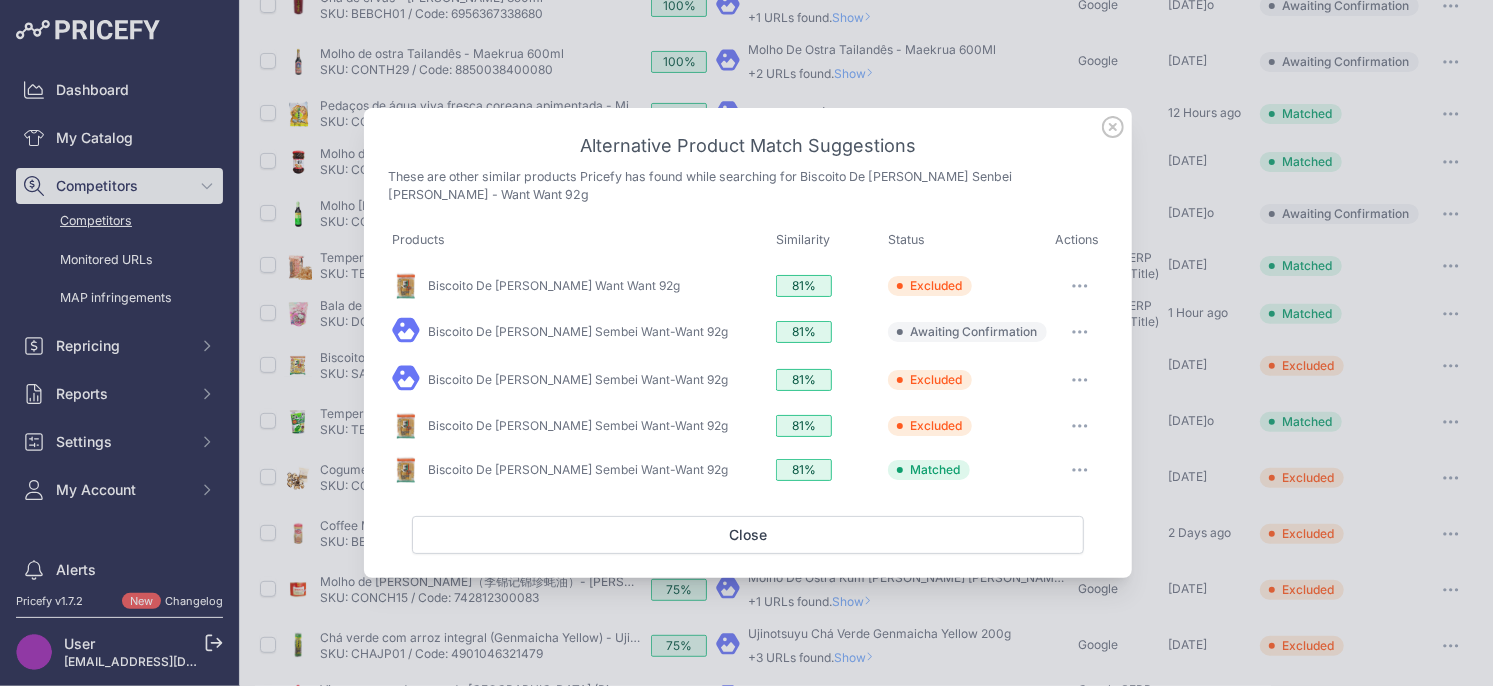 click 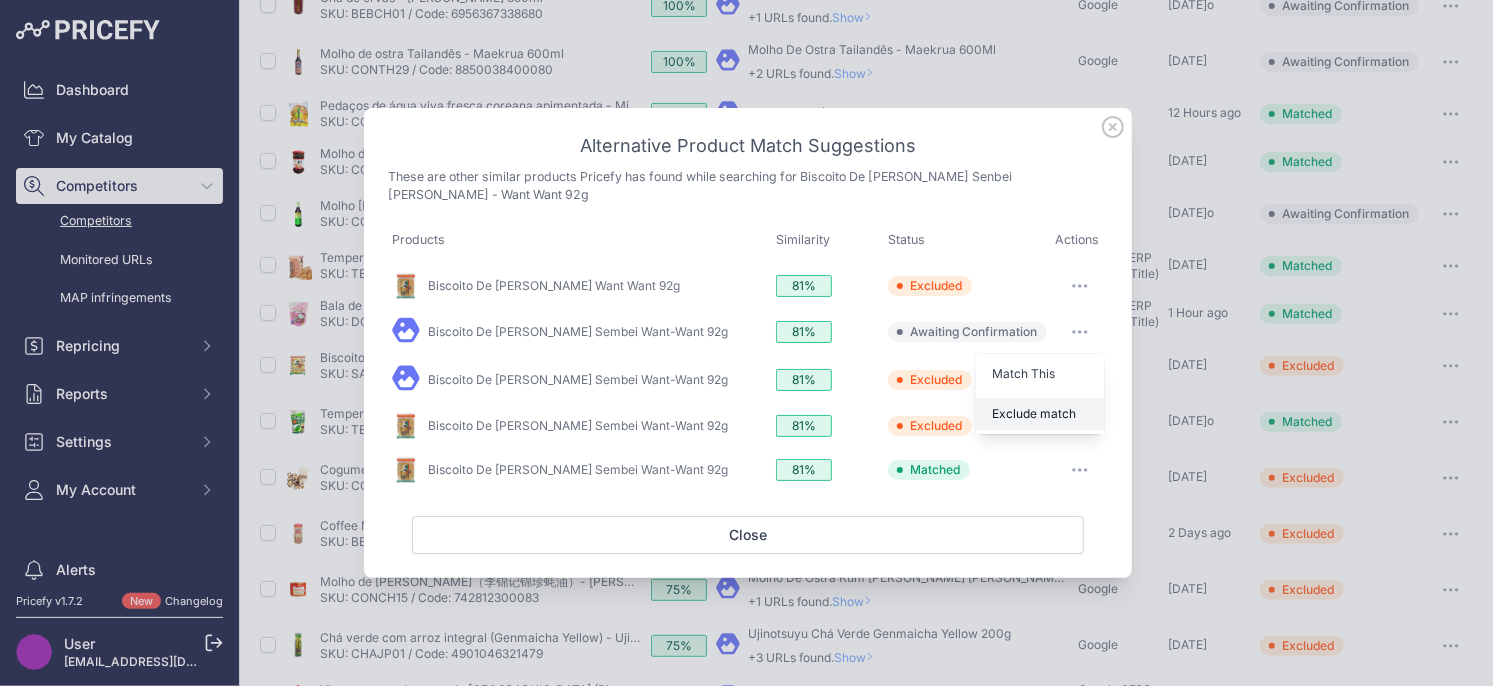 click on "Exclude match" at bounding box center (1040, 414) 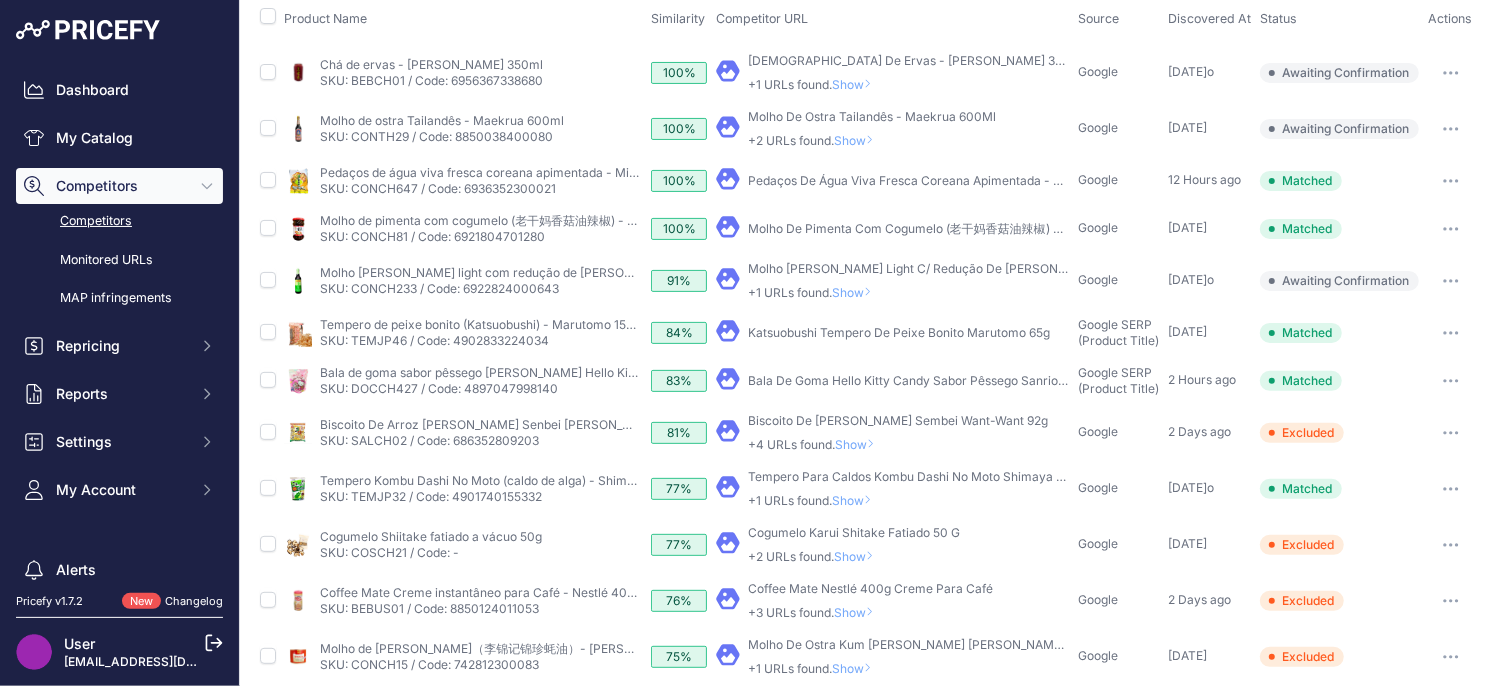 scroll, scrollTop: 199, scrollLeft: 0, axis: vertical 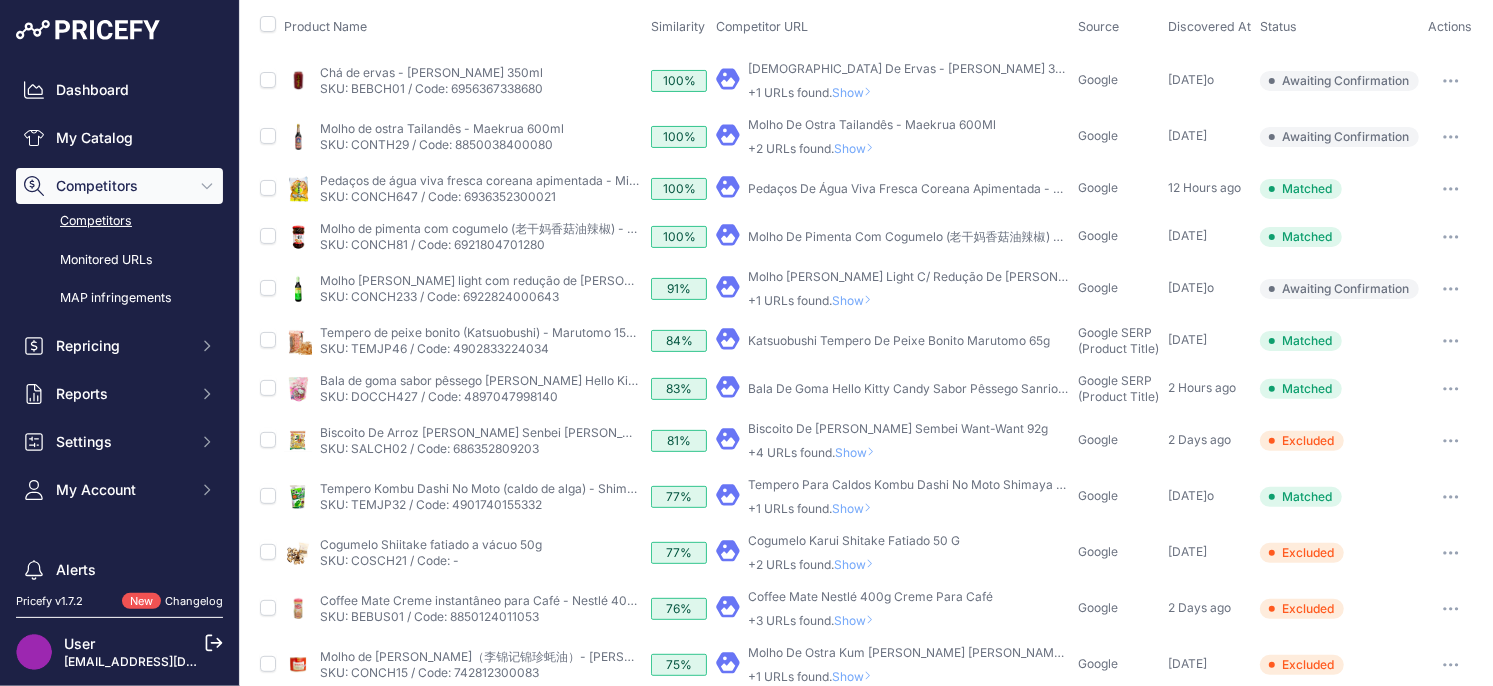 click at bounding box center (1451, 341) 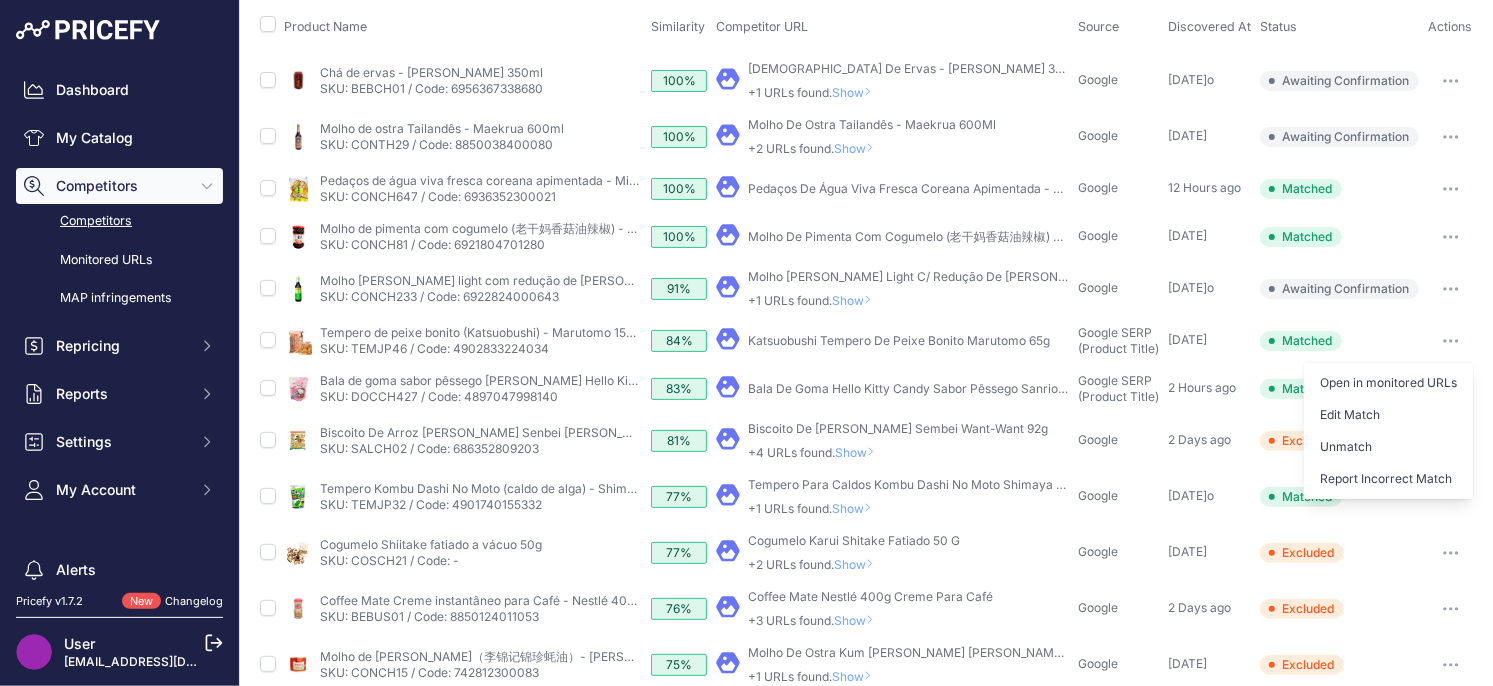 click on "Unmatch" at bounding box center [0, 0] 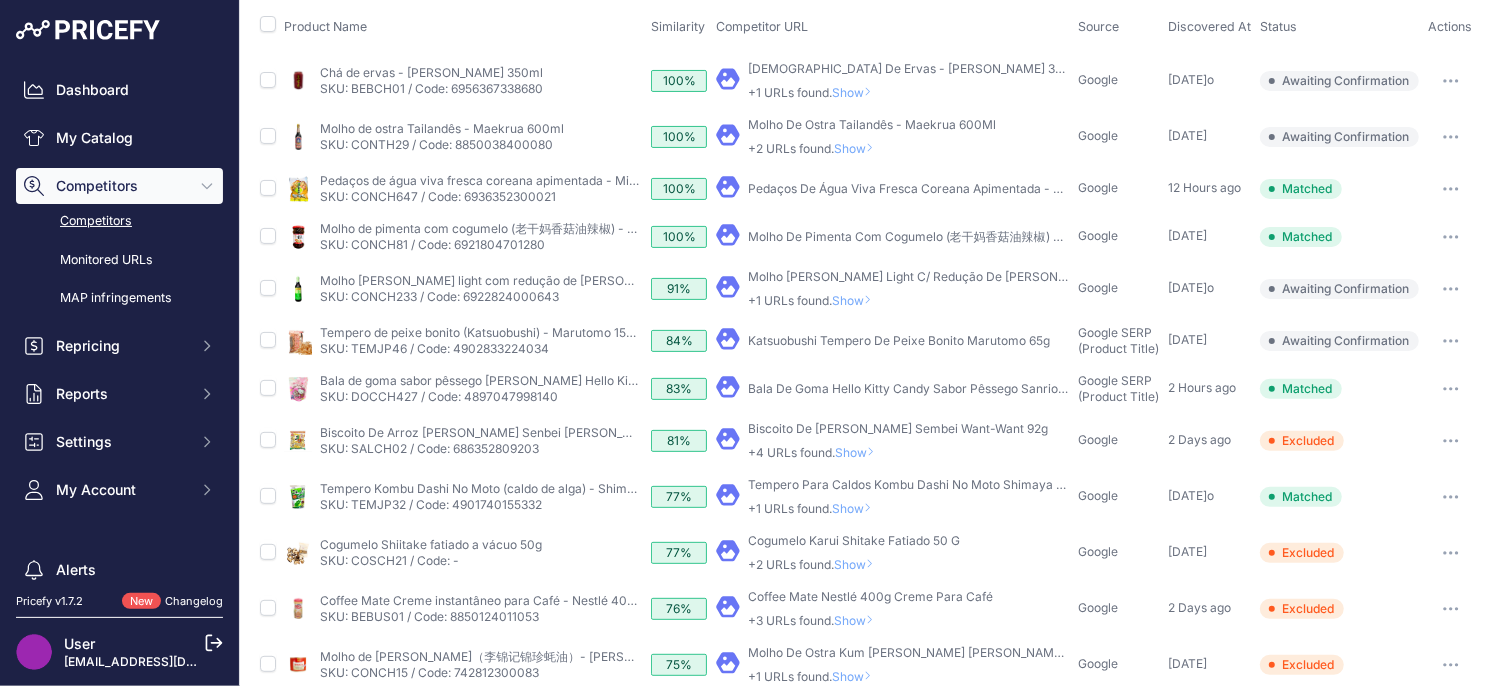 click at bounding box center [1451, 341] 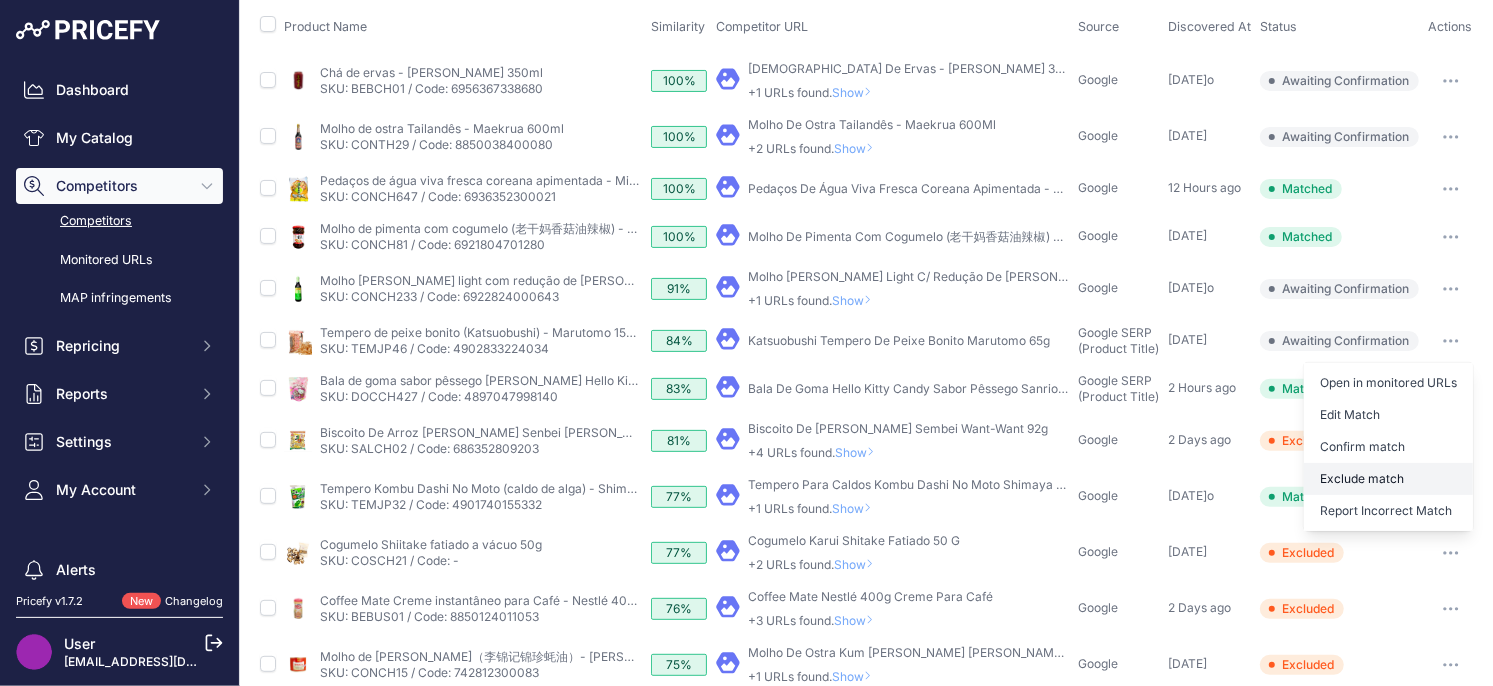 click on "Exclude match" at bounding box center (1388, 479) 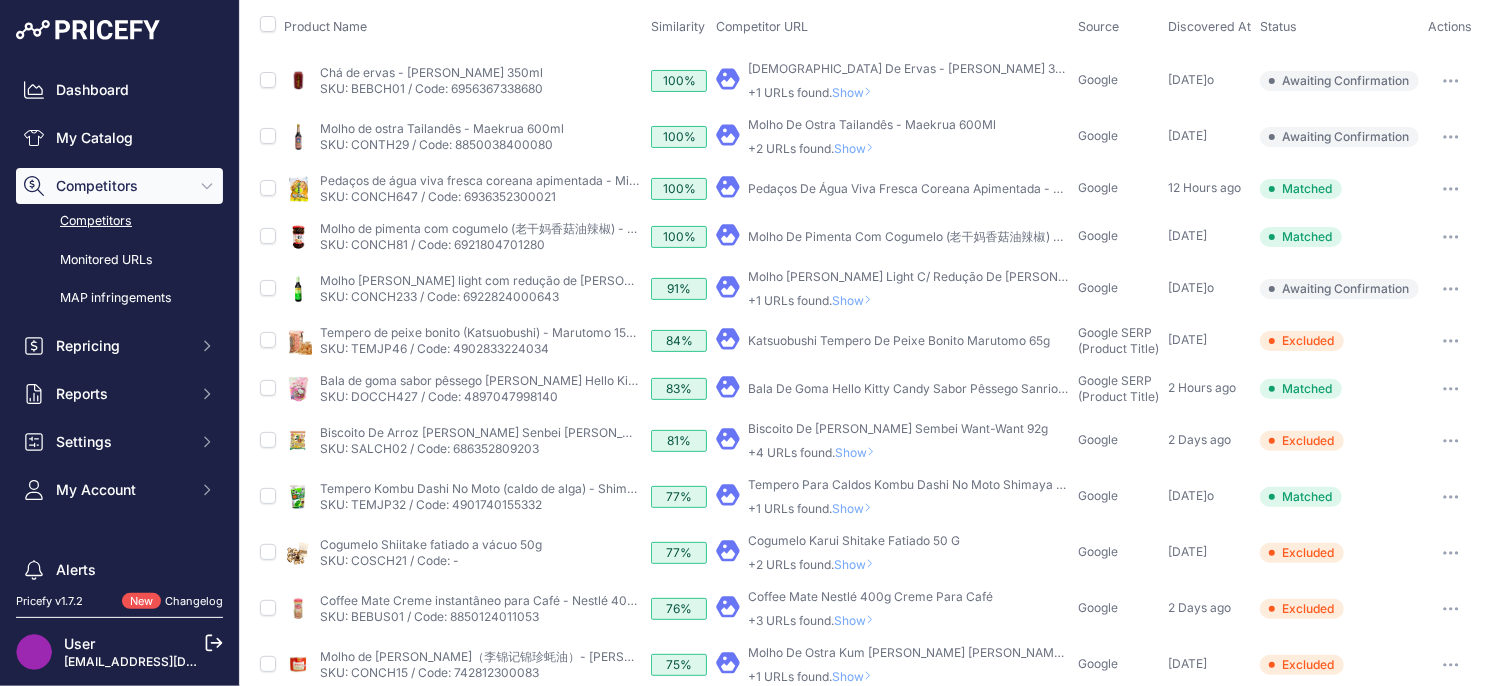 click on "Show" at bounding box center (856, 300) 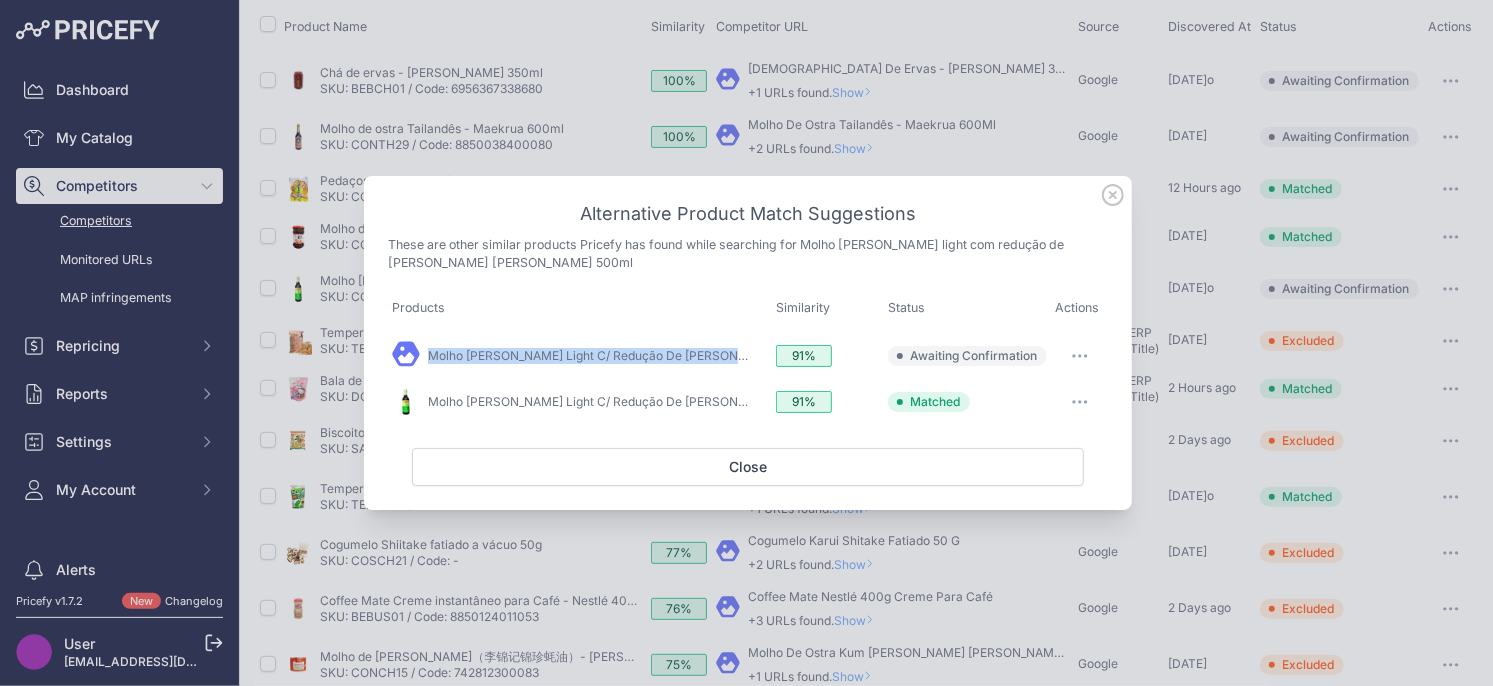 click at bounding box center (1080, 356) 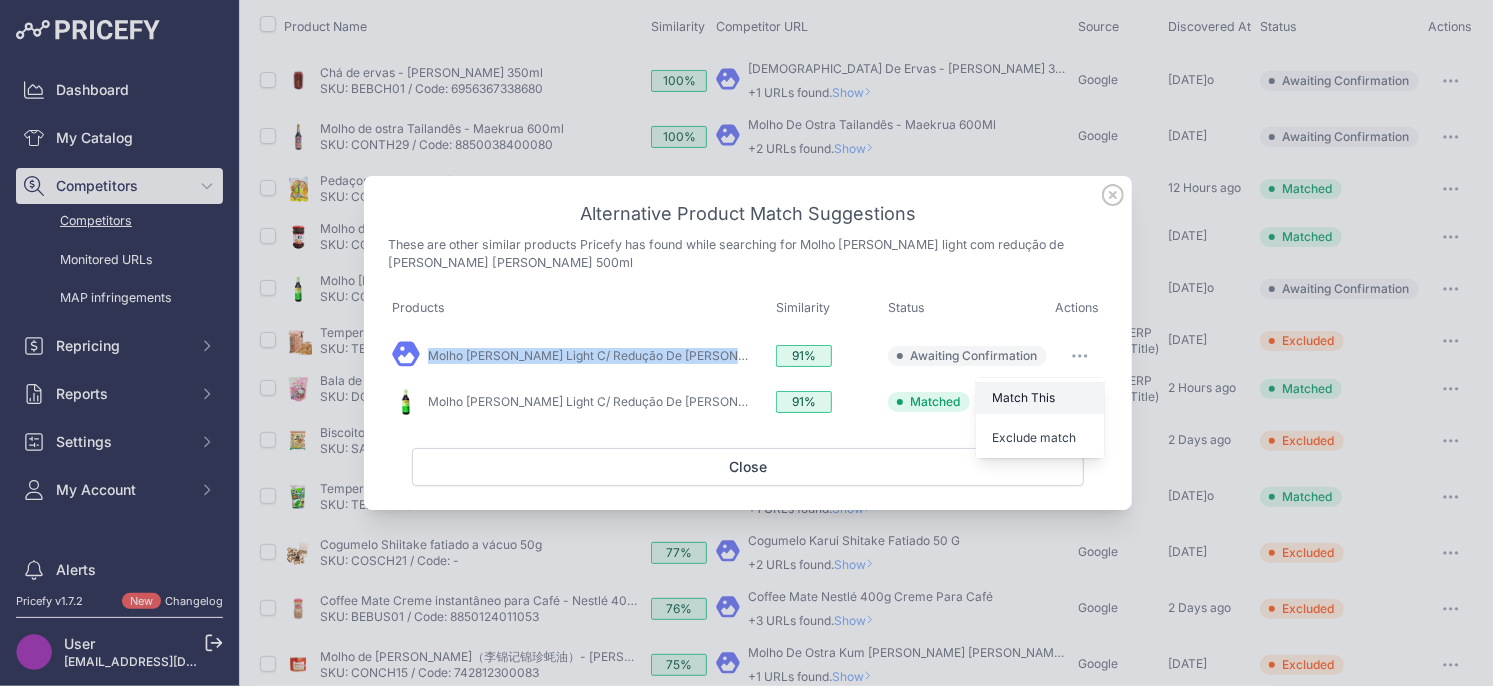 click on "Match This" at bounding box center [1023, 397] 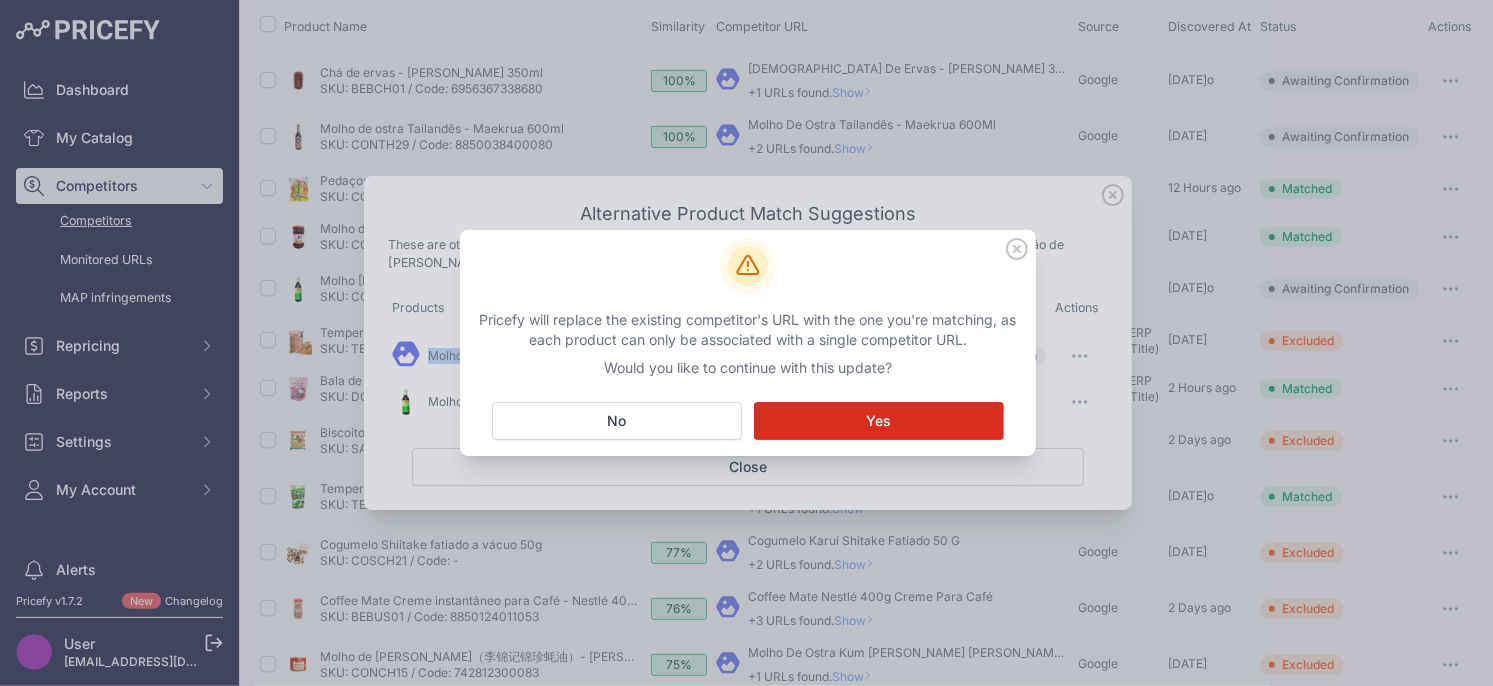 click on "Yes" at bounding box center [879, 421] 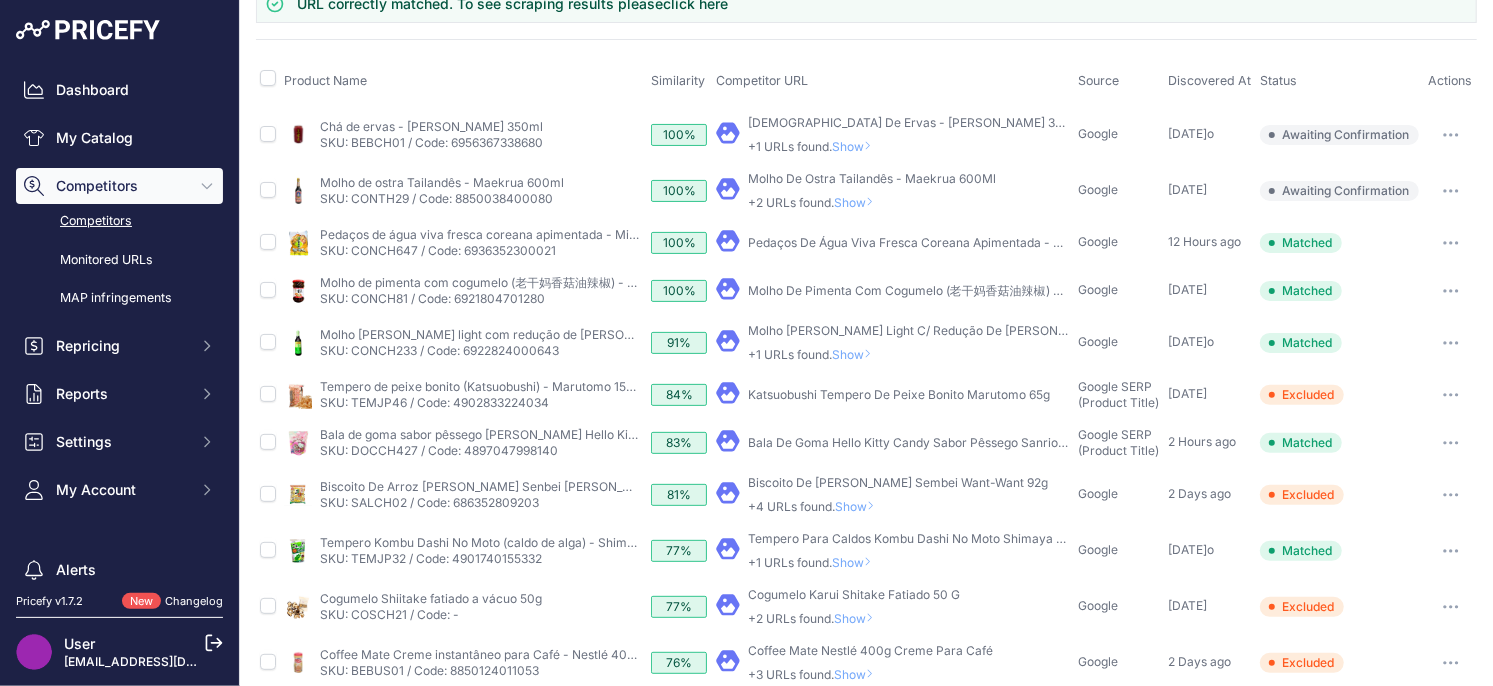 scroll, scrollTop: 253, scrollLeft: 0, axis: vertical 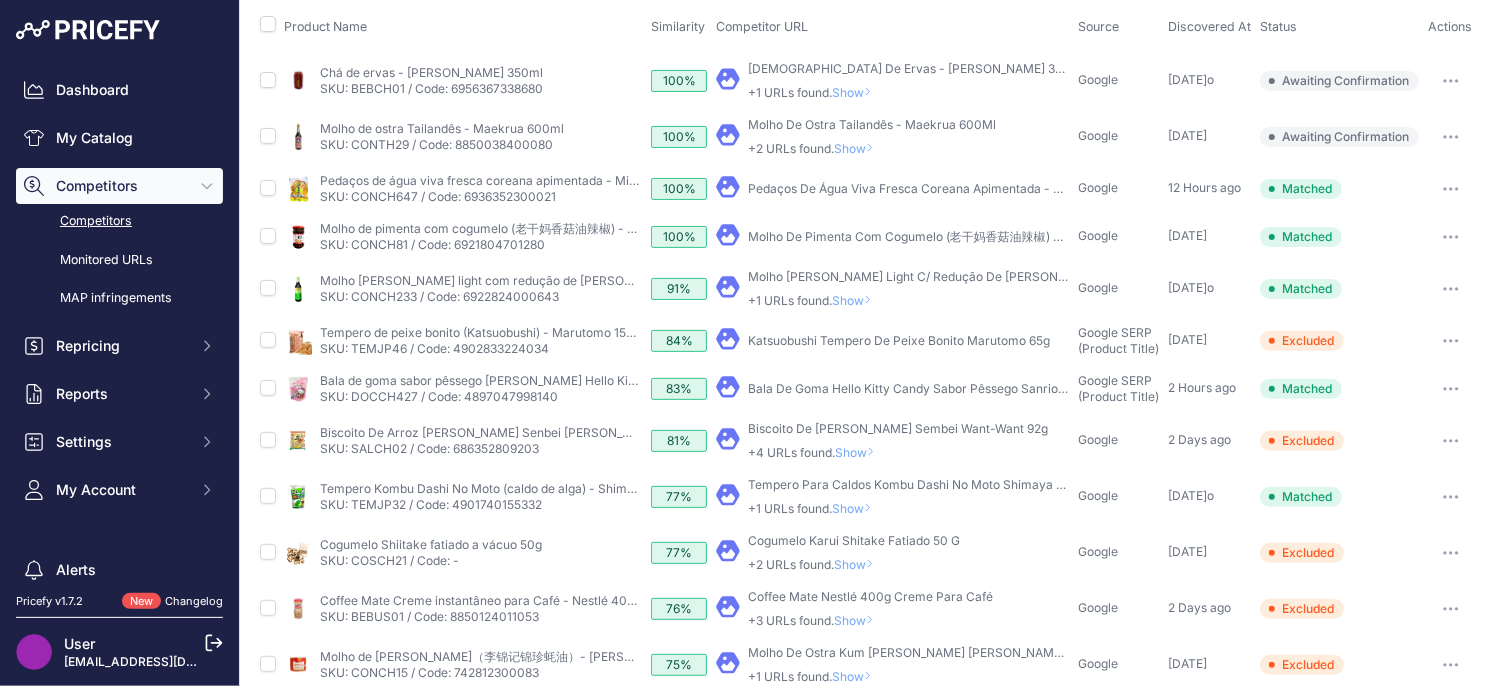 drag, startPoint x: 867, startPoint y: 302, endPoint x: 884, endPoint y: 300, distance: 17.117243 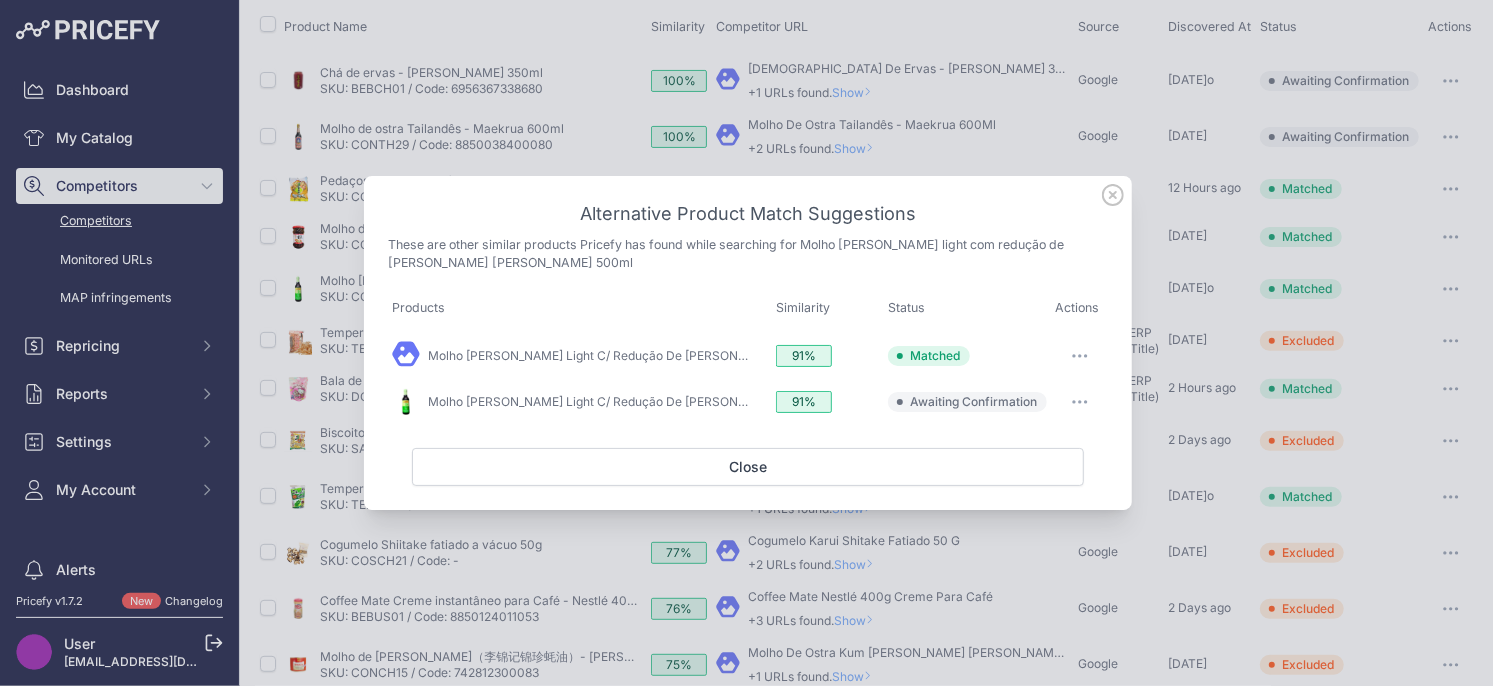 click at bounding box center (1080, 402) 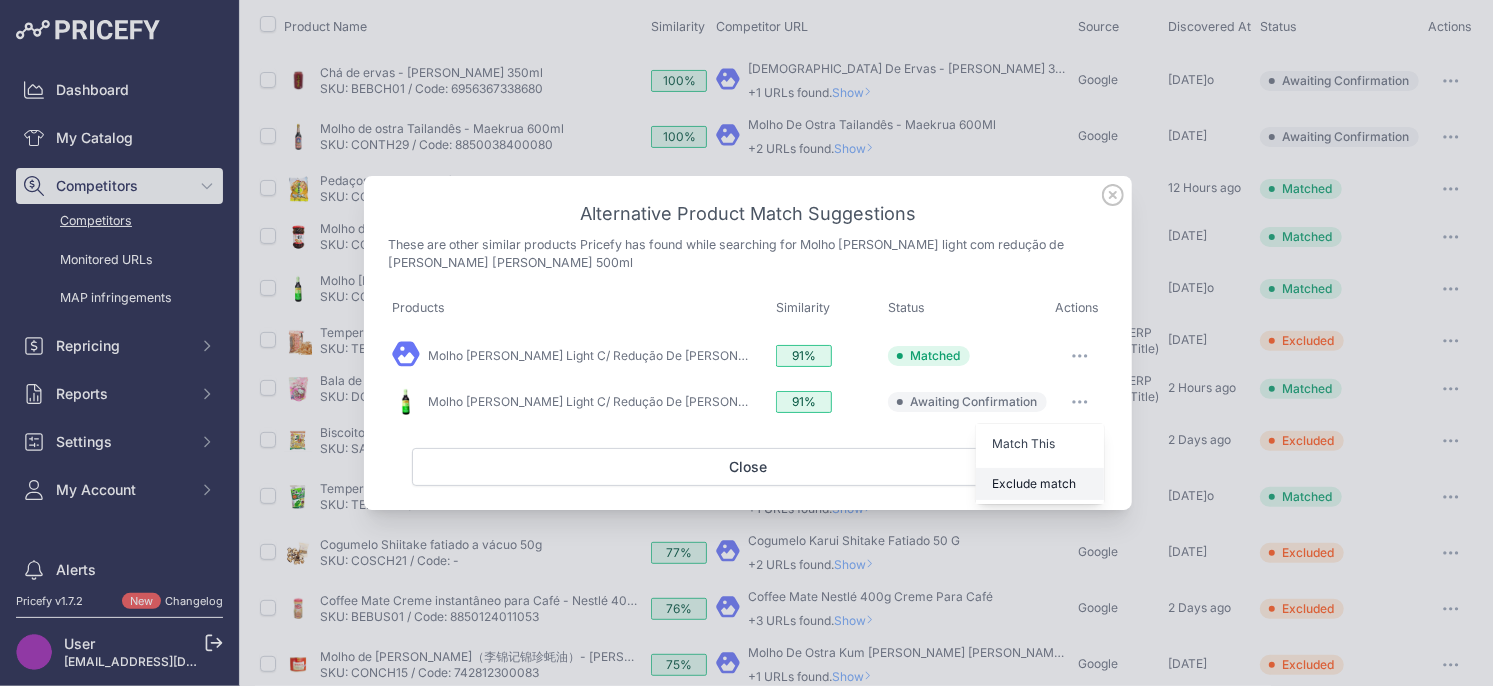 click on "Exclude match" at bounding box center [1034, 483] 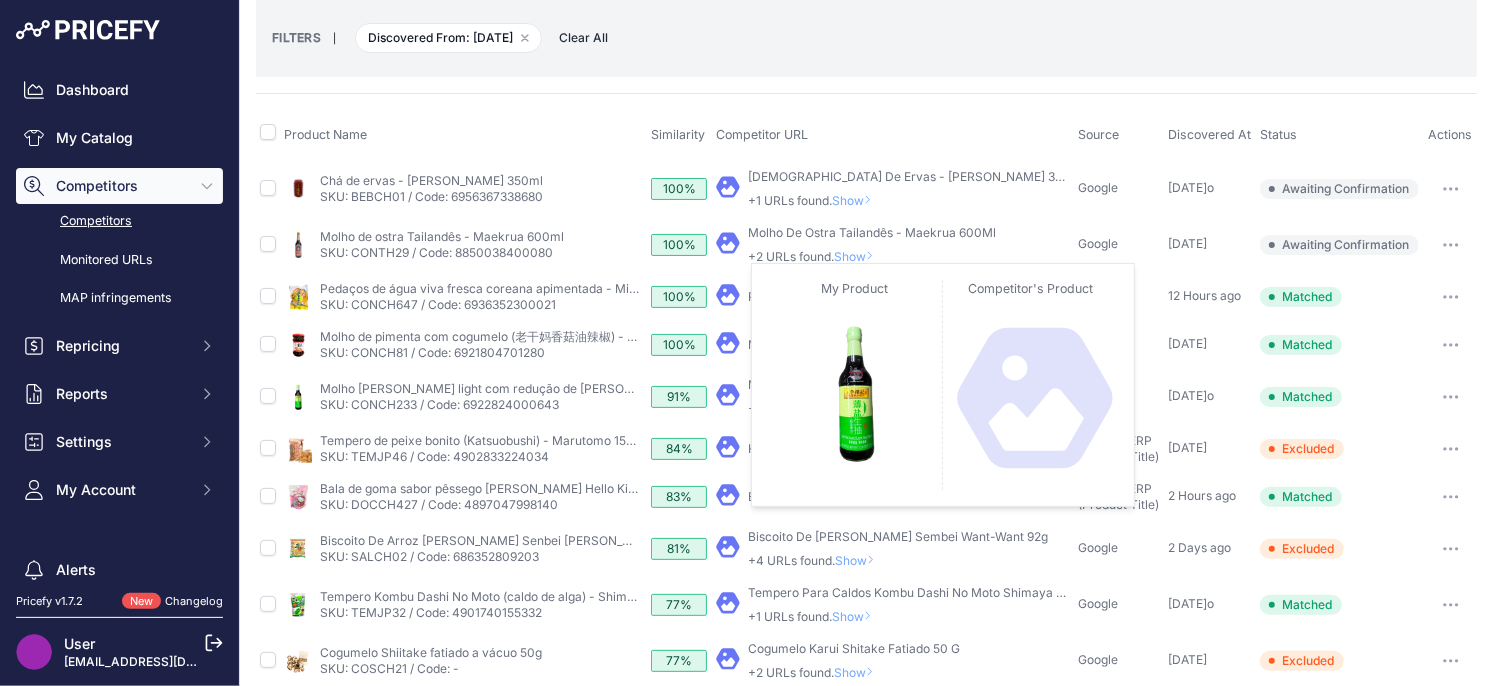 scroll, scrollTop: 56, scrollLeft: 0, axis: vertical 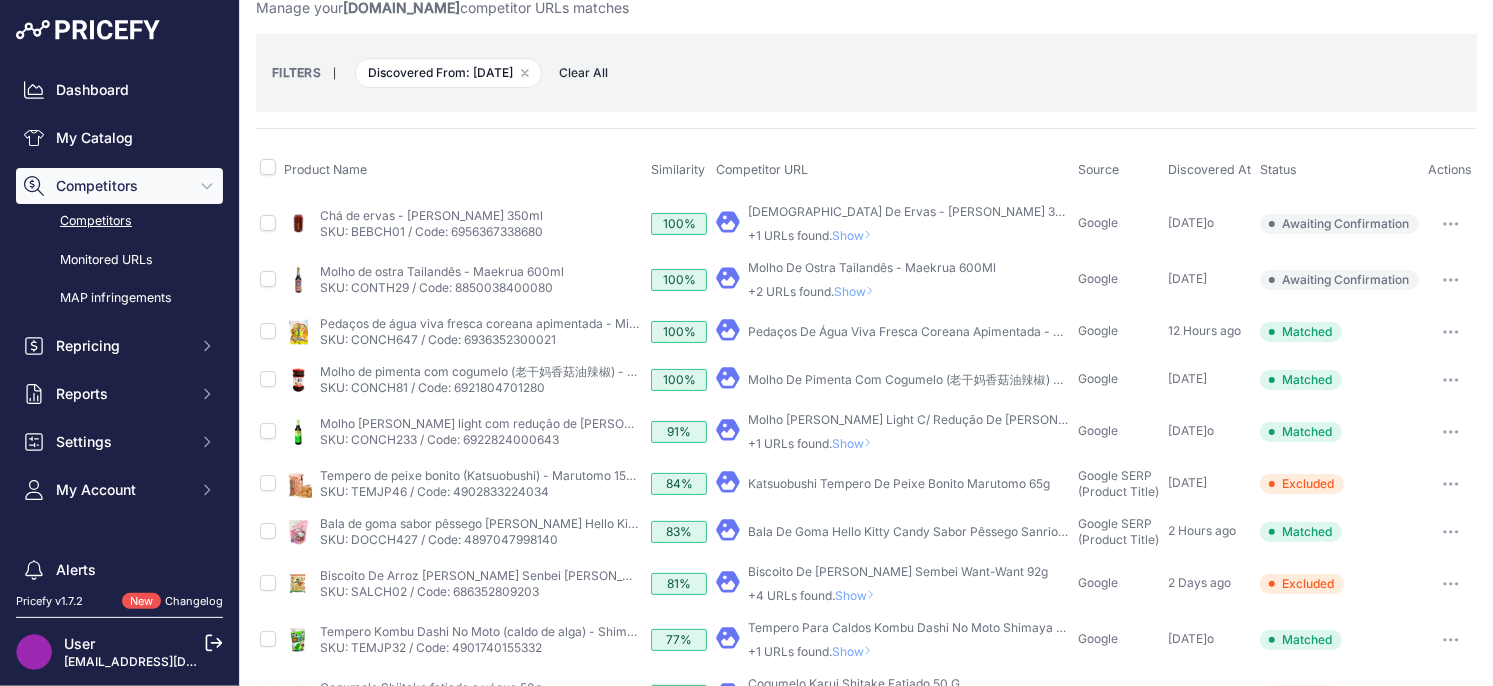 click on "Show" at bounding box center [856, 443] 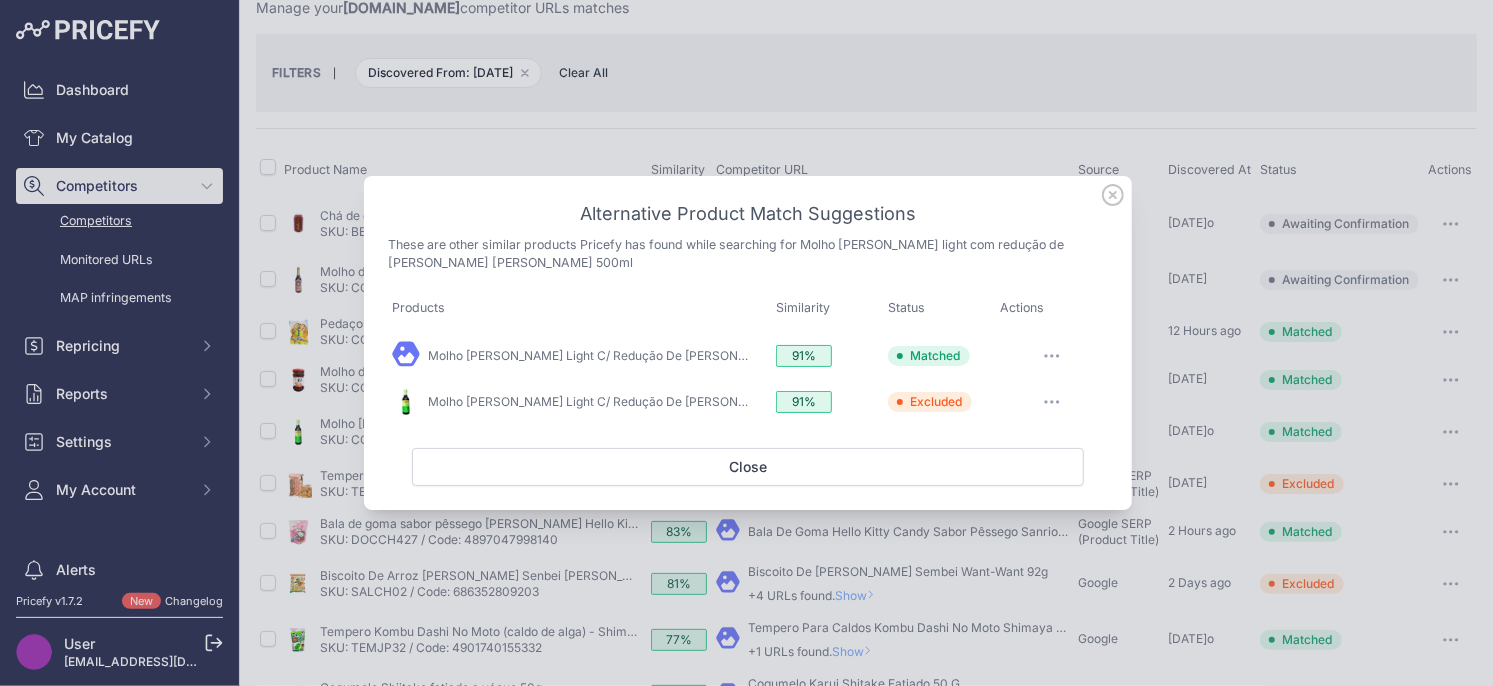 click 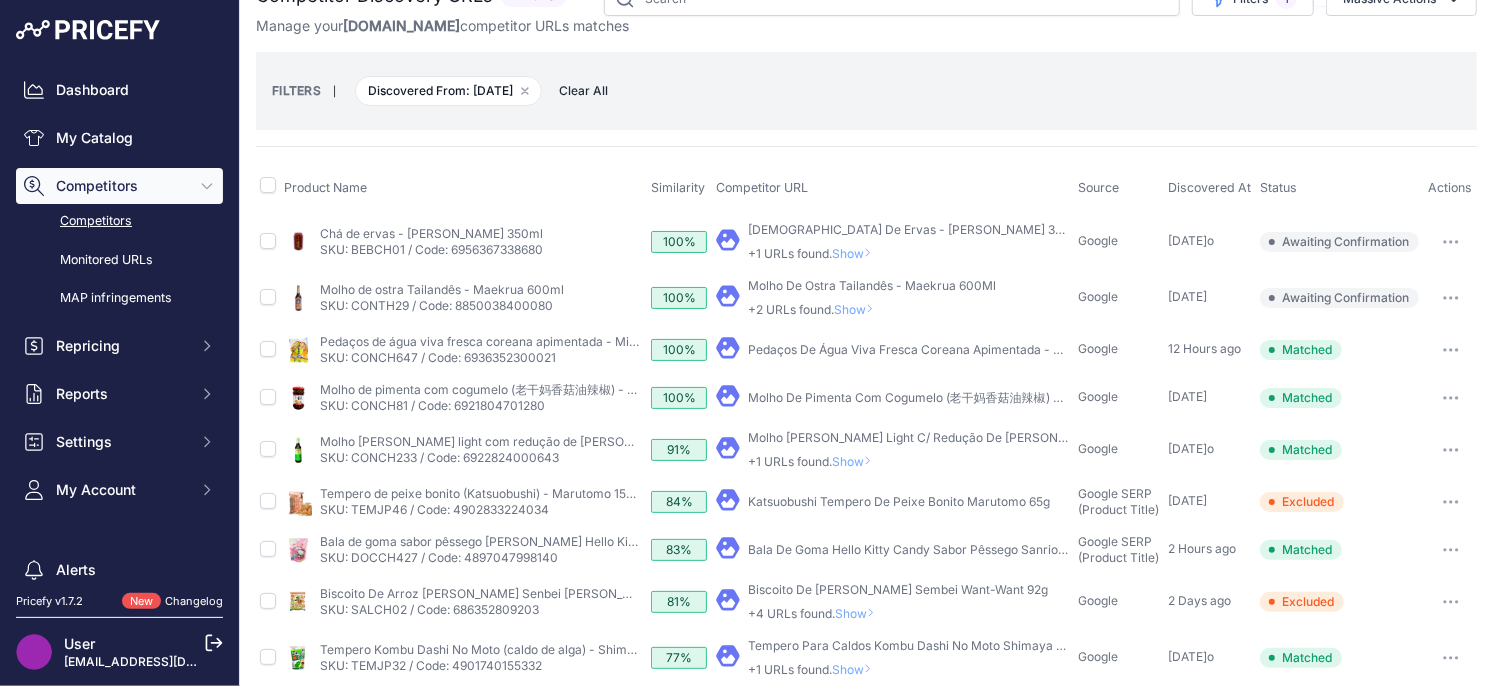 scroll, scrollTop: 0, scrollLeft: 0, axis: both 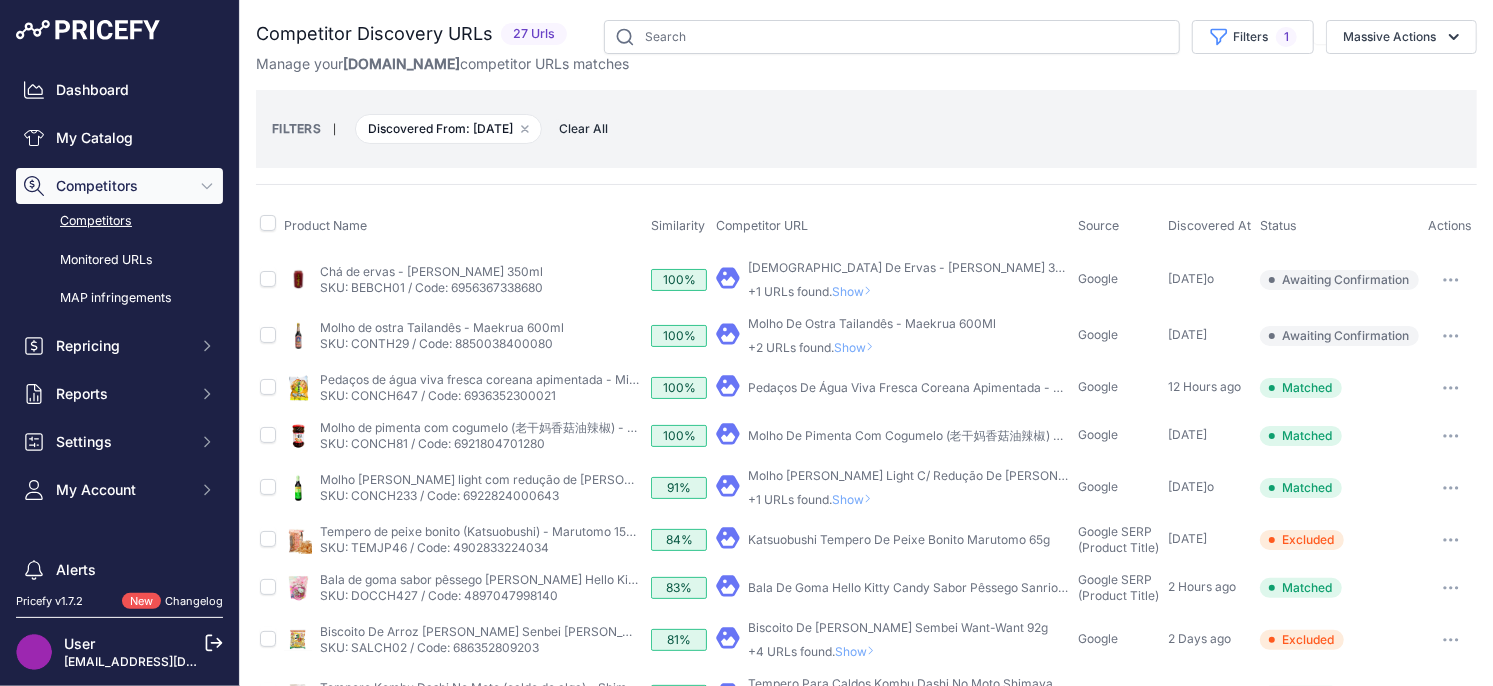 click on "Show" at bounding box center (858, 347) 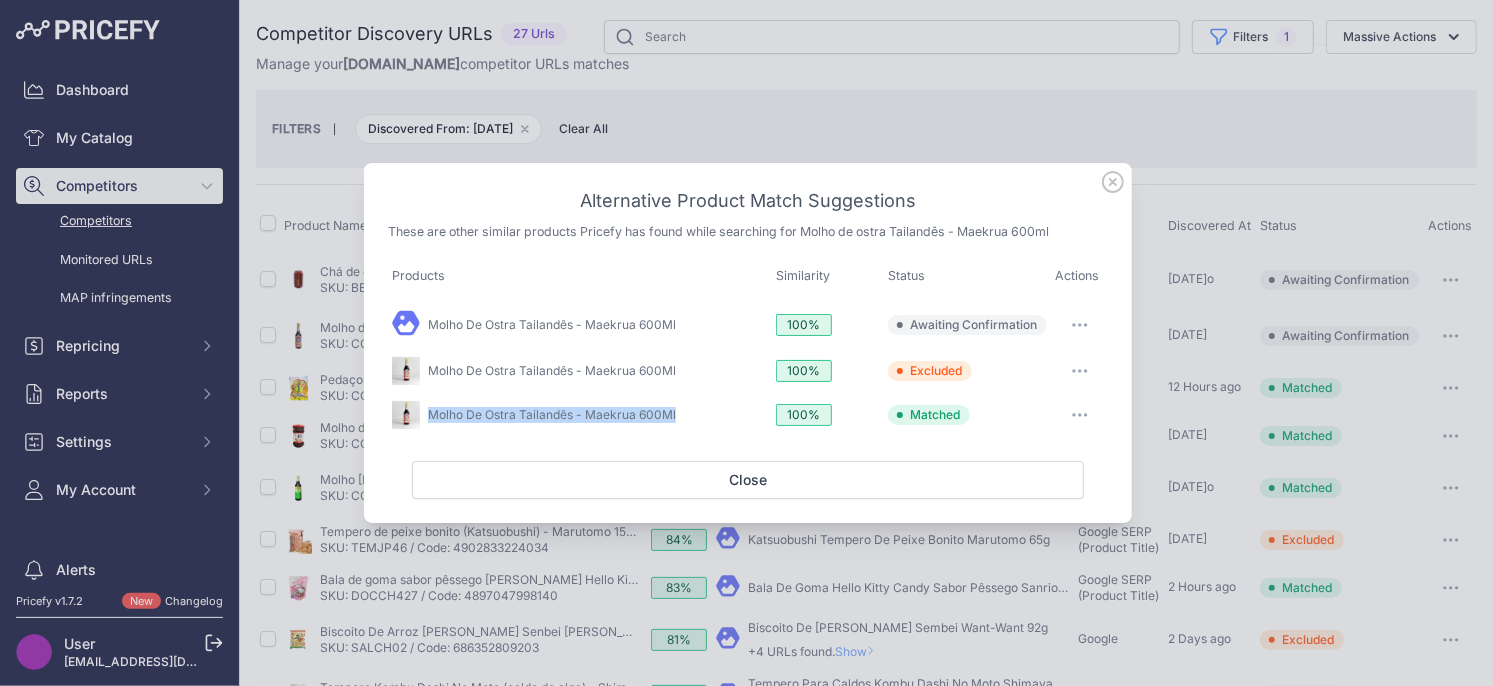 click at bounding box center [1080, 325] 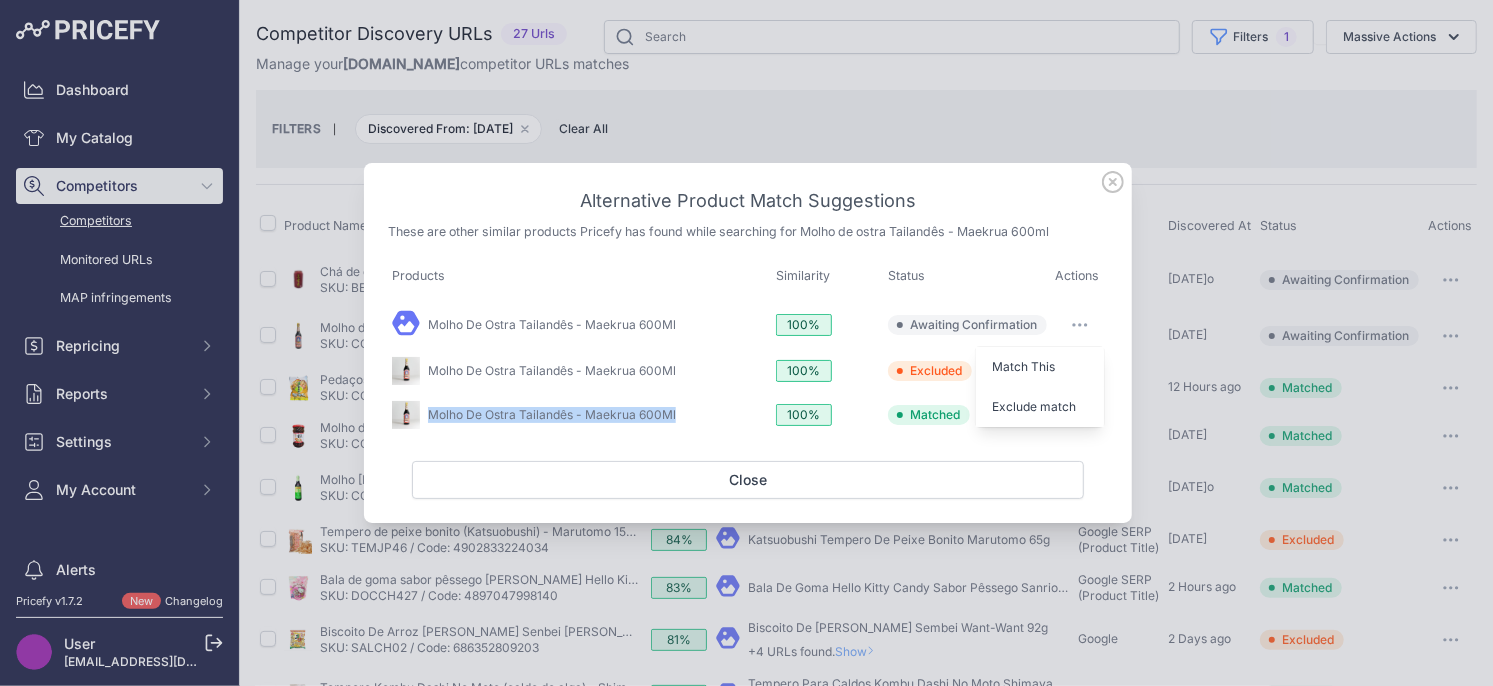 click on "Exclude match" at bounding box center (1034, 406) 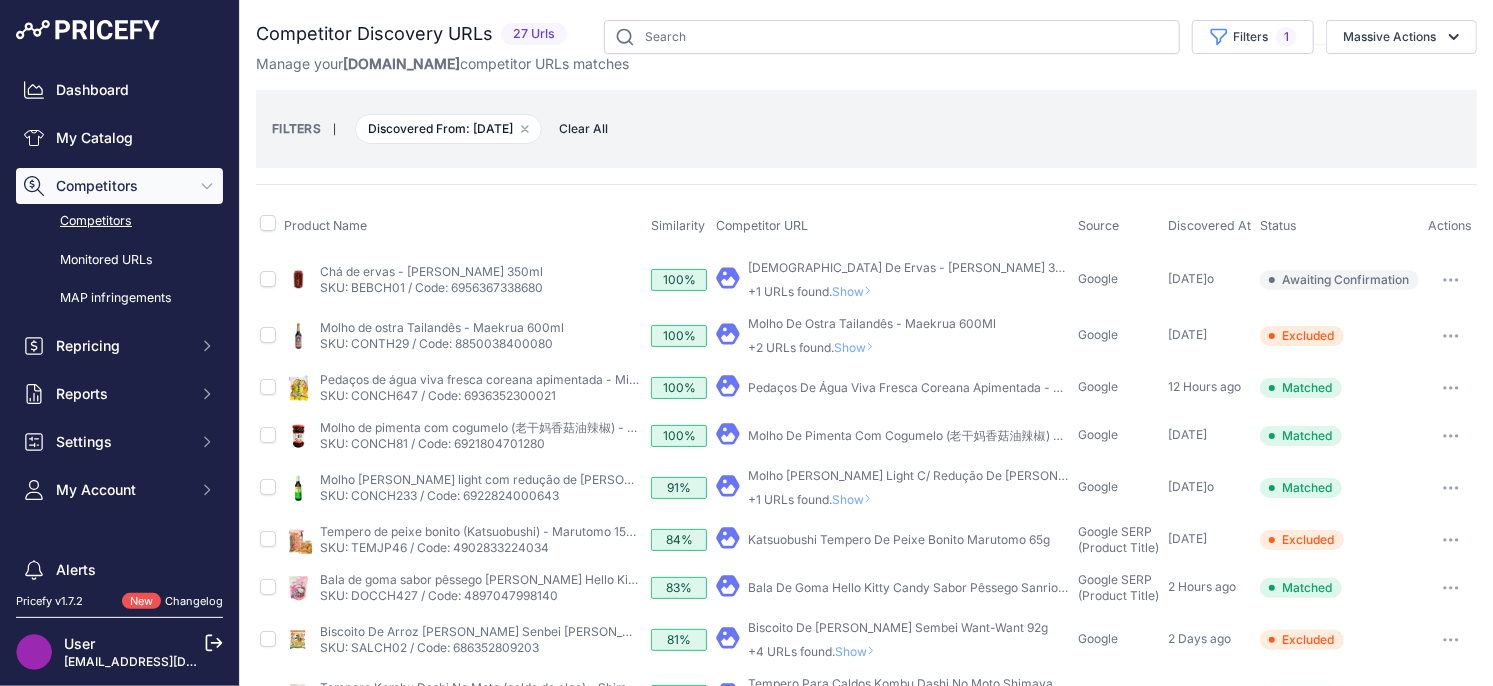 click on "Show" at bounding box center [858, 347] 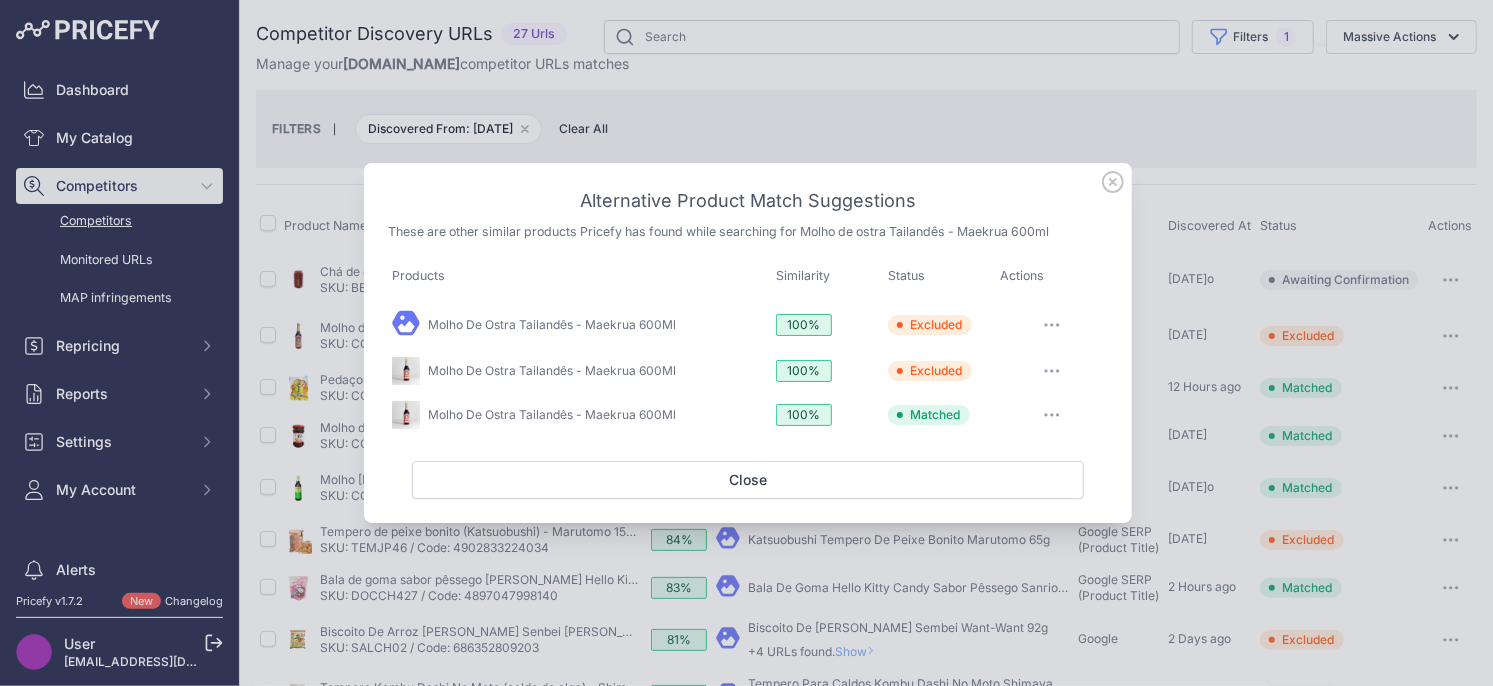 click 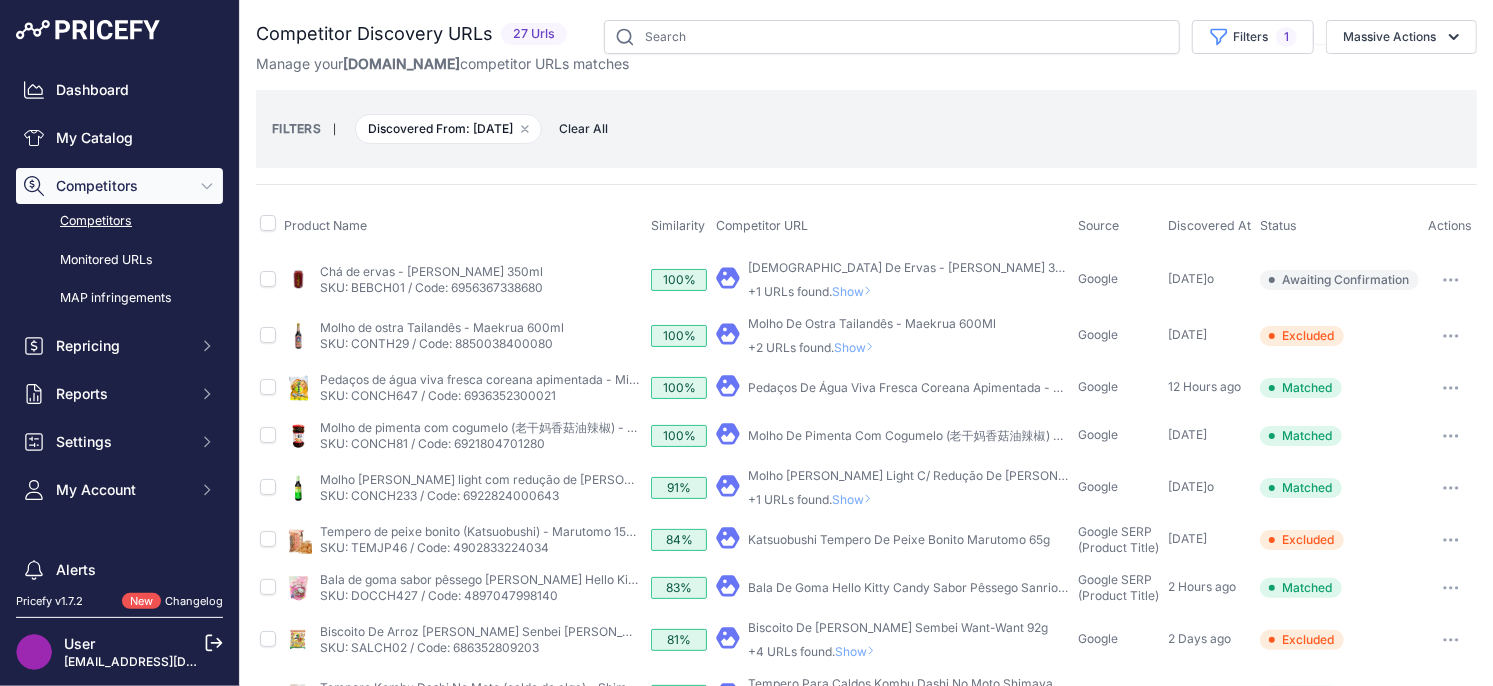 click on "Show" at bounding box center [856, 291] 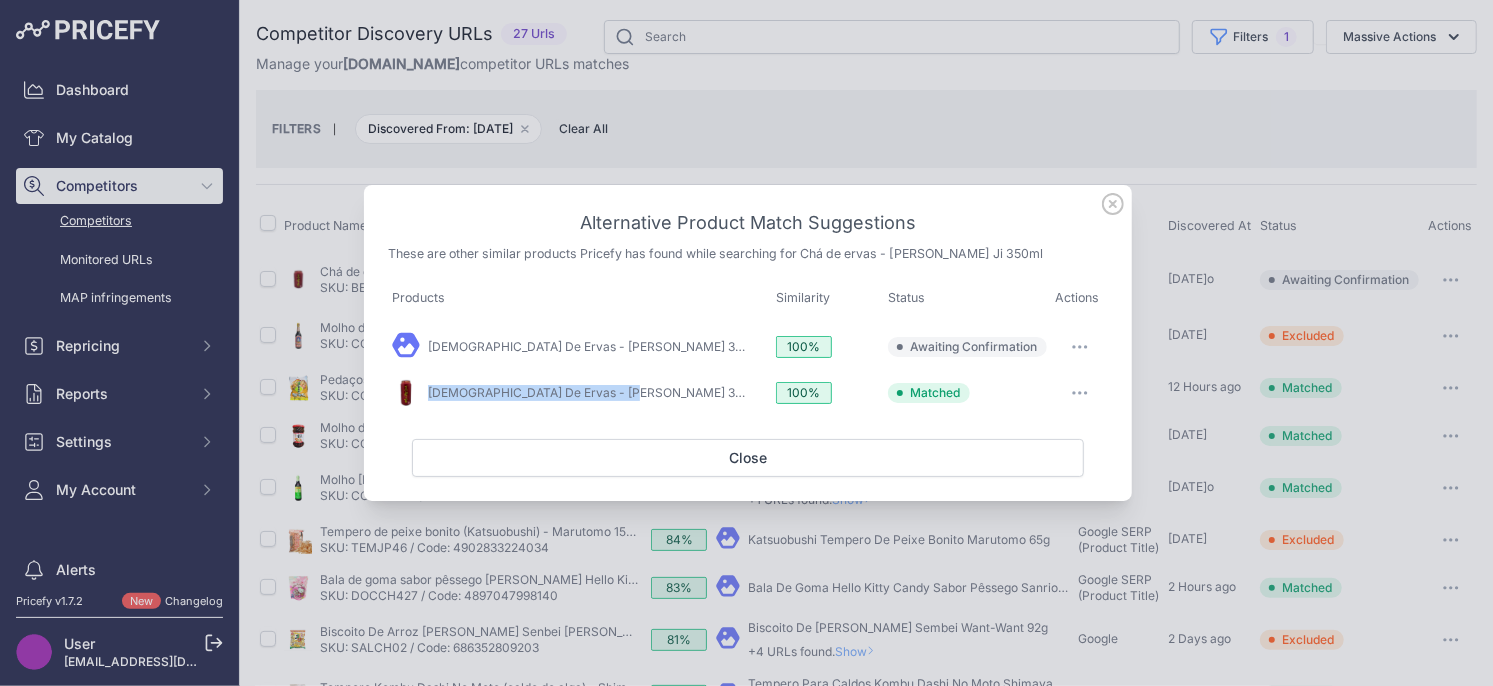 click 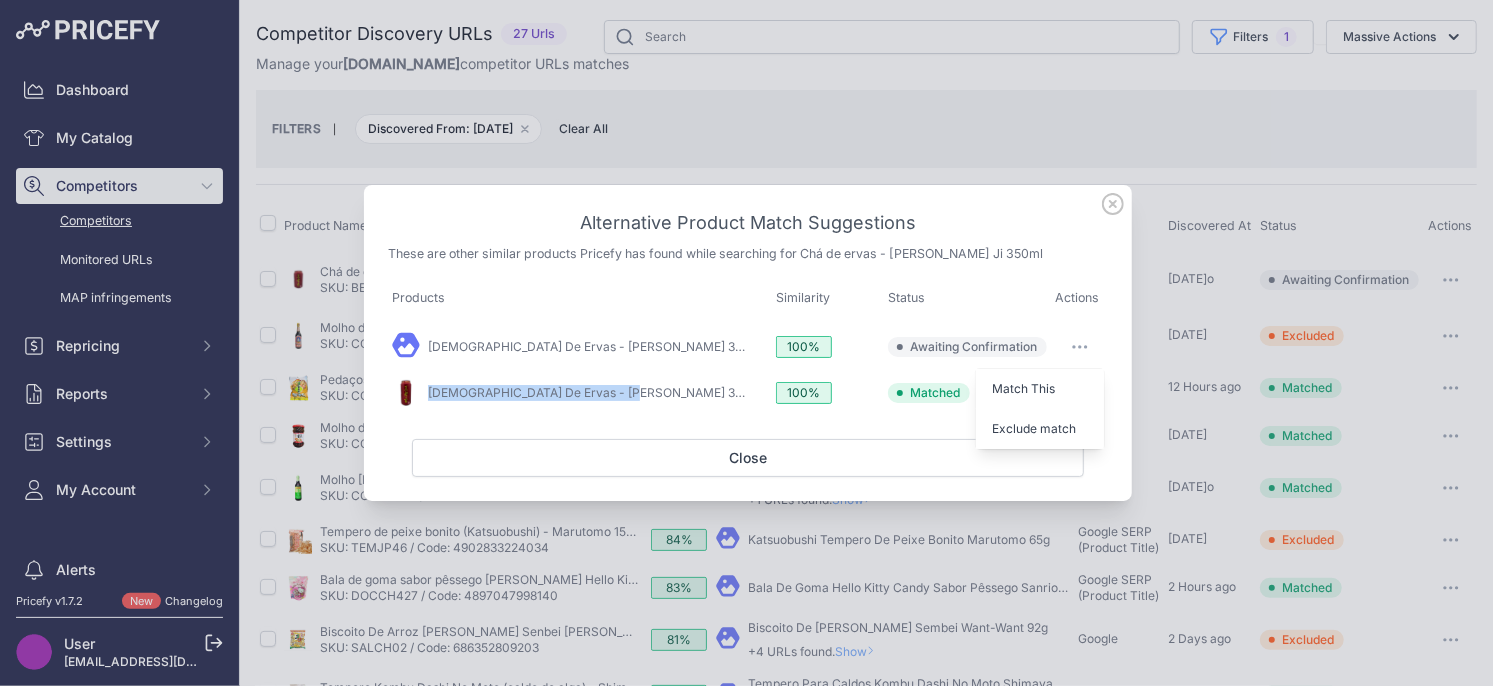 click on "Exclude match" at bounding box center (1034, 428) 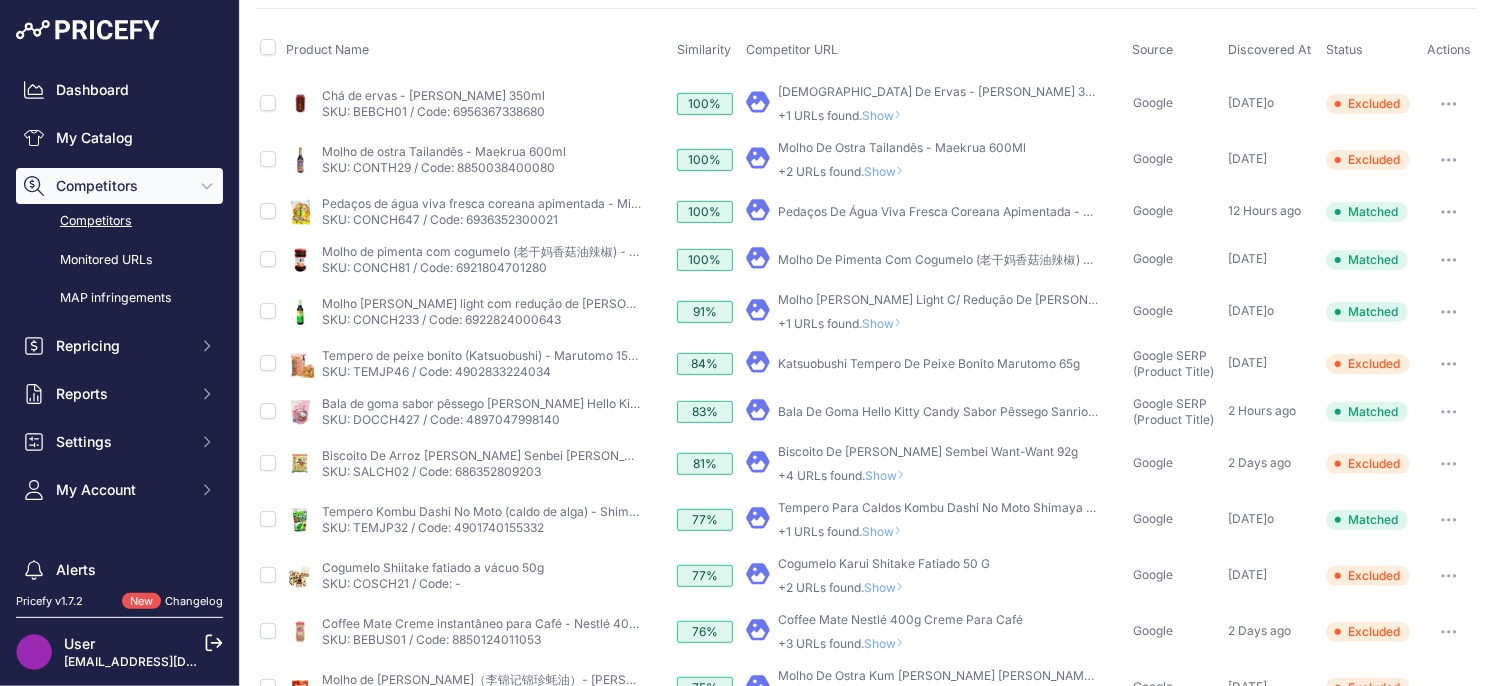 scroll, scrollTop: 0, scrollLeft: 0, axis: both 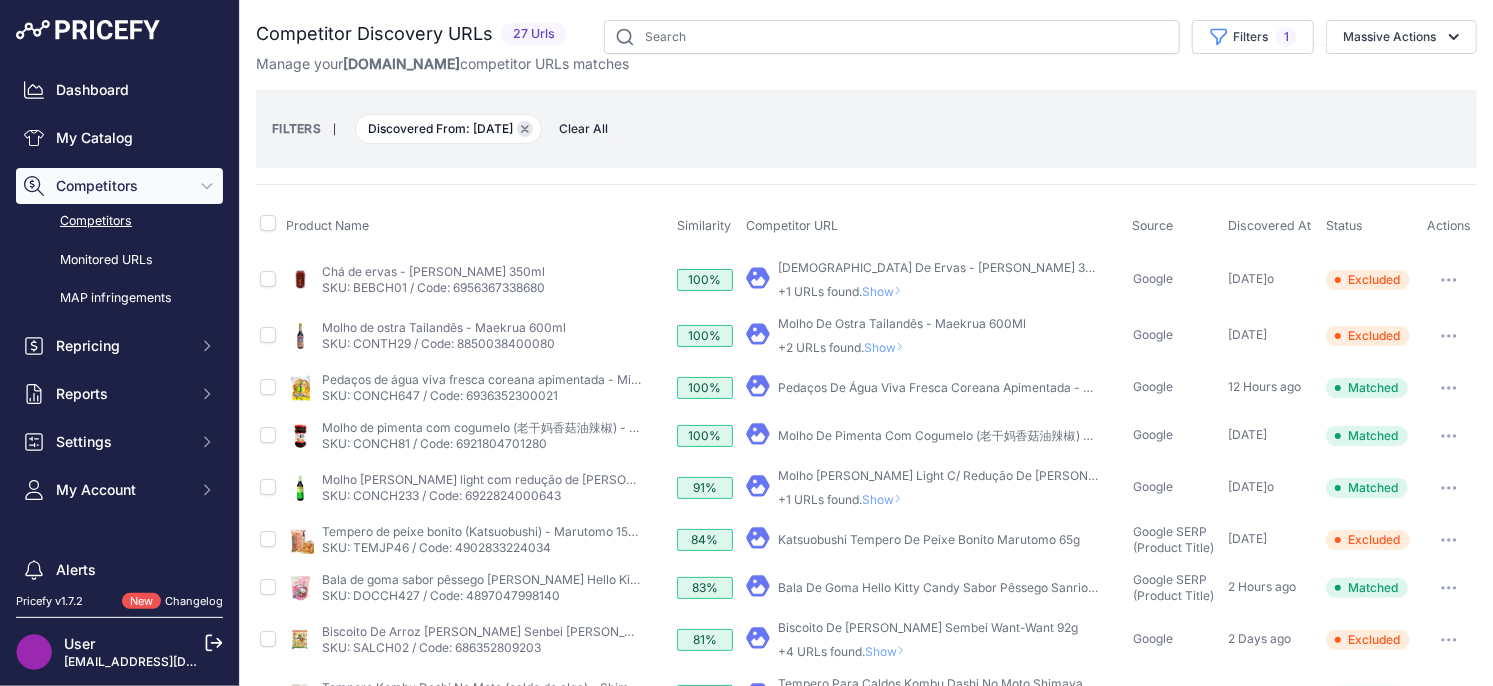 click on "Remove filter option" at bounding box center (525, 129) 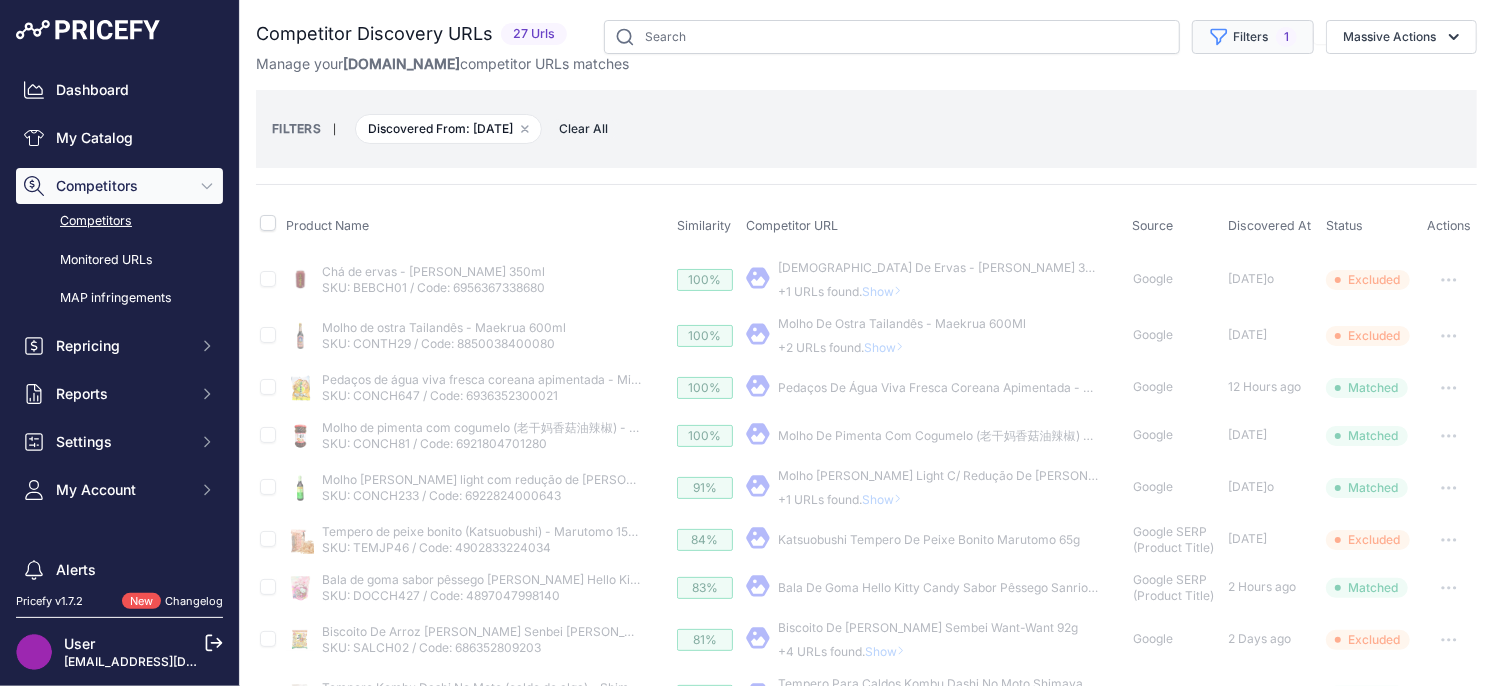 click on "Filters
1" at bounding box center (1253, 37) 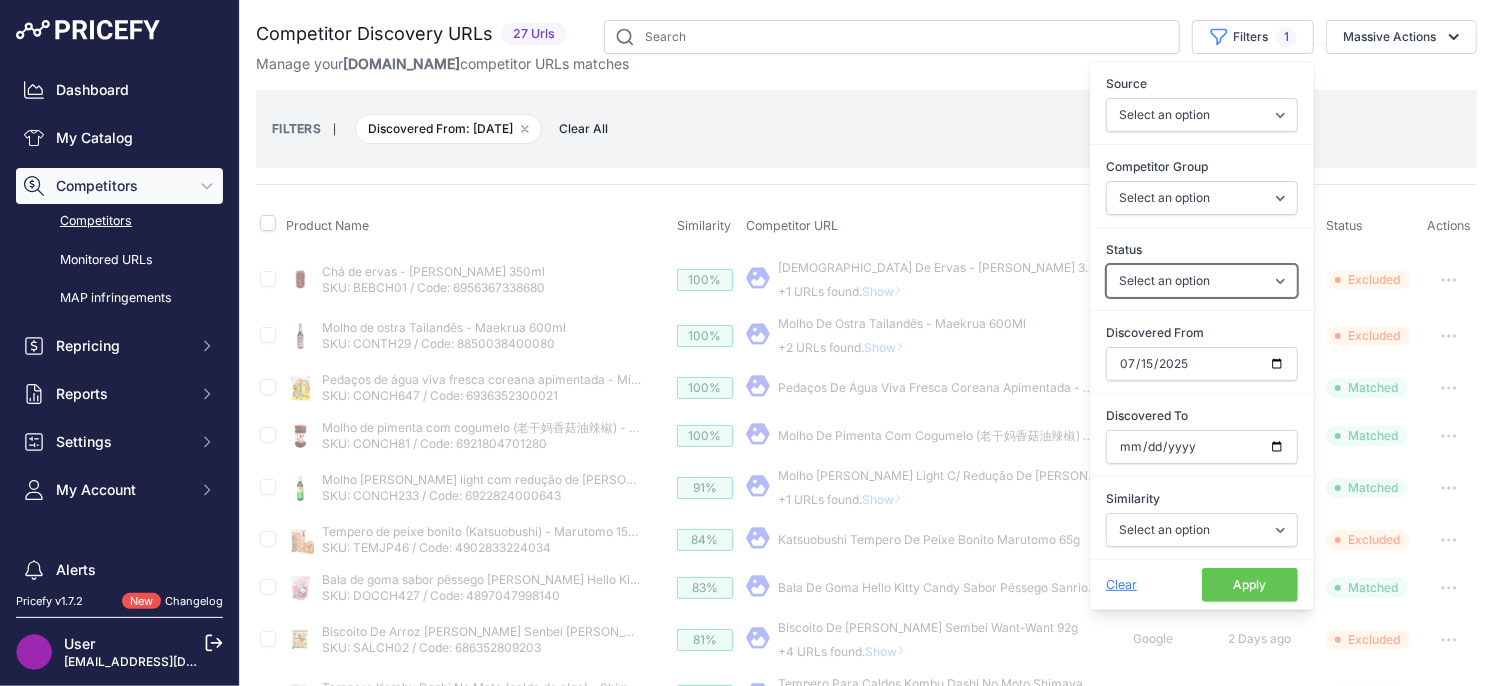 click on "Select an option
Only Matched
Only Not Matched" at bounding box center [1202, 281] 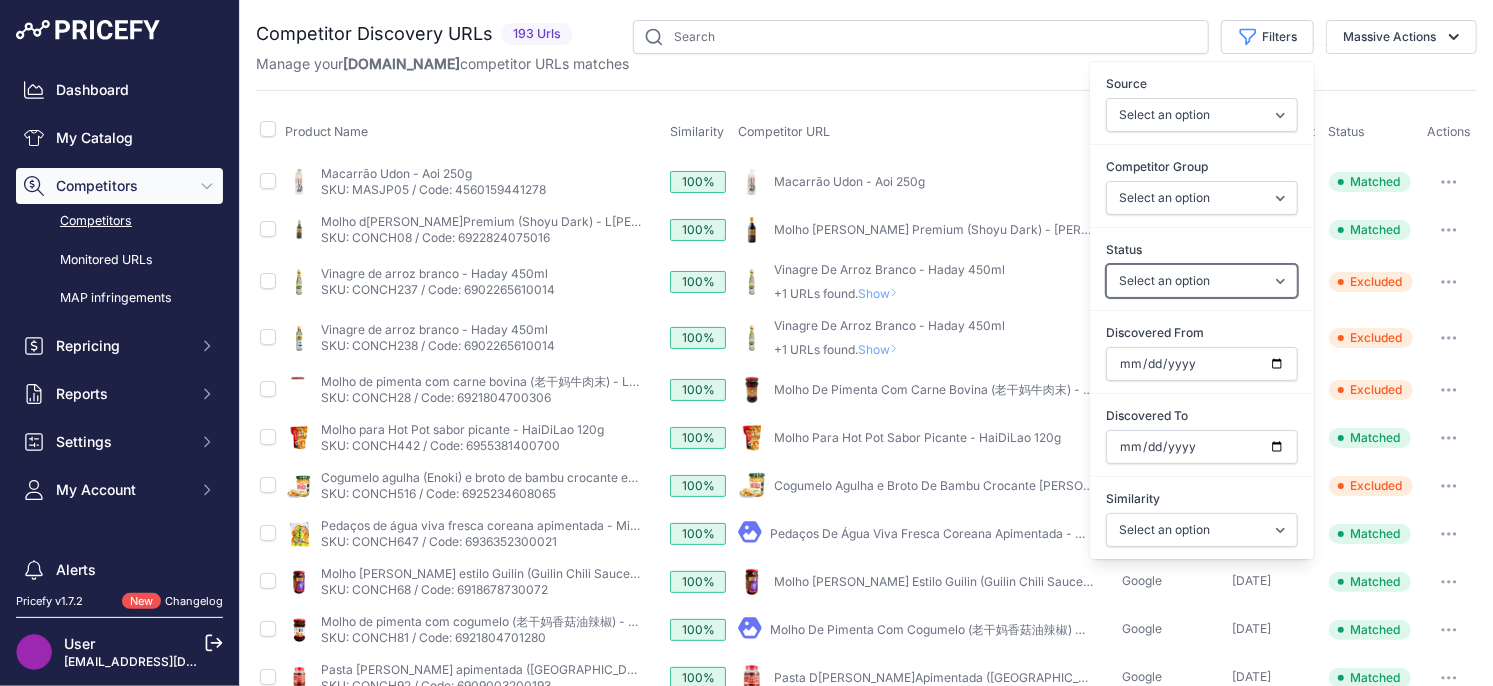 select on "0" 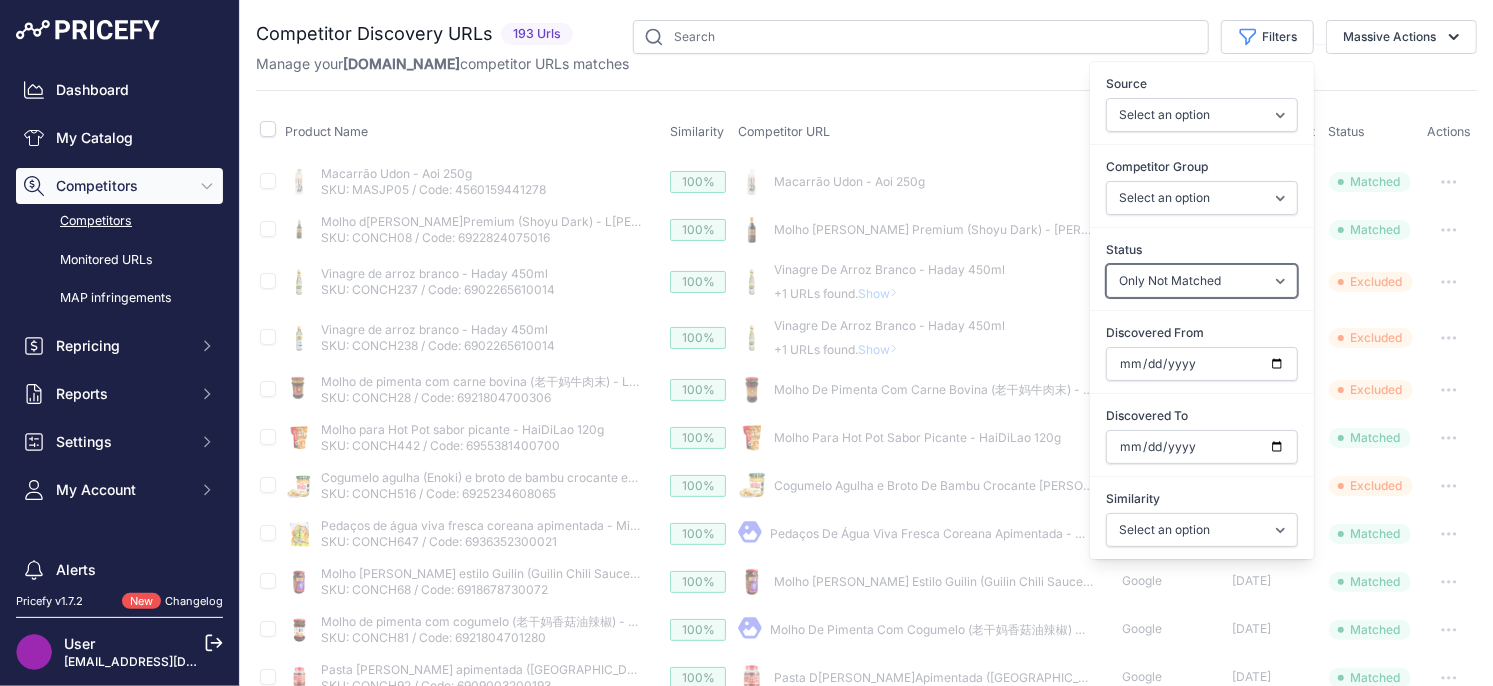 type 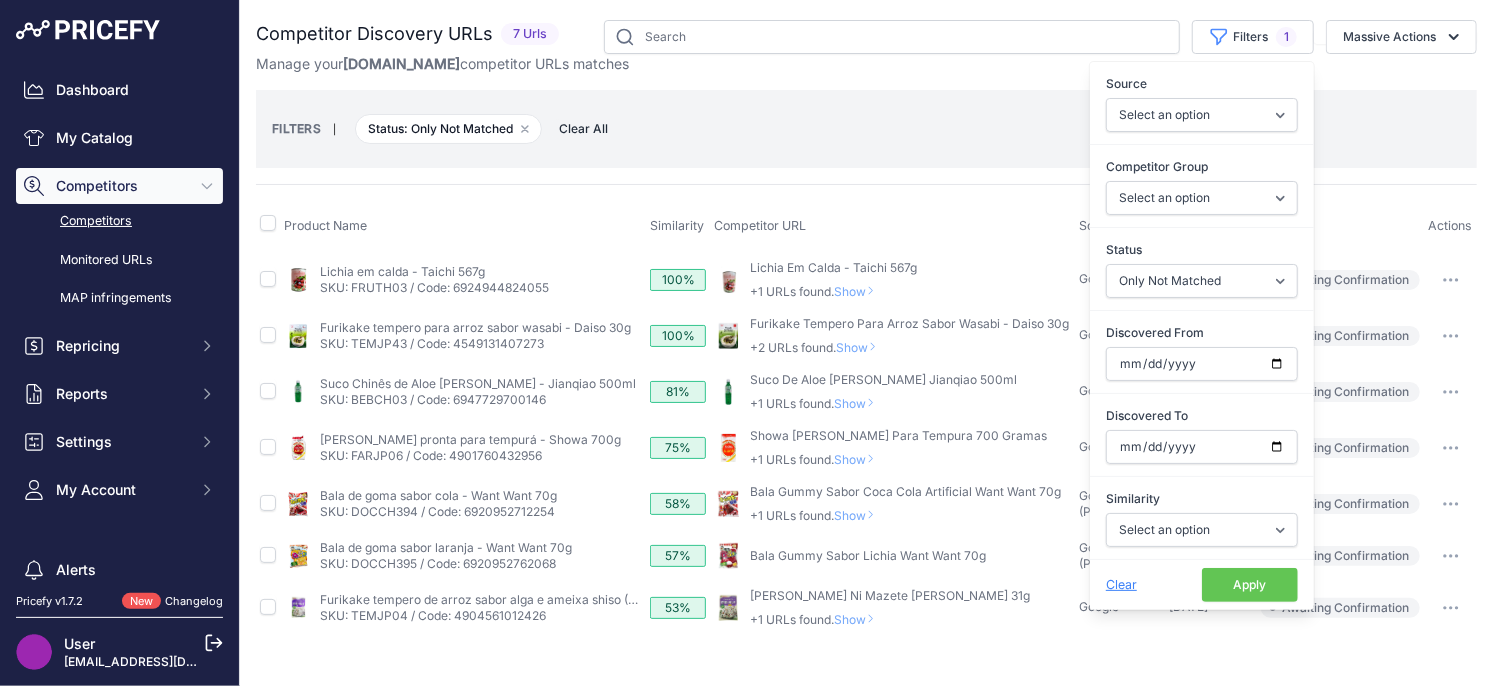 click on "My Product" at bounding box center (893, 280) 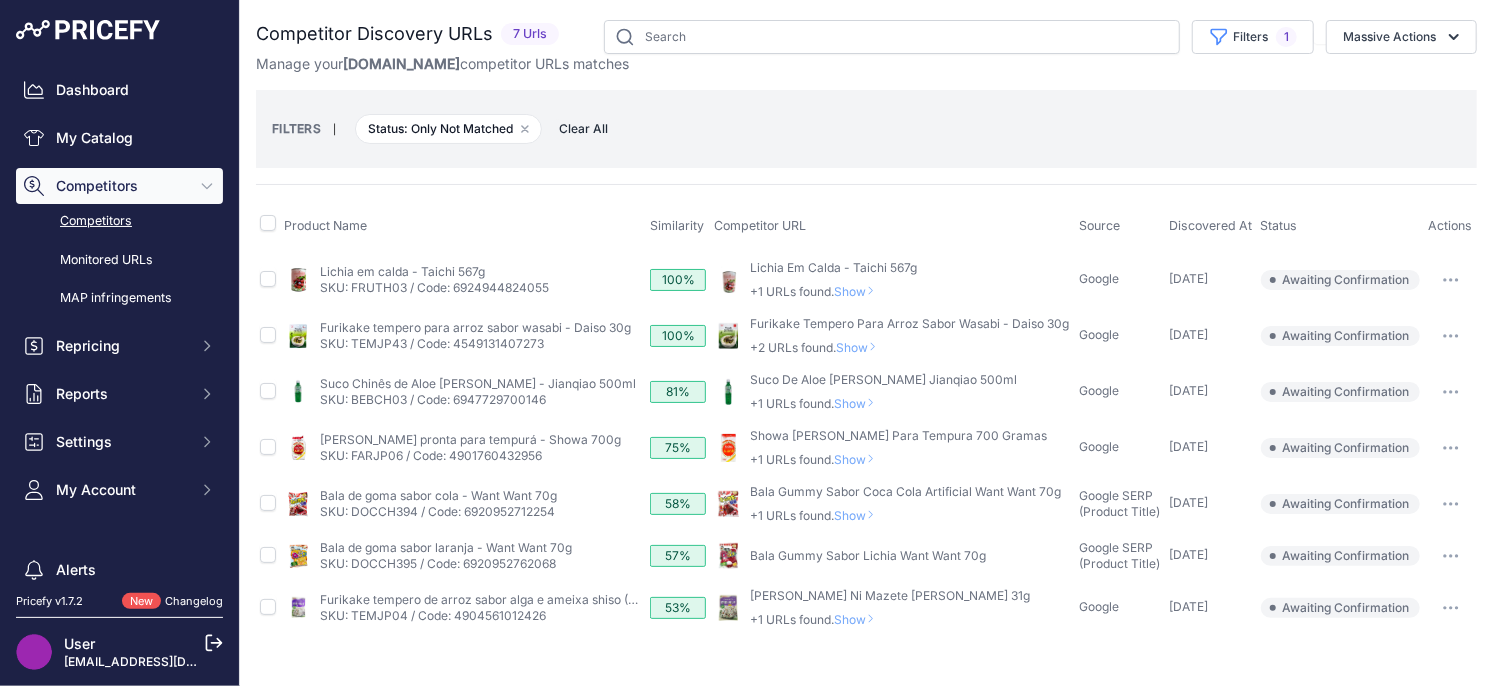 click on "Show" at bounding box center (859, 291) 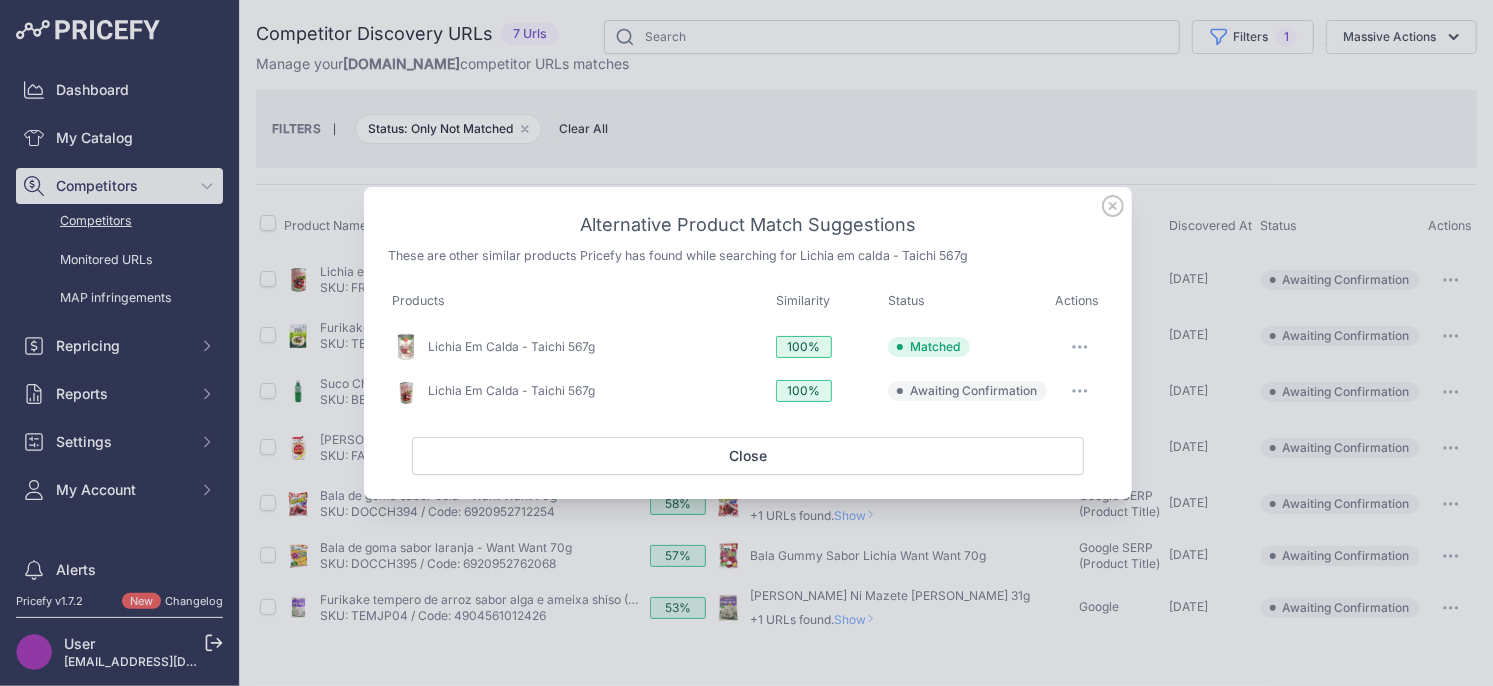 click 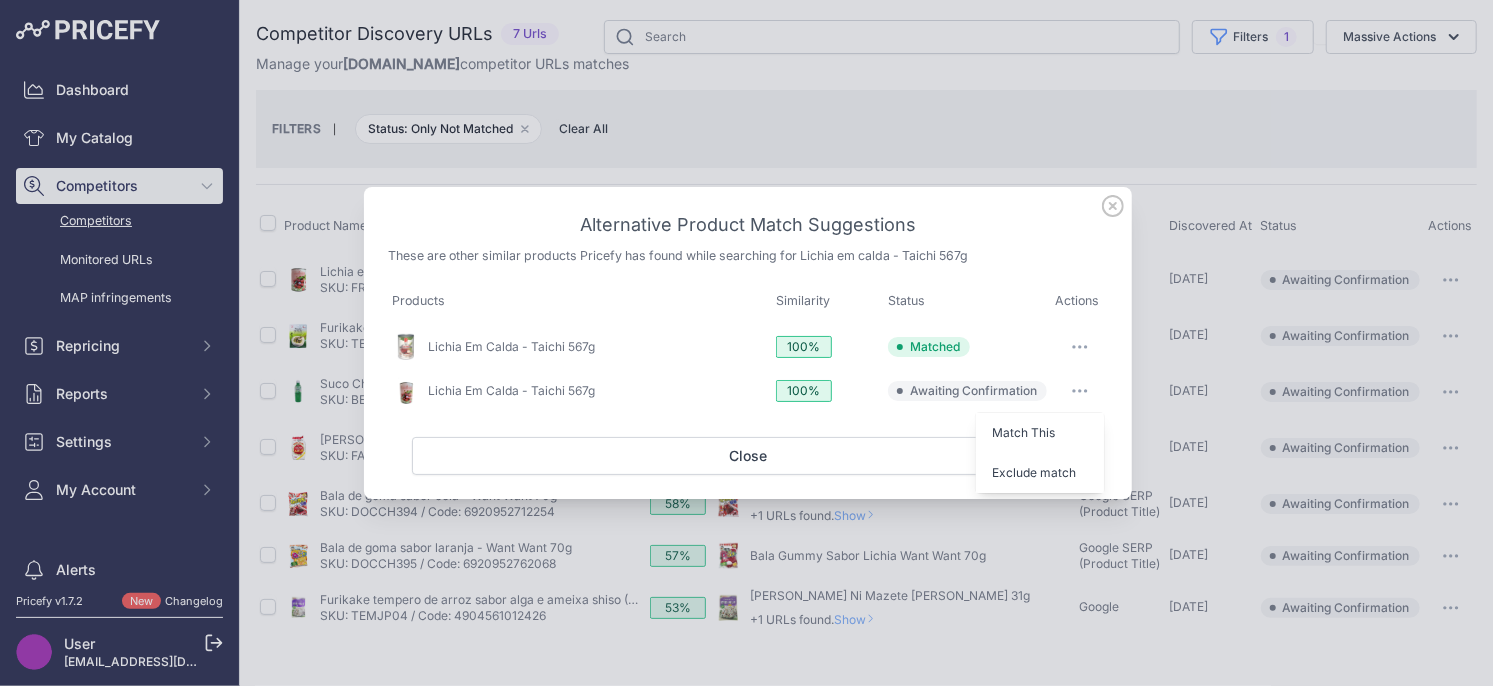 click on "Lichia Em Calda - Taichi 567g" at bounding box center [580, 391] 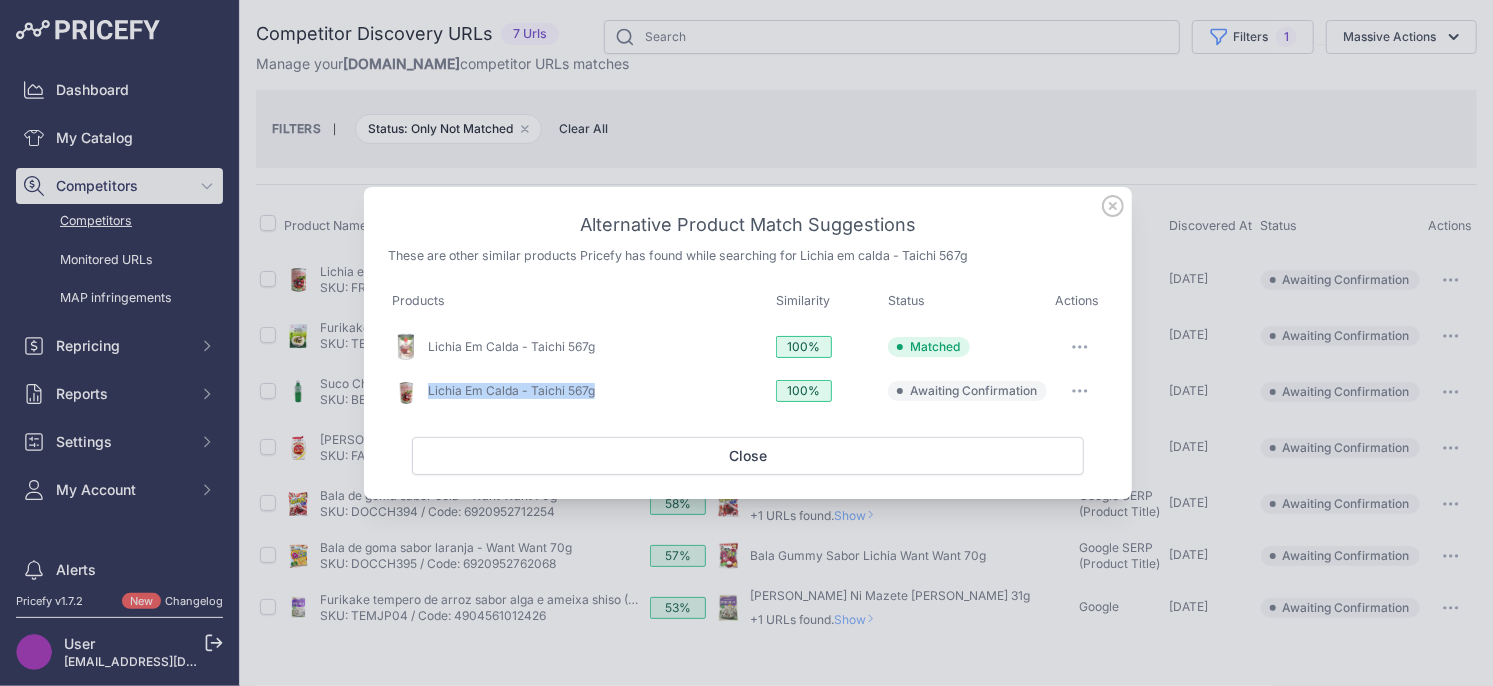 click 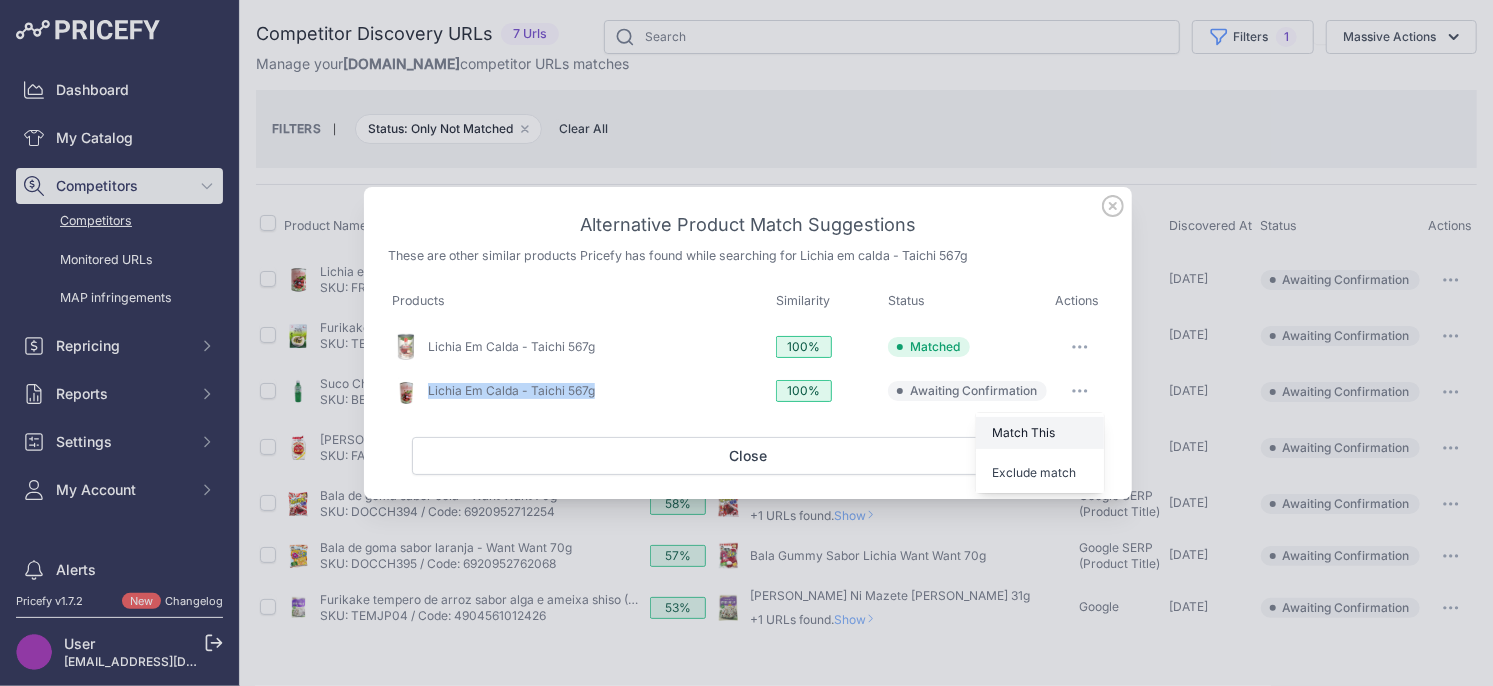 click on "Match This" at bounding box center (1023, 432) 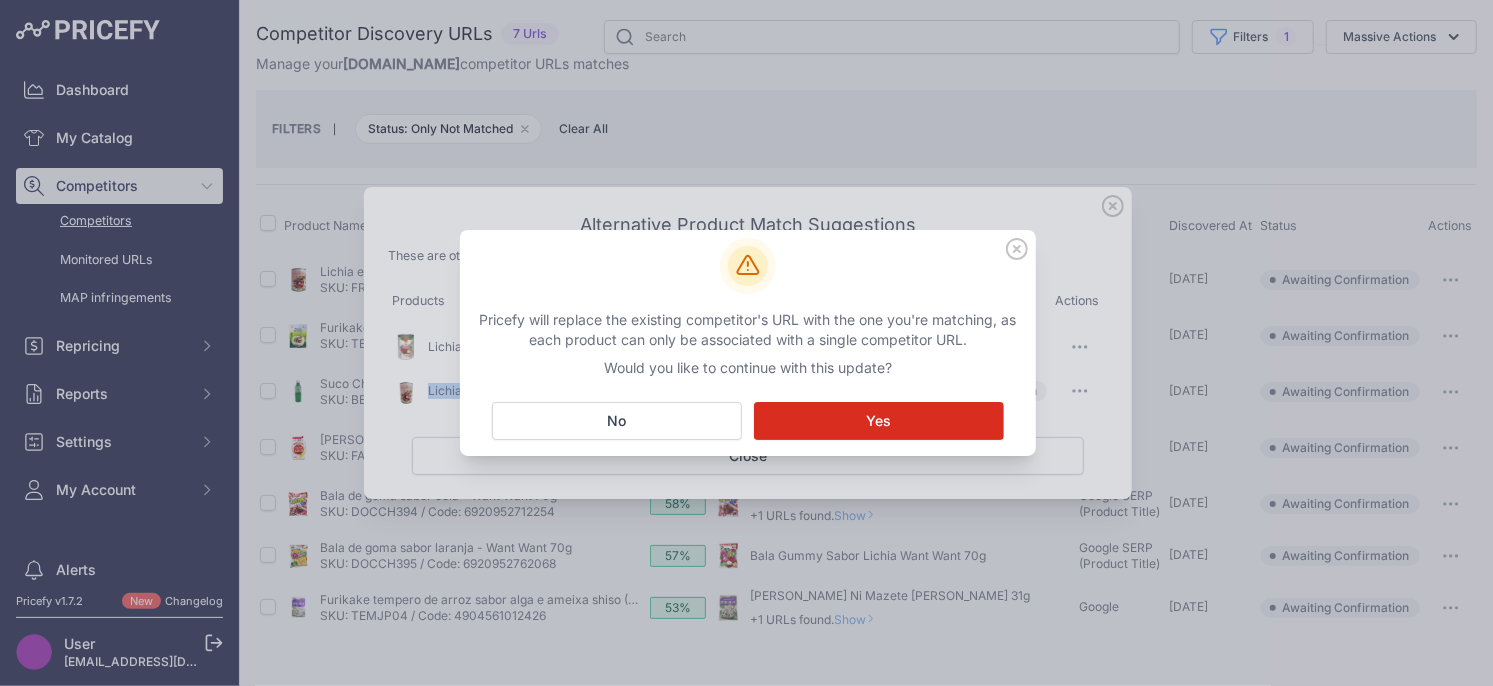 click on "Matching...
Yes" at bounding box center [879, 421] 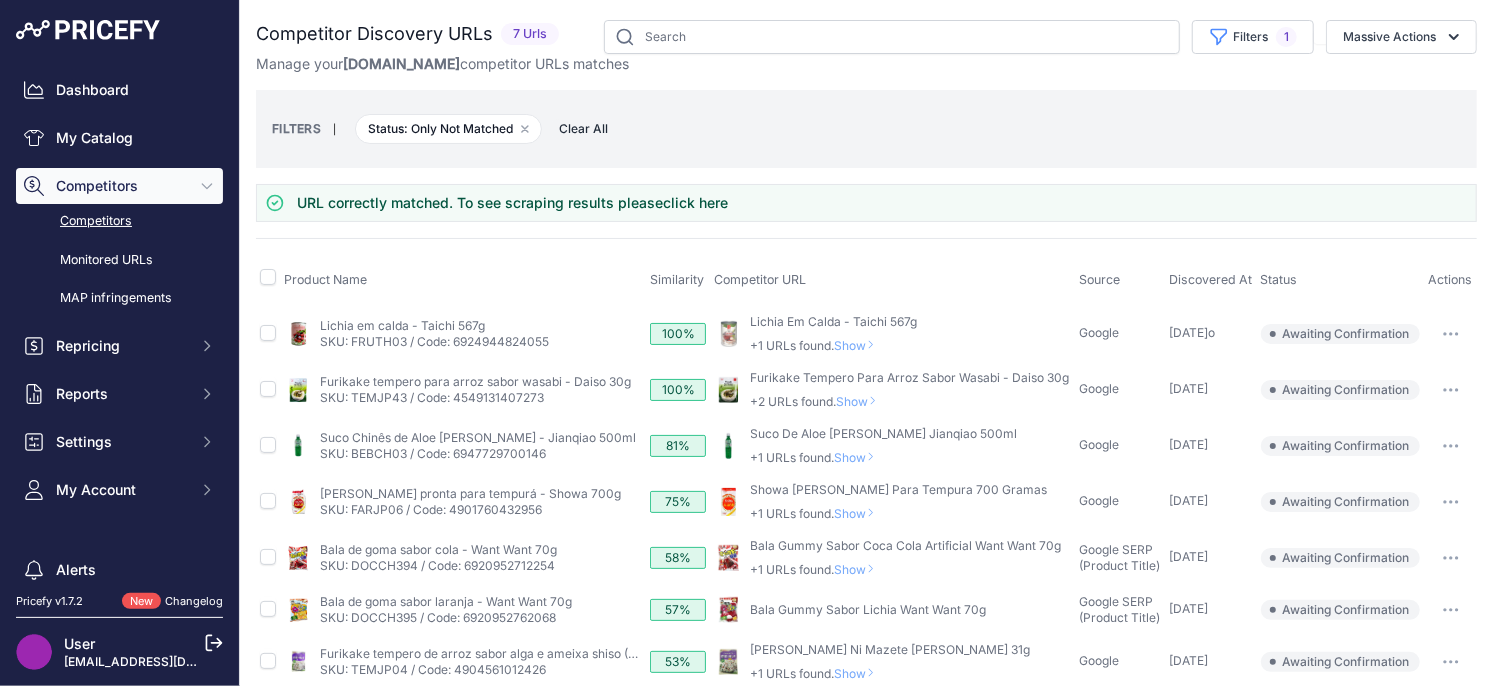 click on "Show" at bounding box center [859, 345] 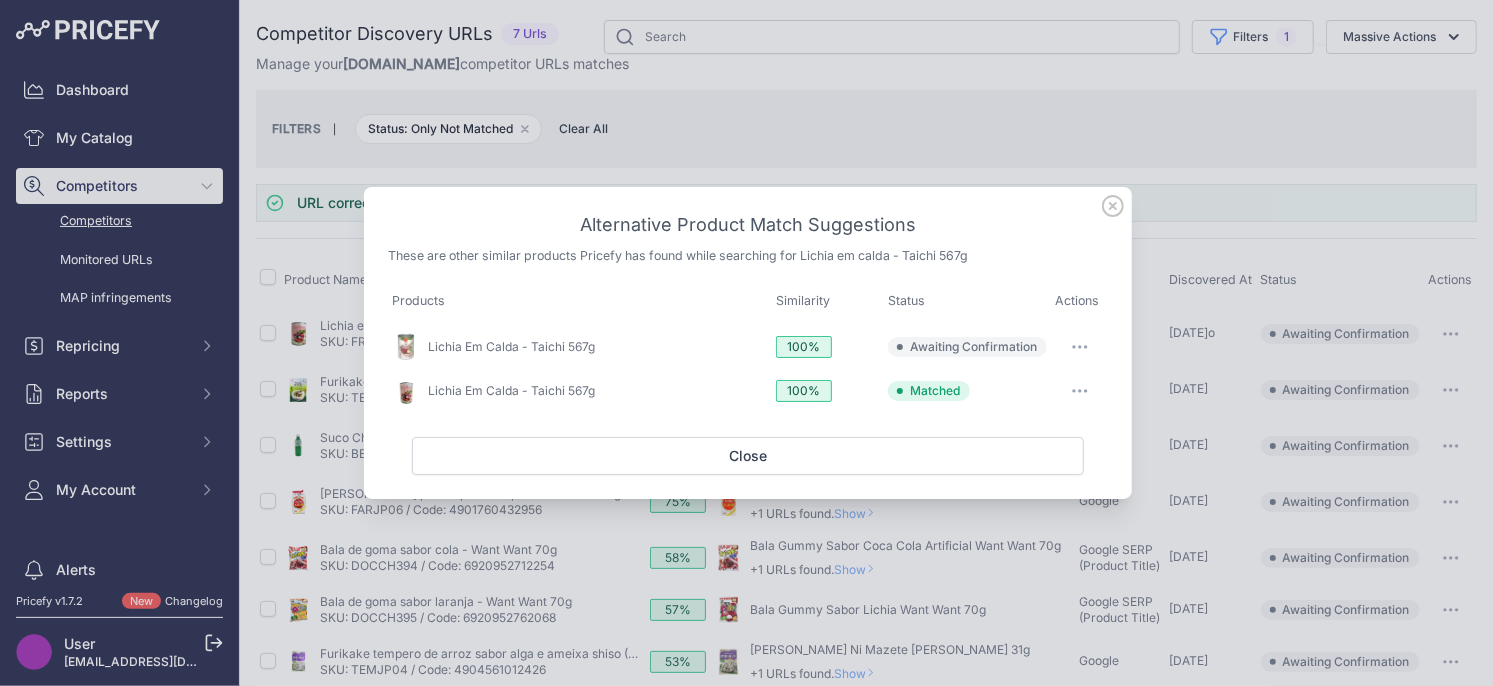 drag, startPoint x: 1077, startPoint y: 344, endPoint x: 1010, endPoint y: 407, distance: 91.967384 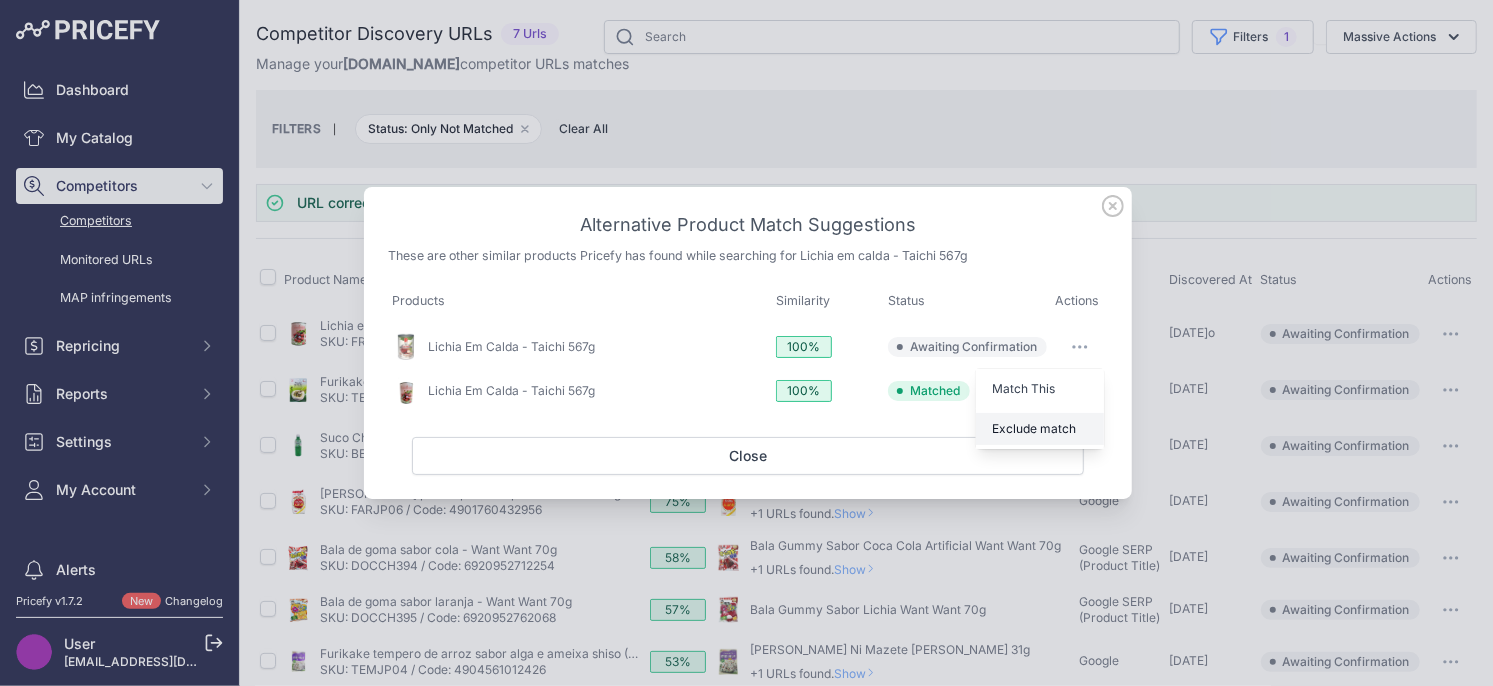 click on "Exclude match" at bounding box center (1040, 429) 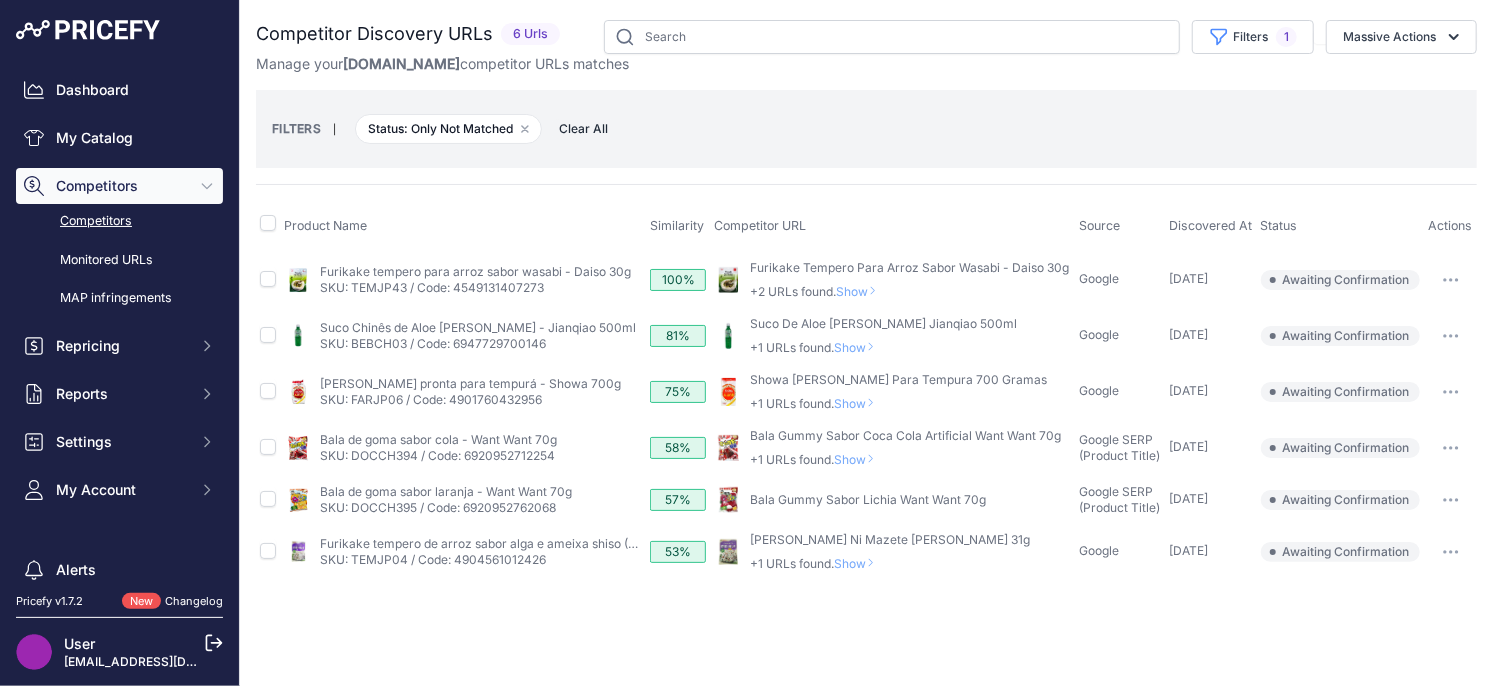 click on "Show" at bounding box center (861, 291) 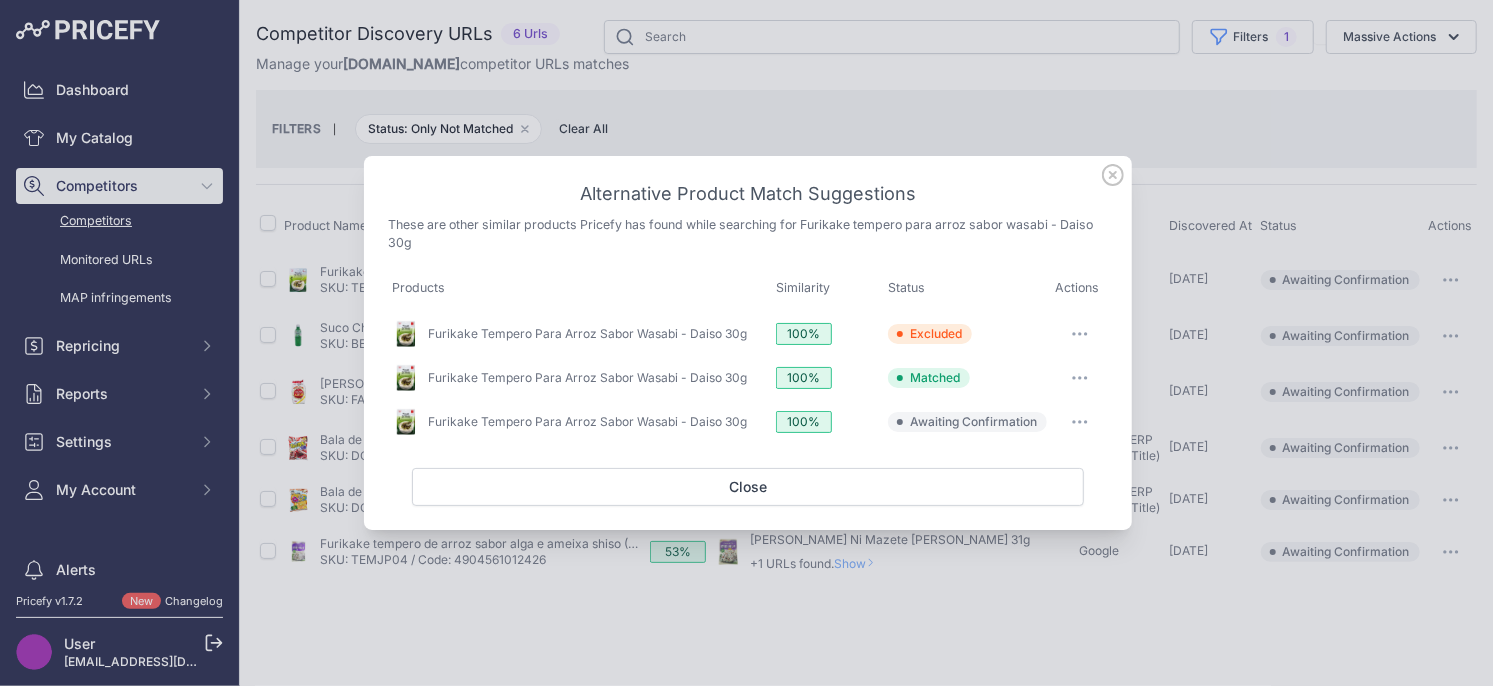 click at bounding box center (1080, 422) 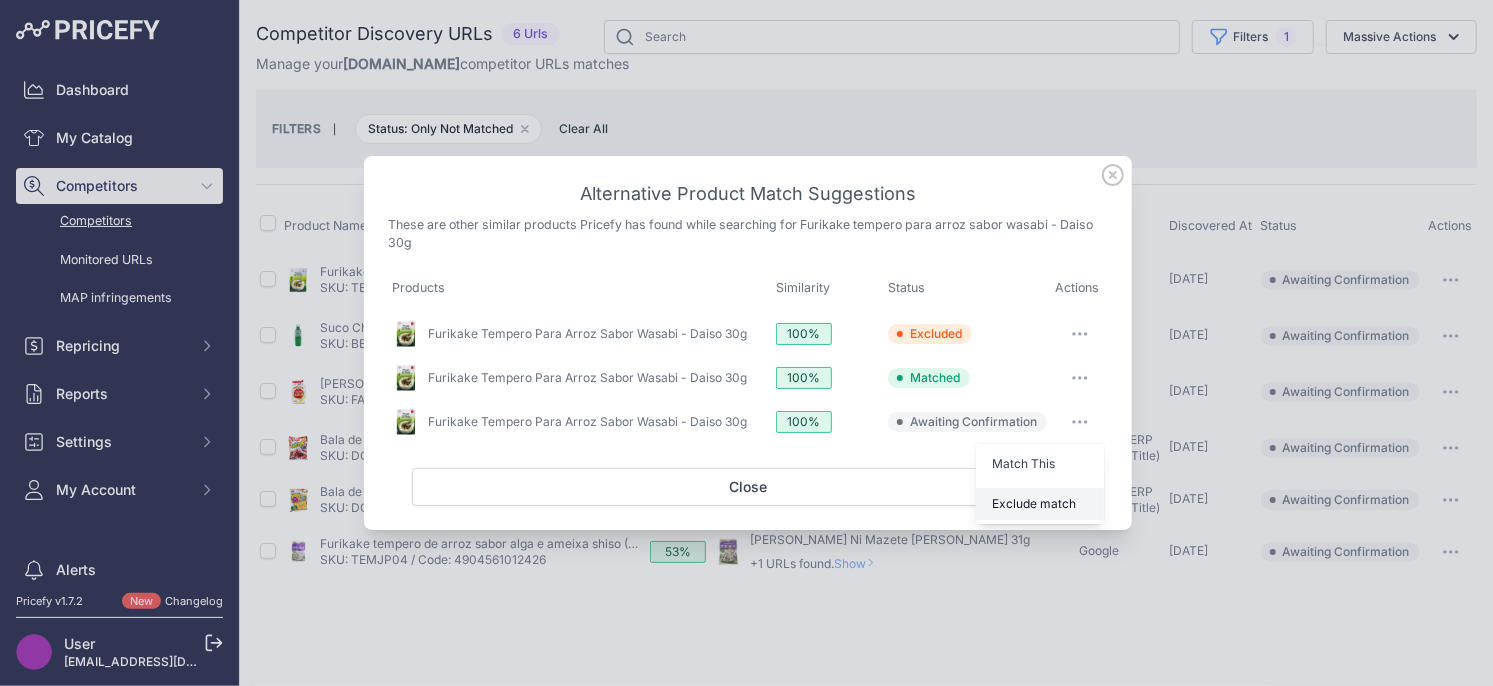 click on "Exclude match" at bounding box center (1034, 503) 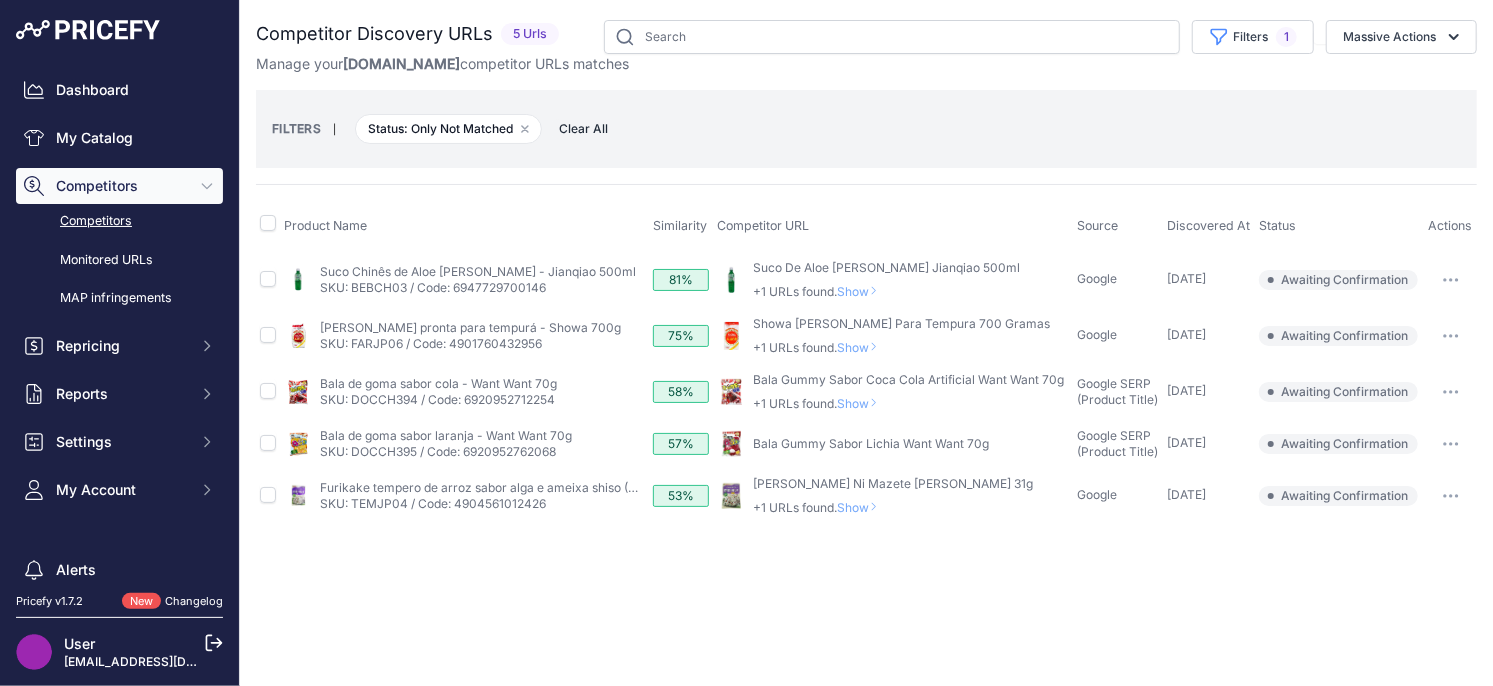 click on "Show" at bounding box center (862, 291) 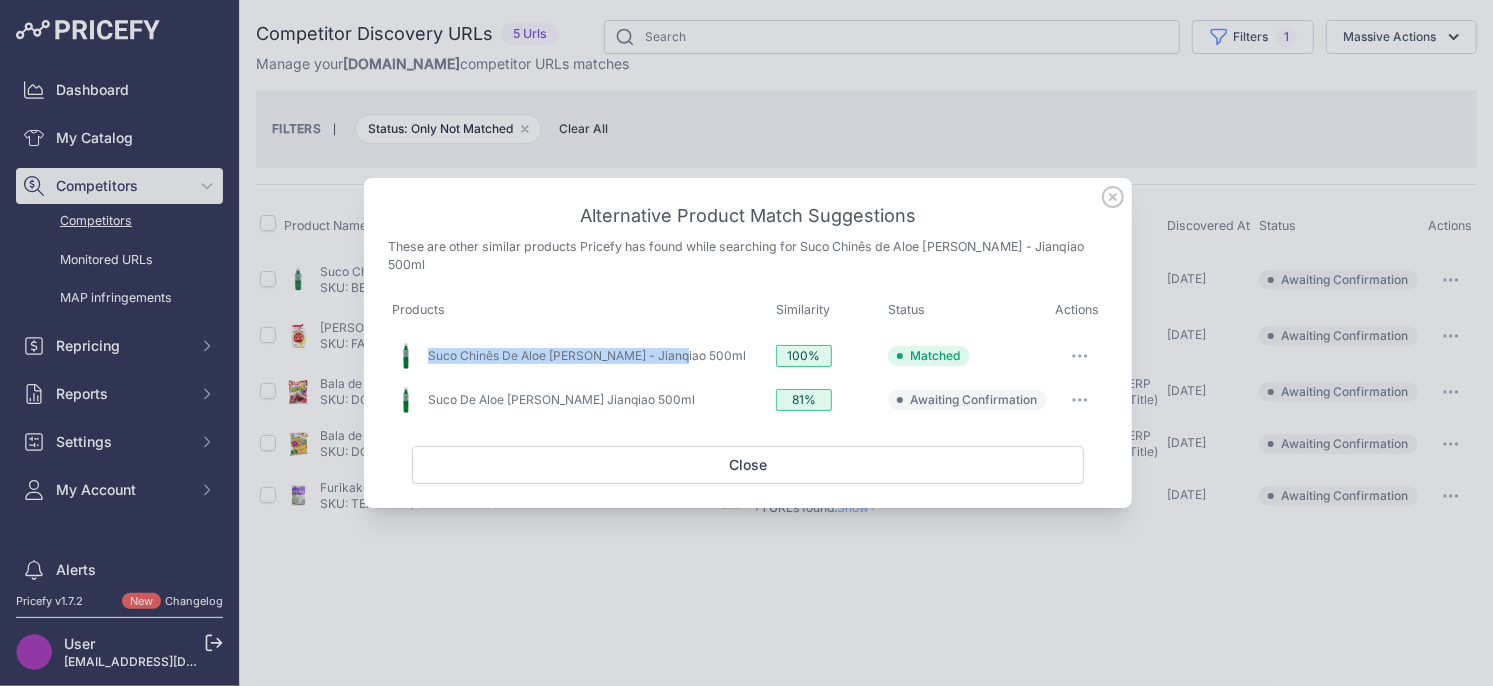 click at bounding box center [1080, 400] 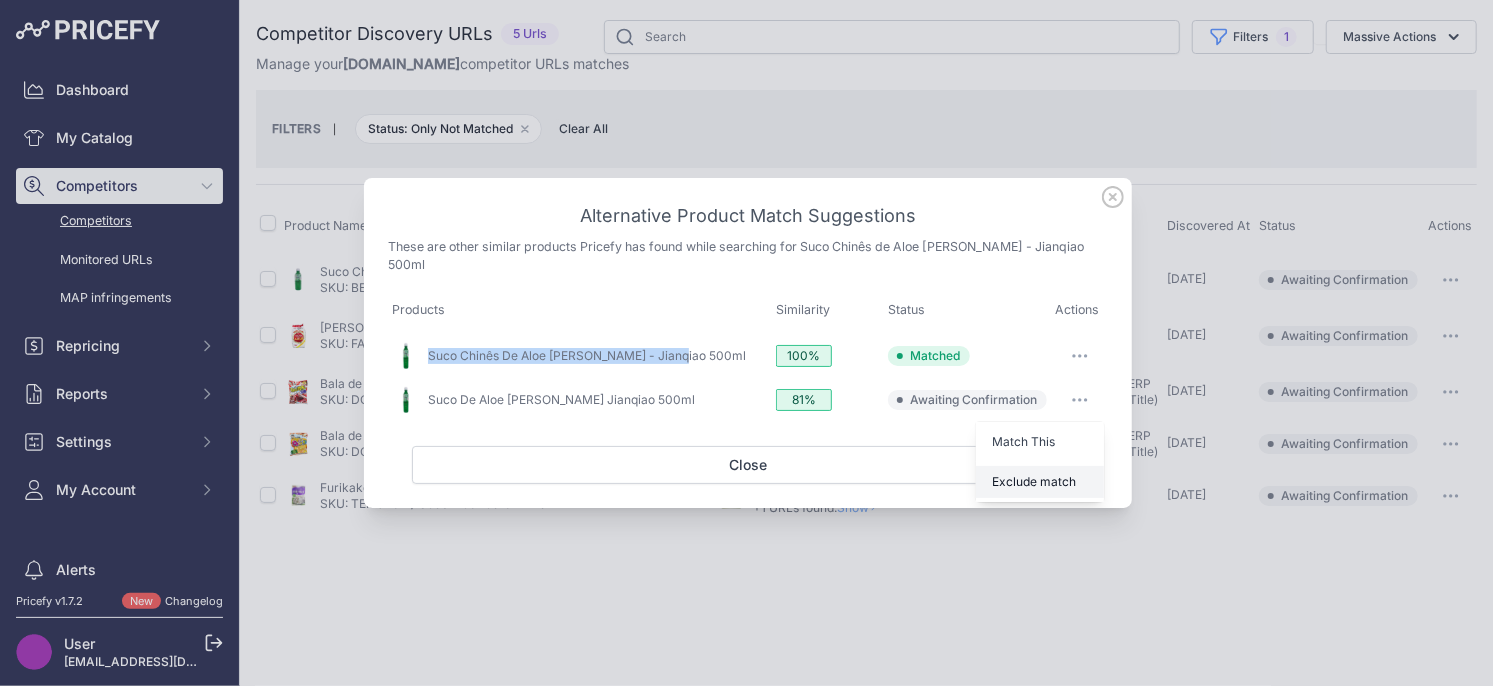 click on "Exclude match" at bounding box center (1034, 481) 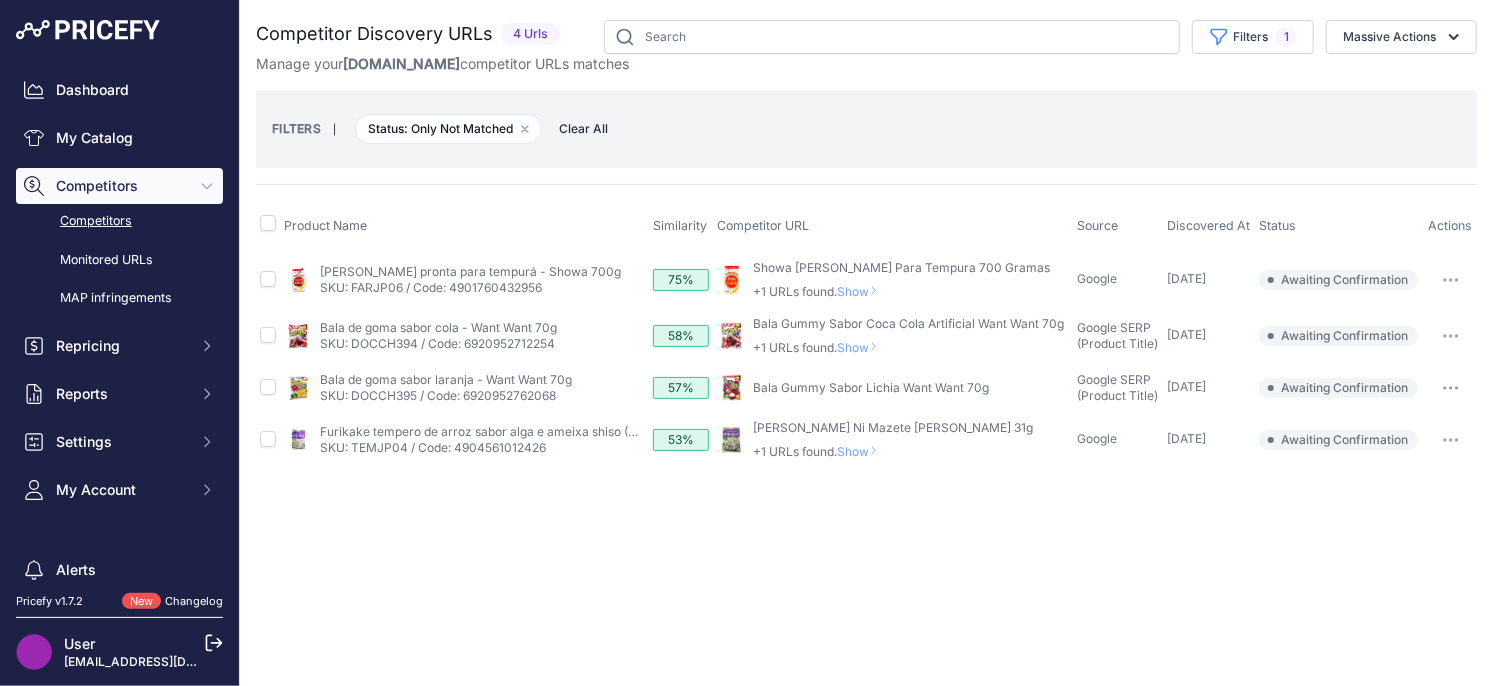 click on "Show" at bounding box center [862, 291] 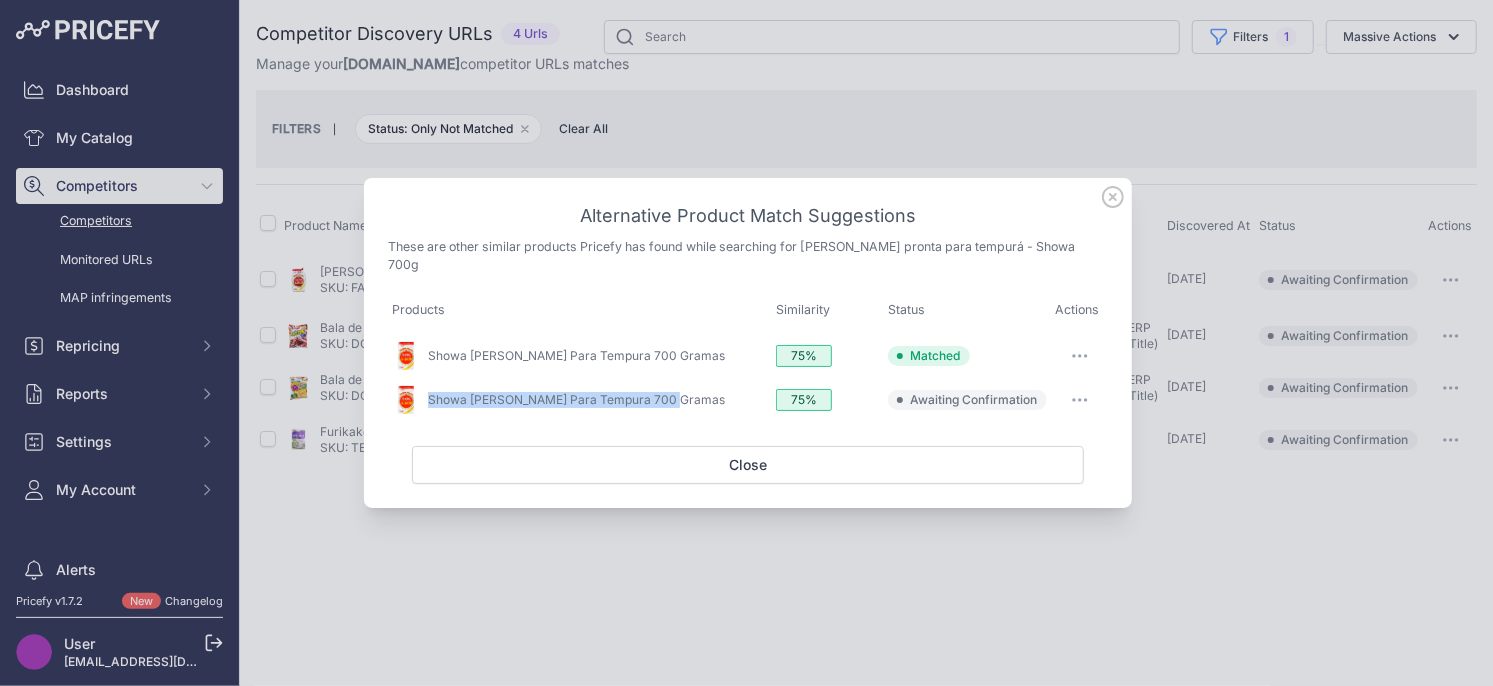 click 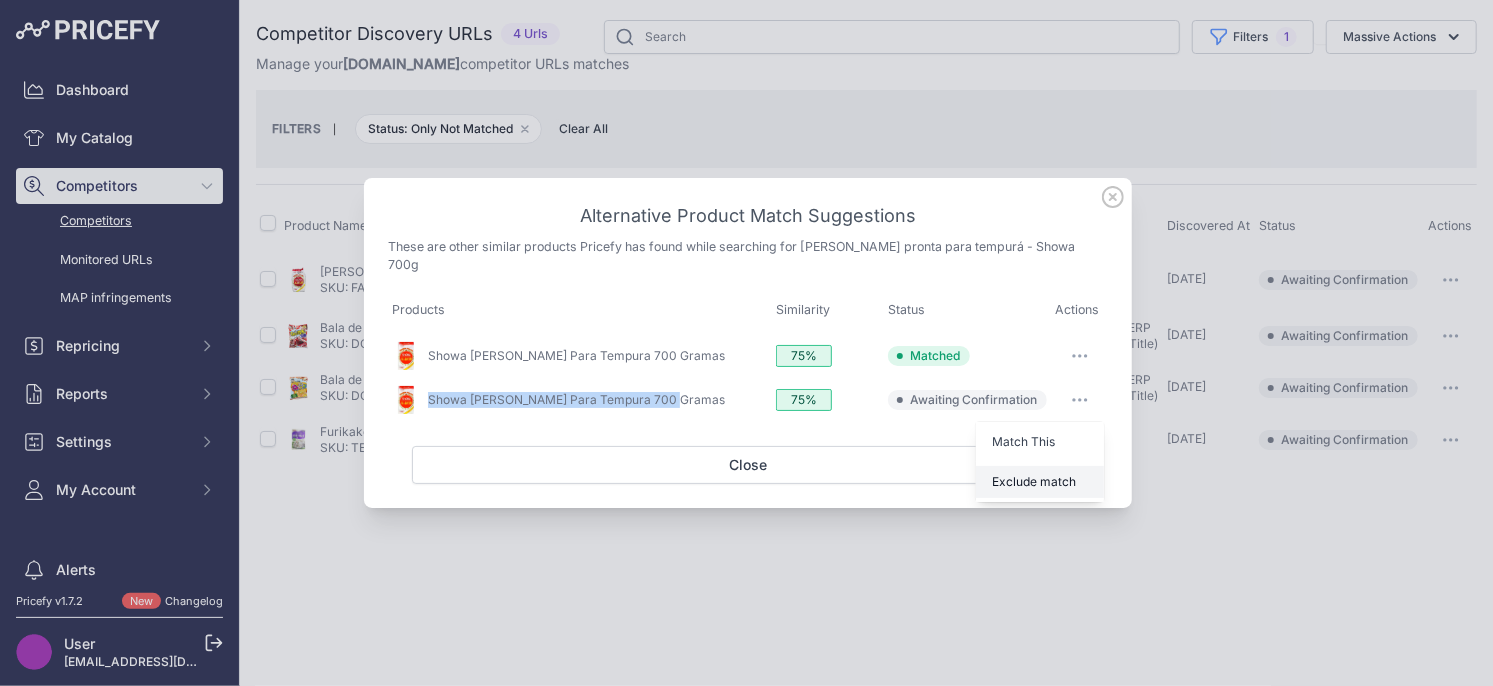 click on "Exclude match" at bounding box center [1034, 481] 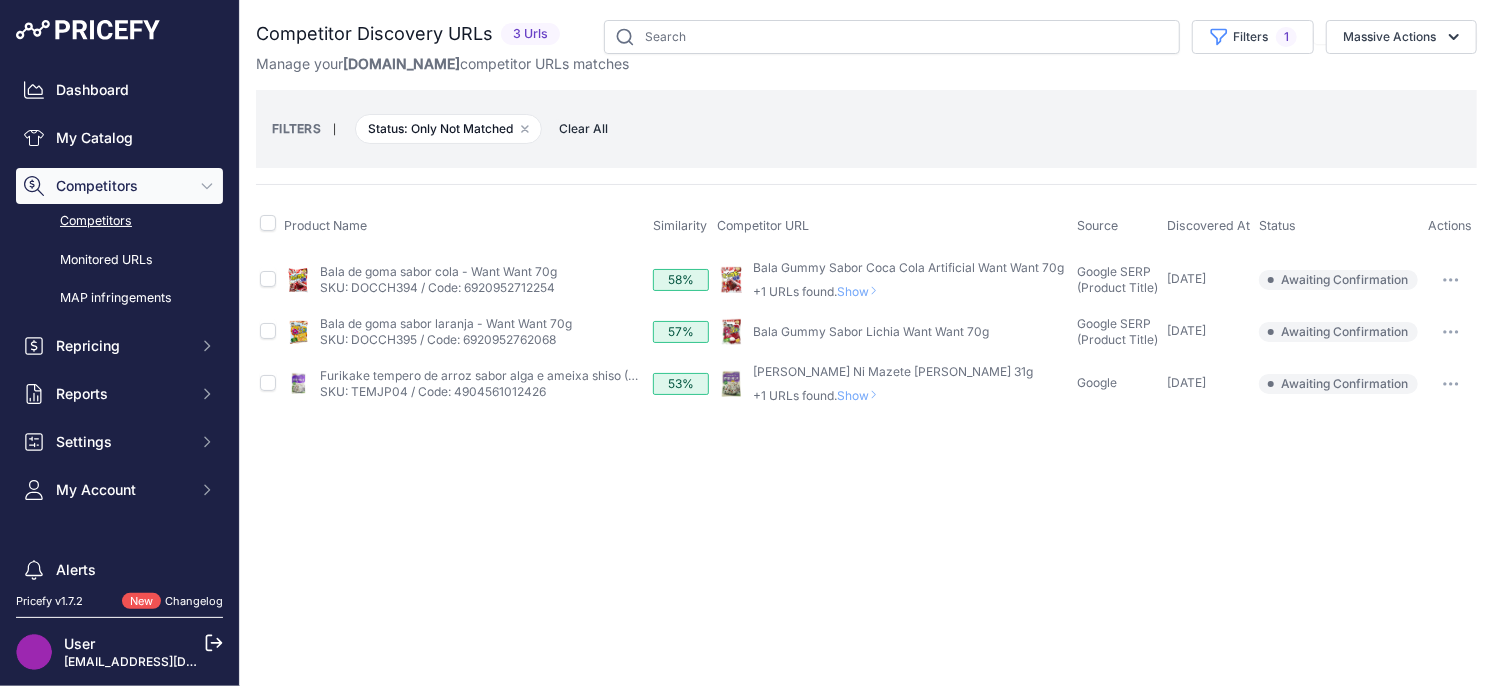 click on "Show" at bounding box center [862, 291] 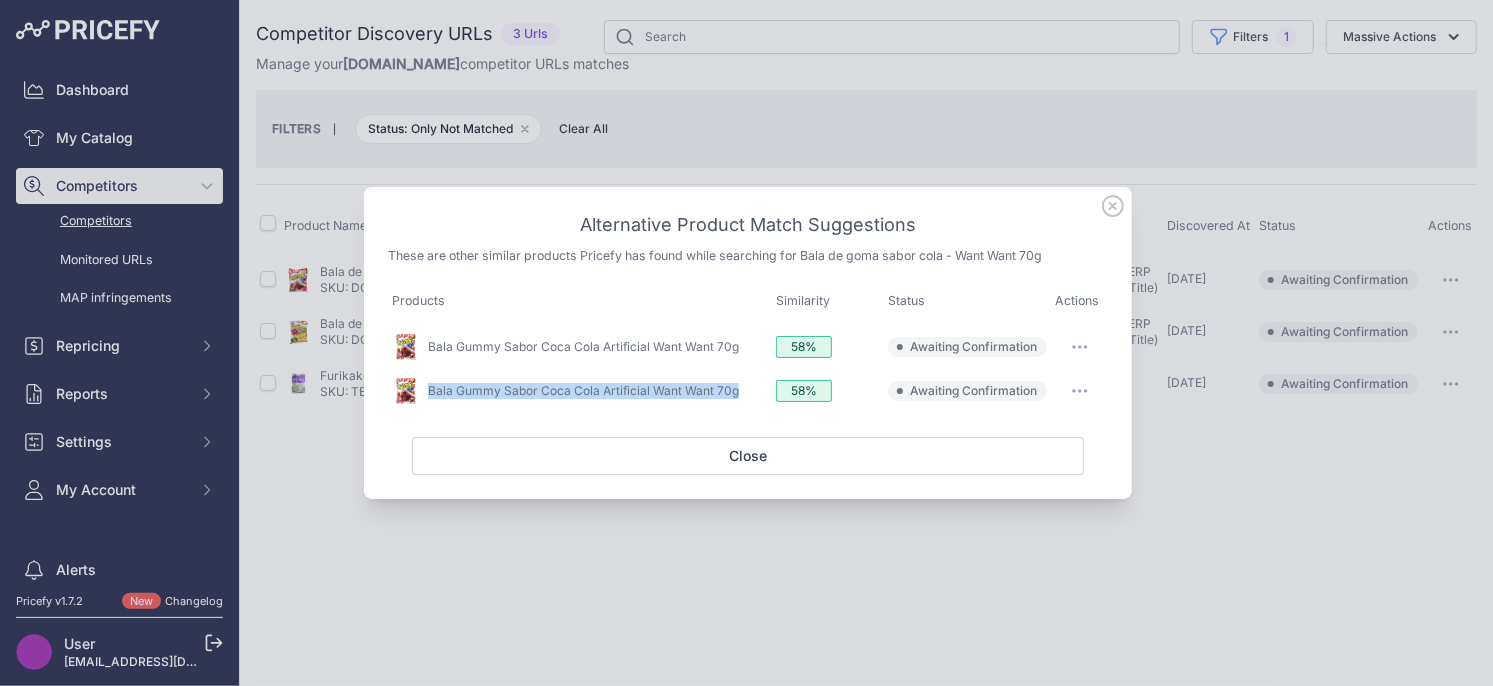 click 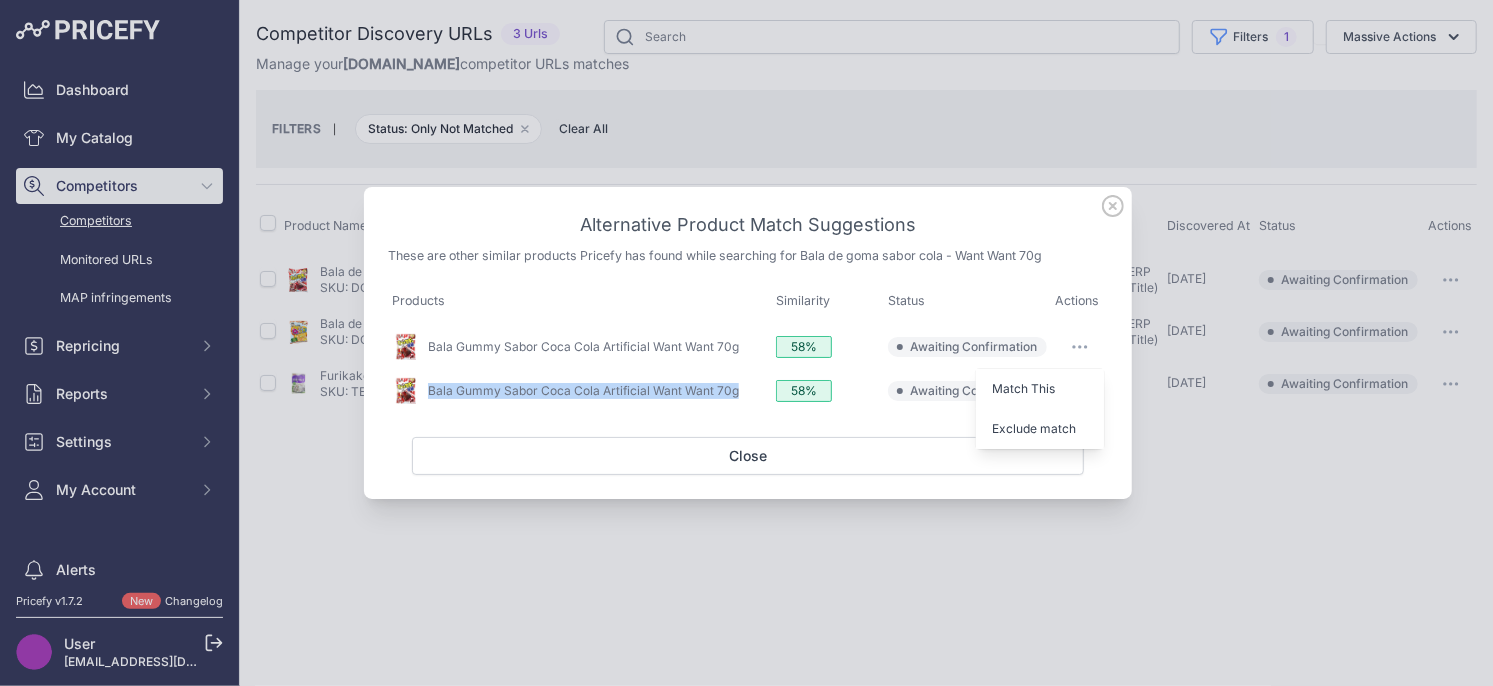 click on "Match This" at bounding box center [1023, 388] 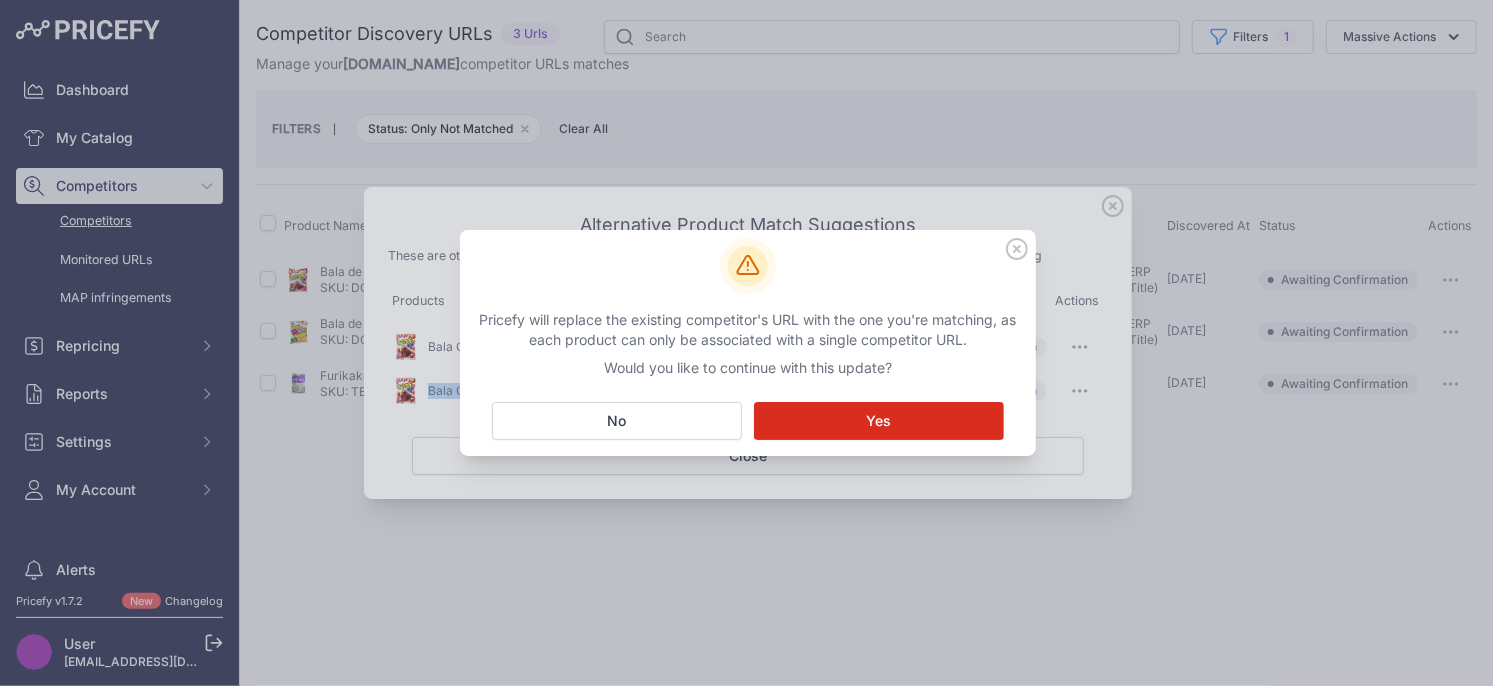 click on "Yes" at bounding box center (879, 421) 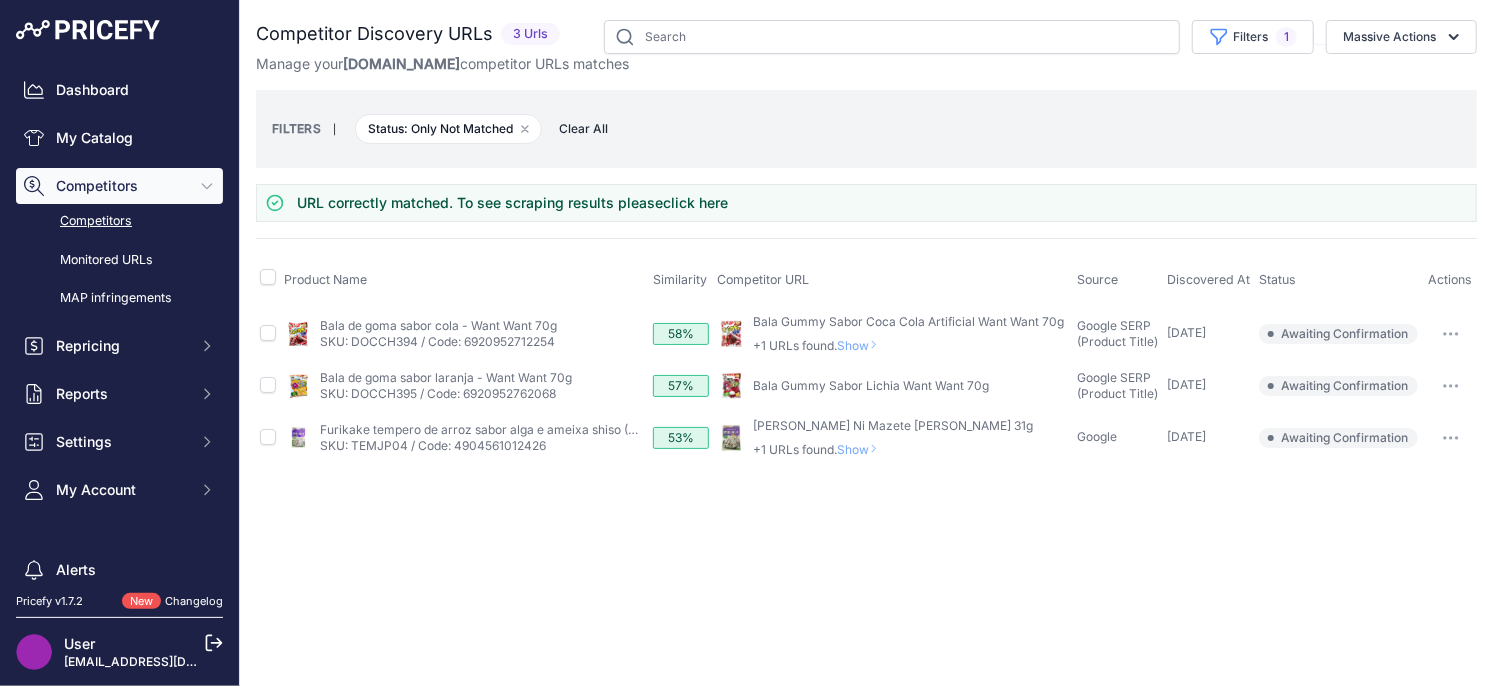 click on "Show" at bounding box center (862, 345) 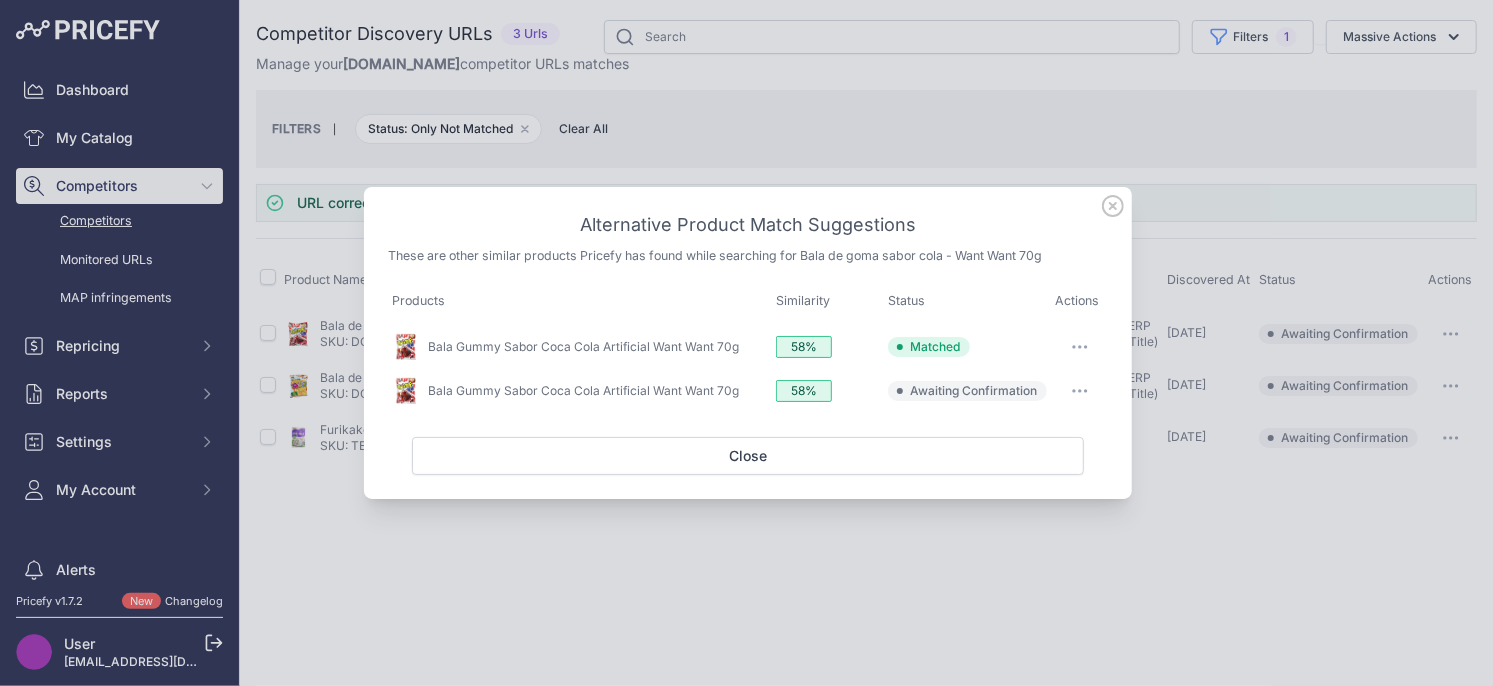 click at bounding box center [1080, 391] 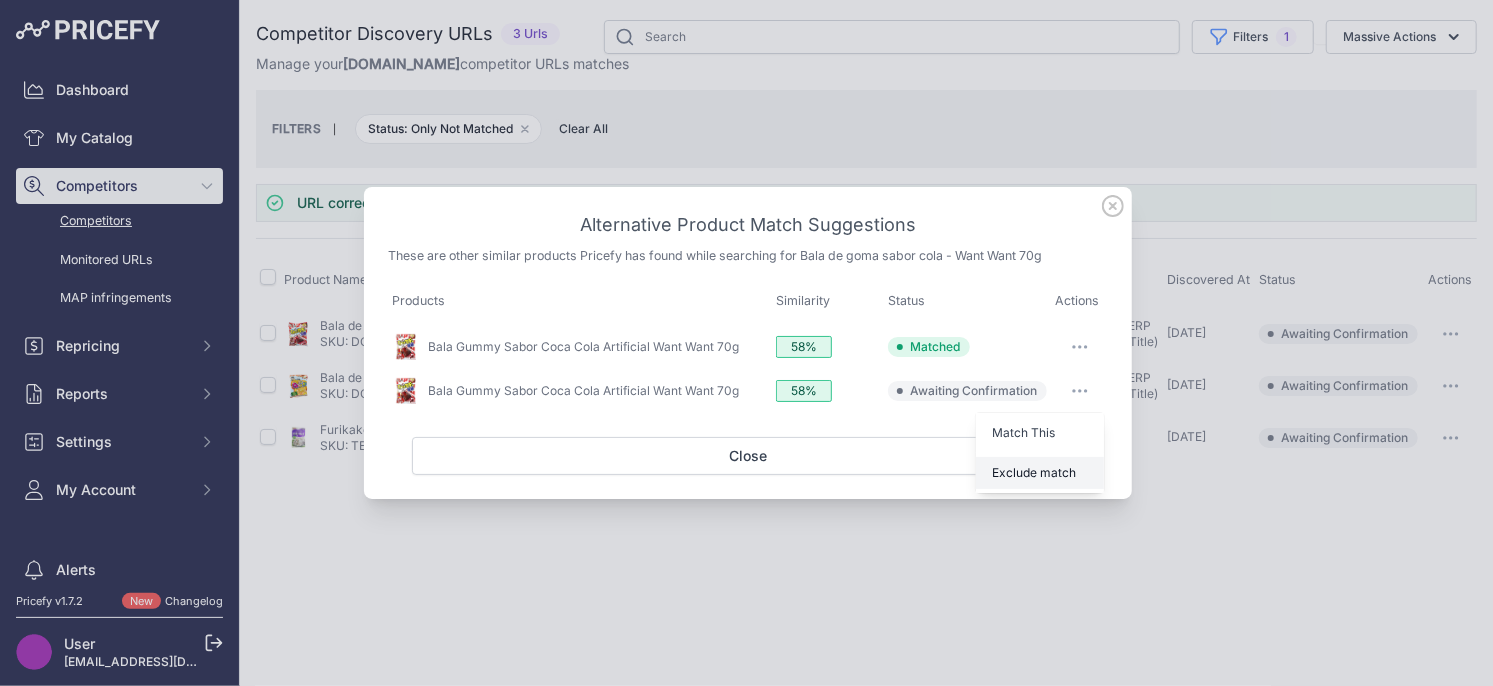 click on "Exclude match" at bounding box center (1034, 472) 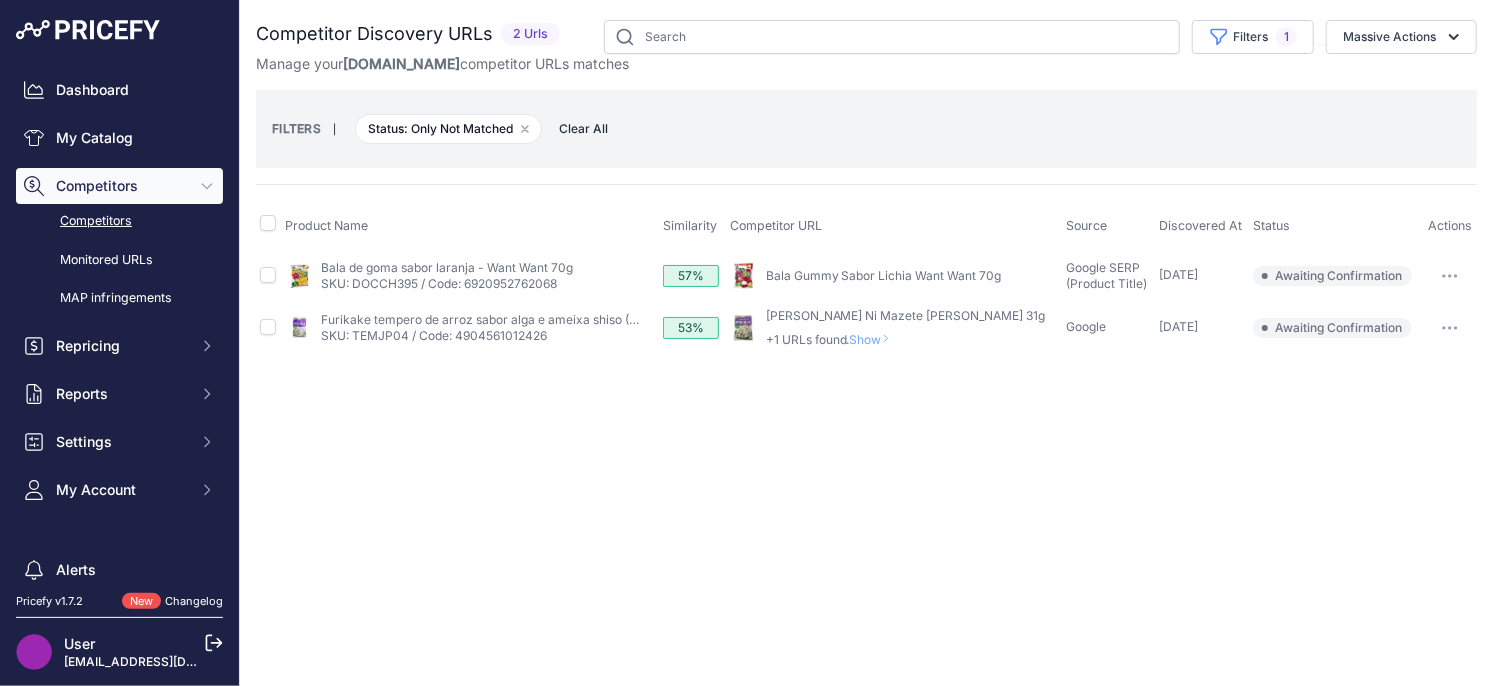click at bounding box center (1450, 276) 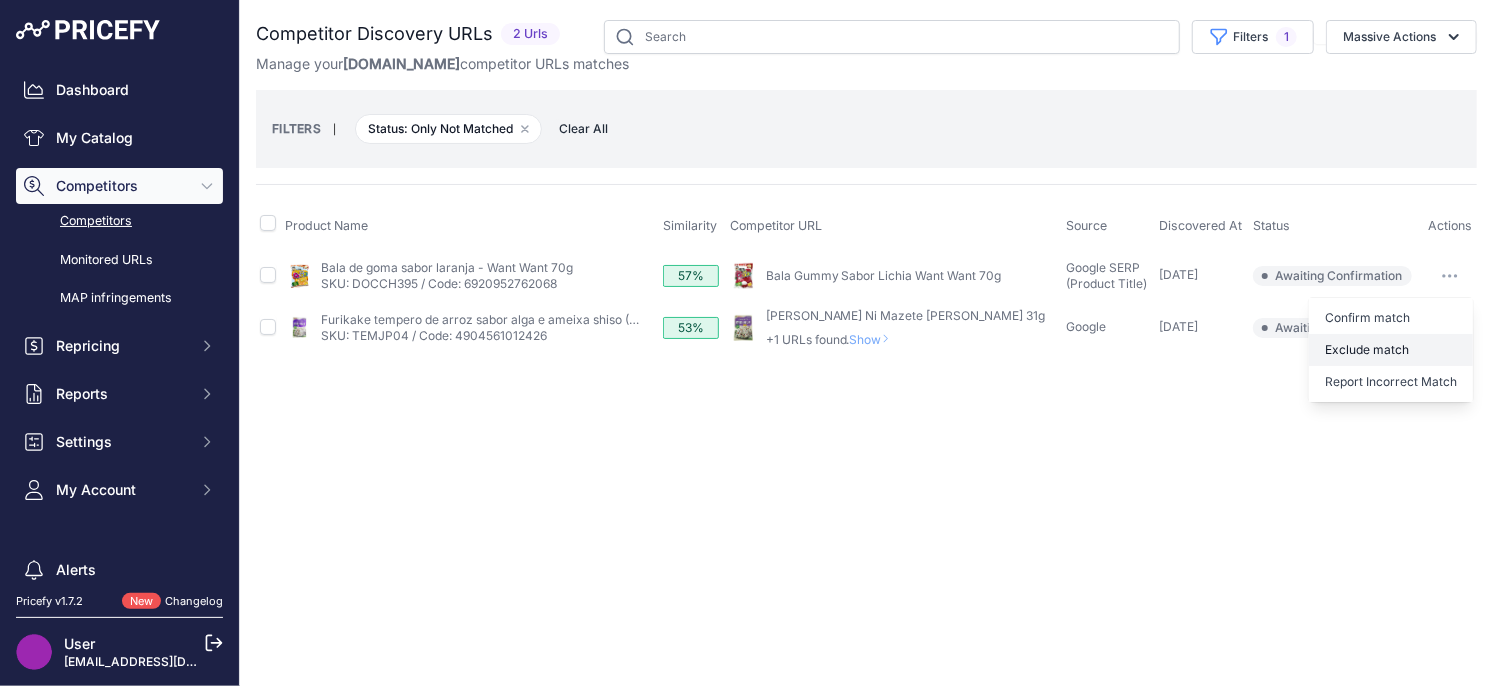 click on "Exclude match" at bounding box center (1391, 350) 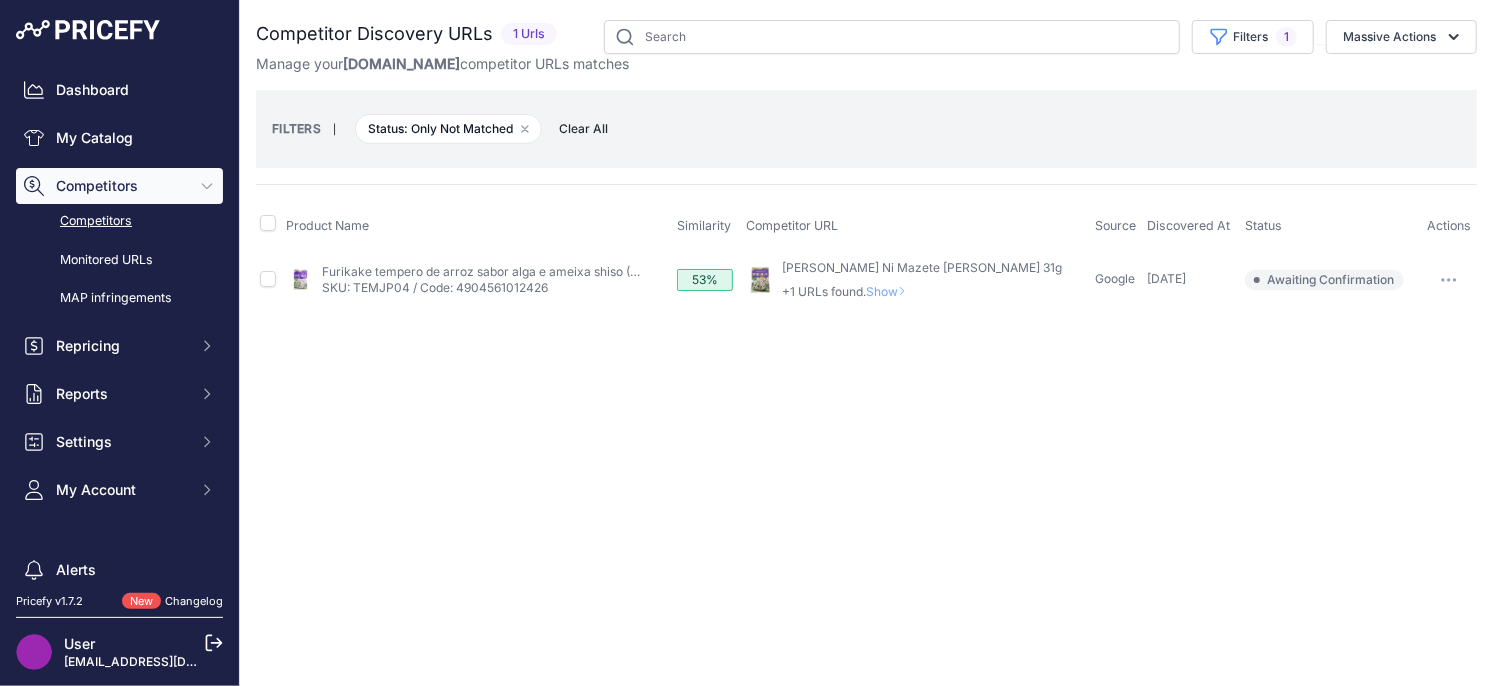 click on "Show" at bounding box center [890, 291] 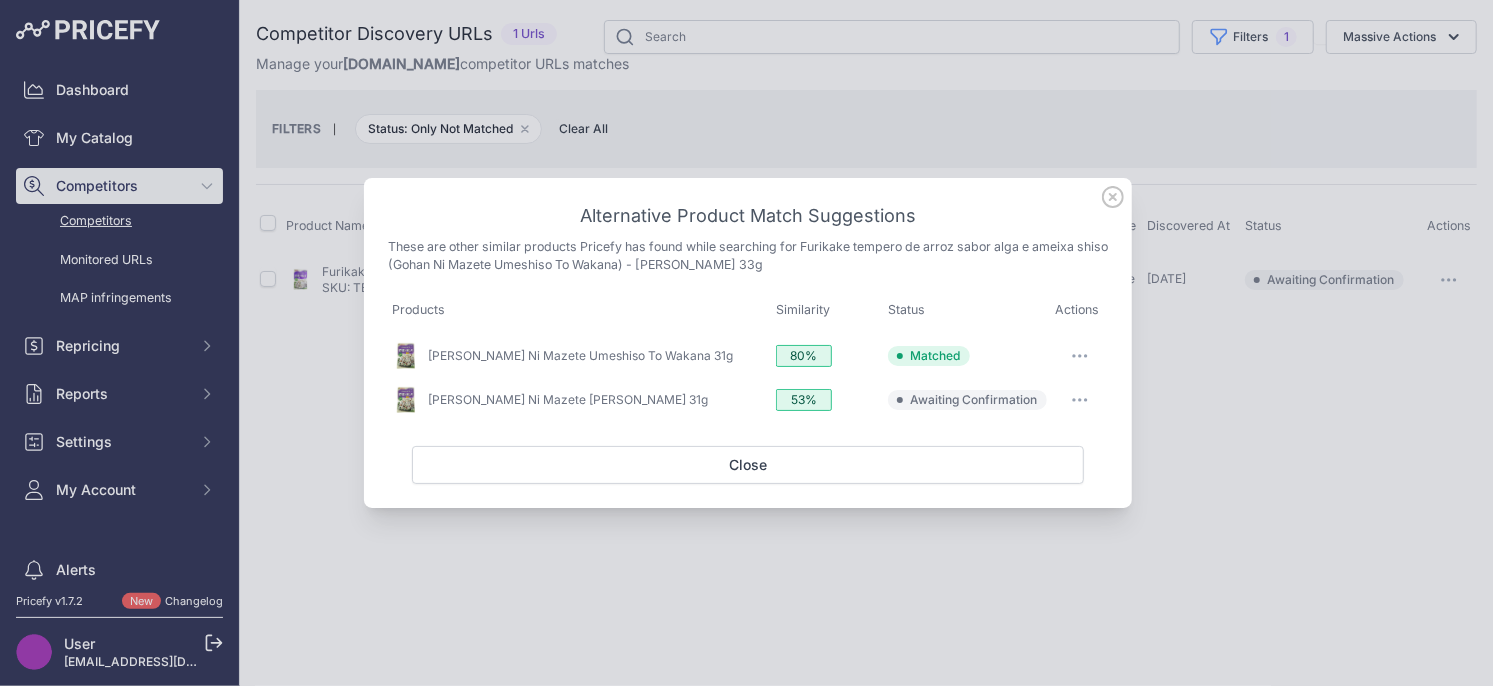 click 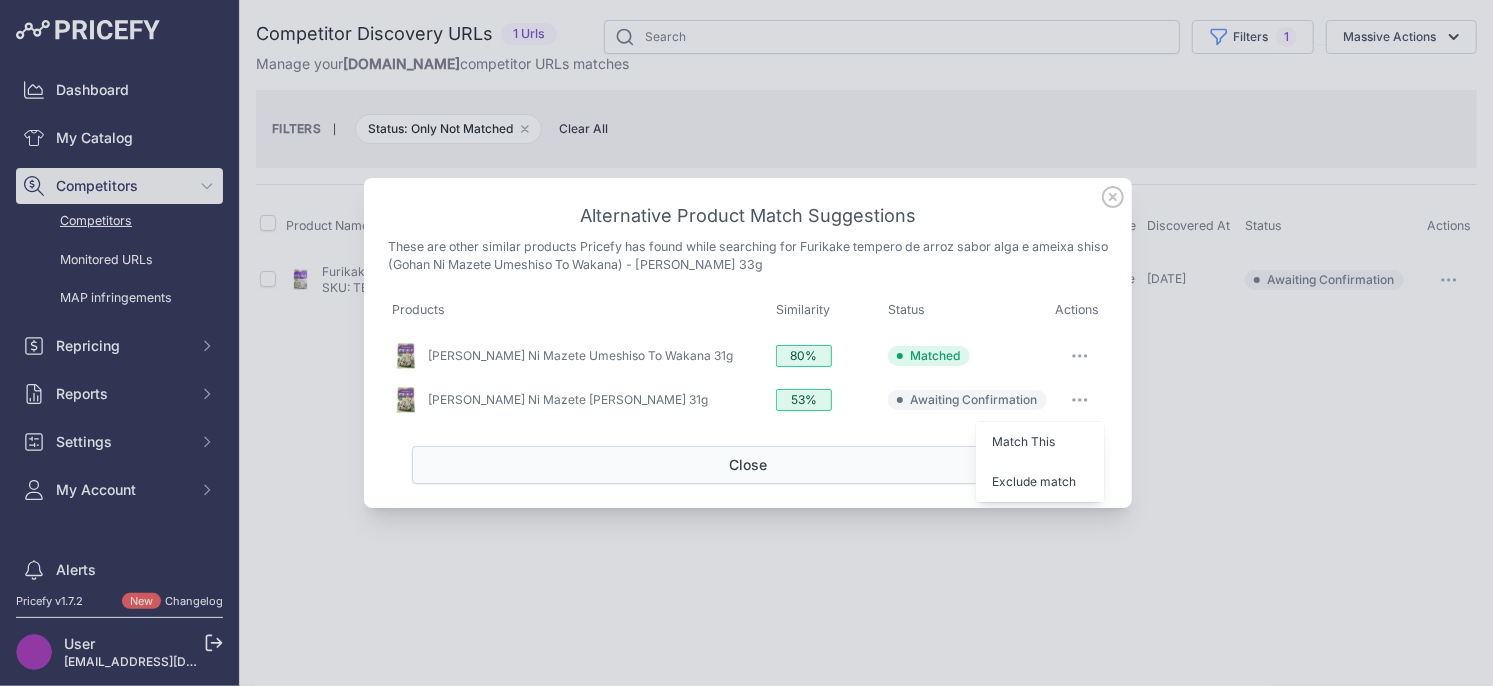 click on "Exclude match" at bounding box center [1040, 482] 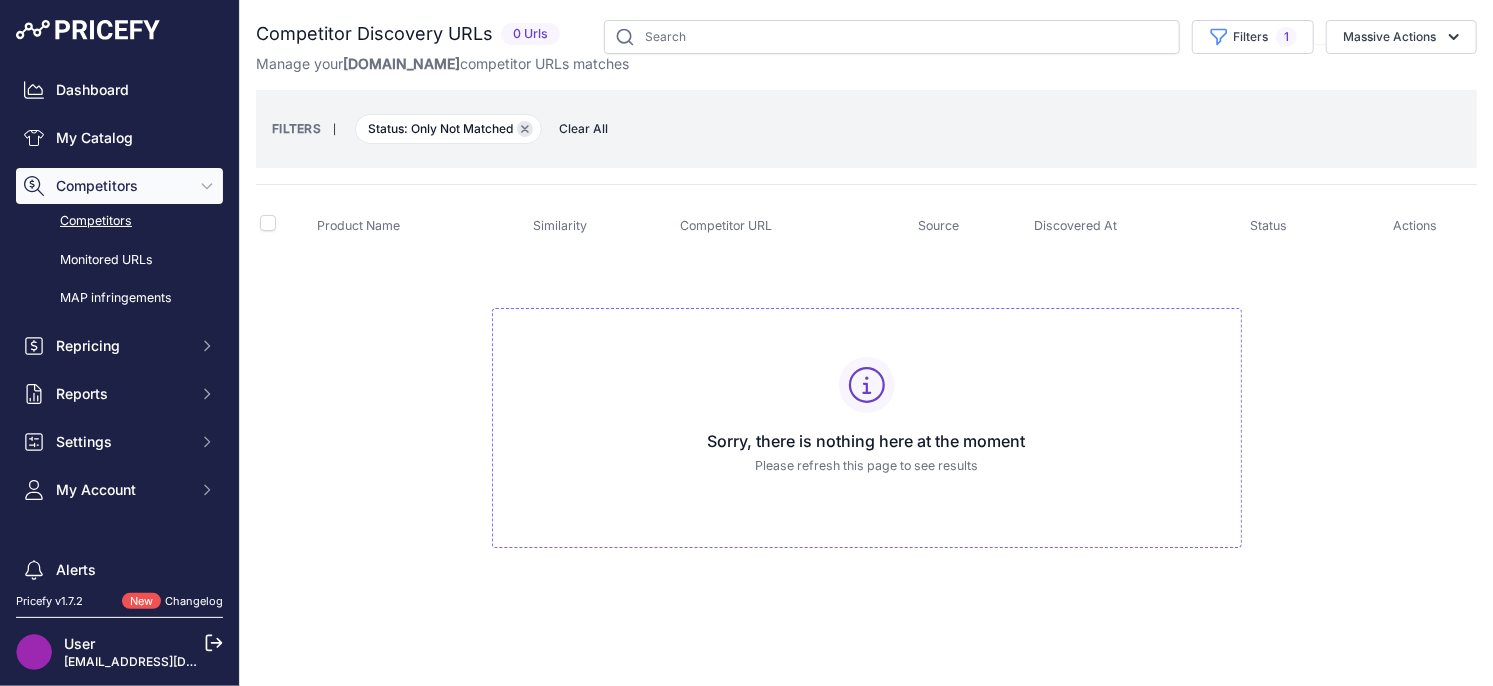 click 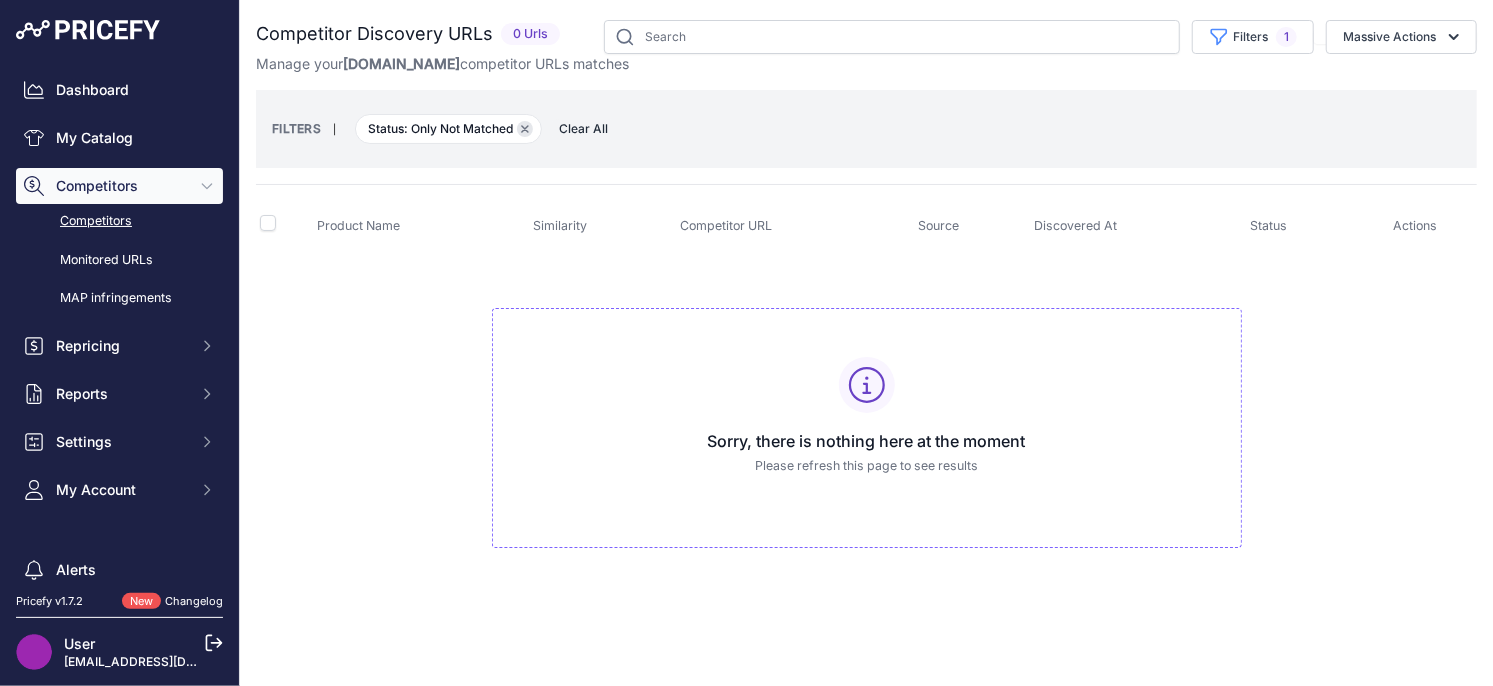 click 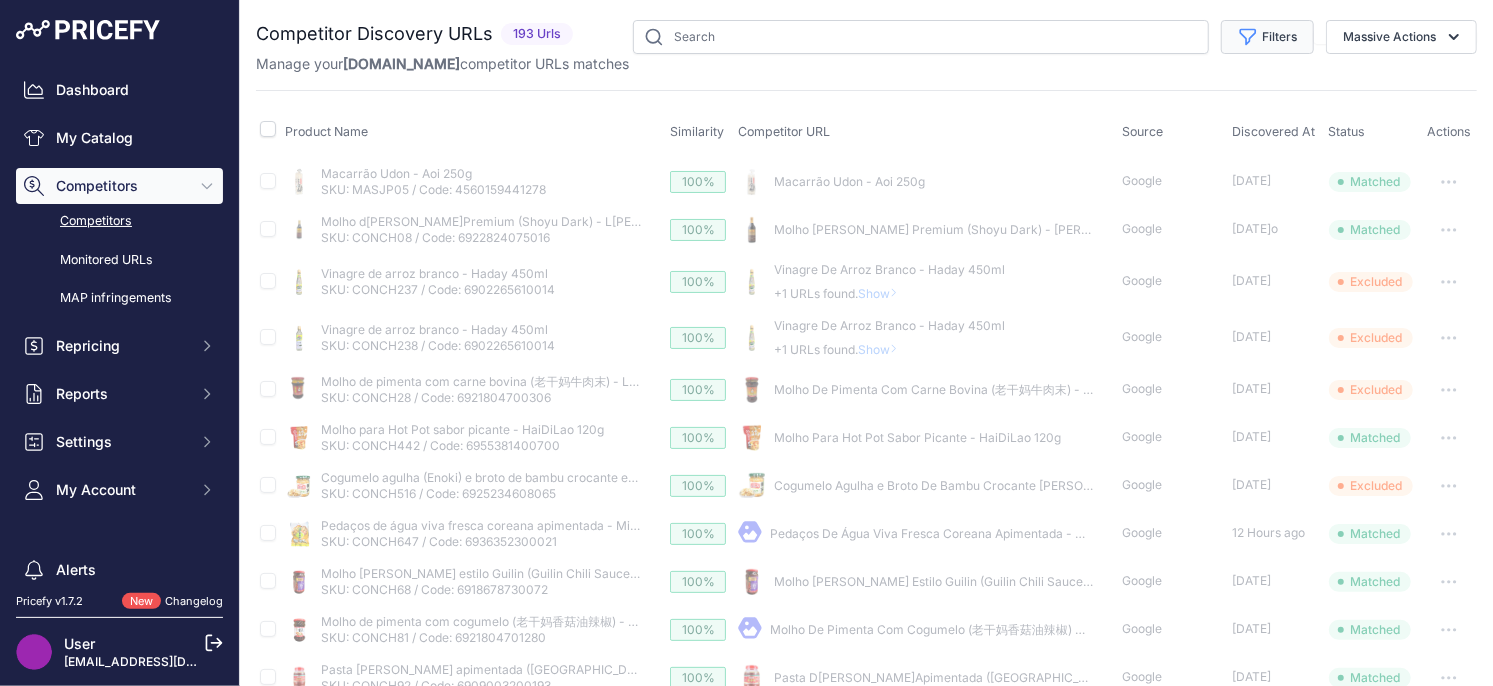type 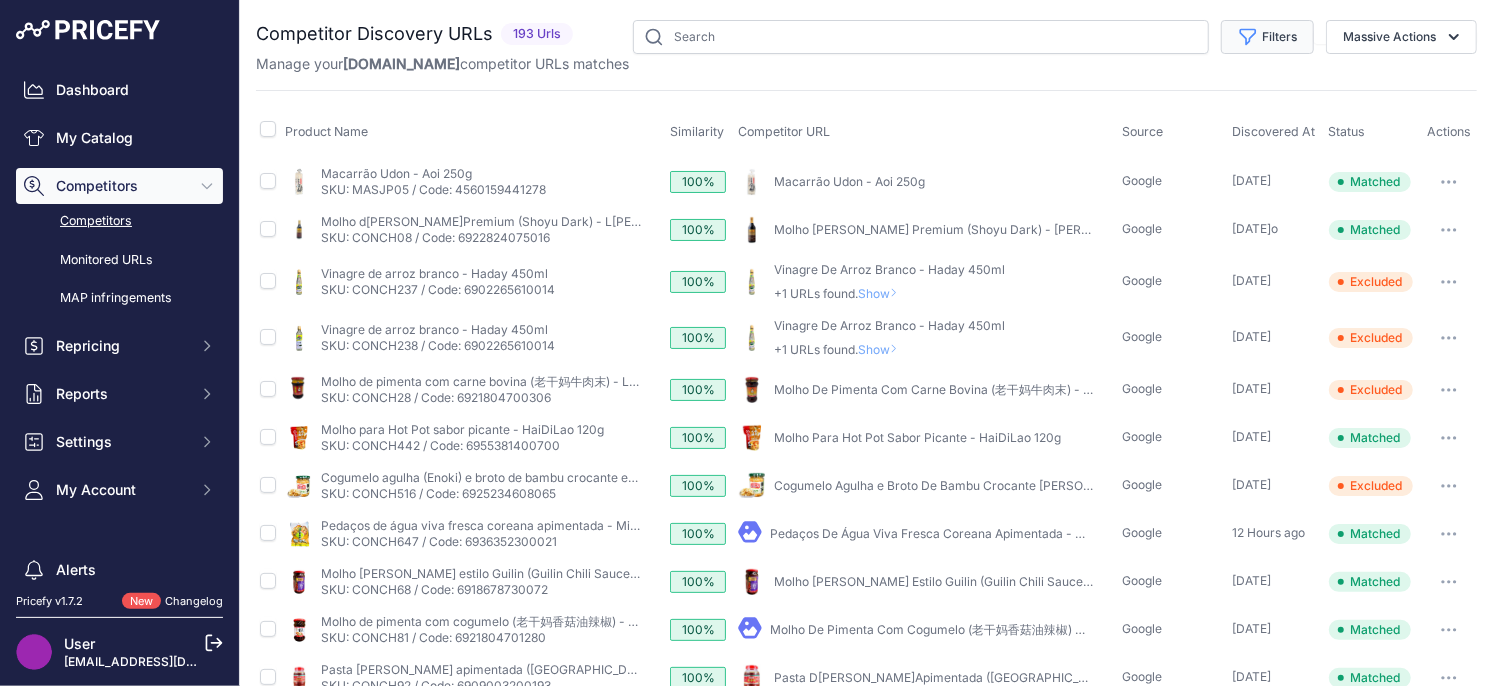 click on "Filters" at bounding box center (1267, 37) 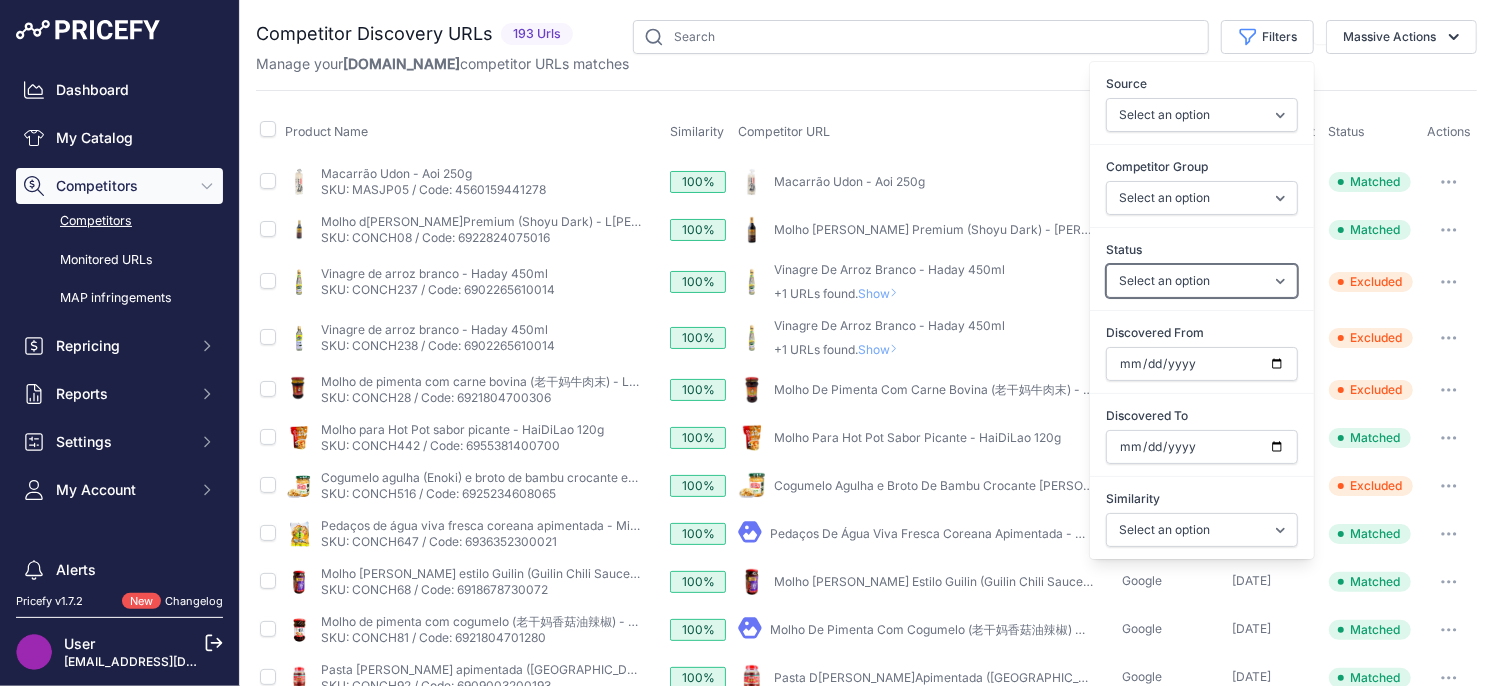click on "Select an option
Only Matched
Only Not Matched" at bounding box center (1202, 281) 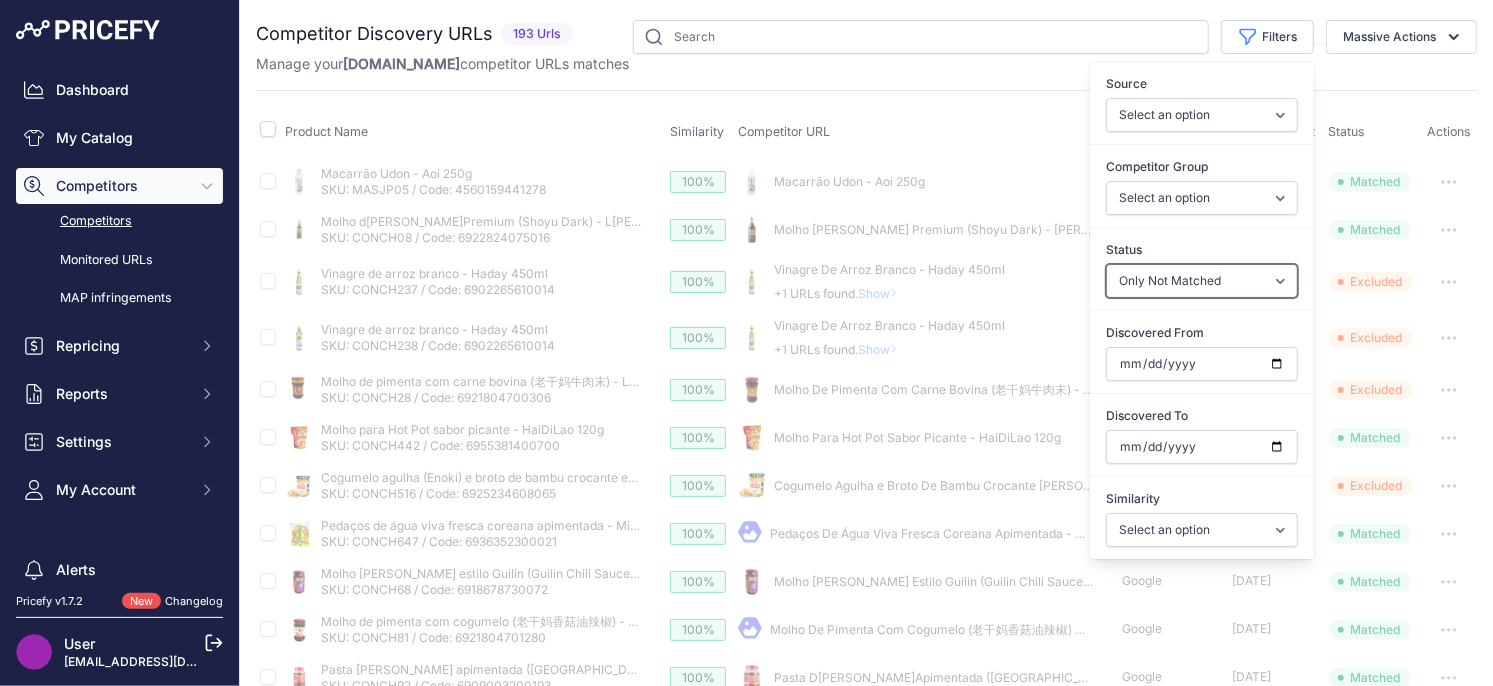 type 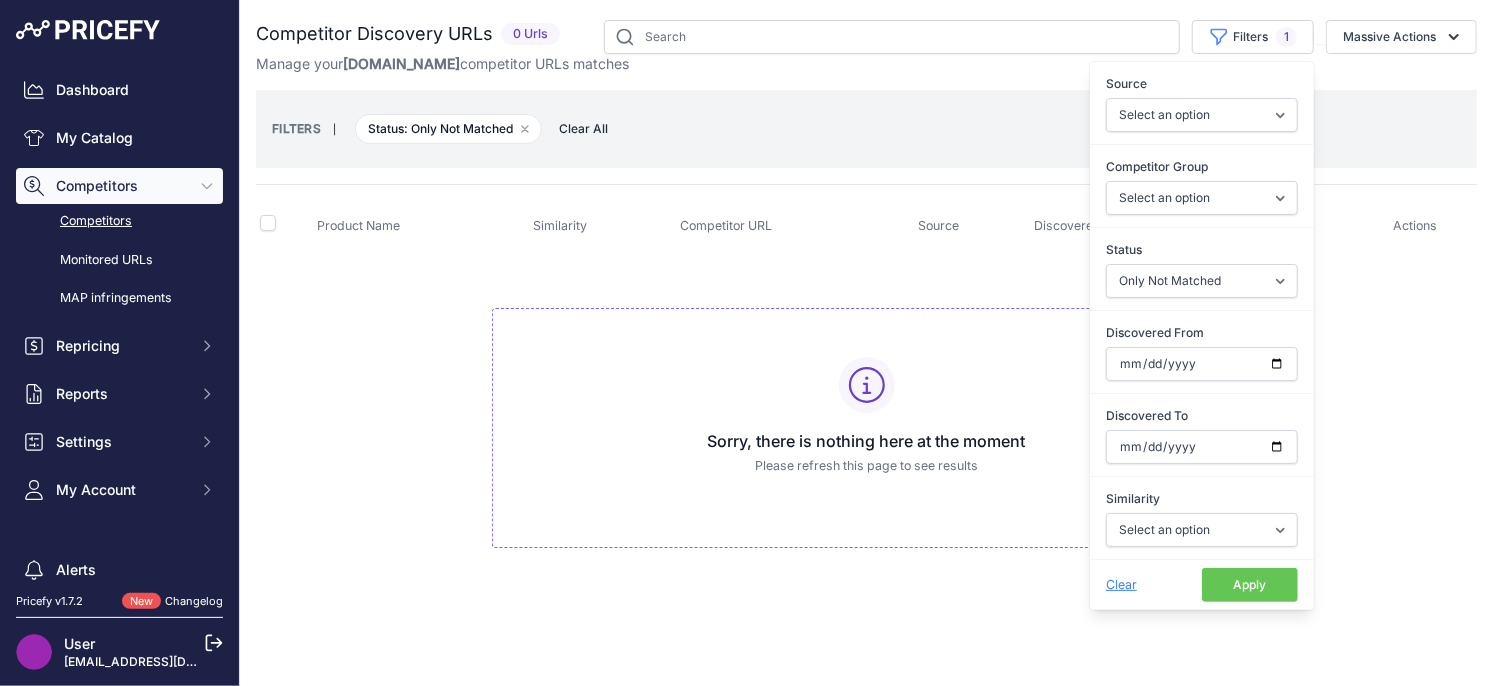 drag, startPoint x: 451, startPoint y: 328, endPoint x: 688, endPoint y: 140, distance: 302.51117 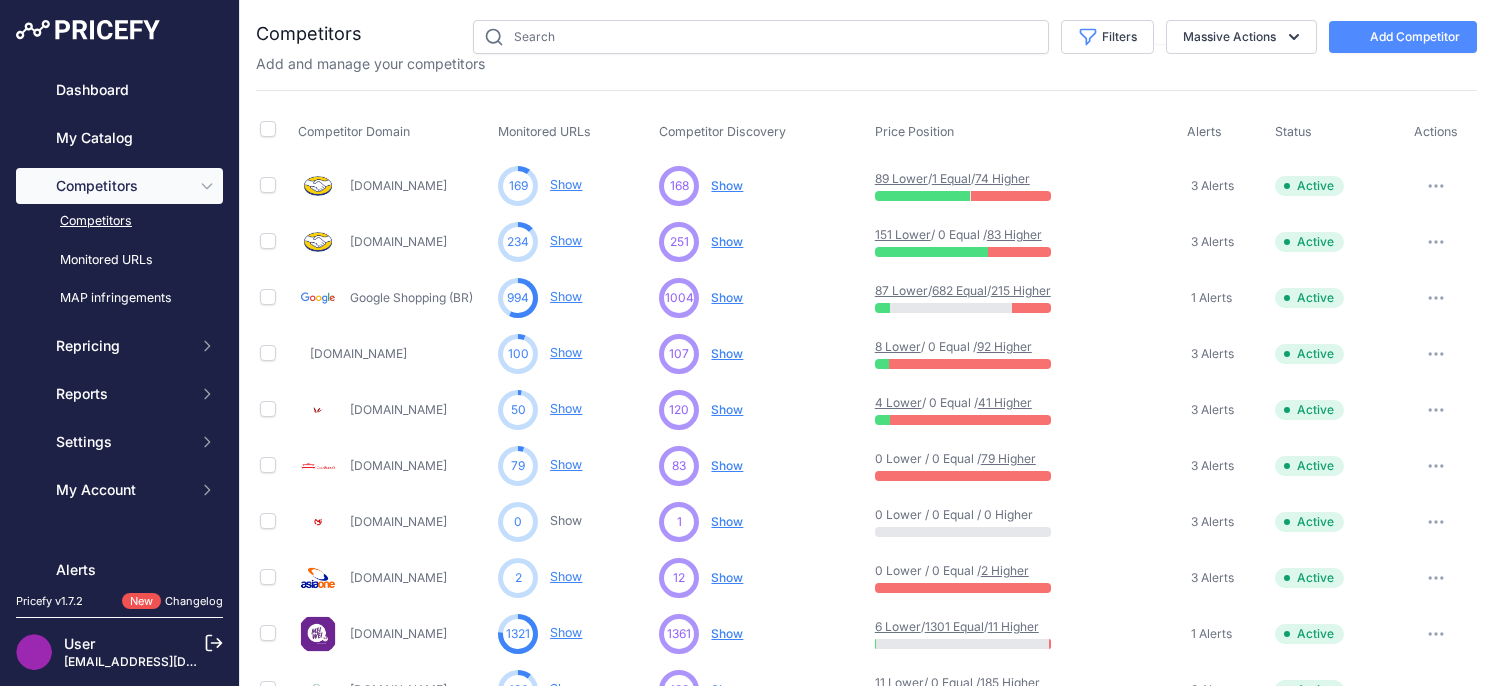 scroll, scrollTop: 0, scrollLeft: 0, axis: both 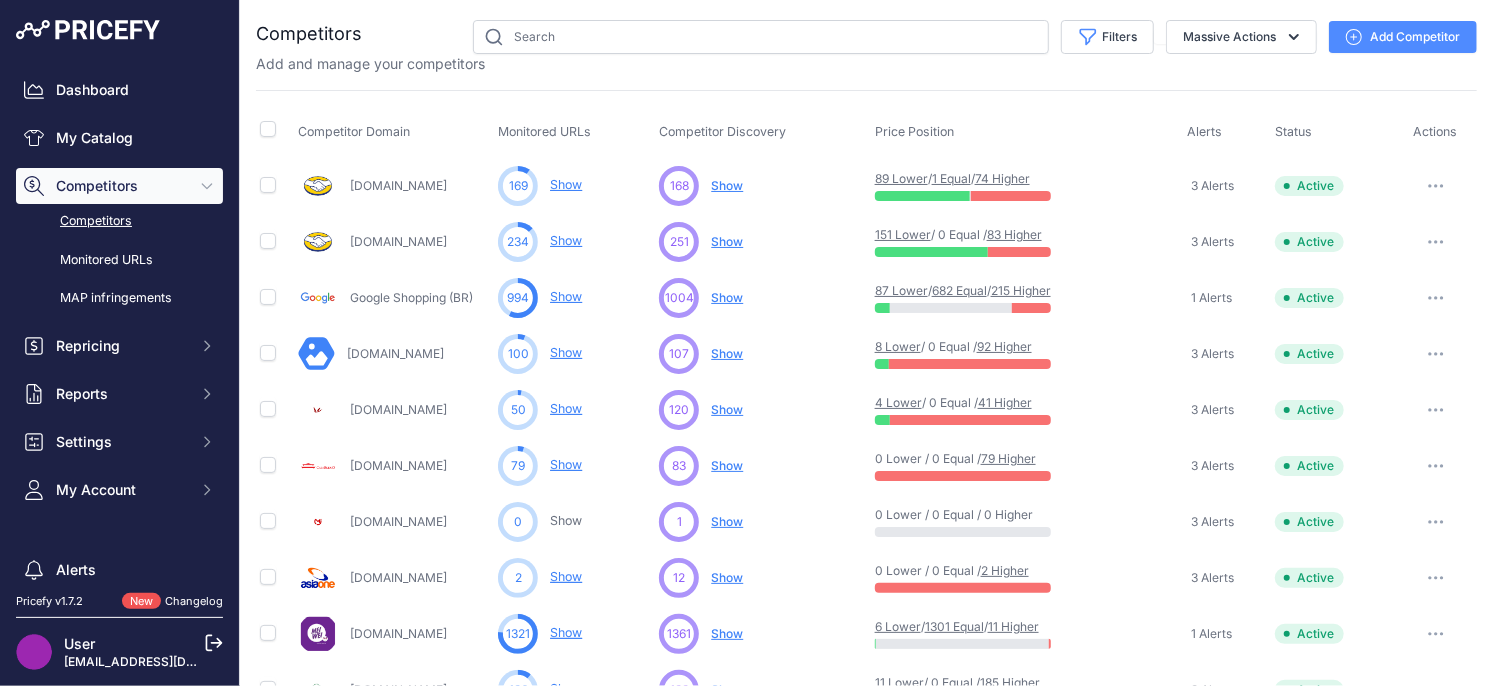 click on "Show" at bounding box center [727, 241] 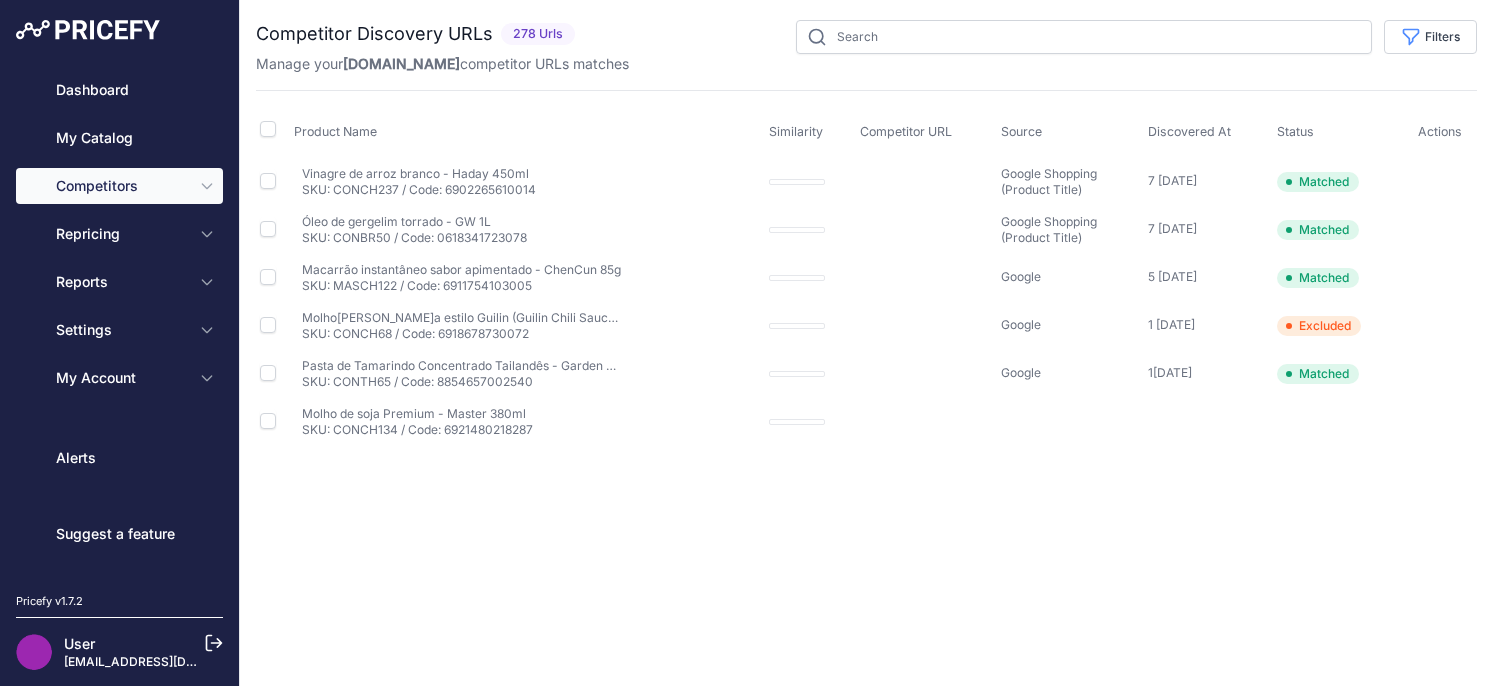 scroll, scrollTop: 0, scrollLeft: 0, axis: both 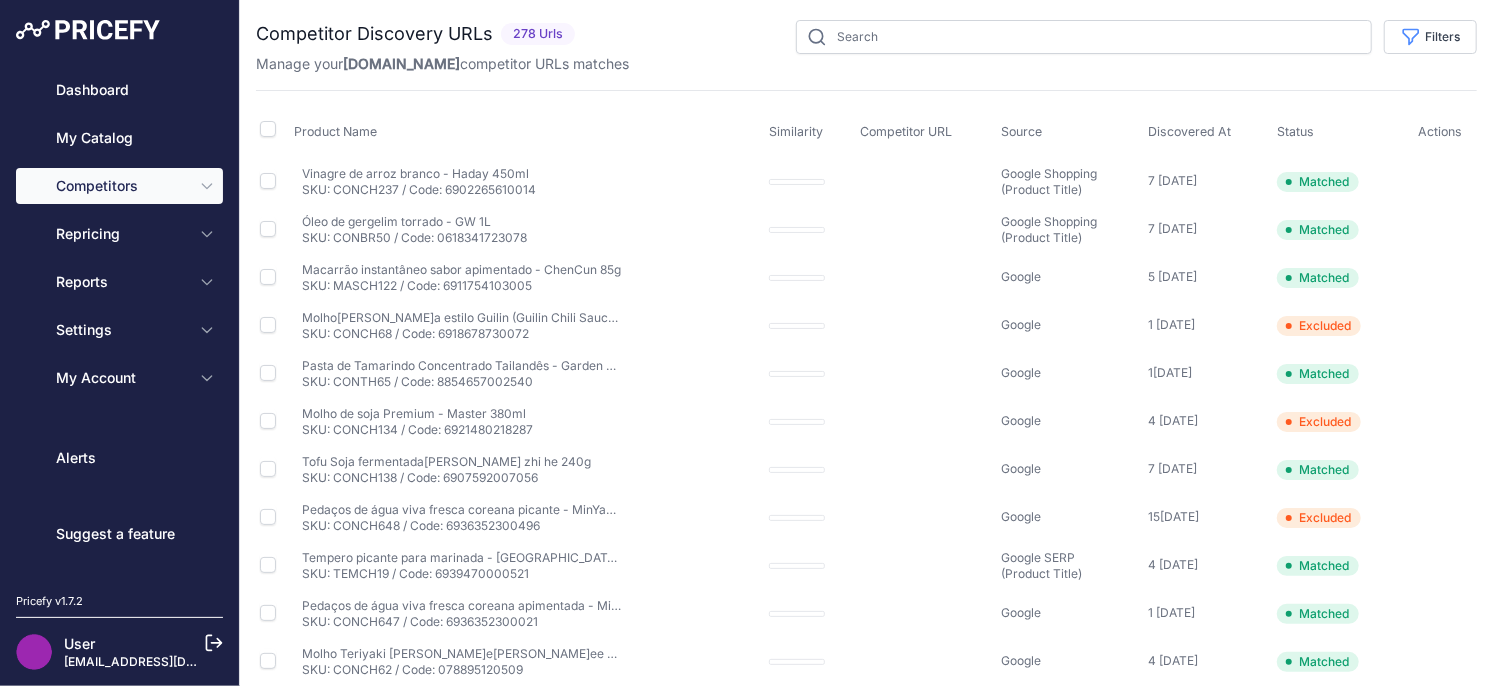 type 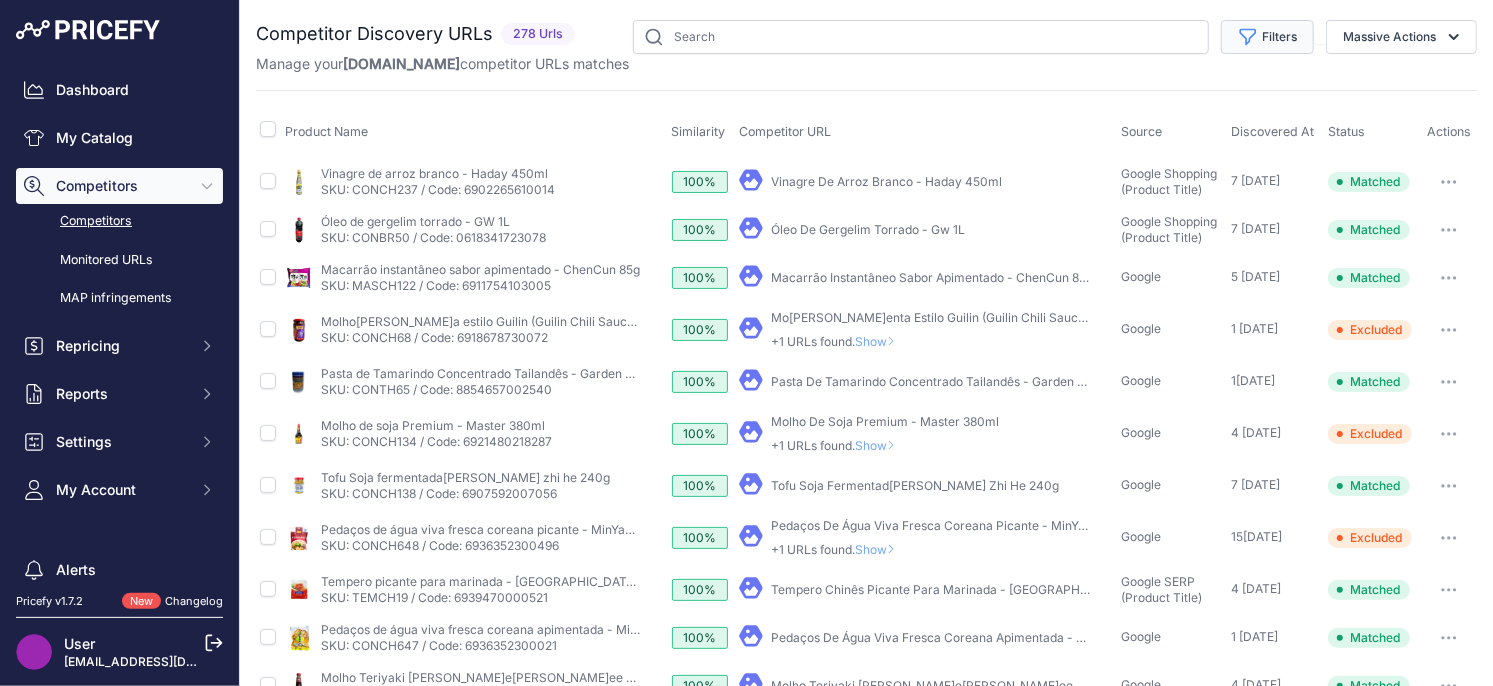 click on "Filters" at bounding box center (1267, 37) 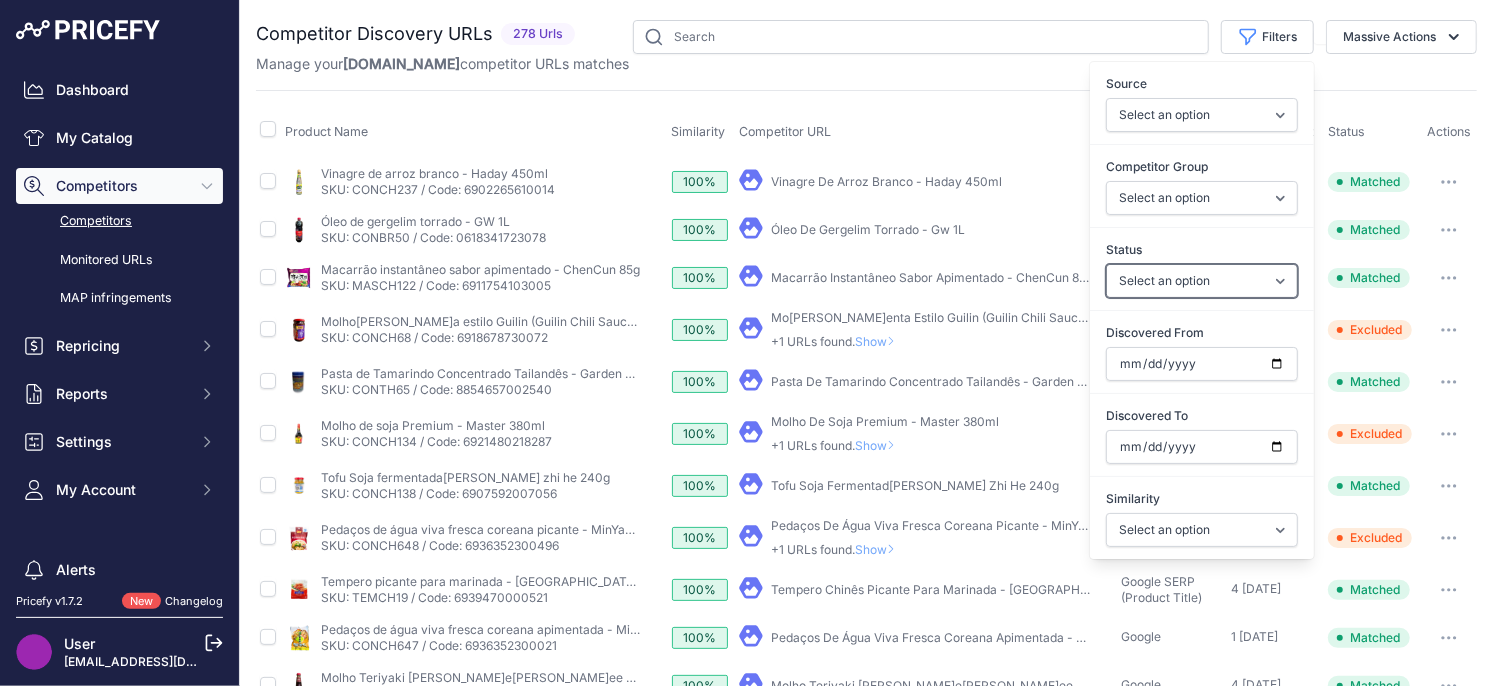 click on "Select an option
Only Matched
Only Not Matched" at bounding box center [1202, 281] 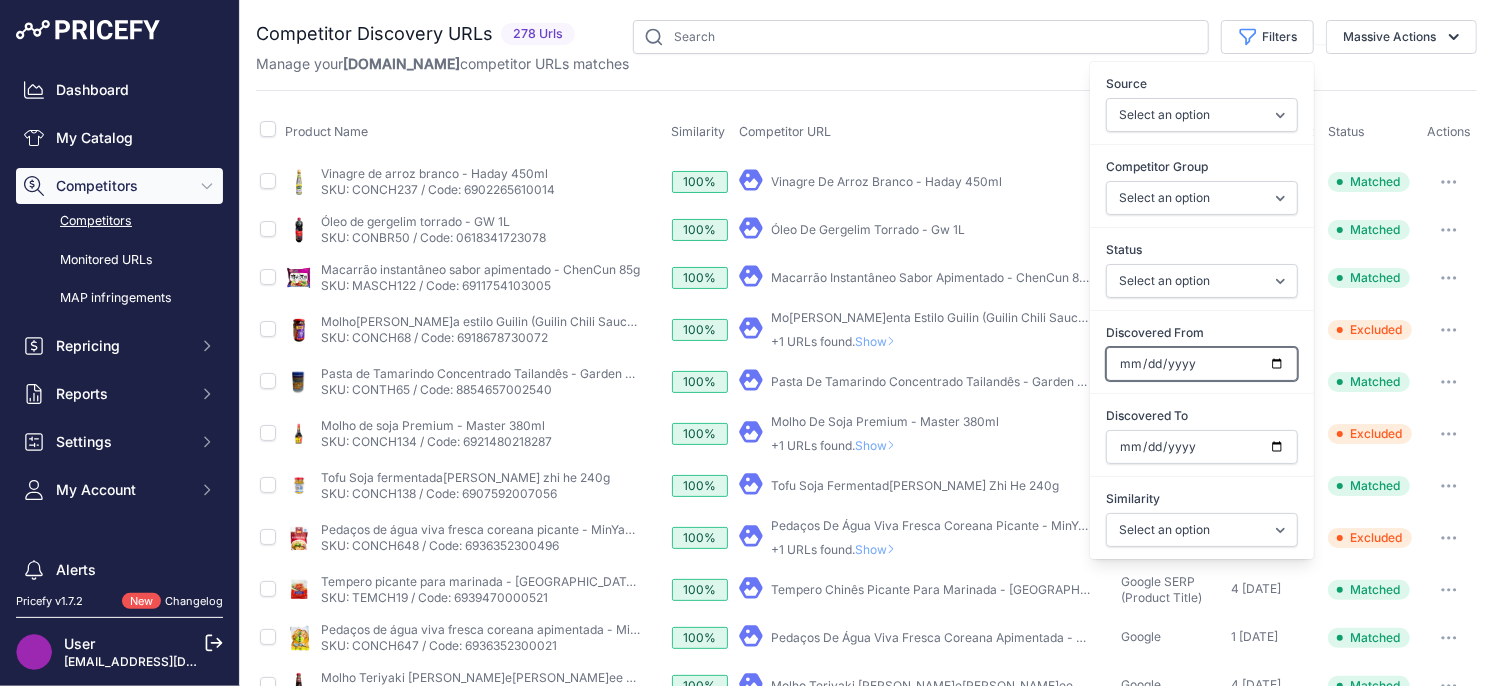 click on "Discovered From" at bounding box center (1202, 364) 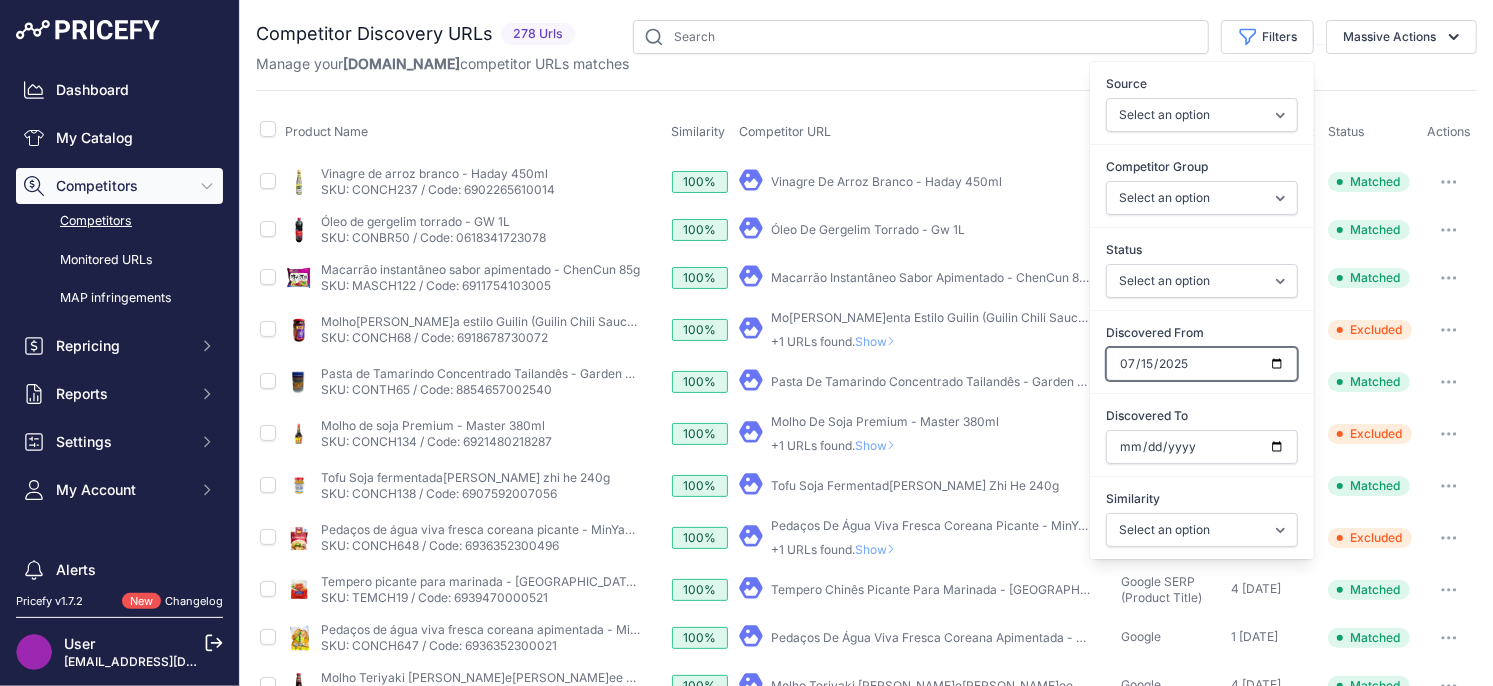 type on "2025-07-15" 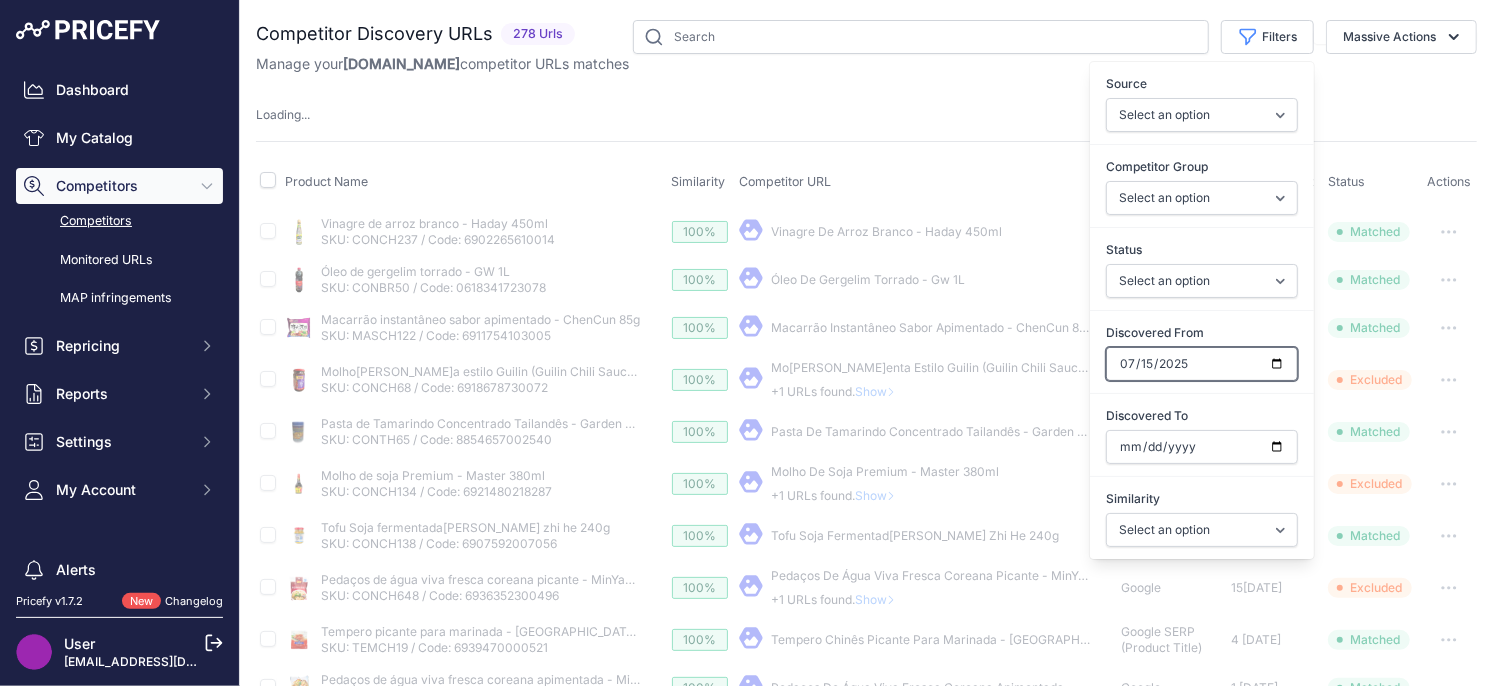 type 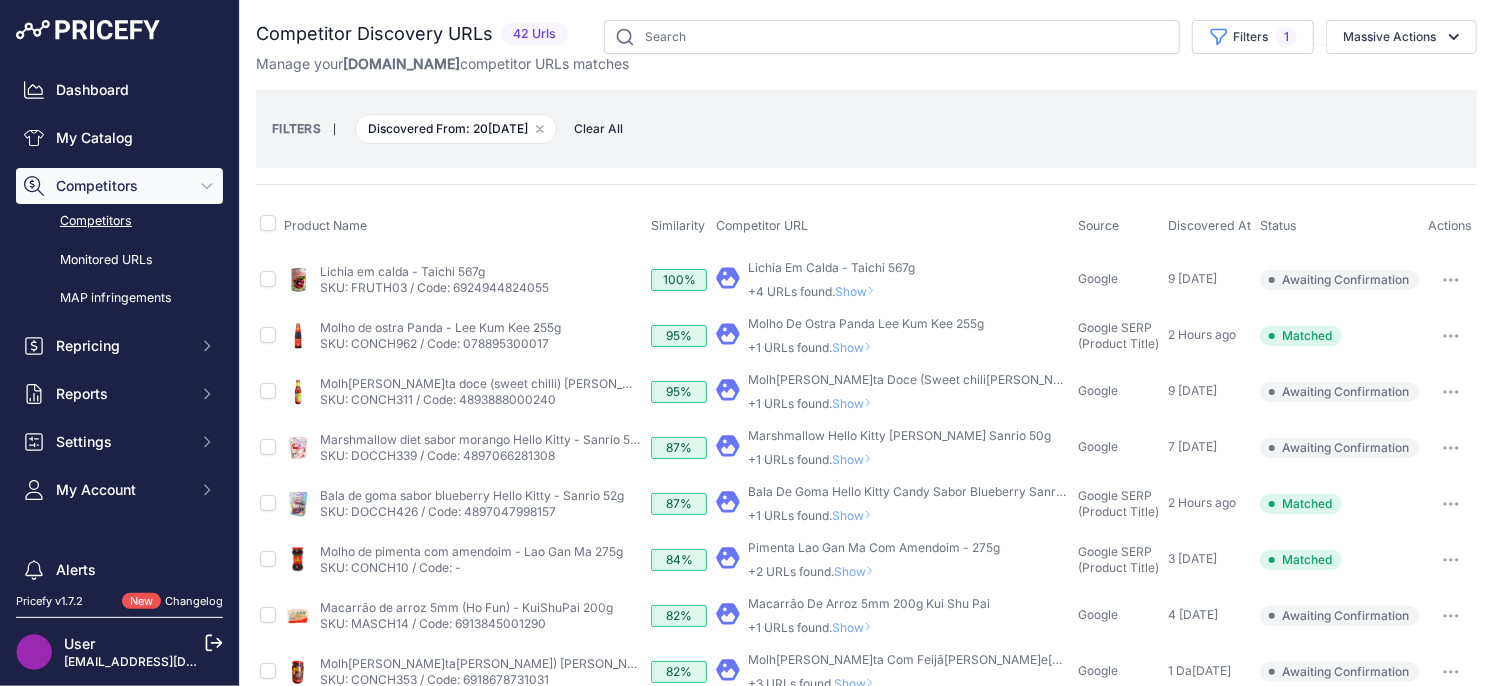 click on "Competitor URL" at bounding box center (893, 226) 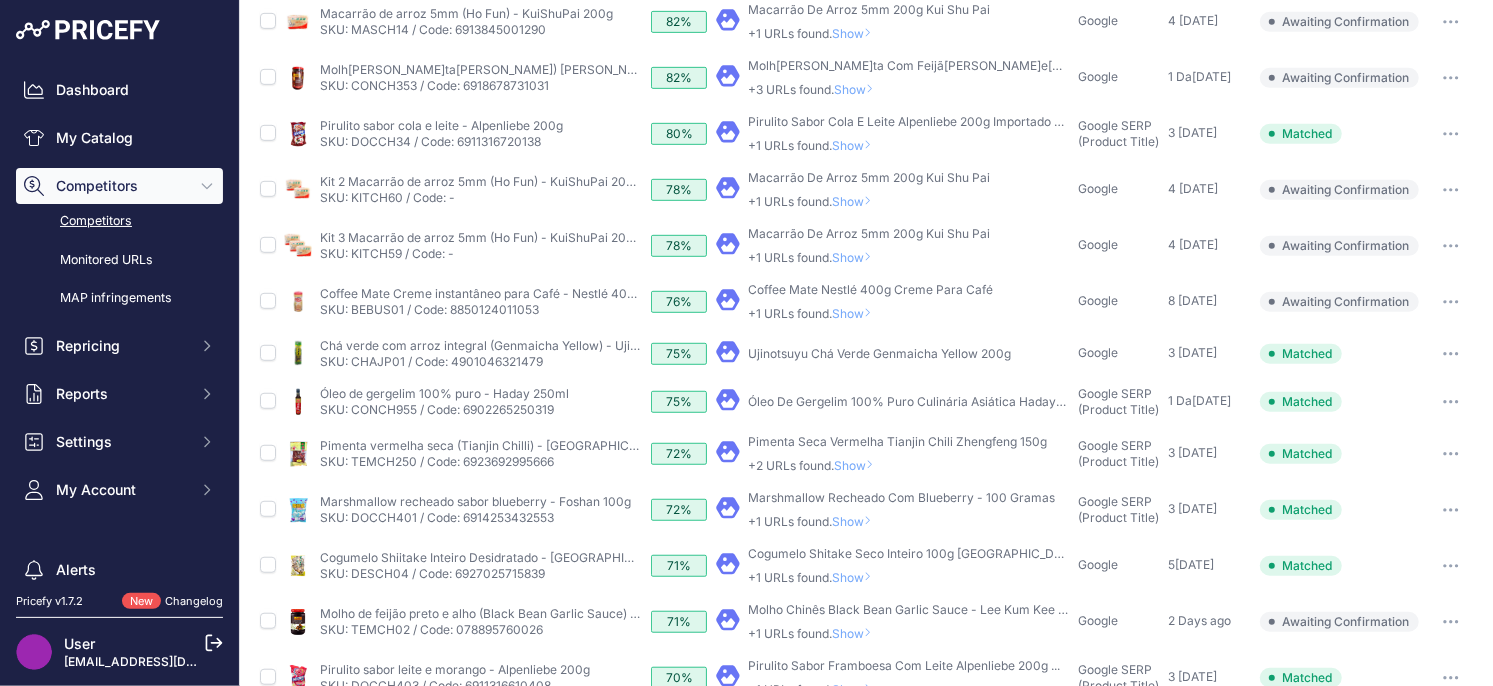 scroll, scrollTop: 752, scrollLeft: 0, axis: vertical 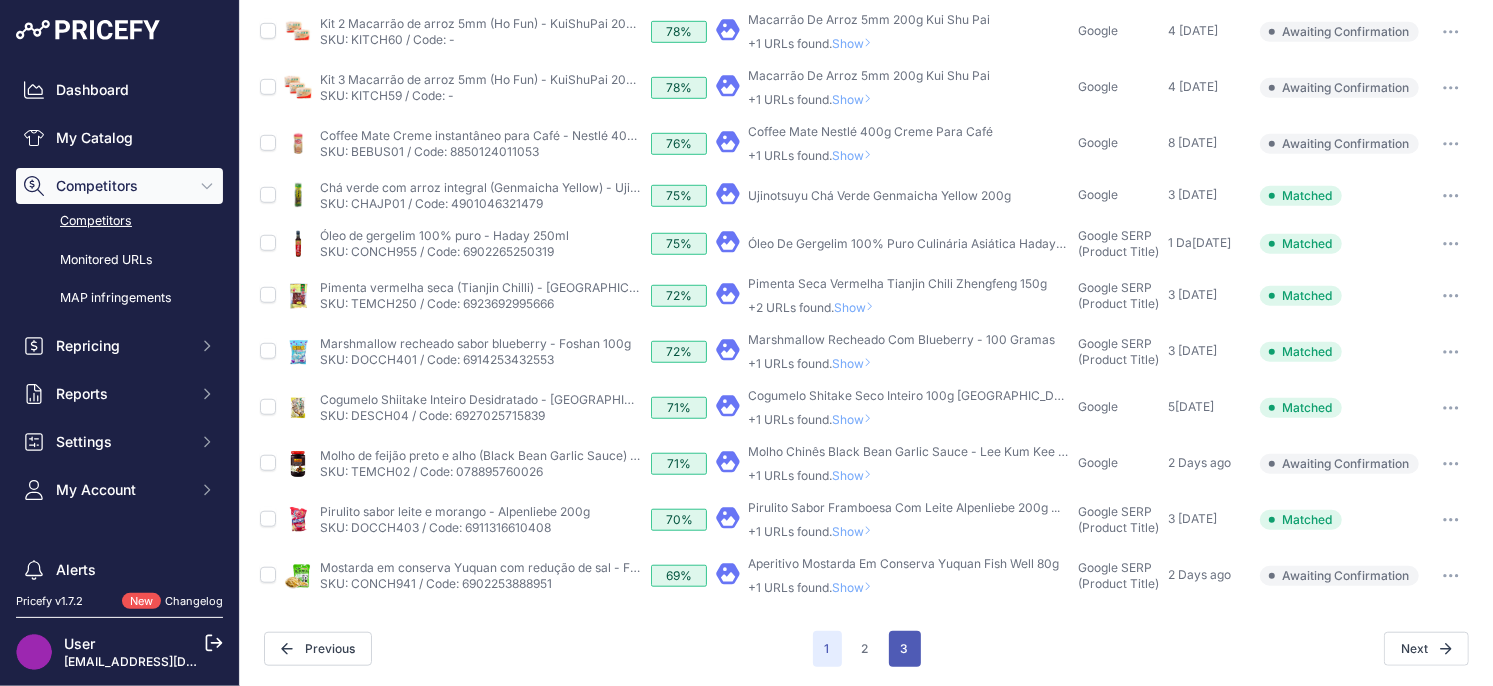 click on "3" at bounding box center [905, 649] 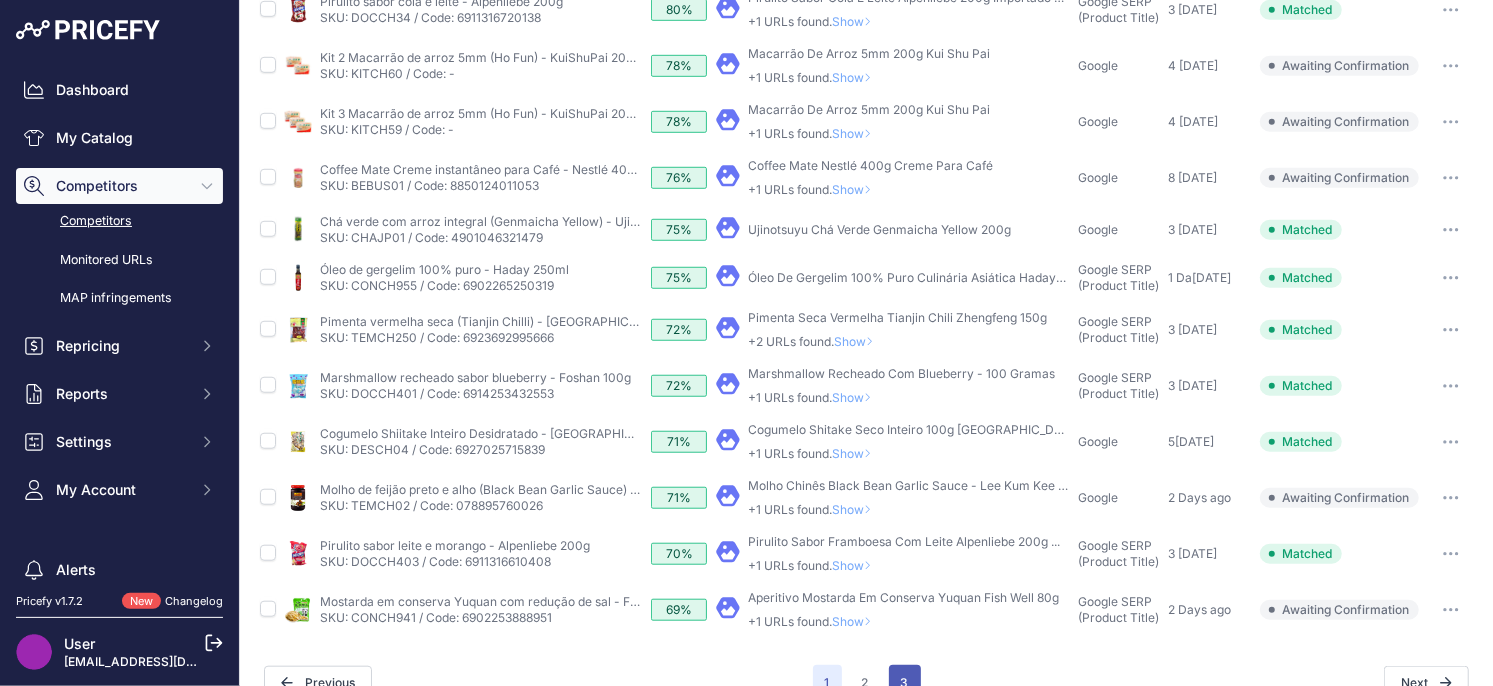 scroll, scrollTop: 786, scrollLeft: 0, axis: vertical 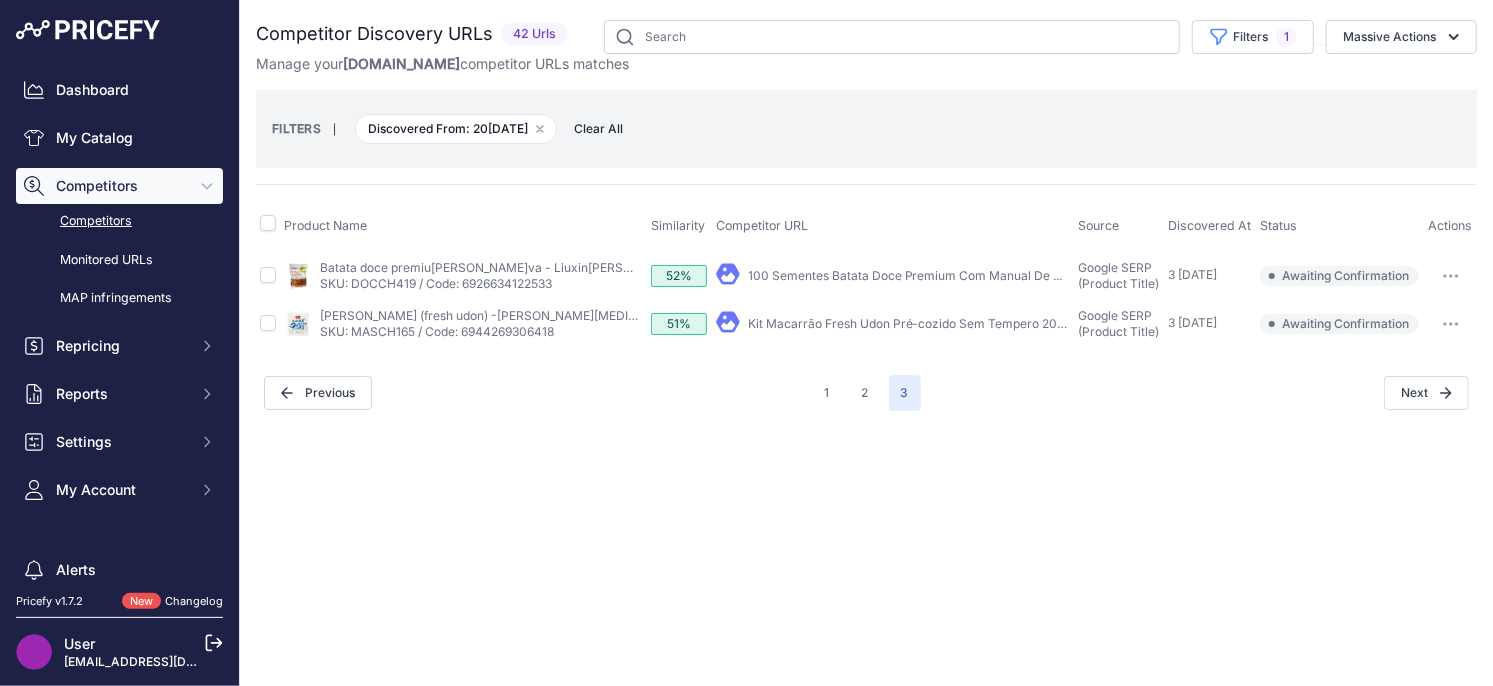click 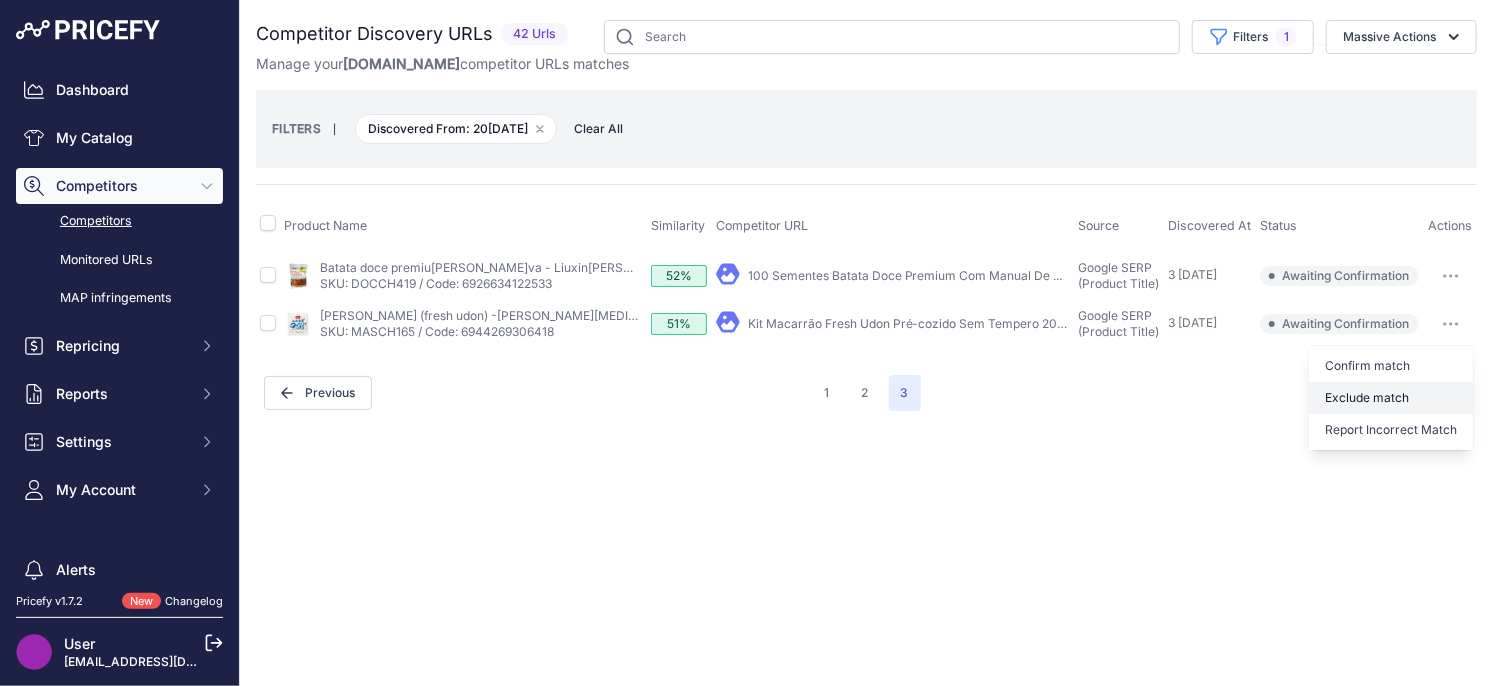 click on "Exclude match" at bounding box center (1391, 398) 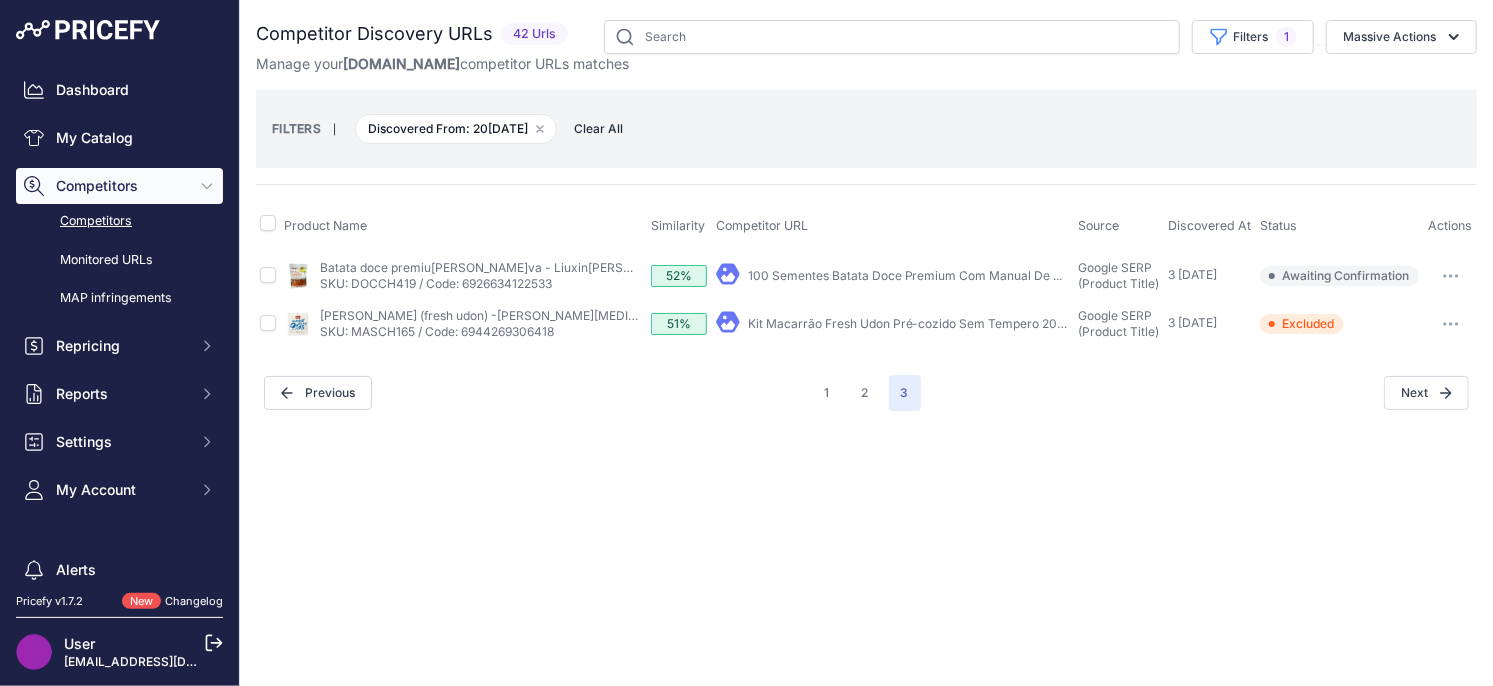 click at bounding box center (1451, 276) 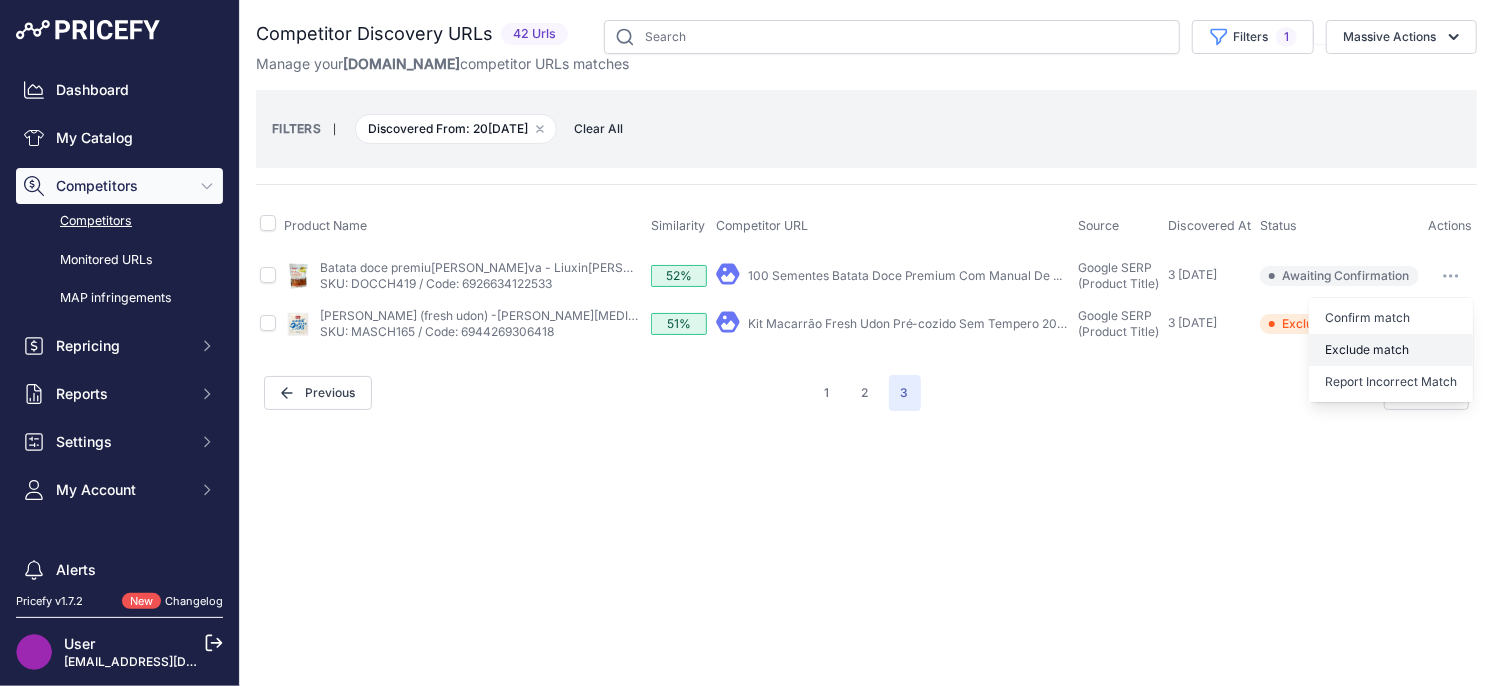 click on "Exclude match" at bounding box center (1391, 350) 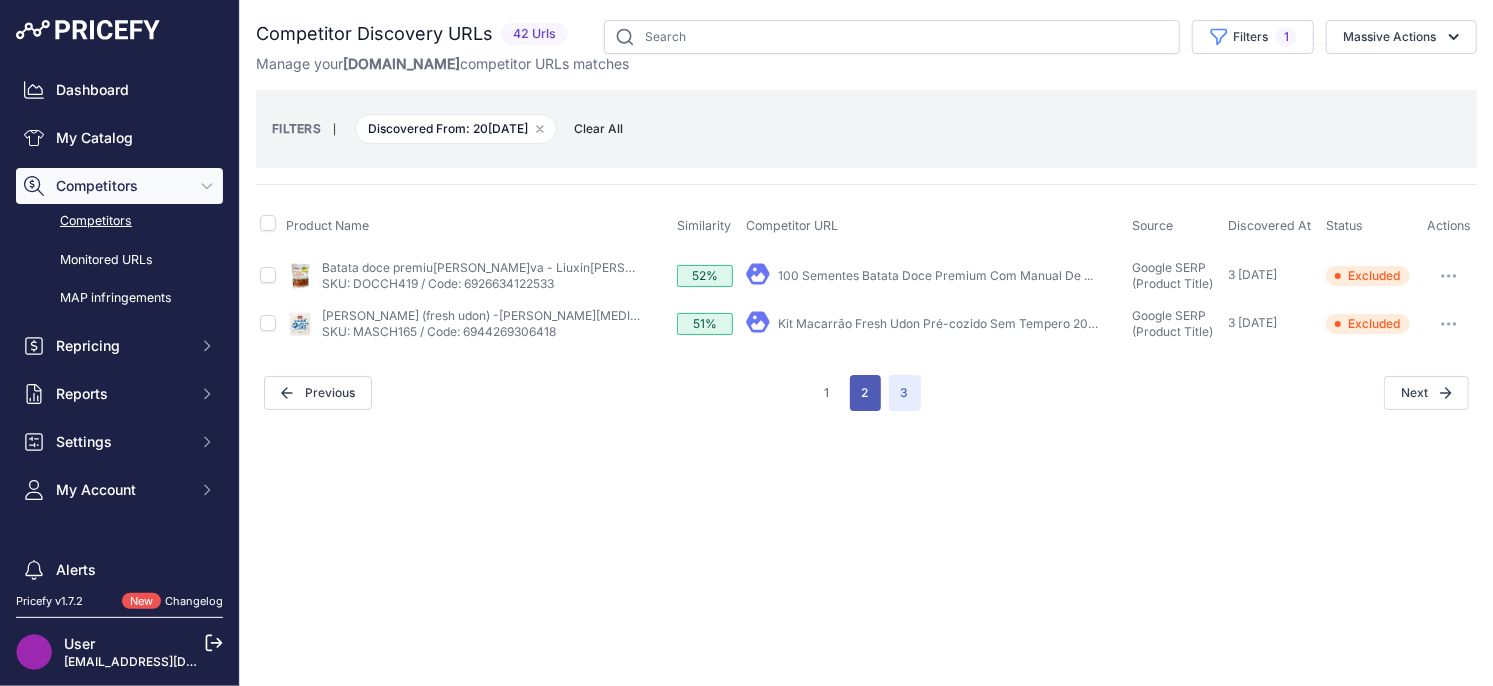 click on "2" at bounding box center [865, 393] 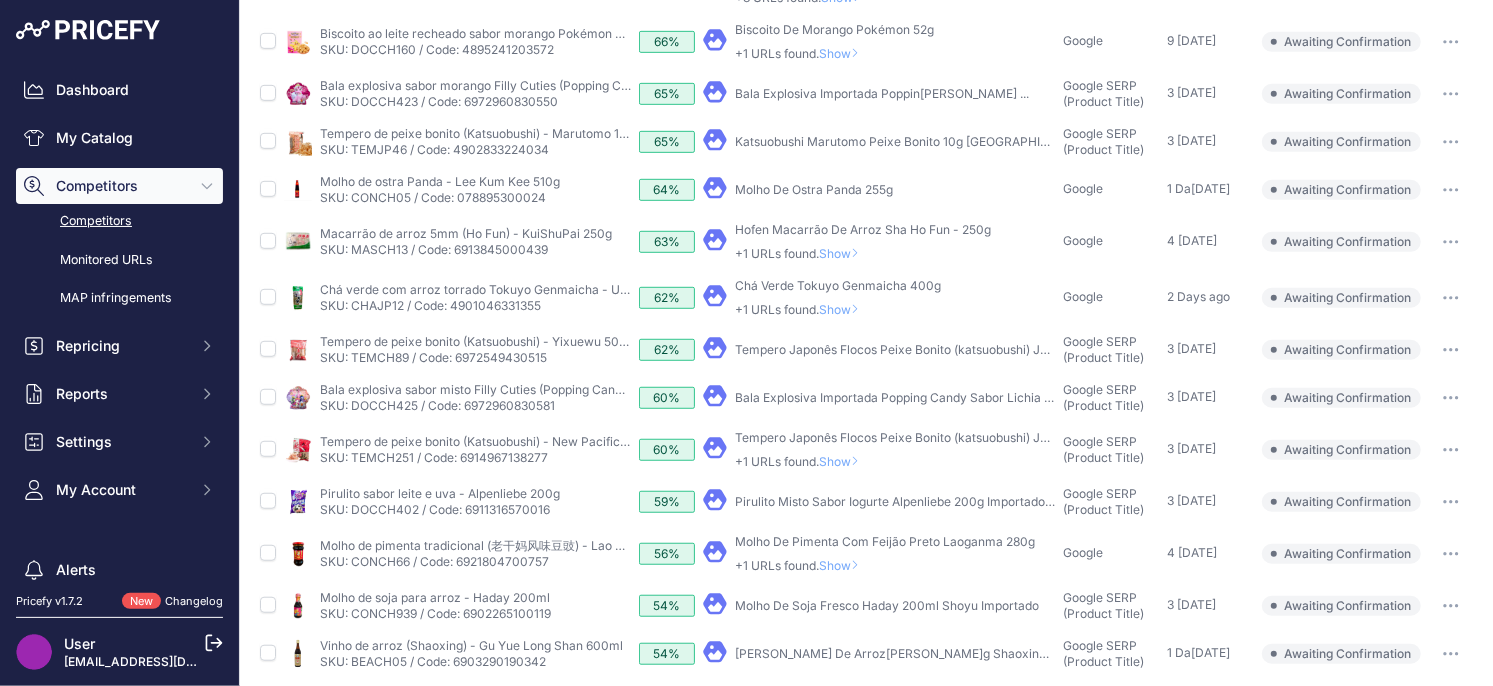 scroll, scrollTop: 688, scrollLeft: 0, axis: vertical 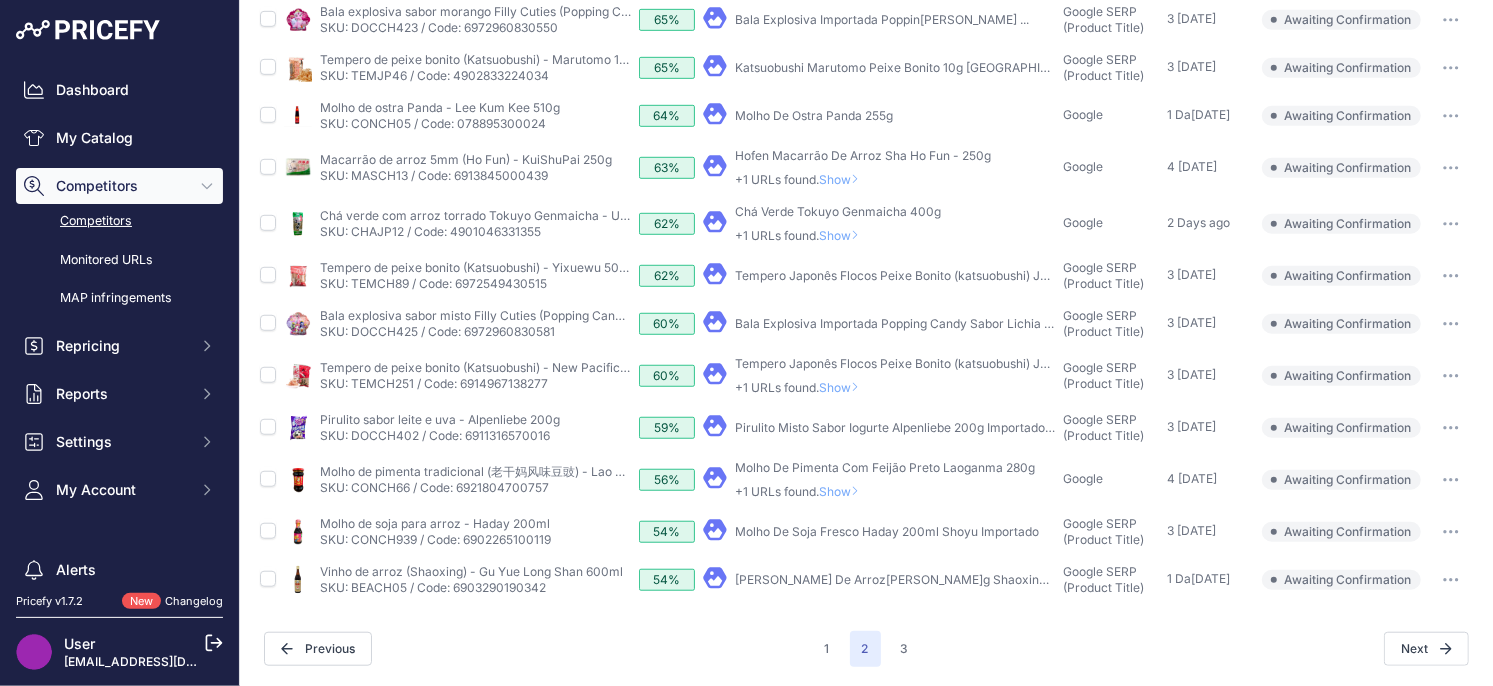 drag, startPoint x: 1450, startPoint y: 578, endPoint x: 1414, endPoint y: 609, distance: 47.507893 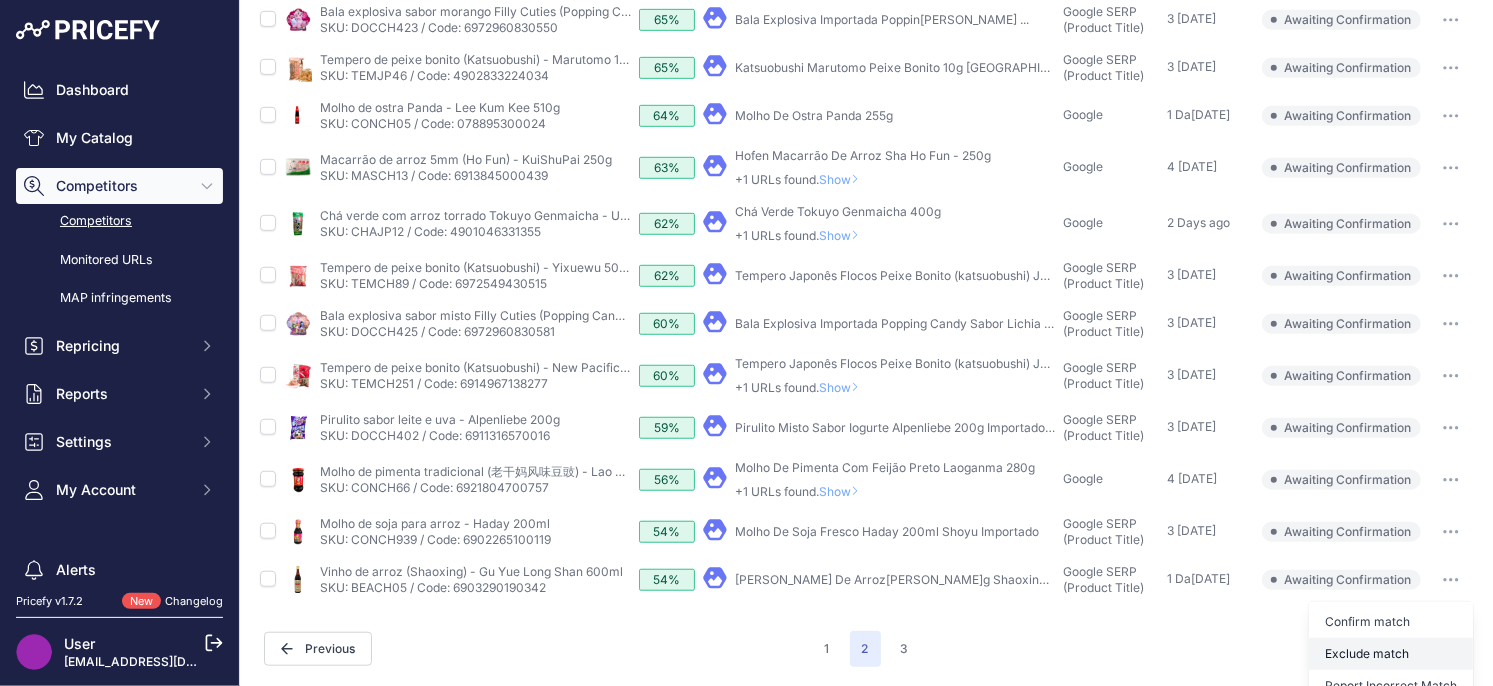 click on "Exclude match" at bounding box center [0, 0] 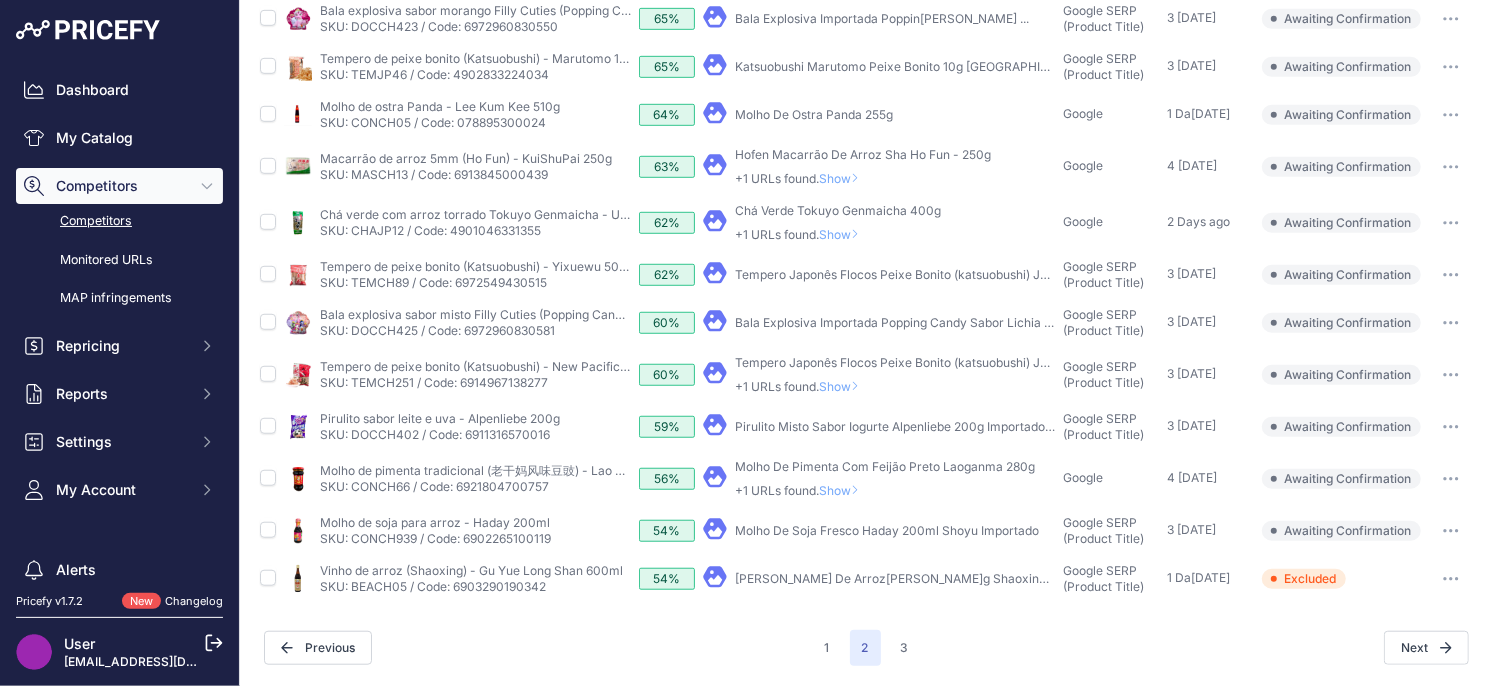 scroll, scrollTop: 688, scrollLeft: 0, axis: vertical 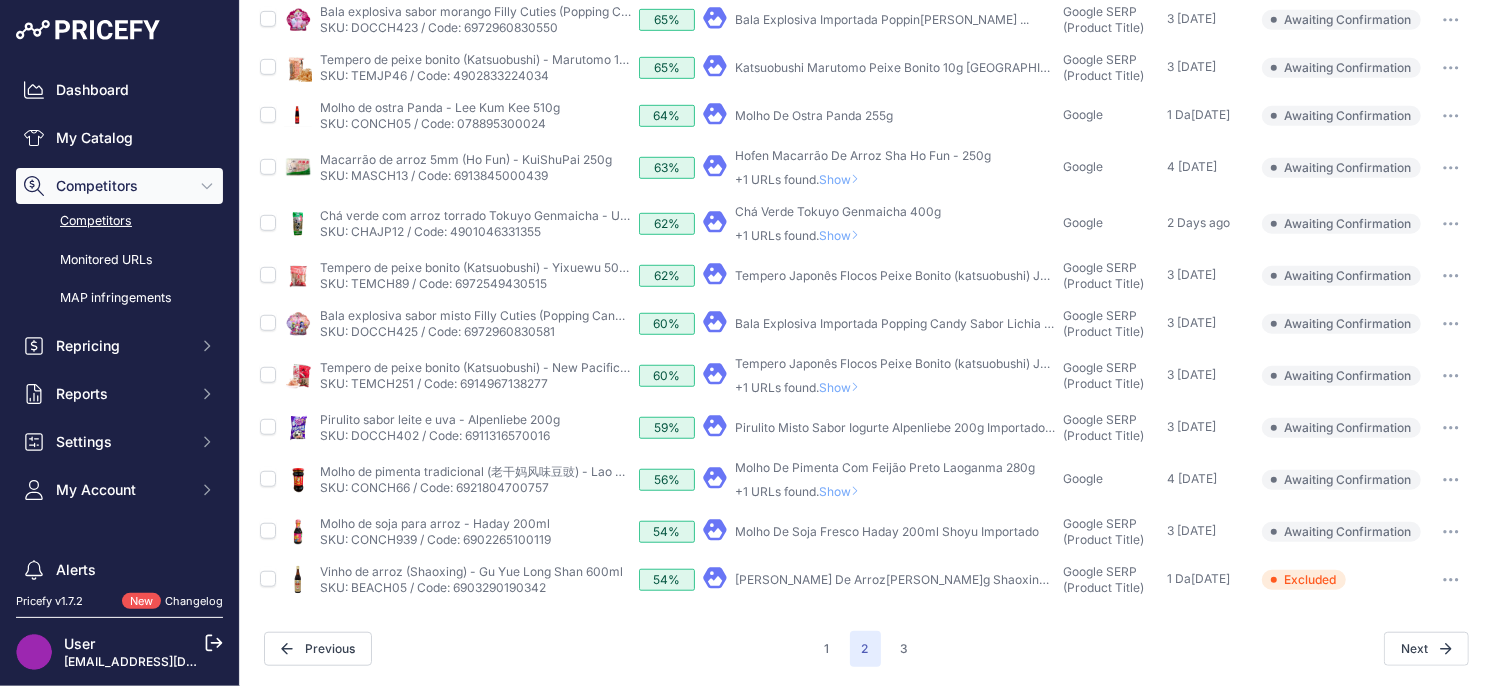 click at bounding box center (1451, 532) 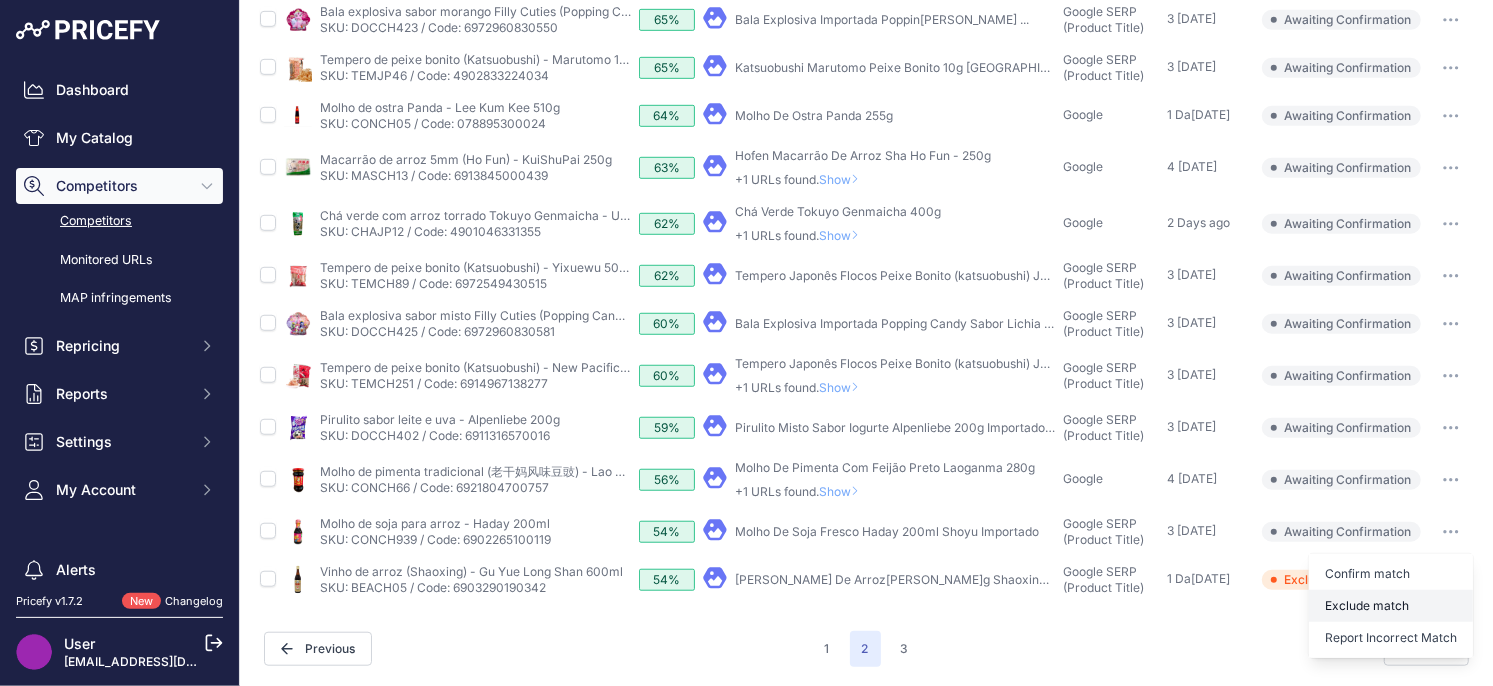 click on "Exclude match" at bounding box center [0, 0] 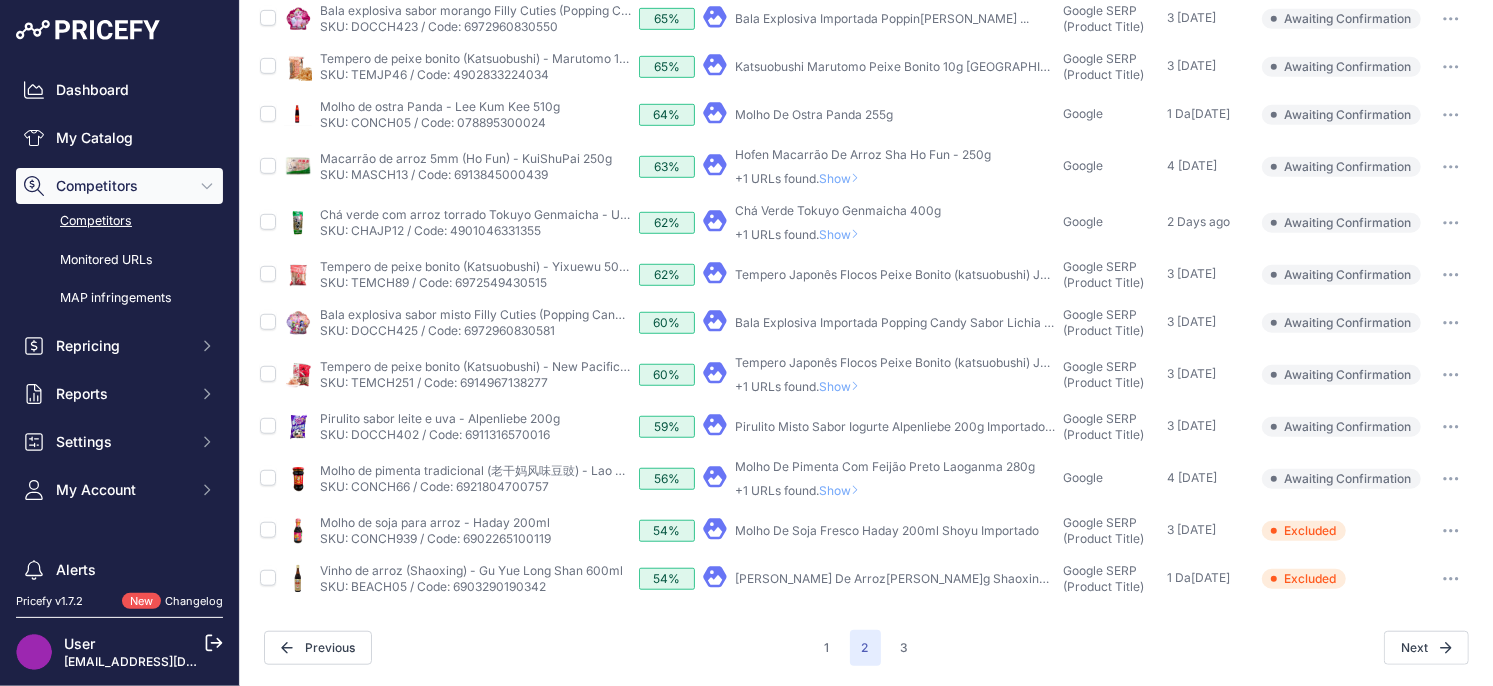 scroll, scrollTop: 688, scrollLeft: 0, axis: vertical 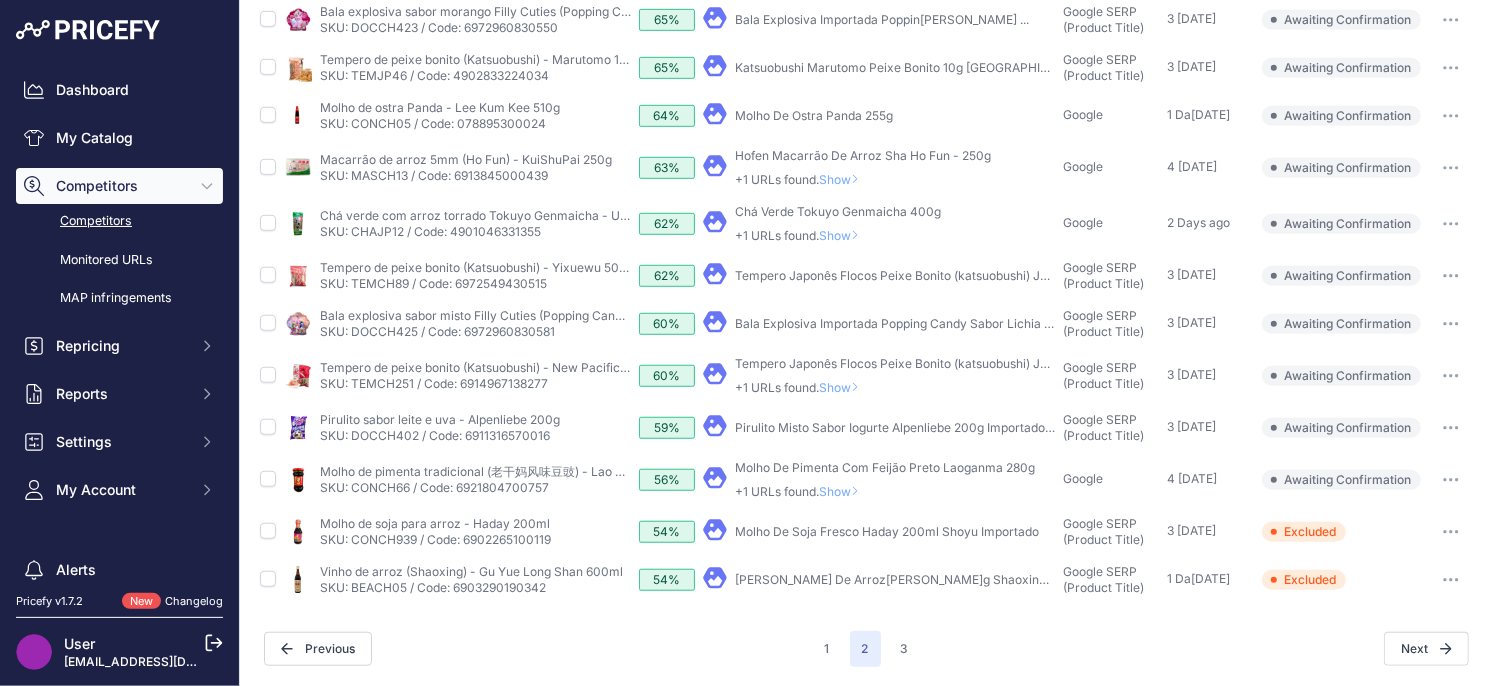 click on "Show" at bounding box center (843, 491) 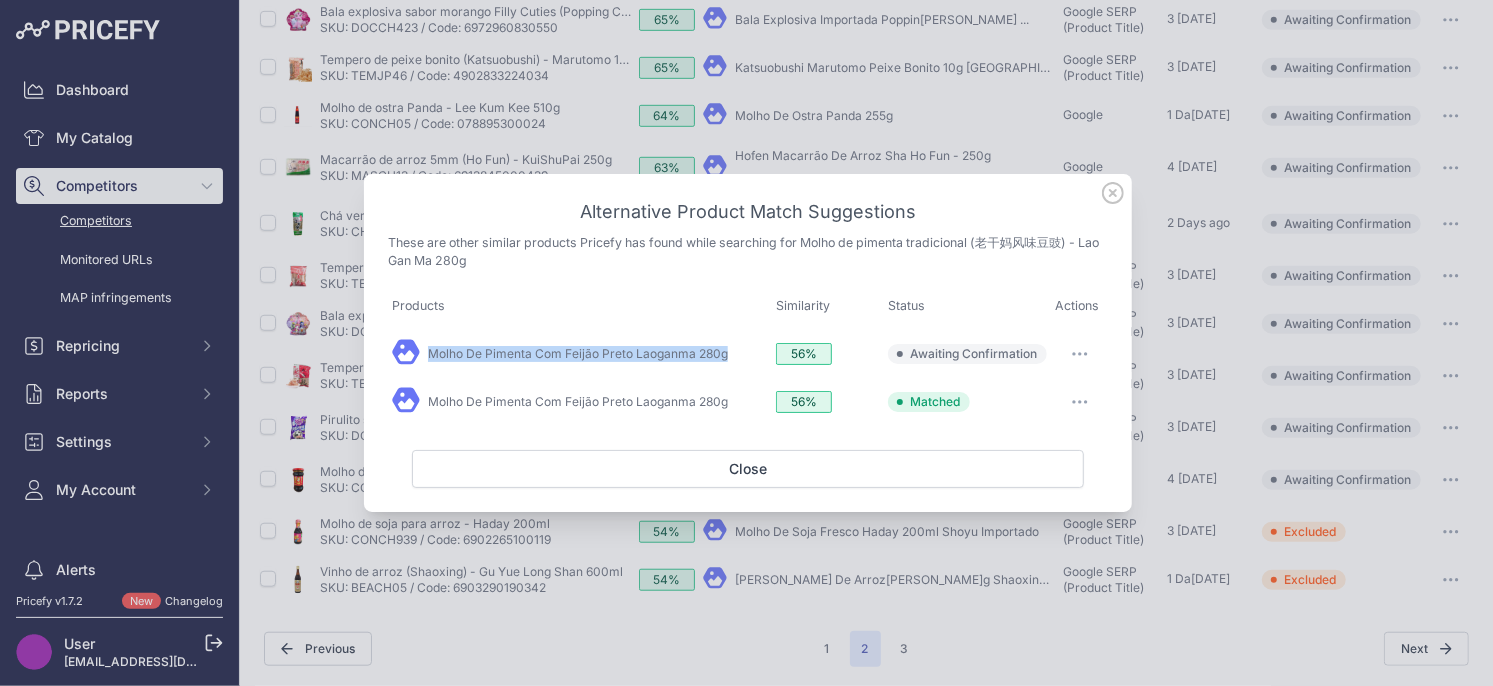 click 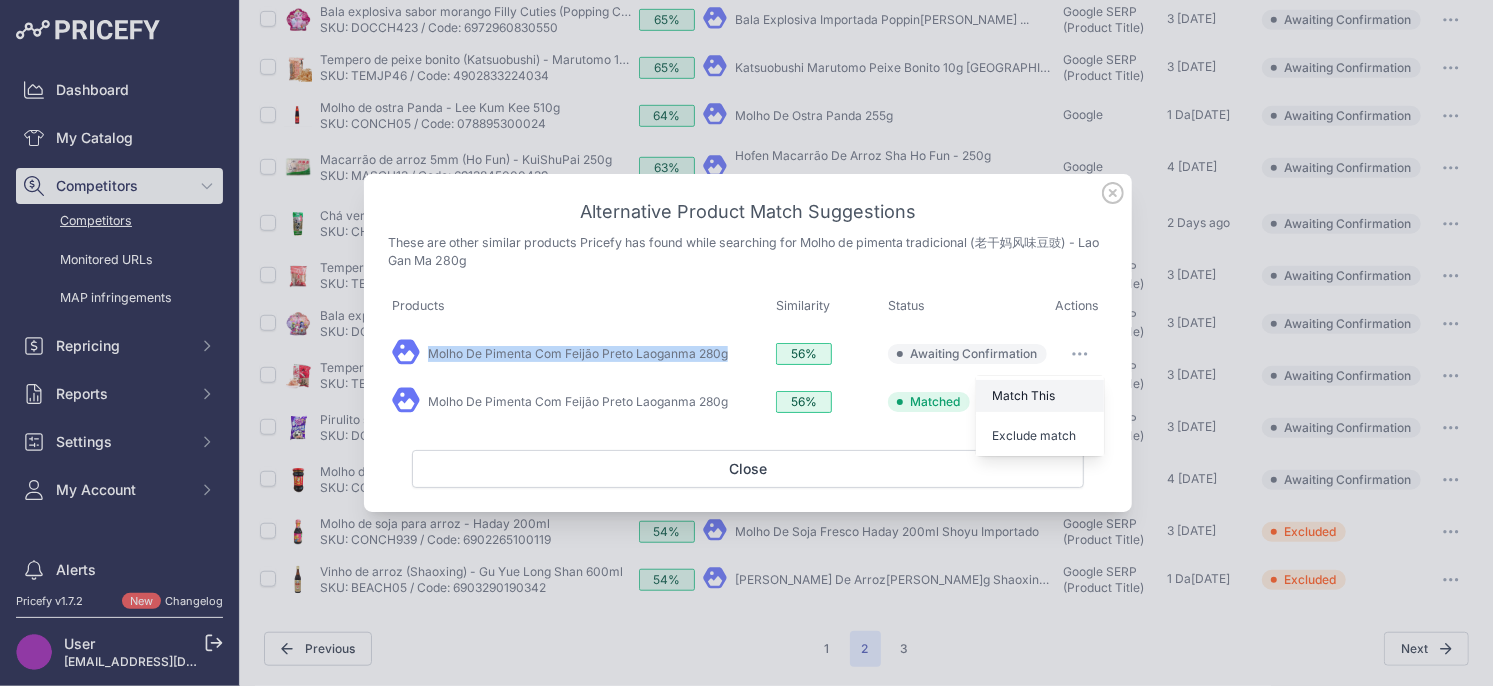 click on "Match This" at bounding box center (1023, 395) 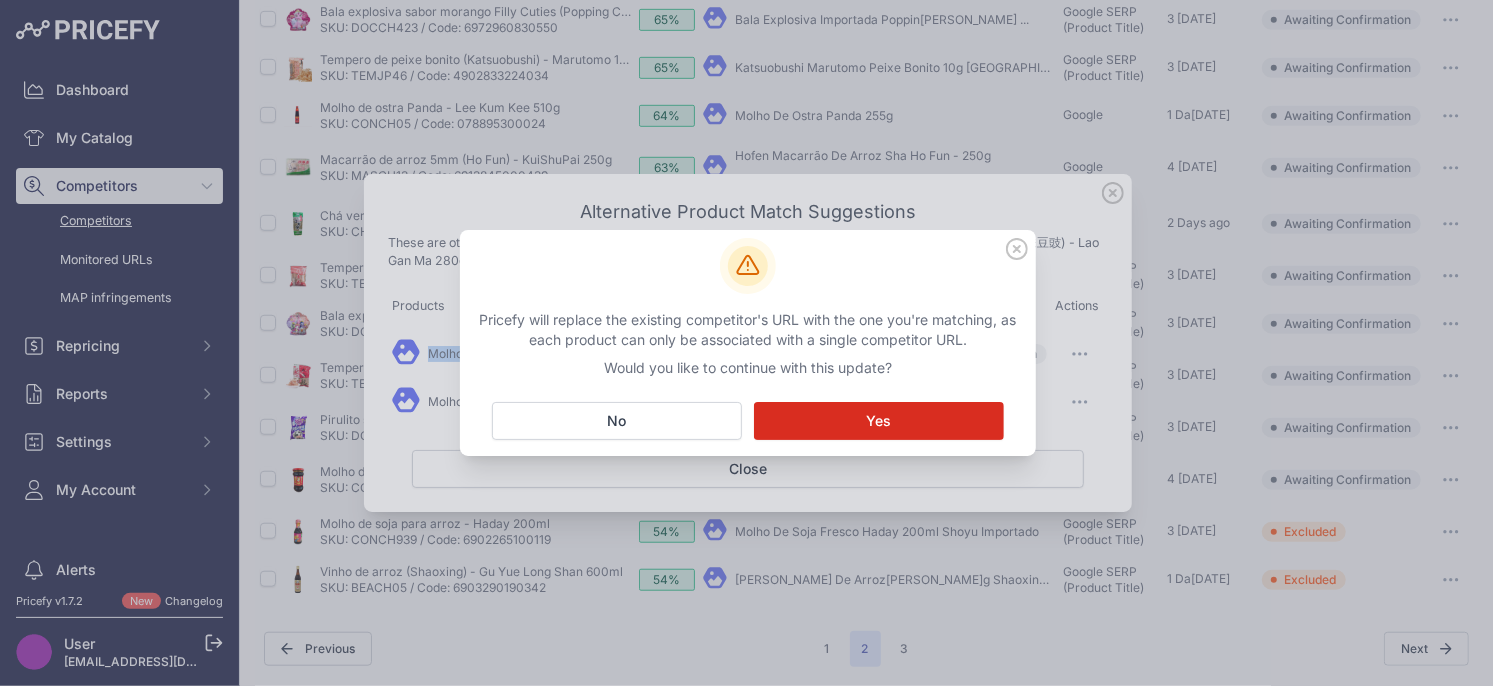 click on "Matching...
Yes" at bounding box center (879, 421) 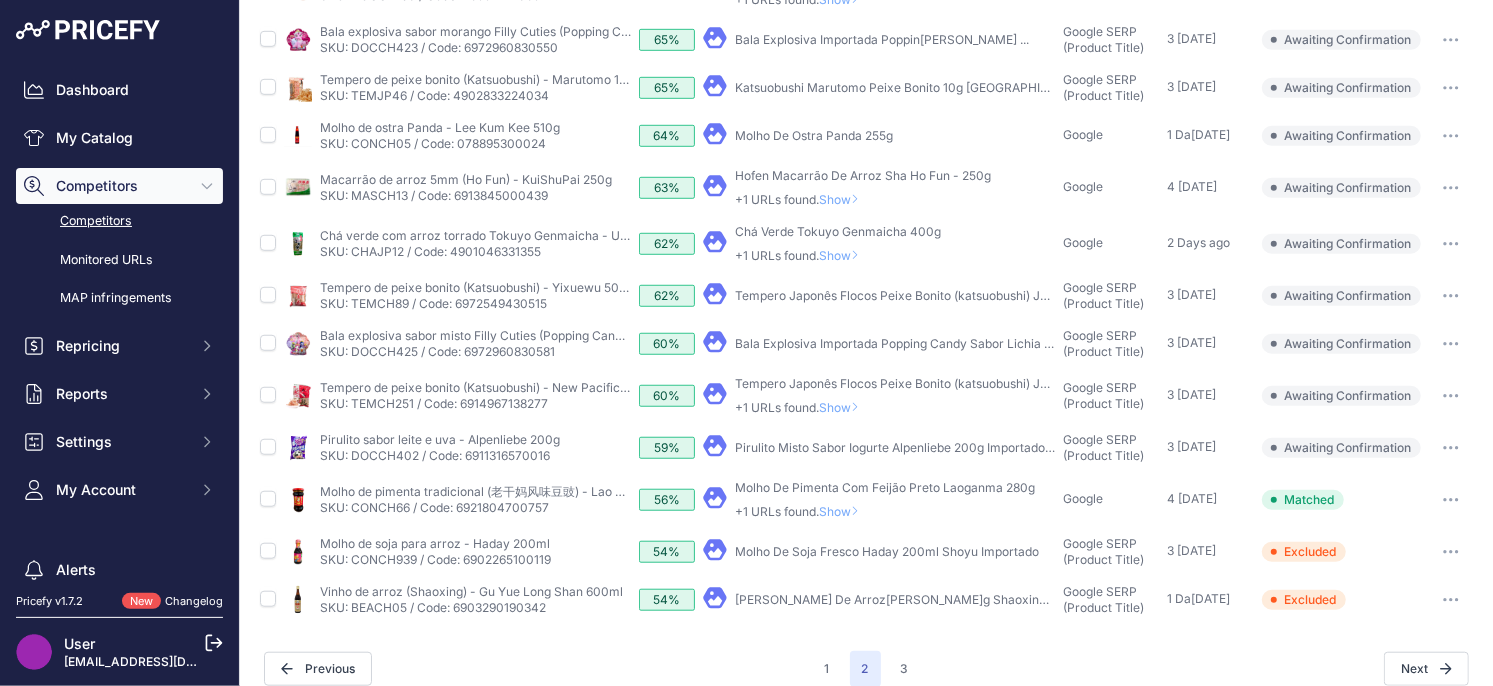 scroll, scrollTop: 742, scrollLeft: 0, axis: vertical 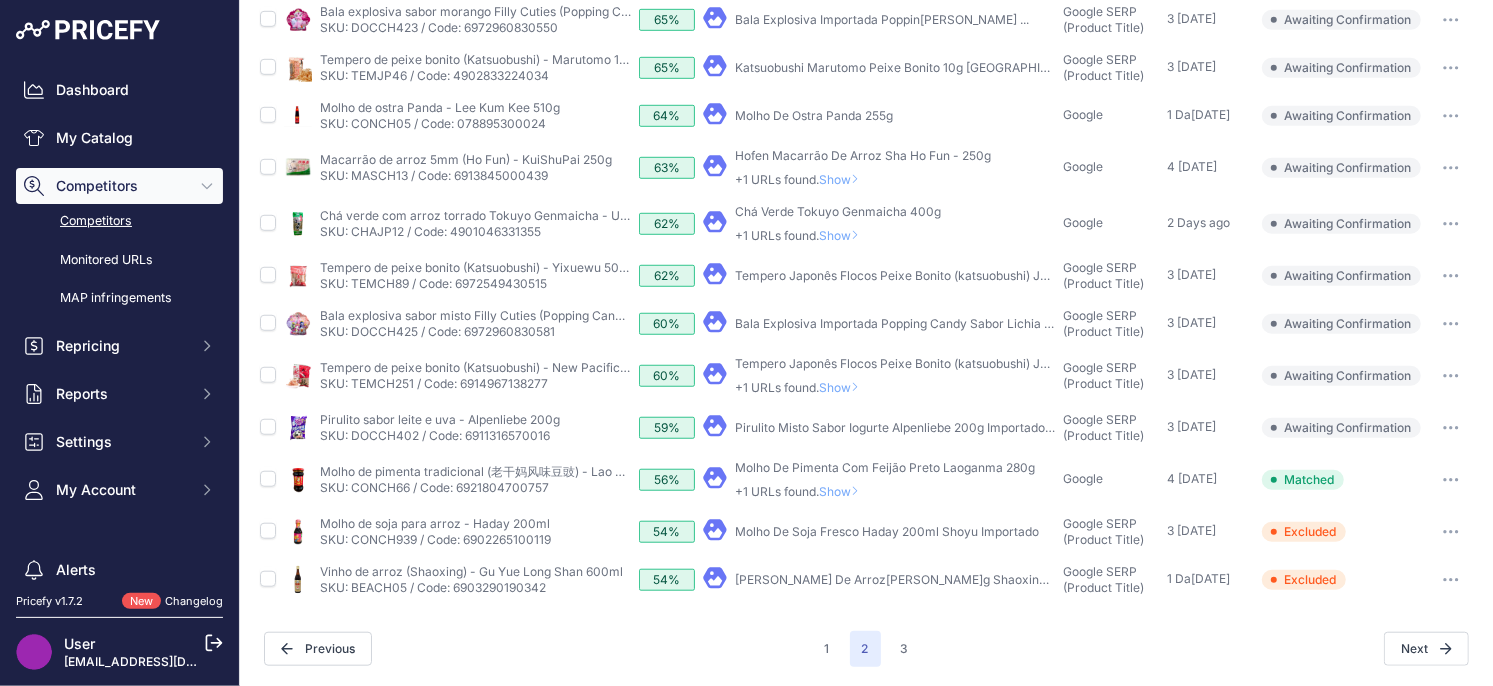 click on "Show" at bounding box center [843, 491] 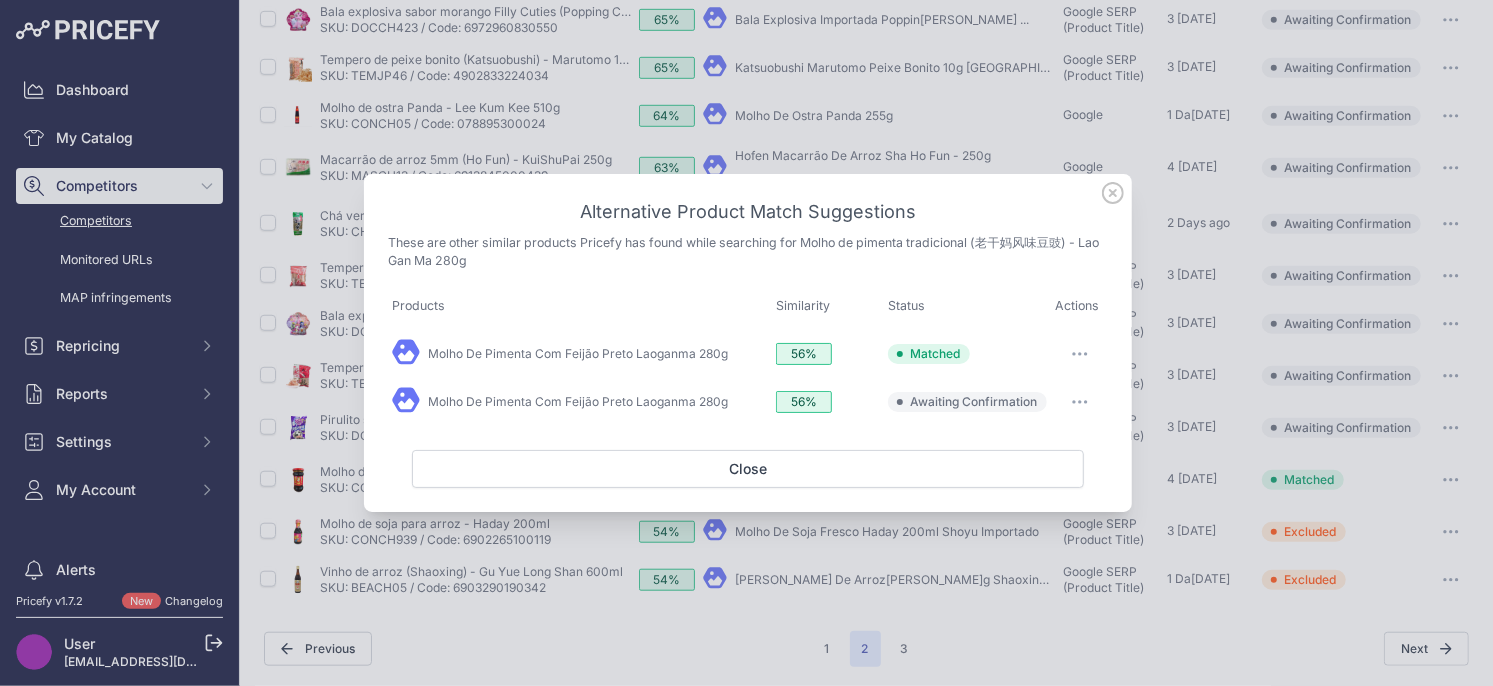 click at bounding box center (1080, 402) 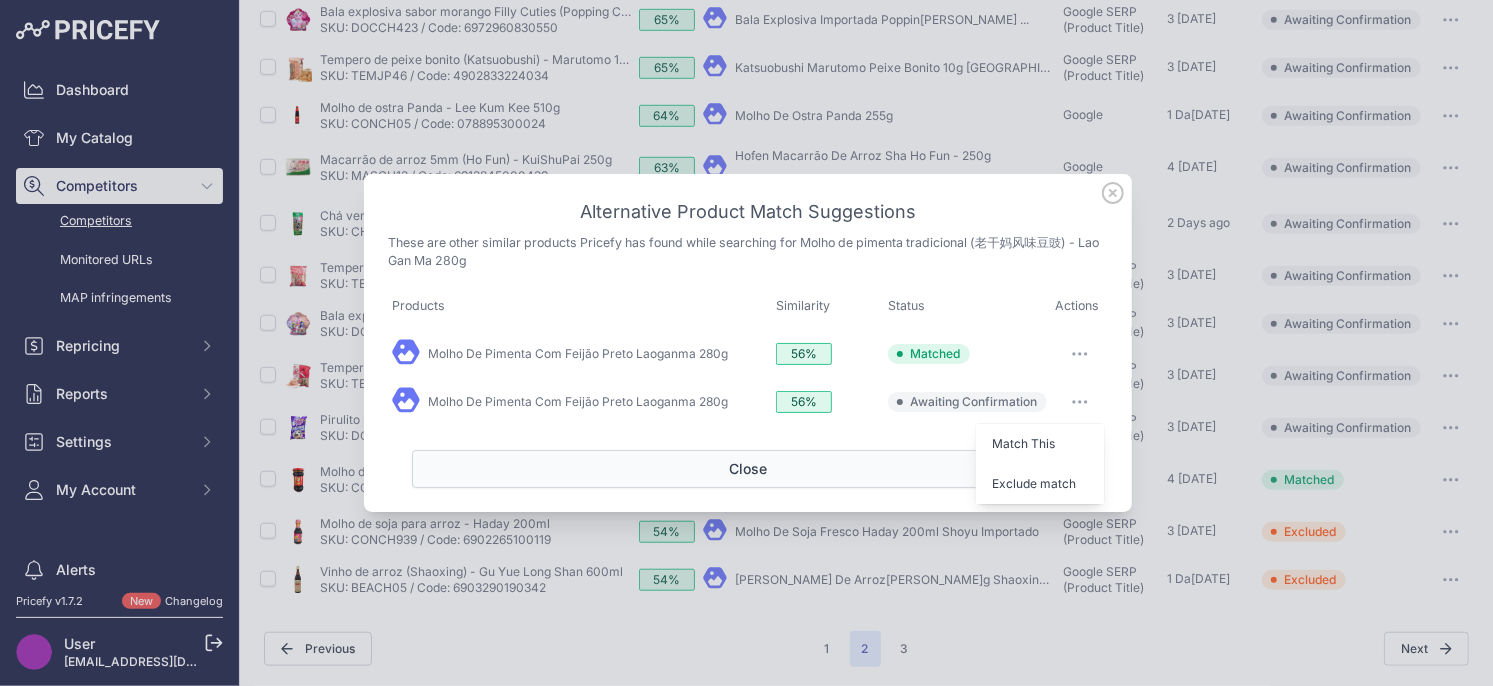 click on "Exclude match" at bounding box center [1034, 483] 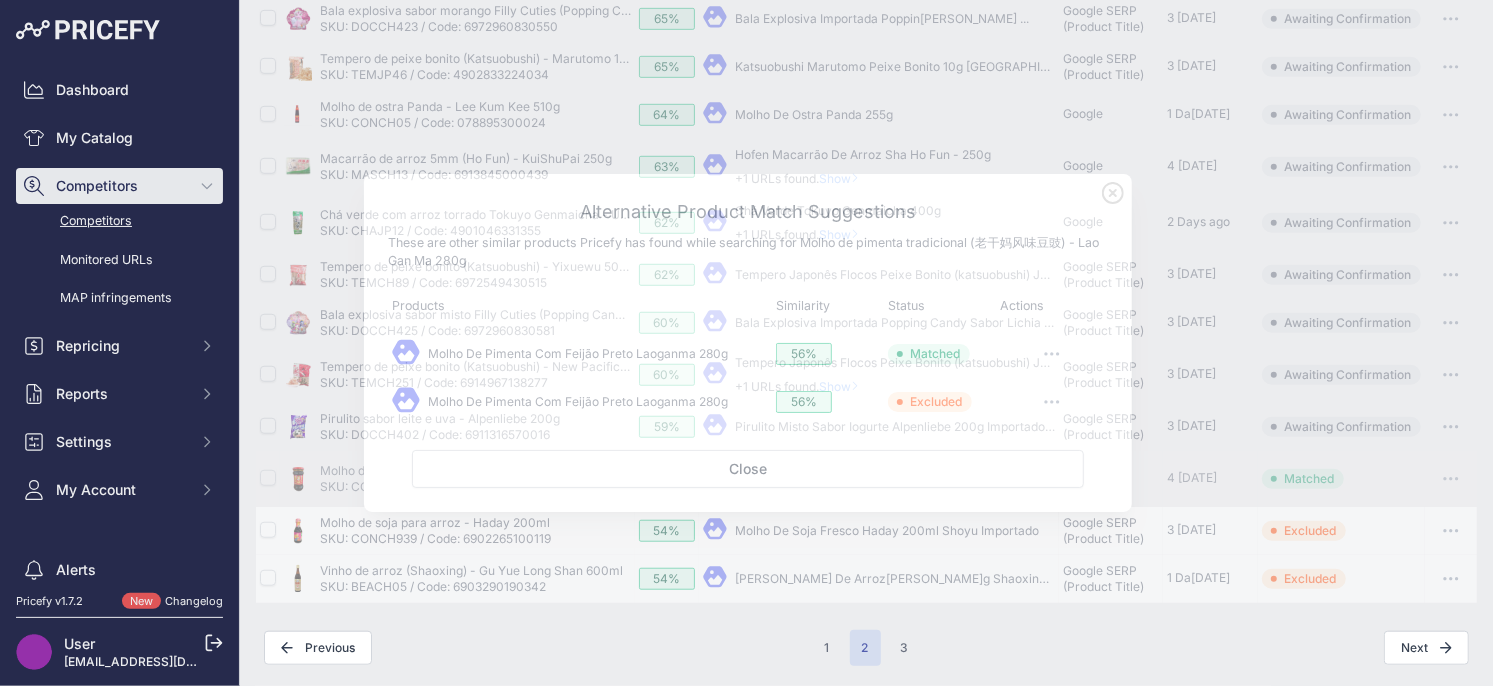 scroll, scrollTop: 688, scrollLeft: 0, axis: vertical 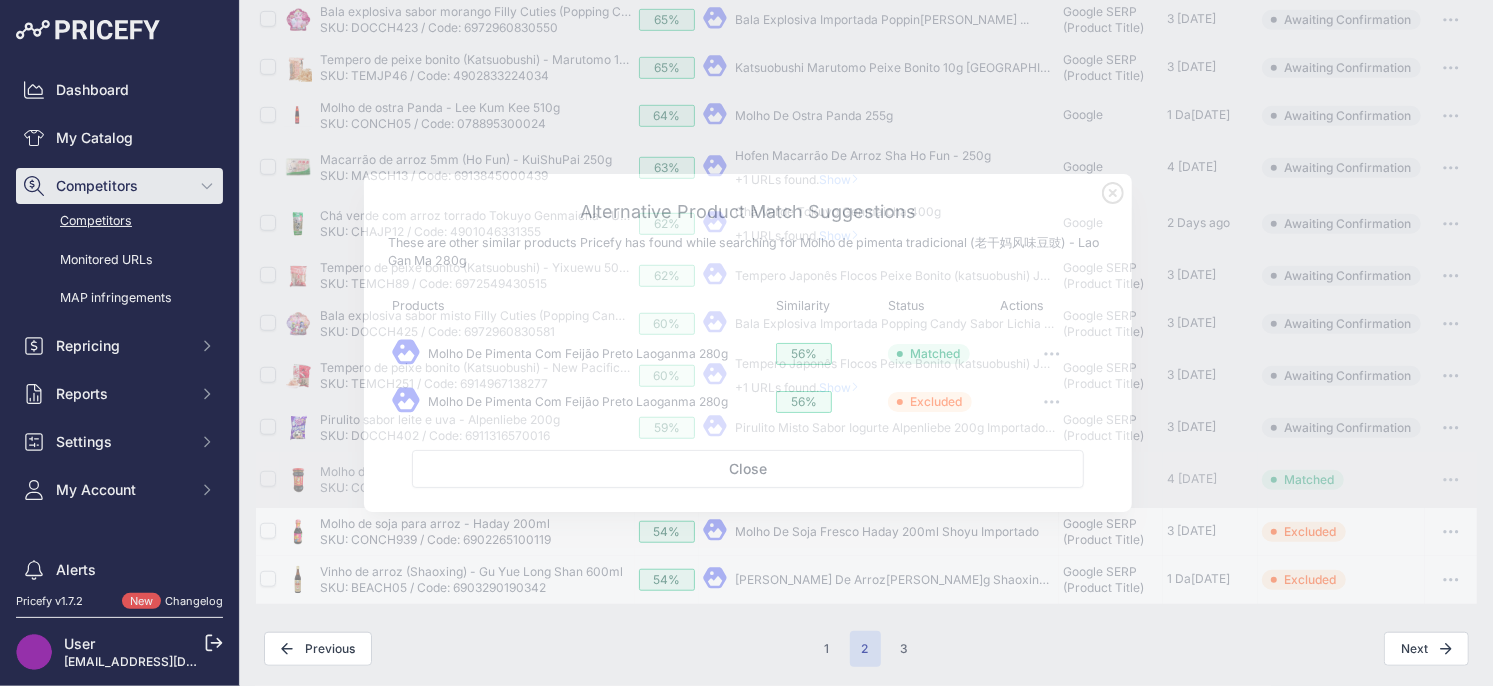 type 